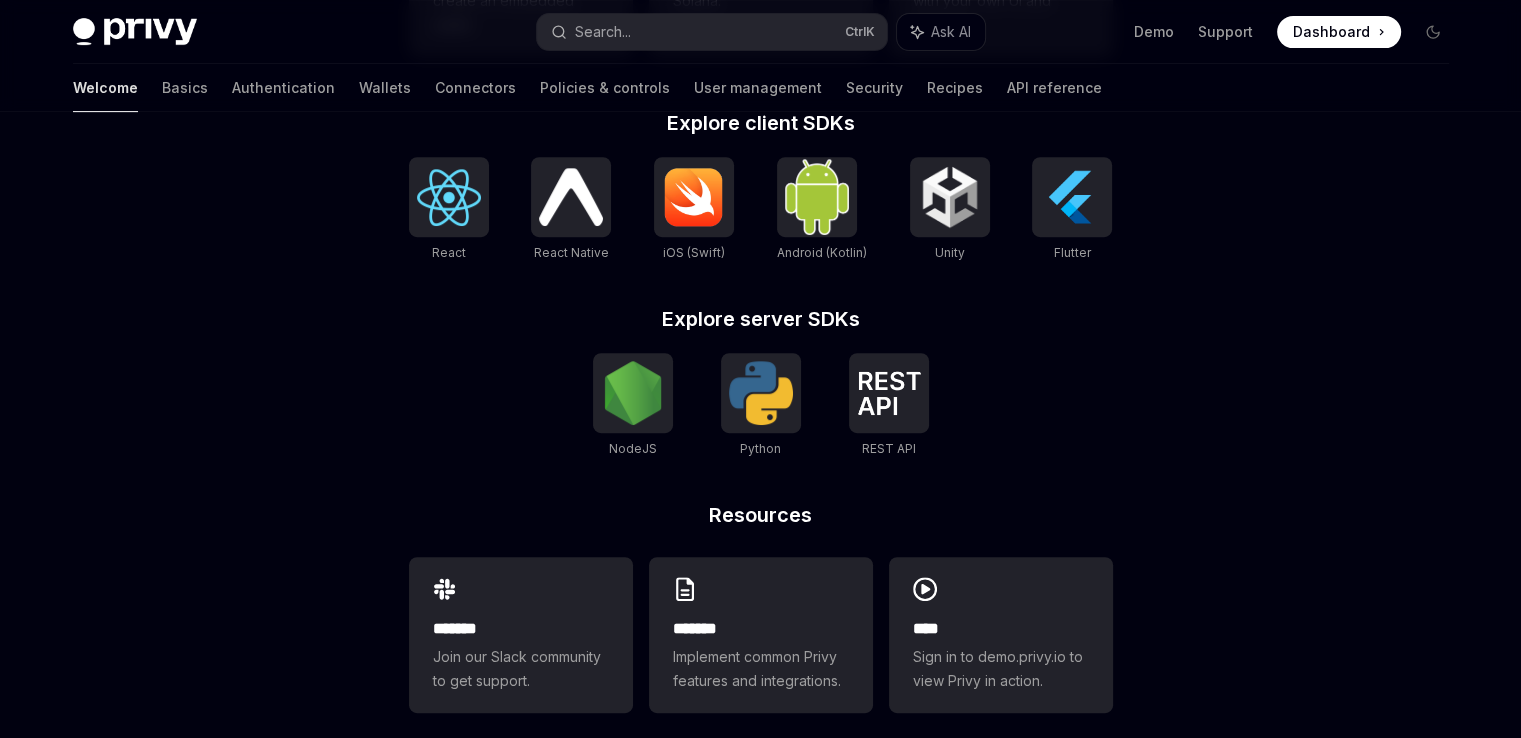 scroll, scrollTop: 852, scrollLeft: 0, axis: vertical 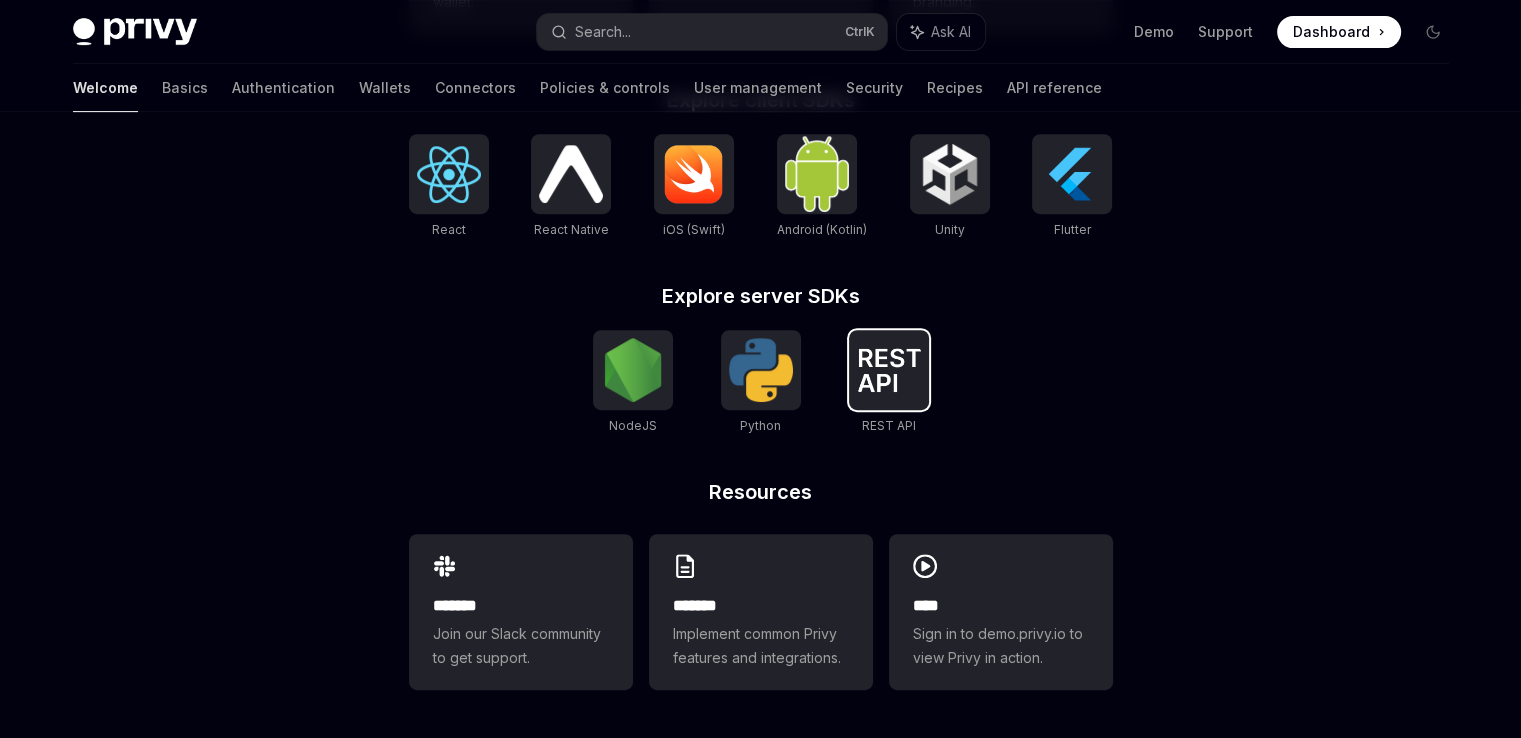 click at bounding box center [889, 370] 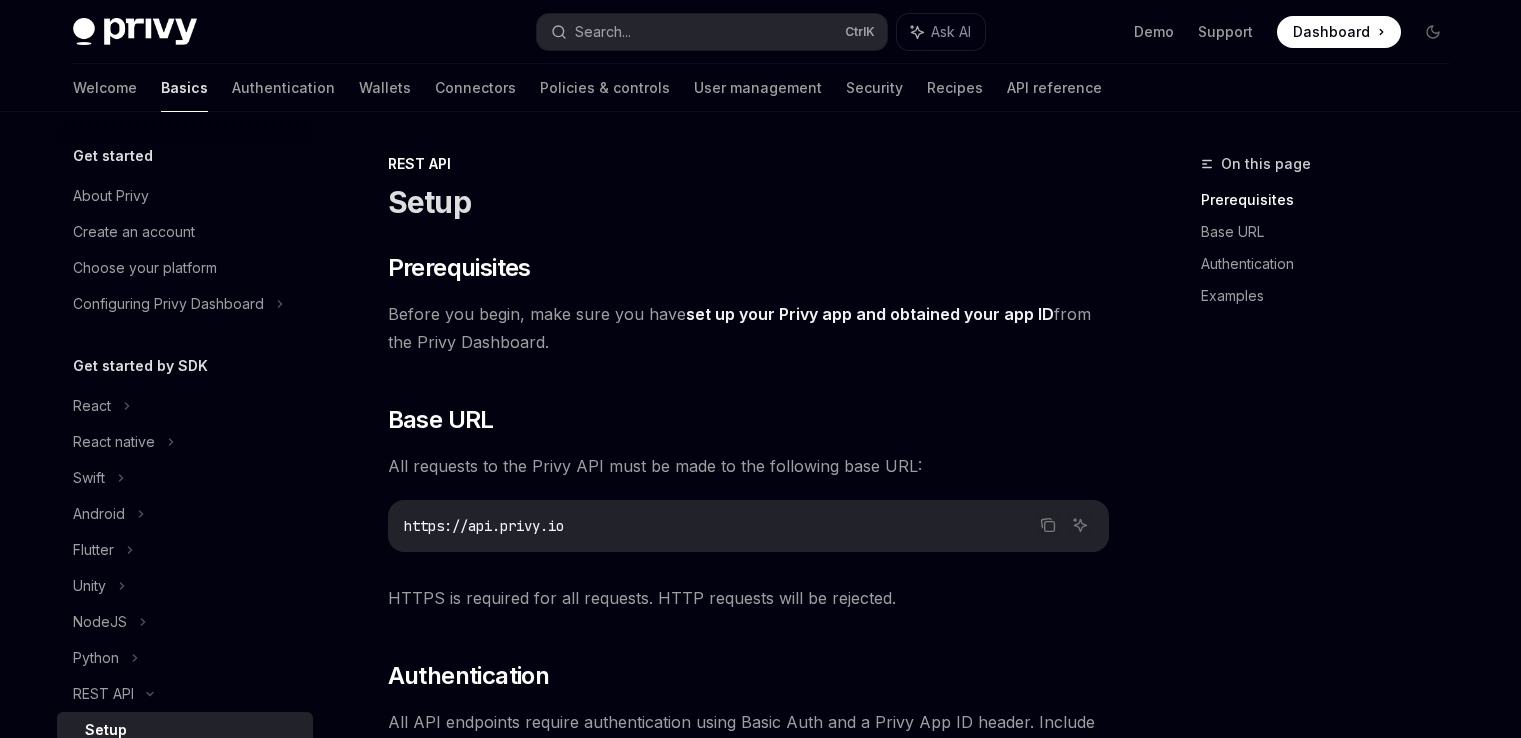 scroll, scrollTop: 0, scrollLeft: 0, axis: both 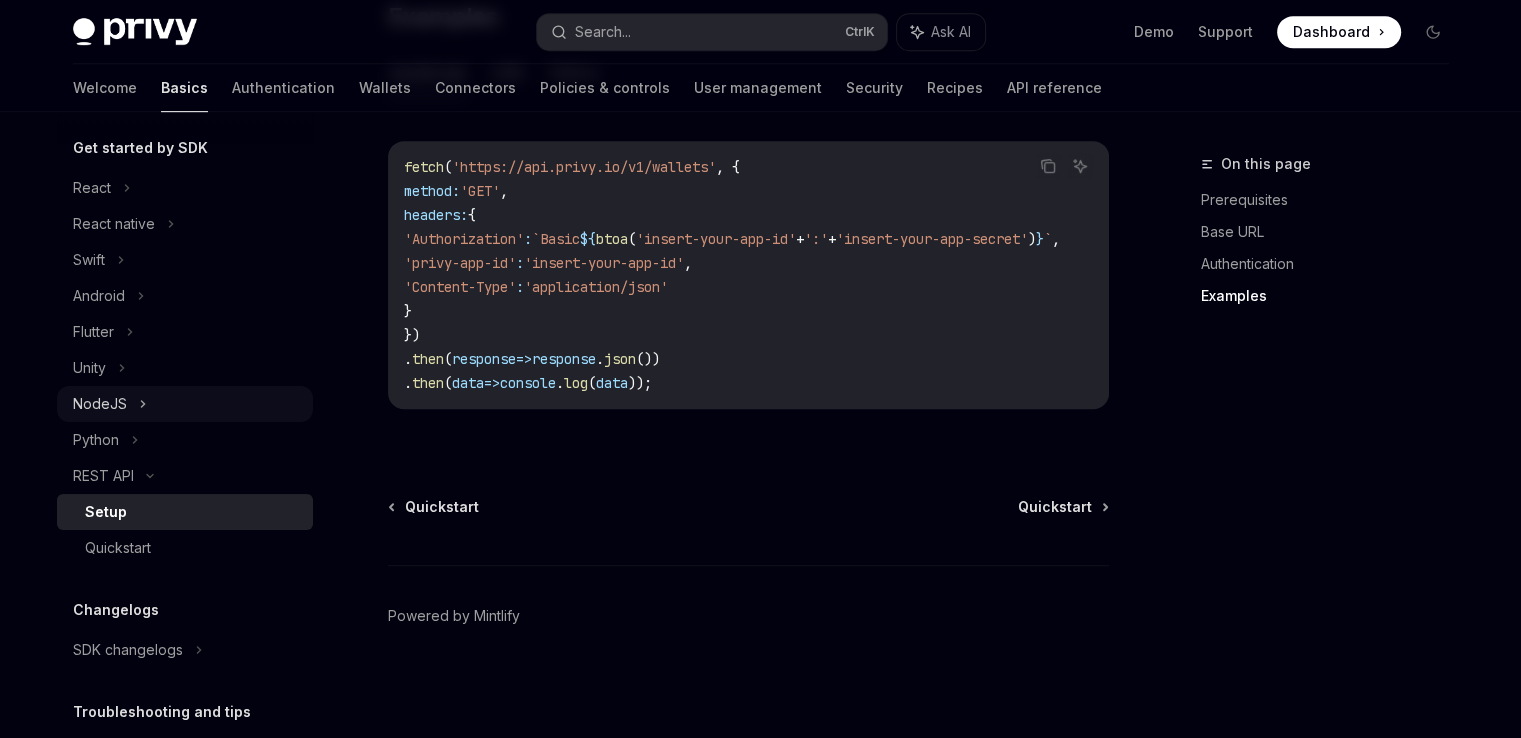 click on "NodeJS" at bounding box center [185, 404] 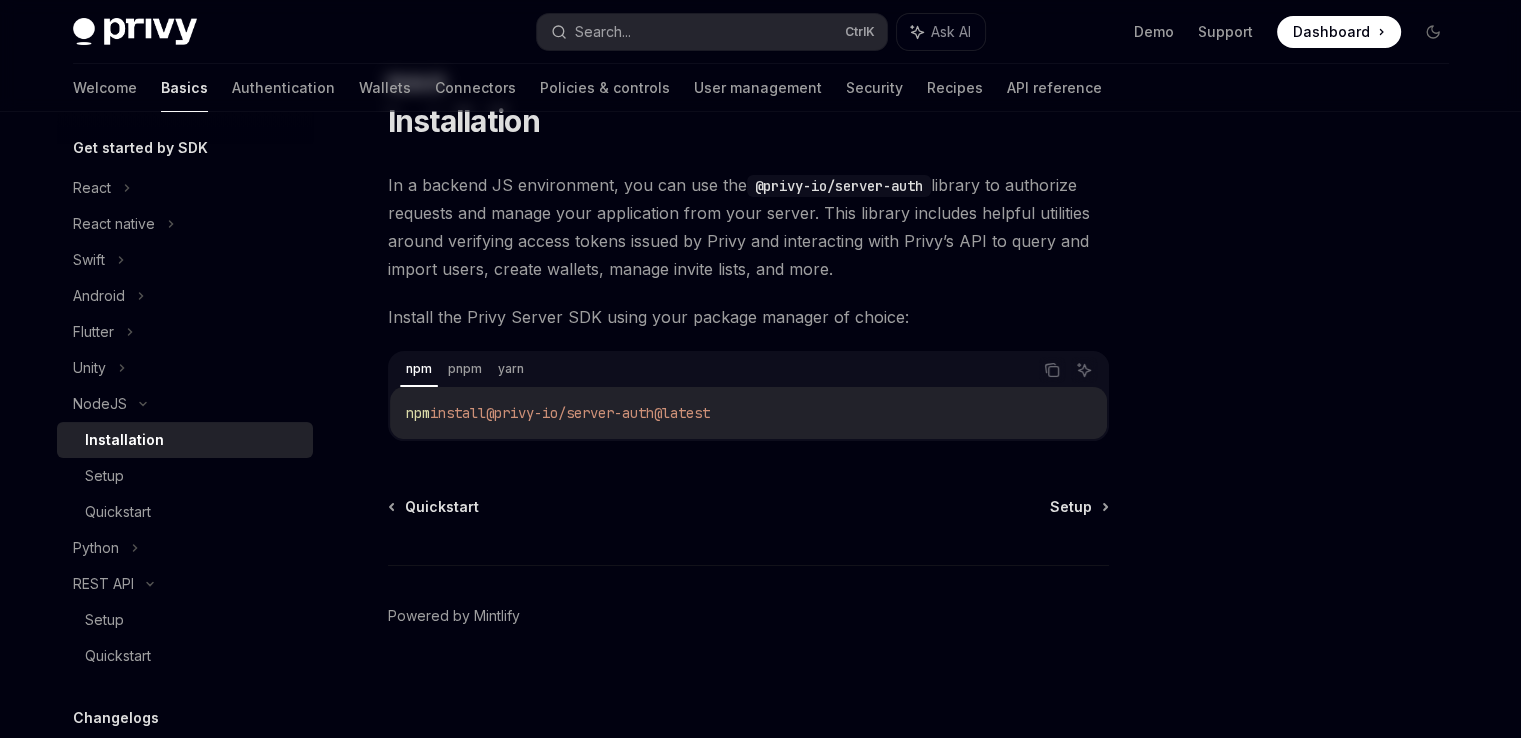 scroll, scrollTop: 0, scrollLeft: 0, axis: both 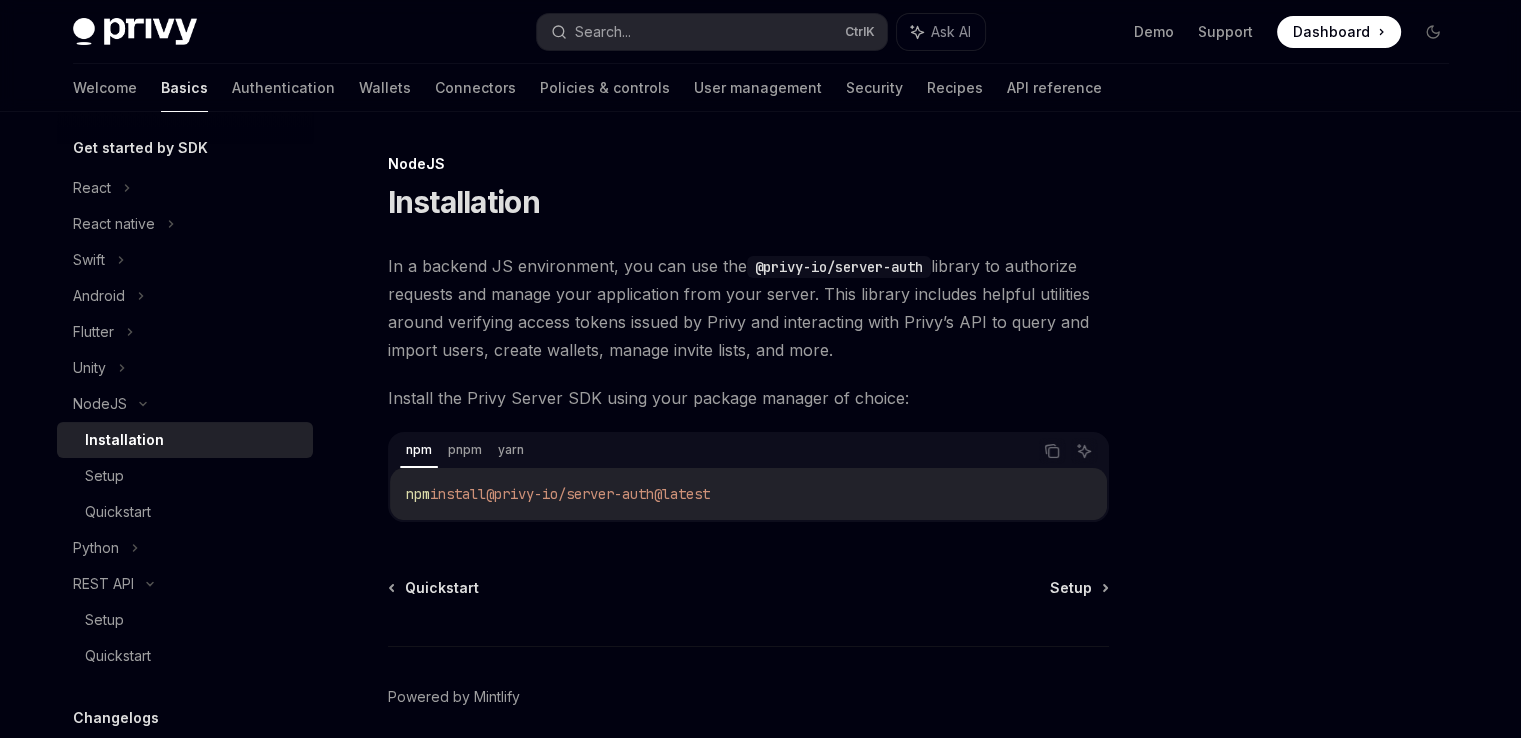 click on "Installation" at bounding box center (193, 440) 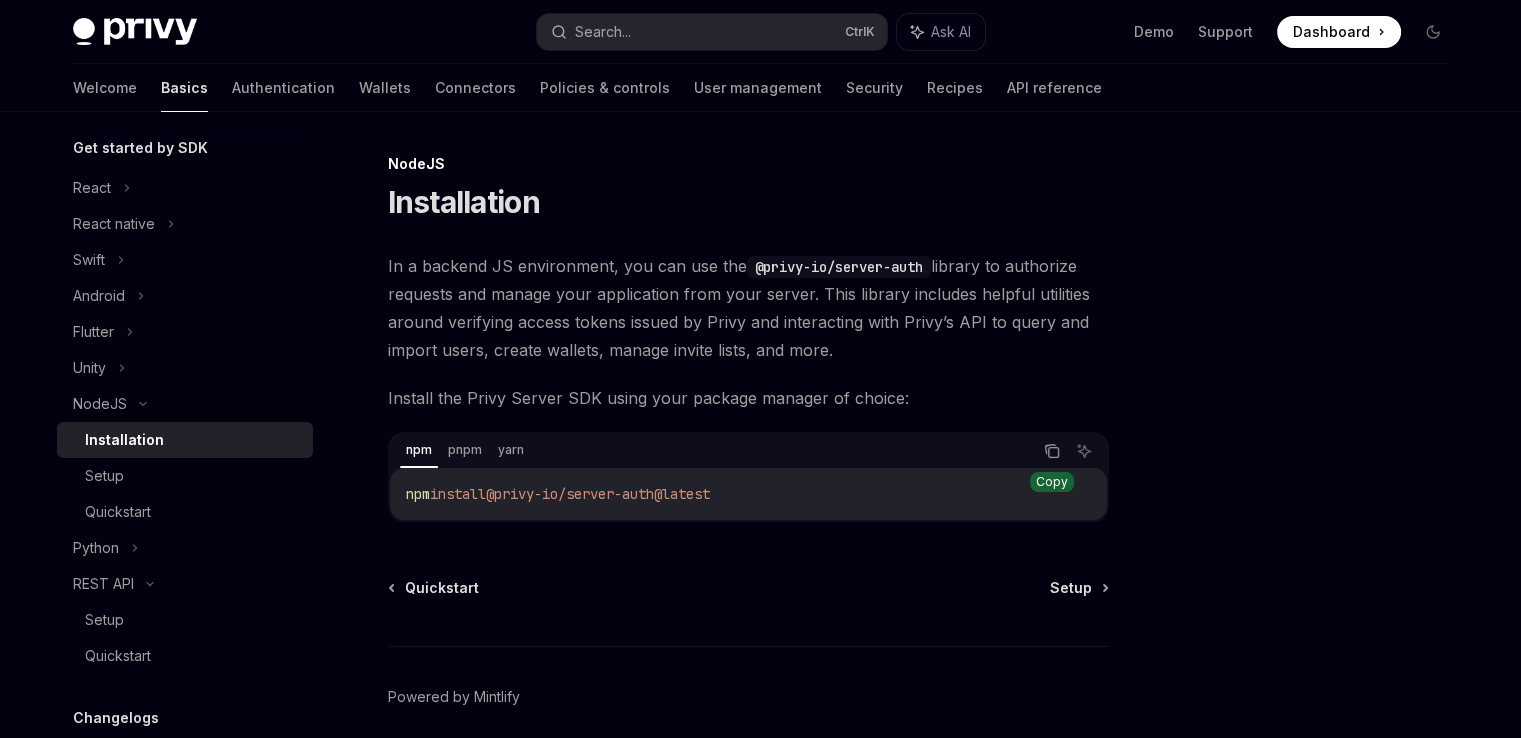 click 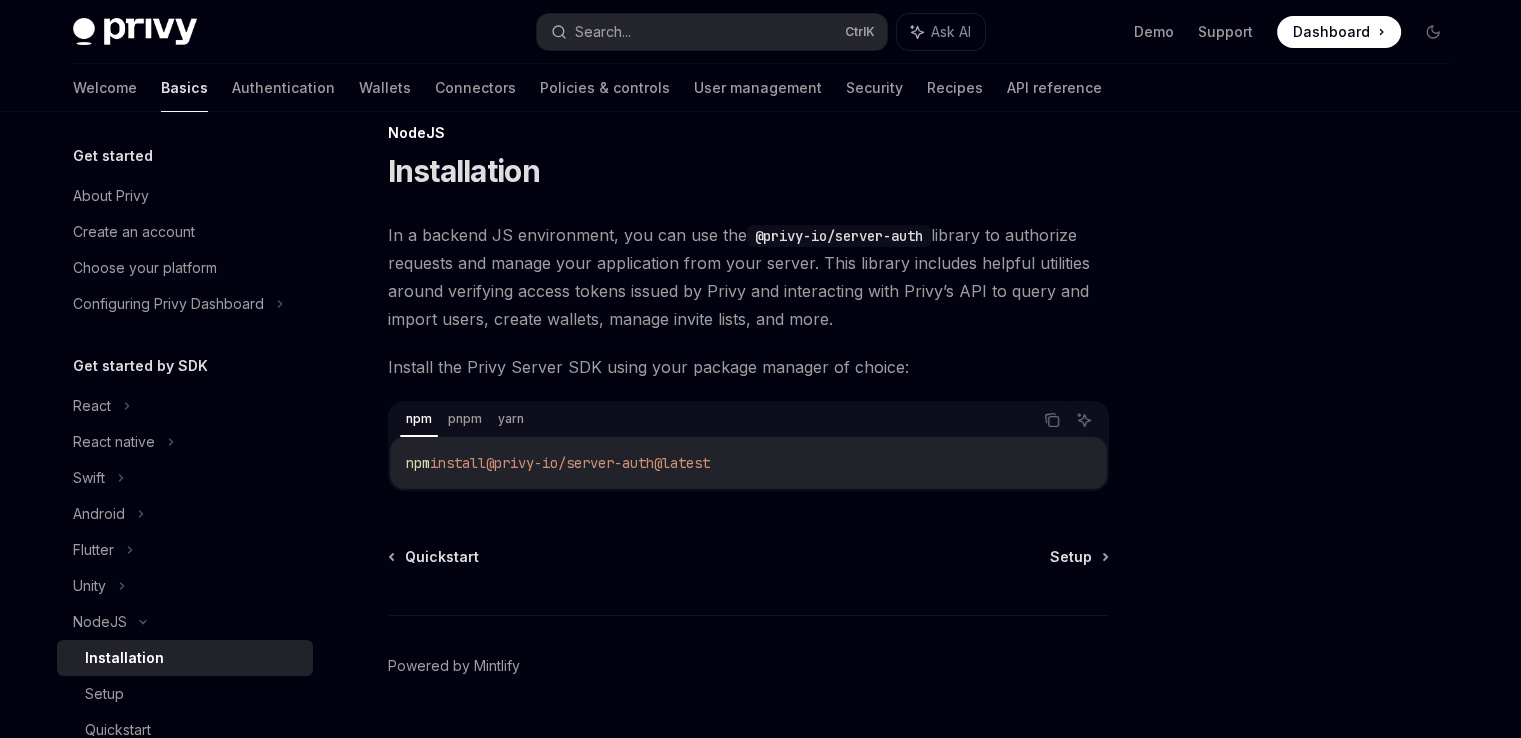 scroll, scrollTop: 81, scrollLeft: 0, axis: vertical 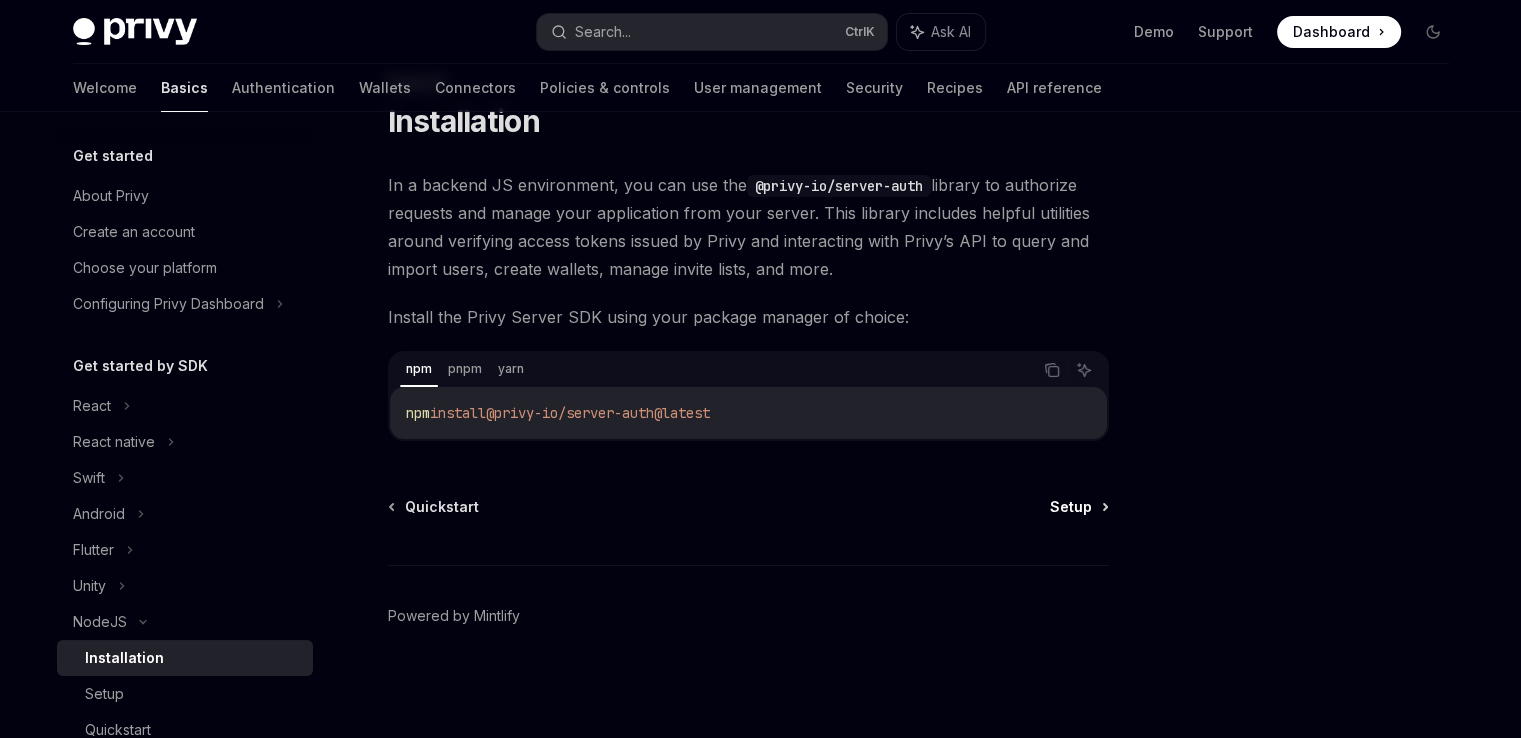 click on "Setup" at bounding box center [1071, 507] 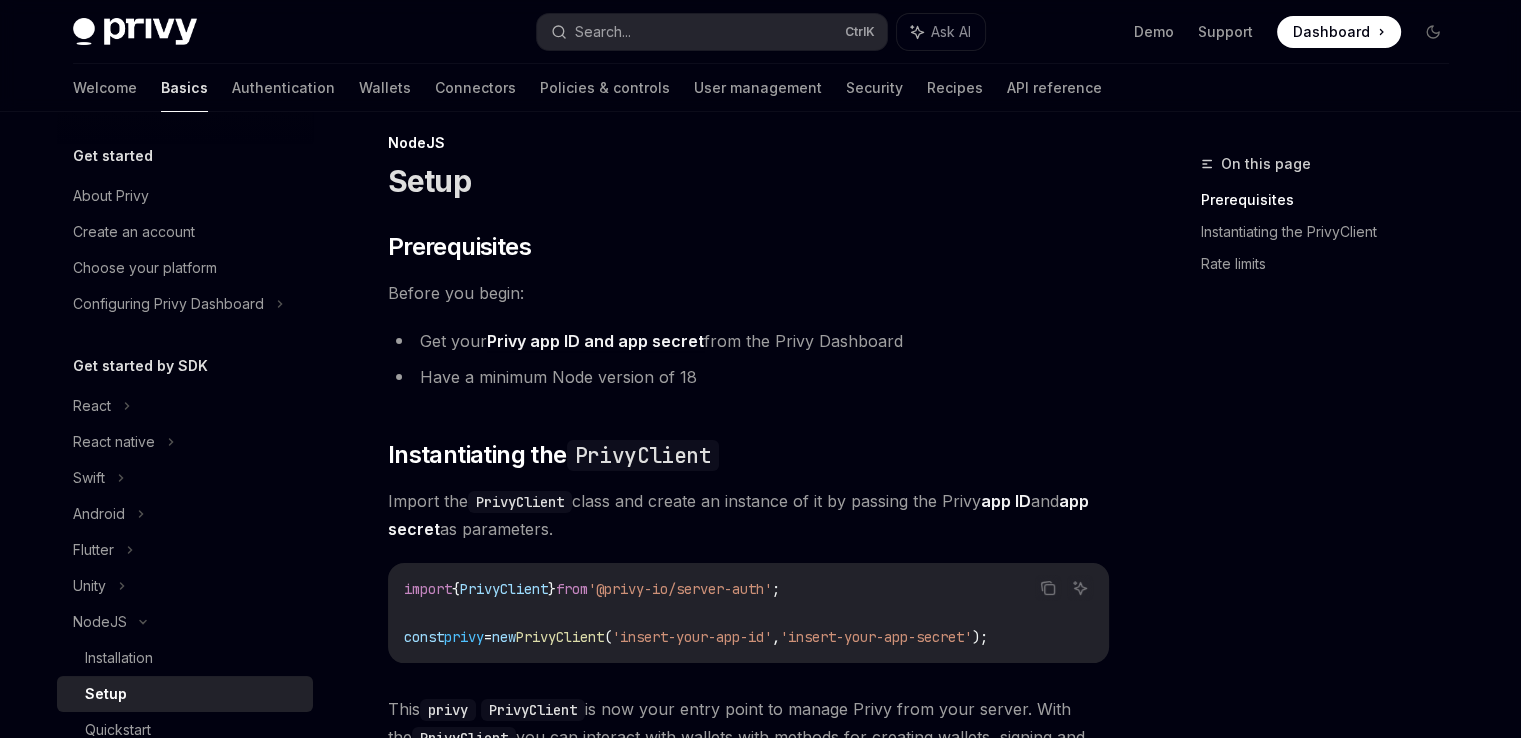 scroll, scrollTop: 11, scrollLeft: 0, axis: vertical 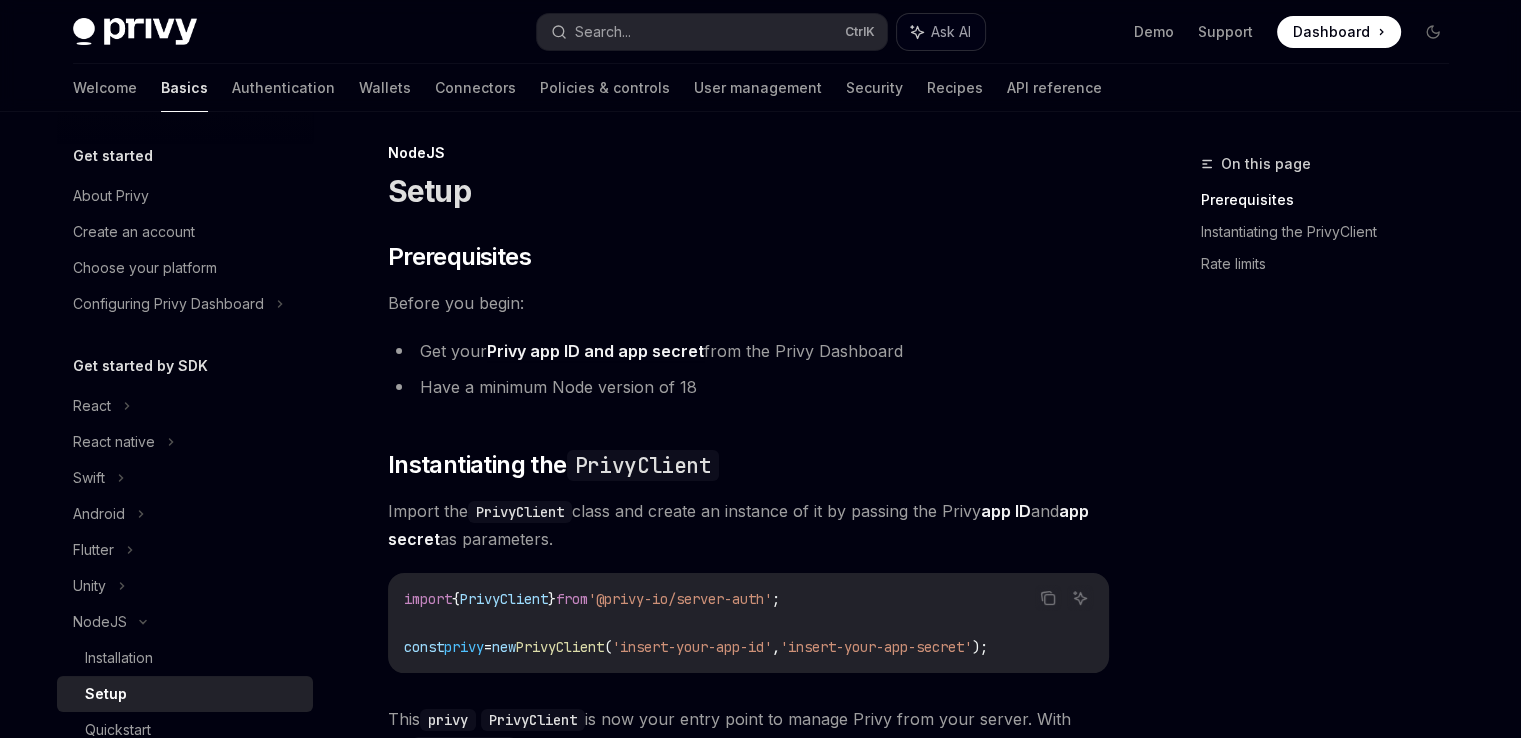 click on "Ask AI" at bounding box center (951, 32) 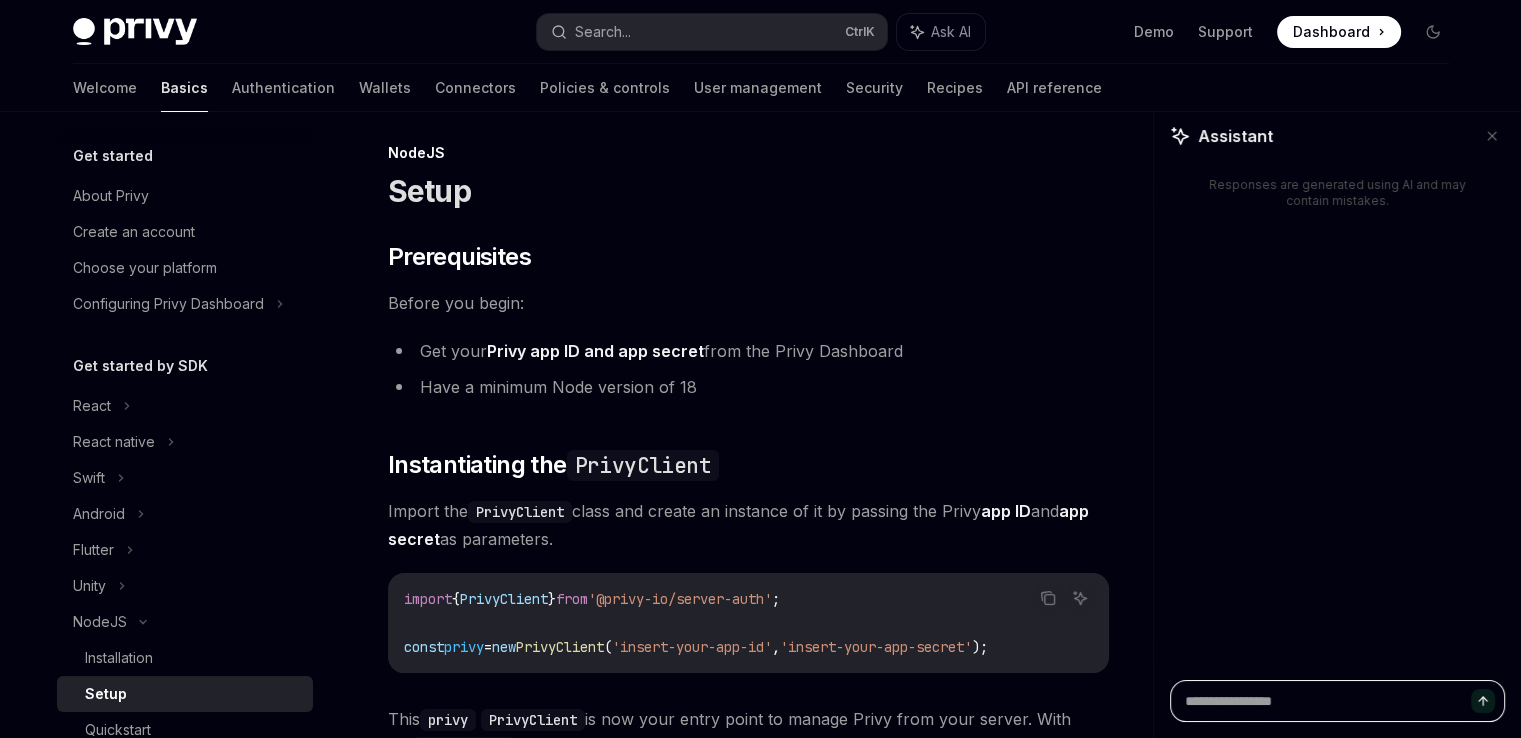 click at bounding box center [1337, 701] 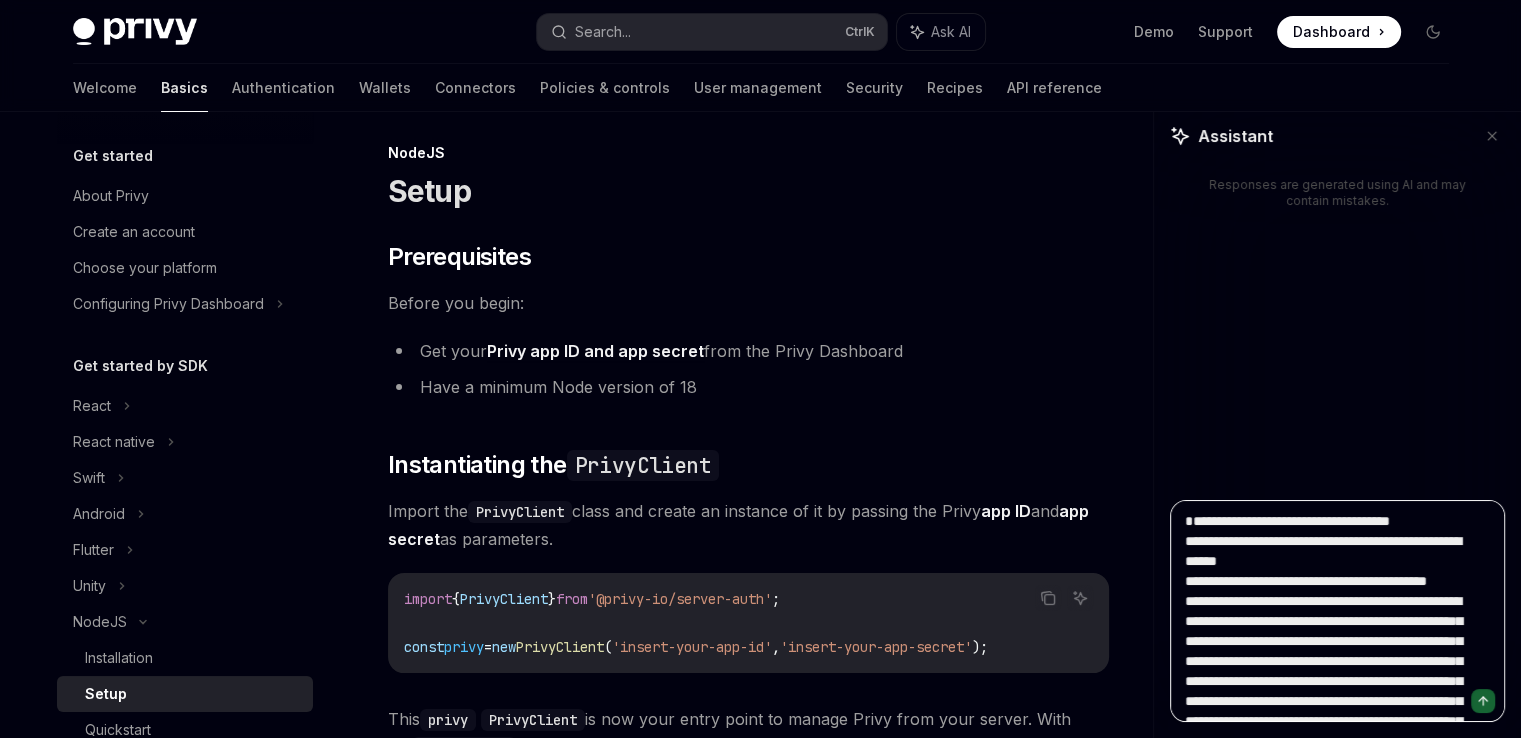 scroll, scrollTop: 1248, scrollLeft: 0, axis: vertical 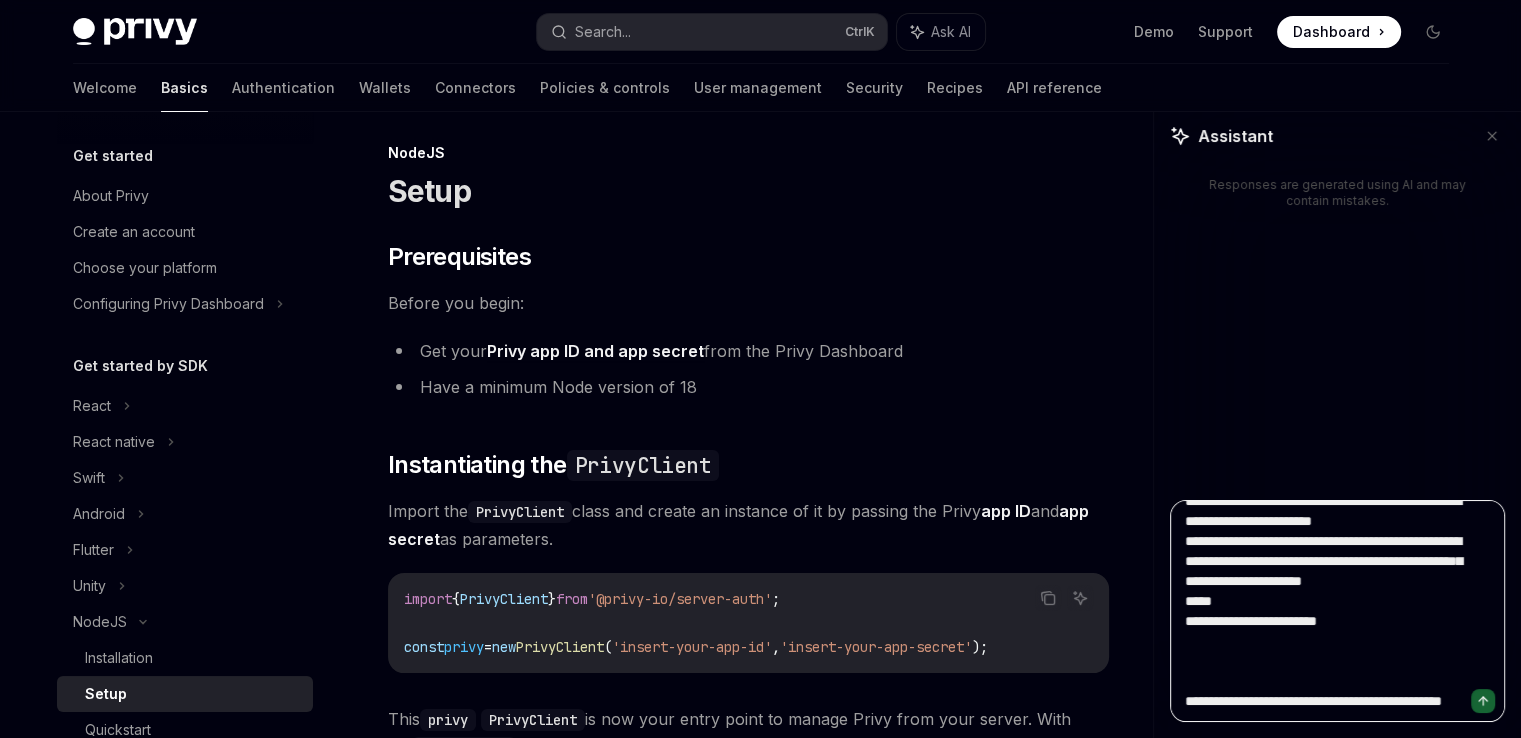 type on "**********" 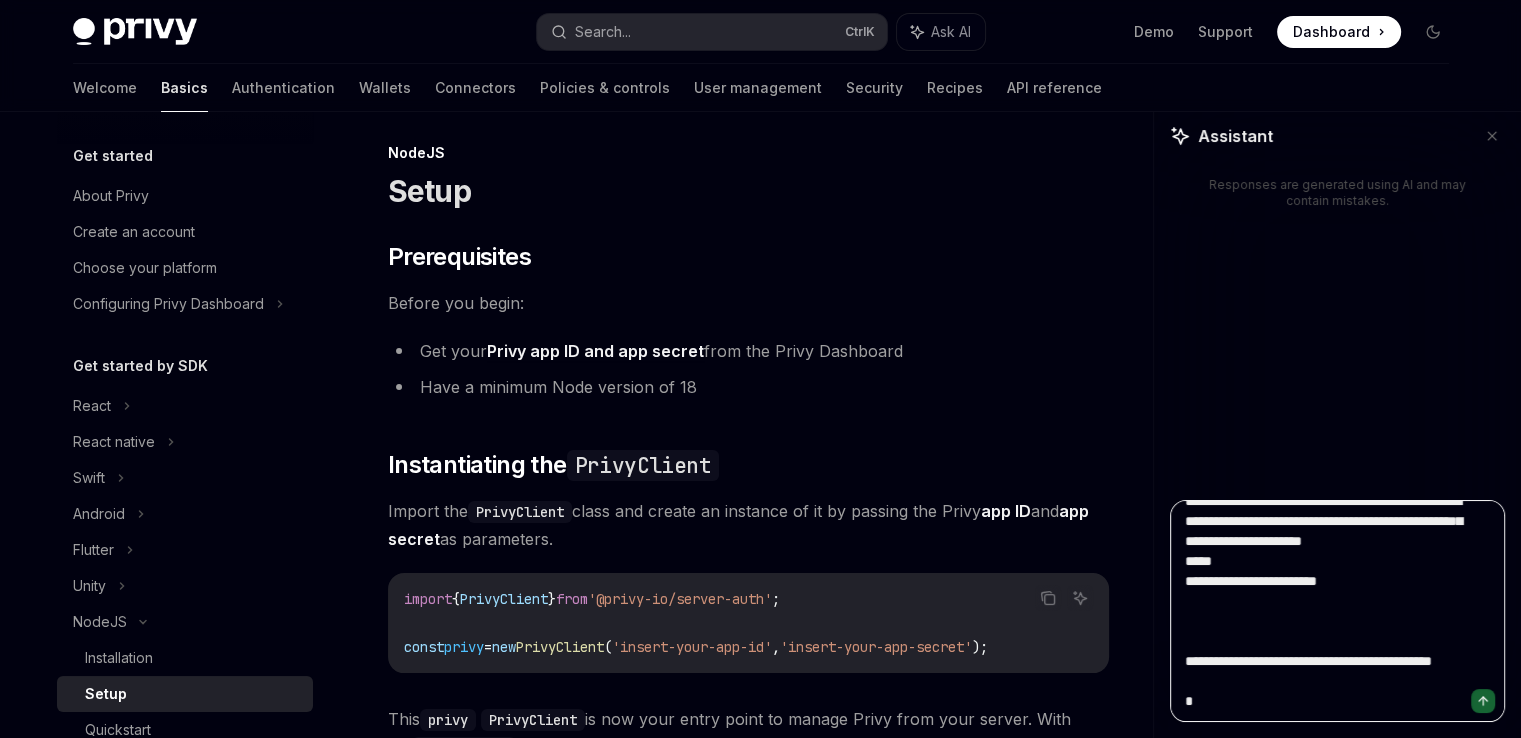 type on "**********" 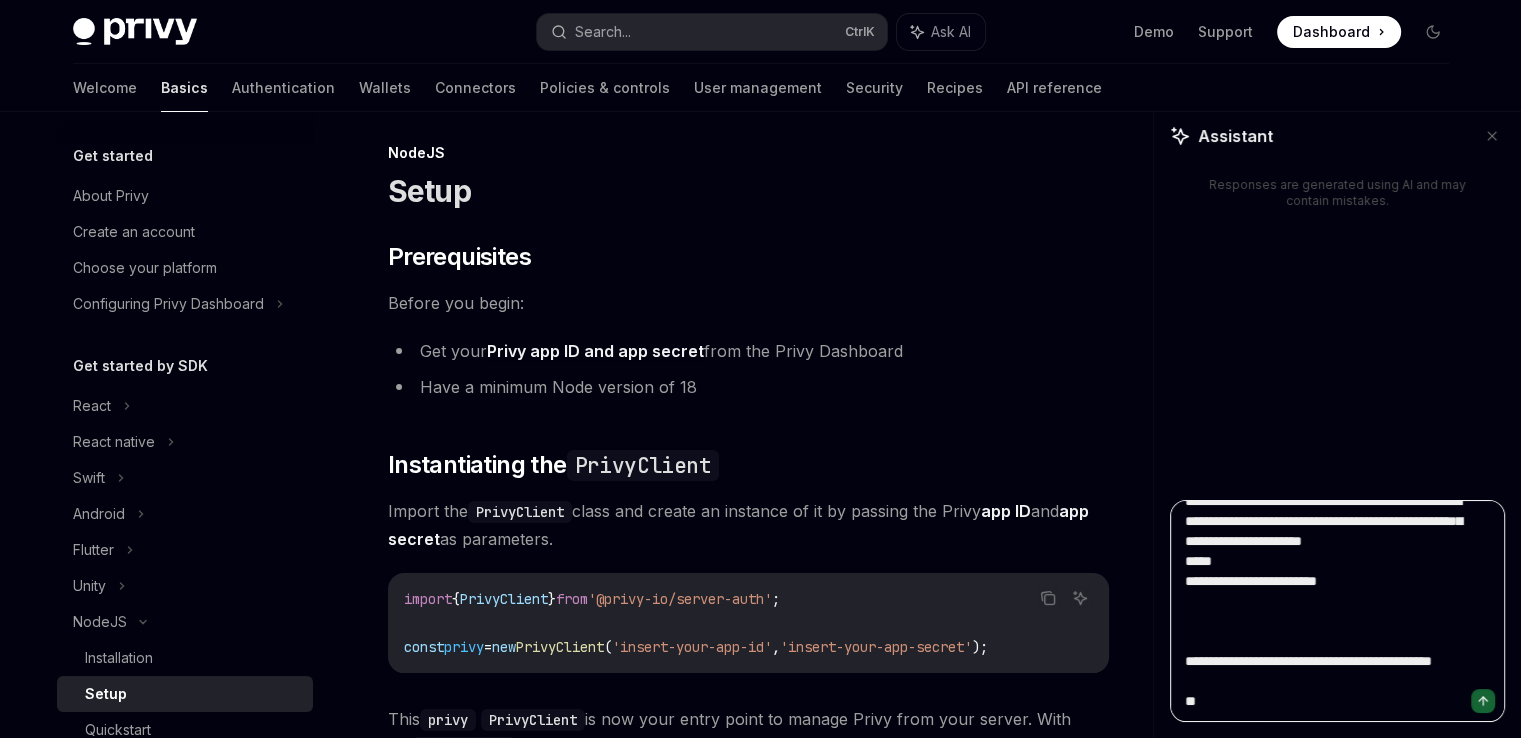 type on "**********" 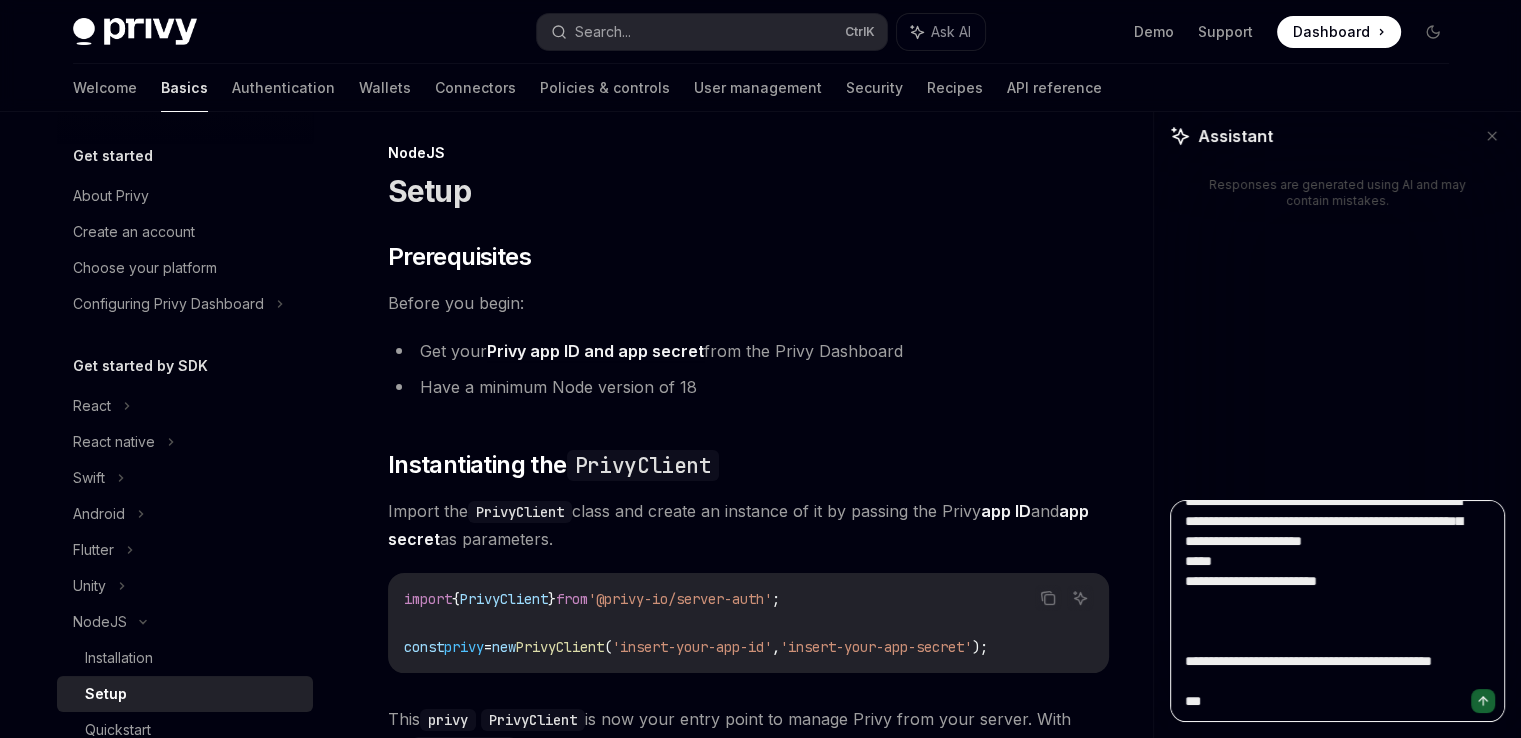 type on "**********" 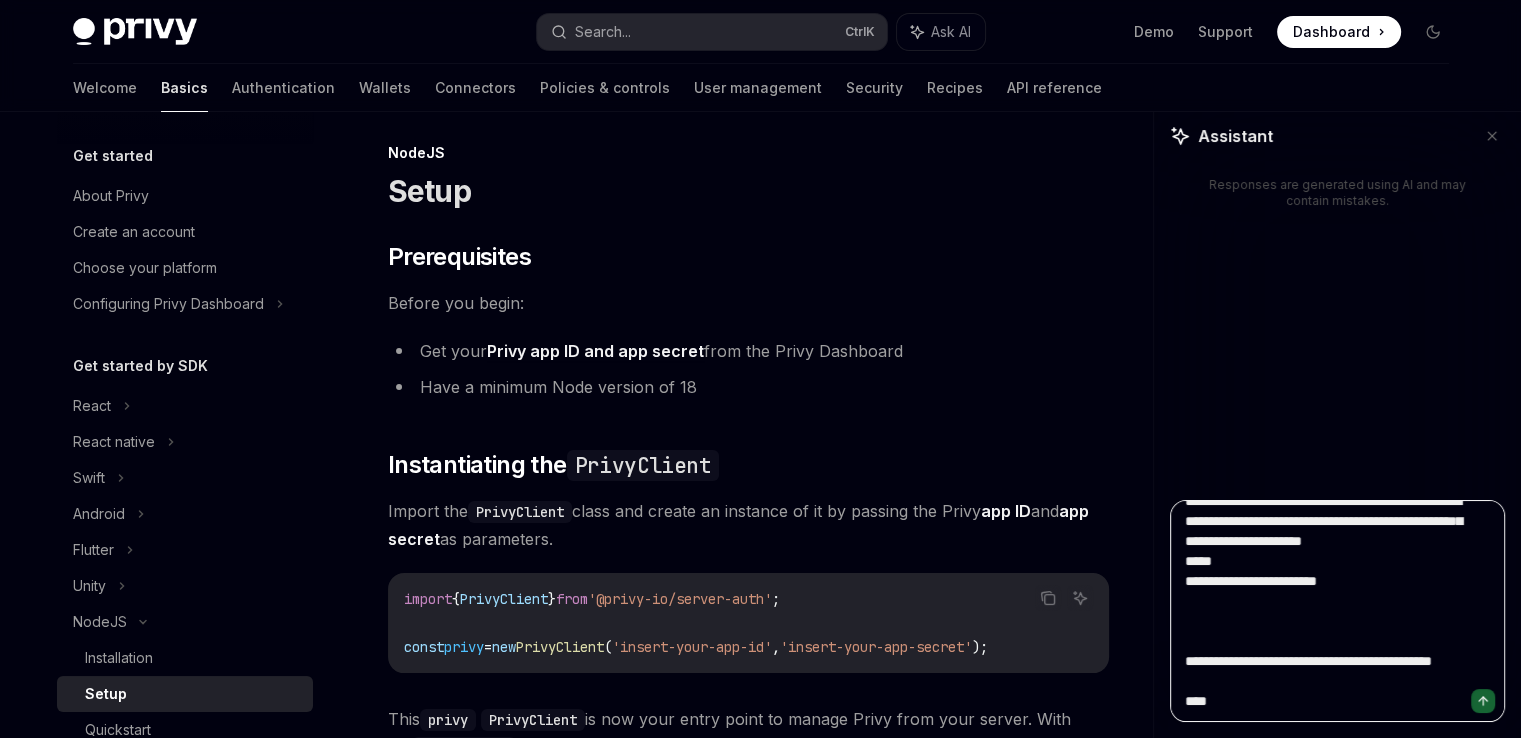 type on "**********" 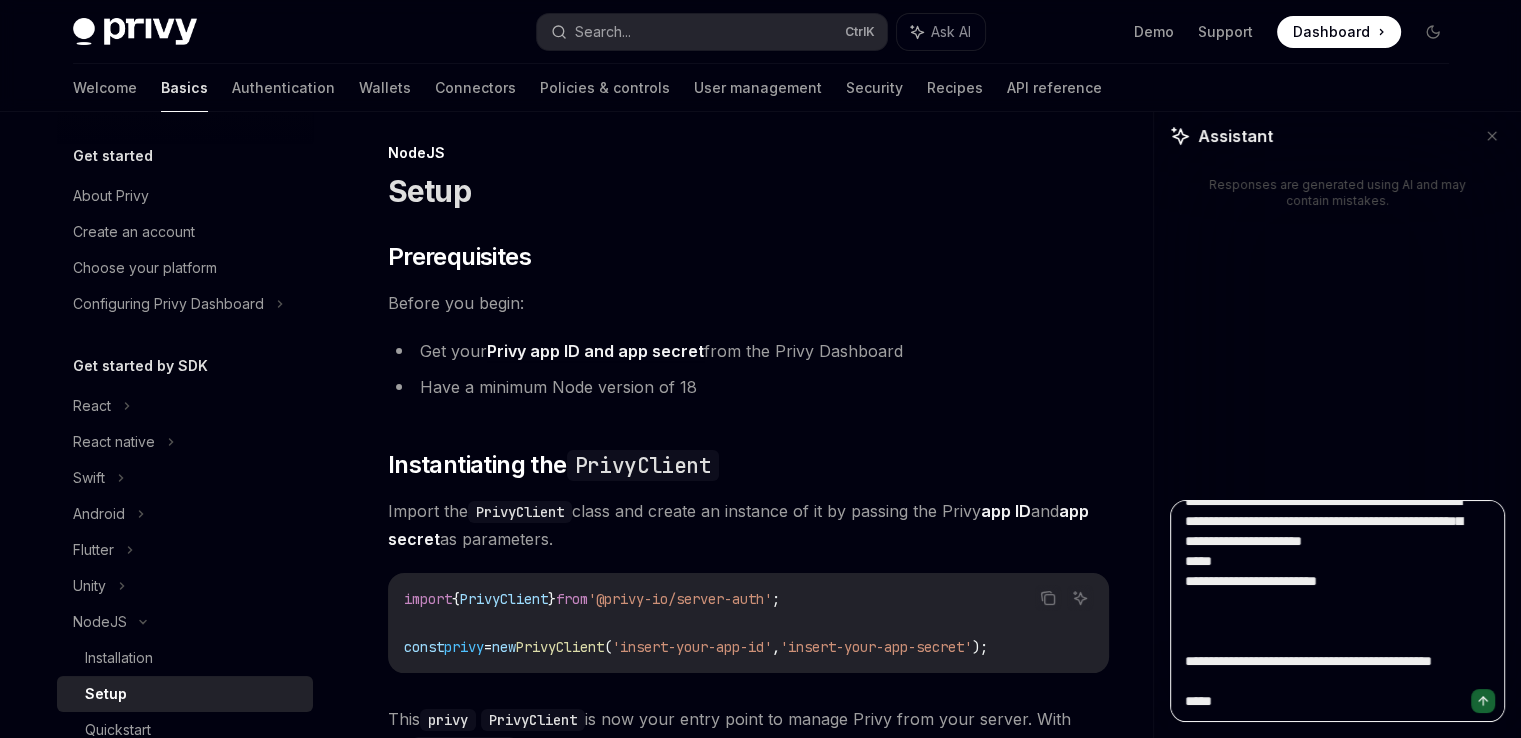 type on "**********" 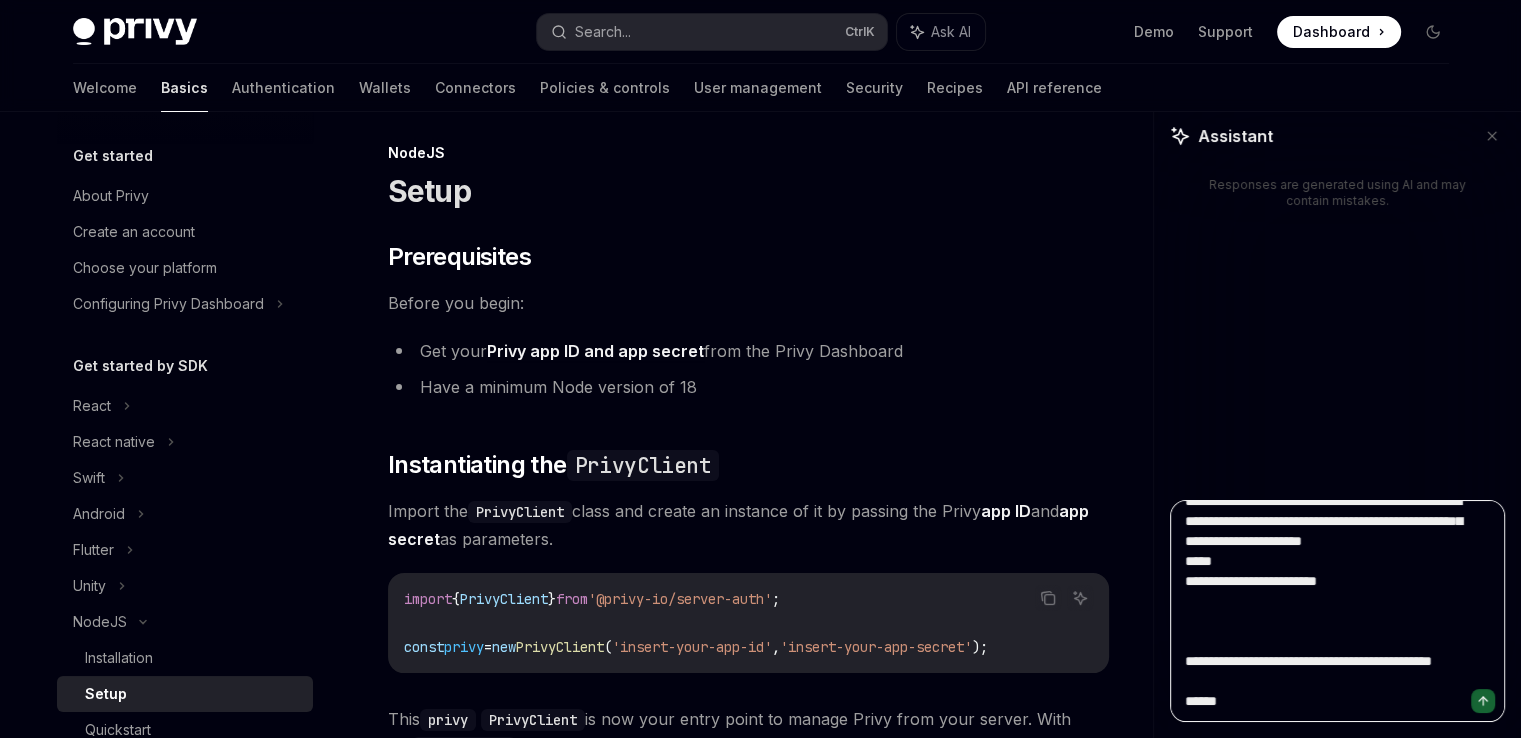 type on "**********" 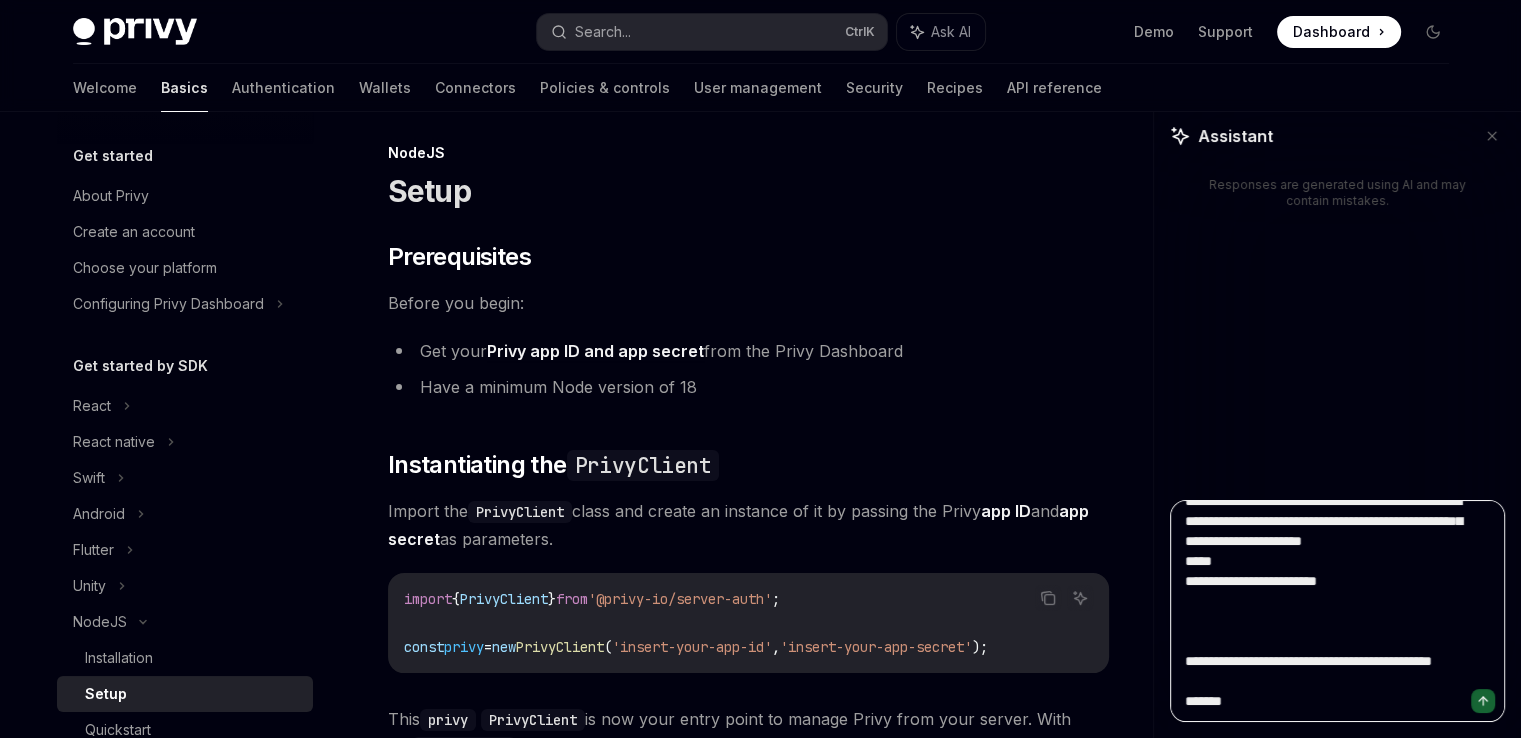 type on "**********" 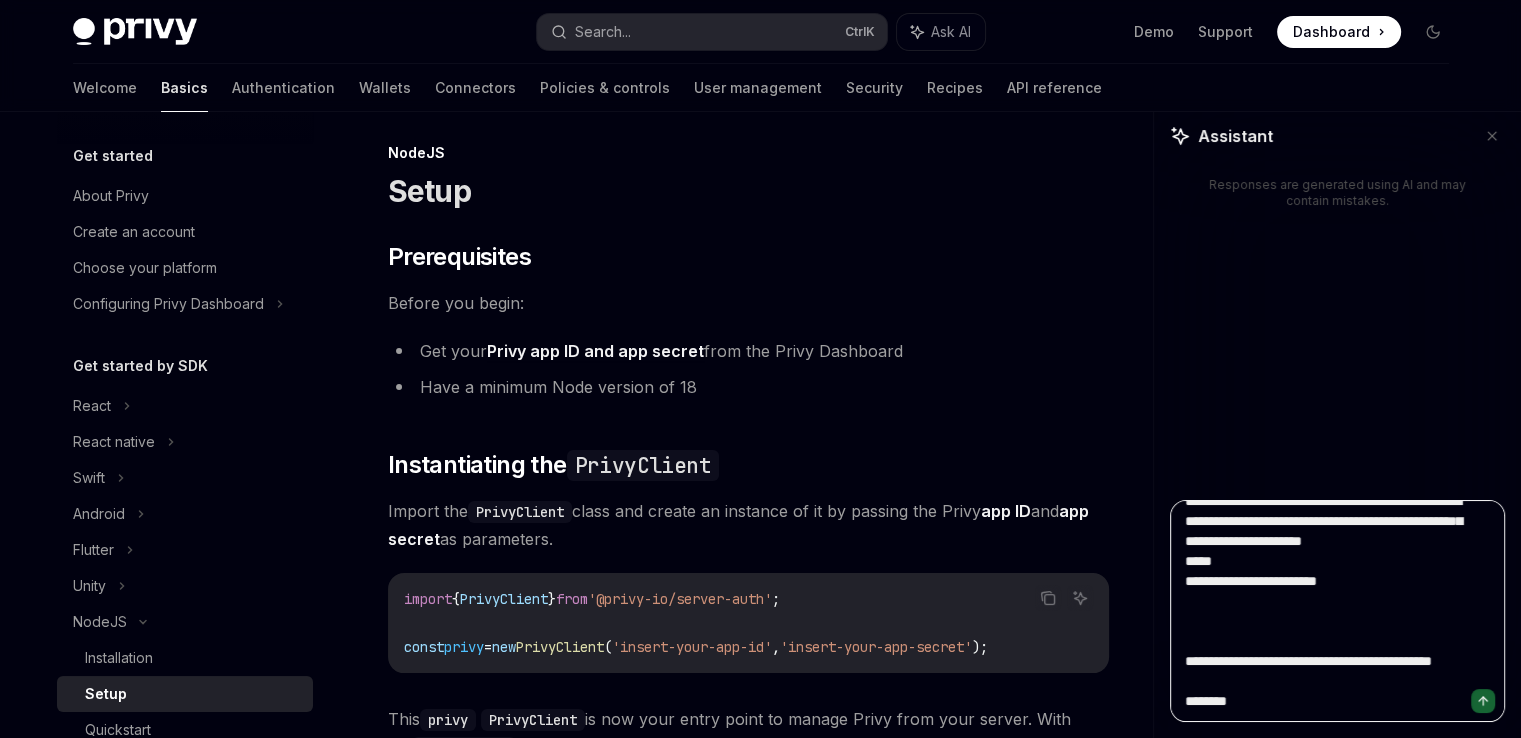 type on "**********" 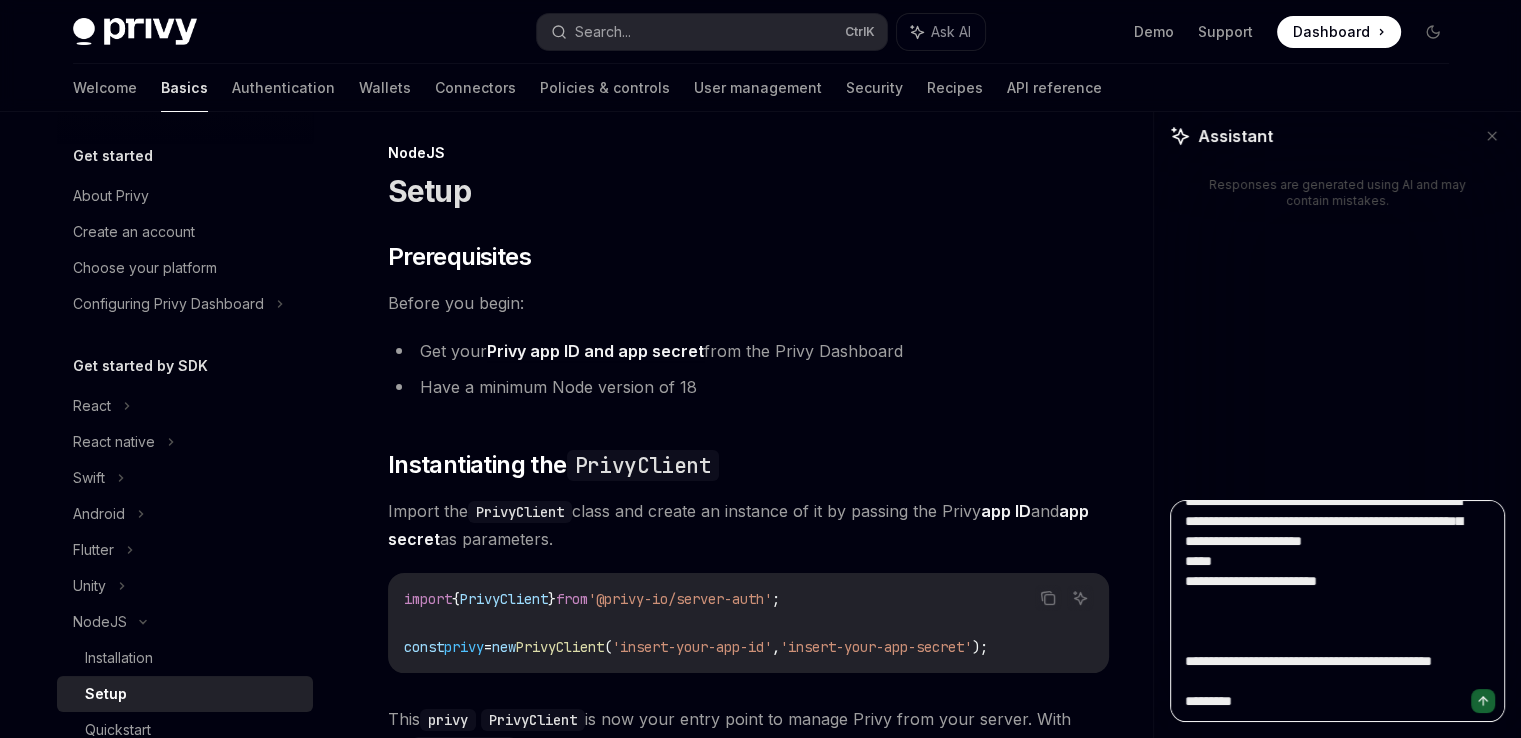type on "**********" 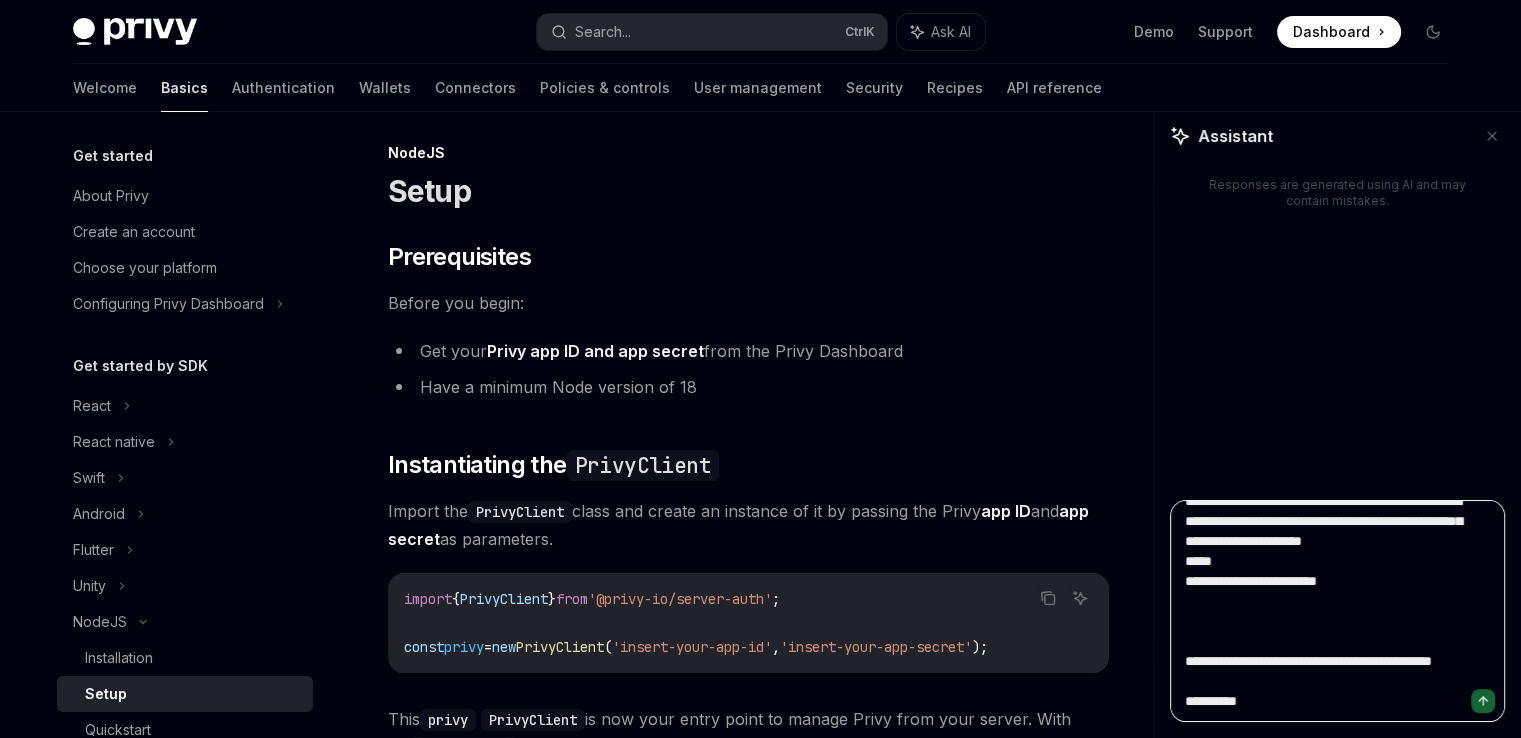 type on "**********" 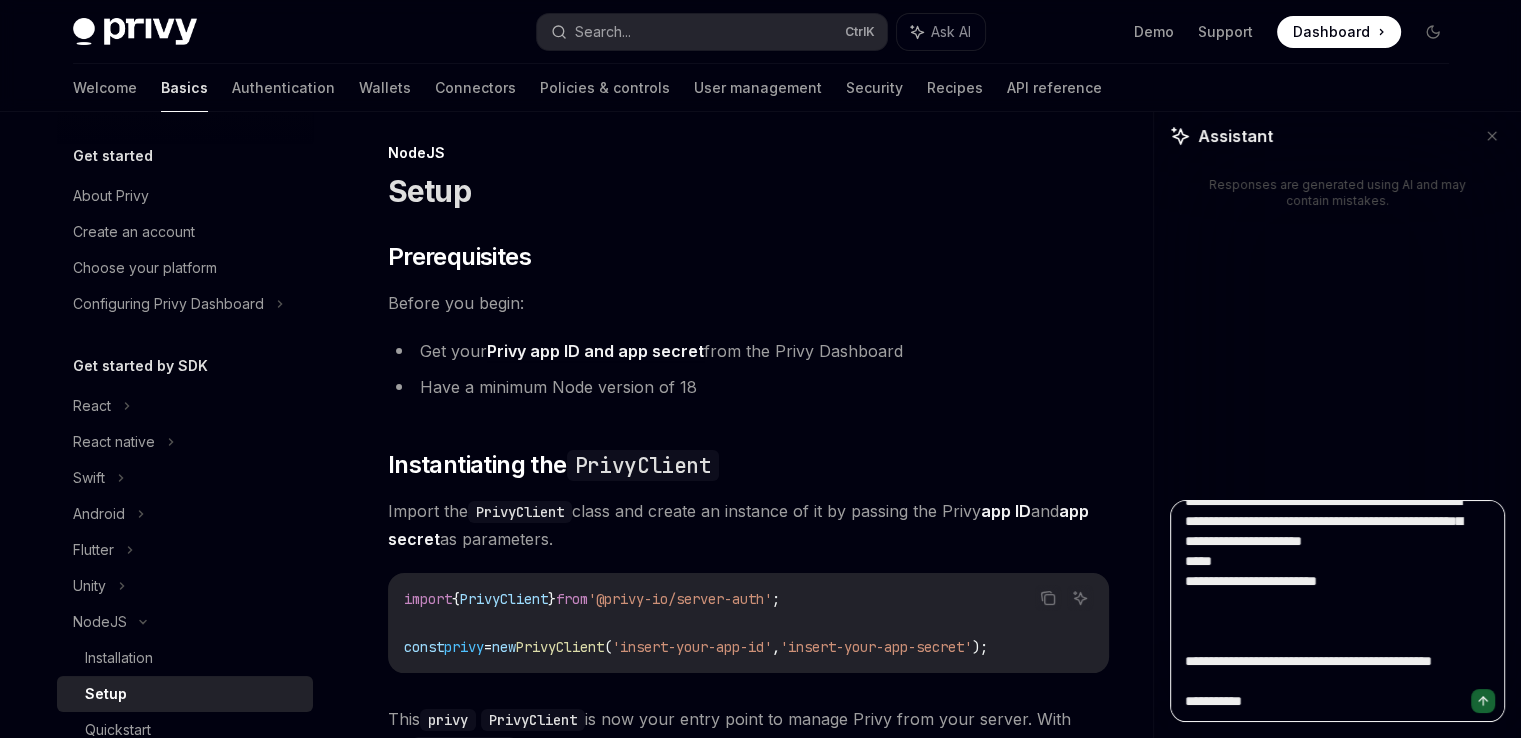 type on "**********" 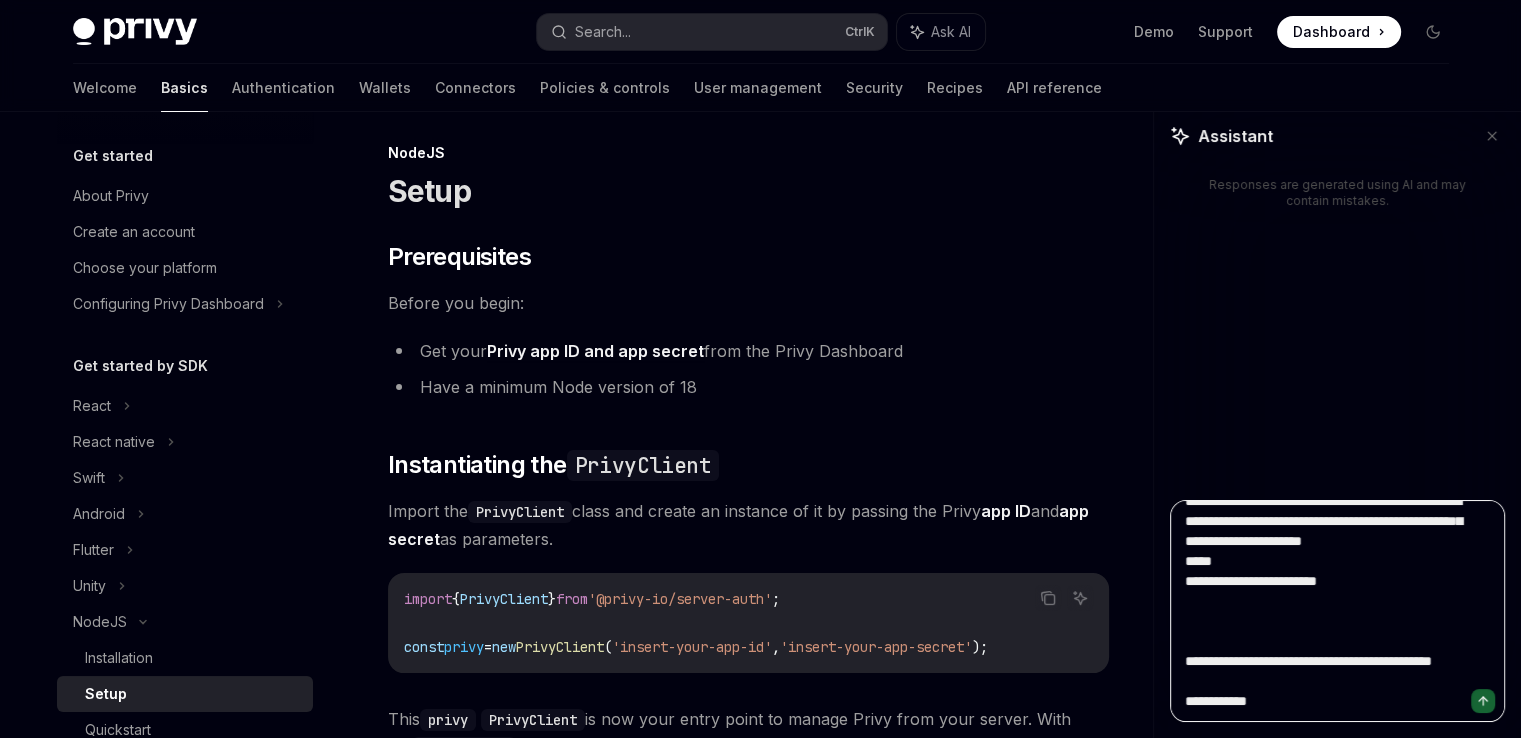 type on "**********" 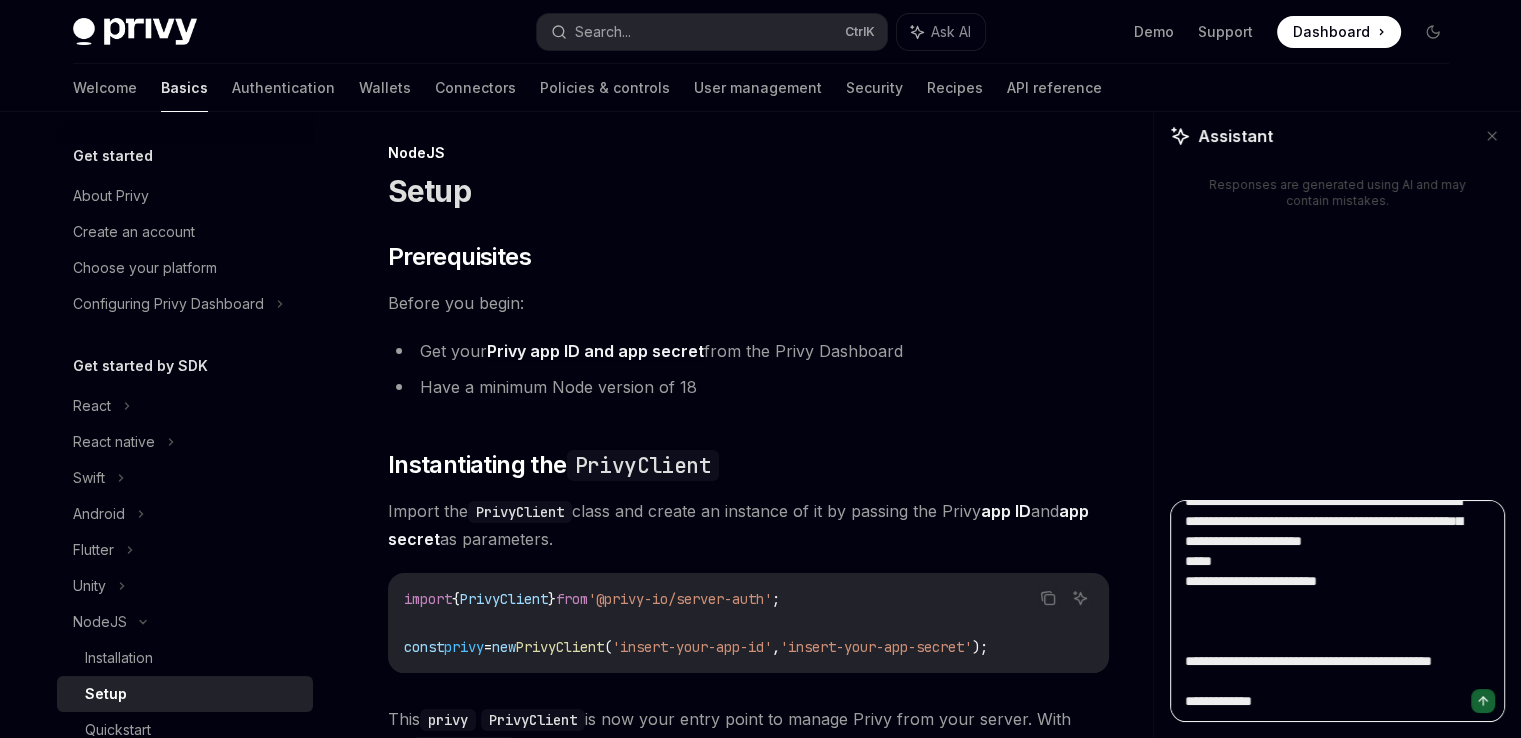 type on "**********" 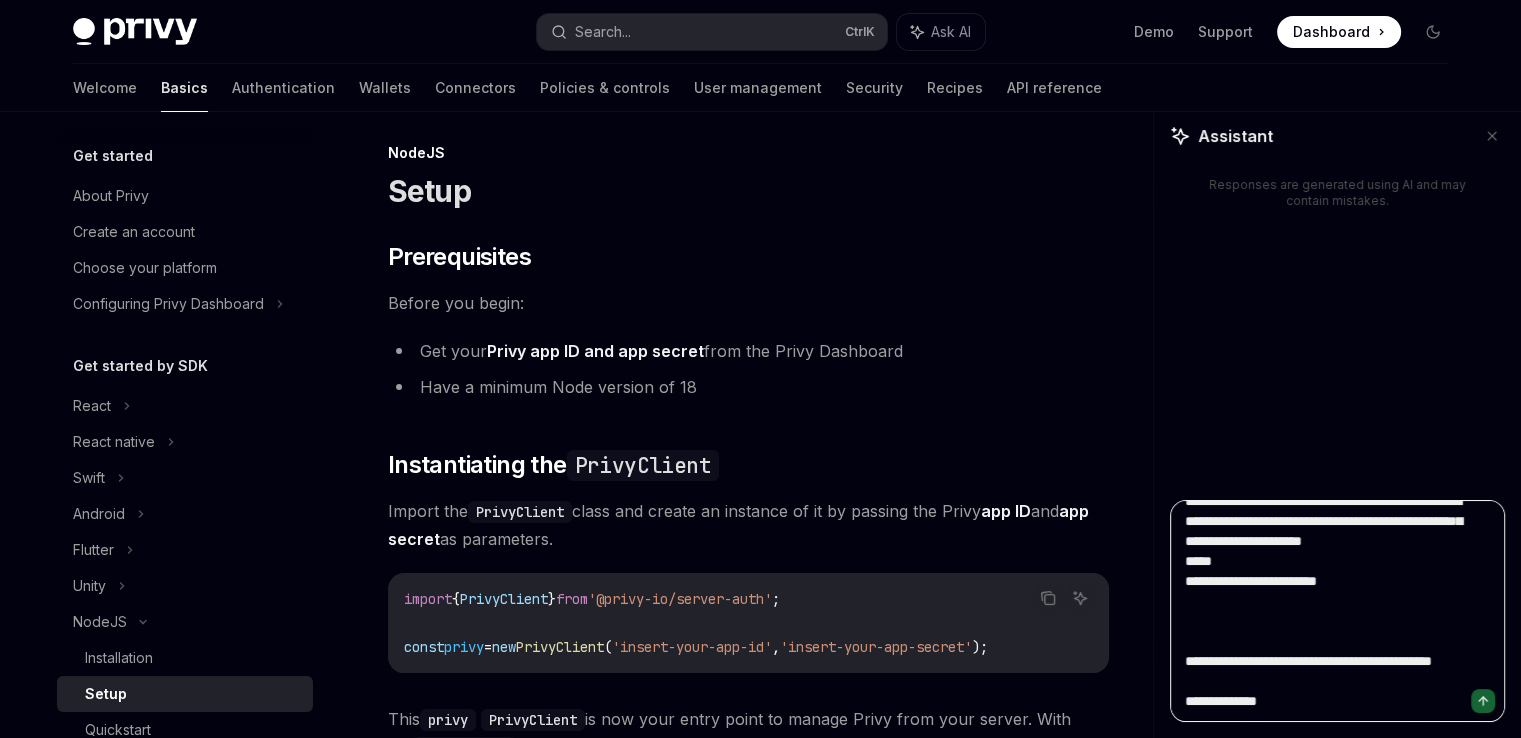 type on "**********" 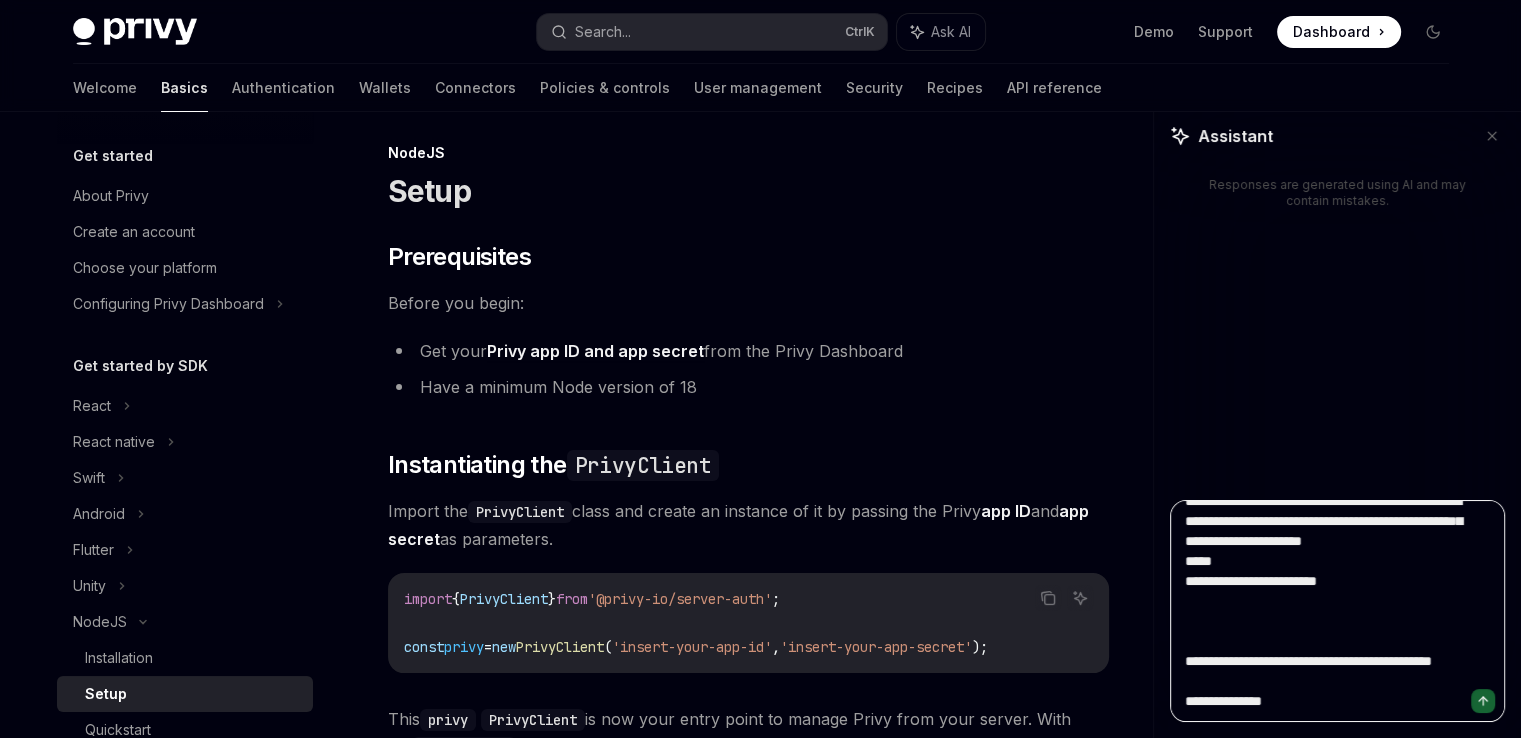 type on "**********" 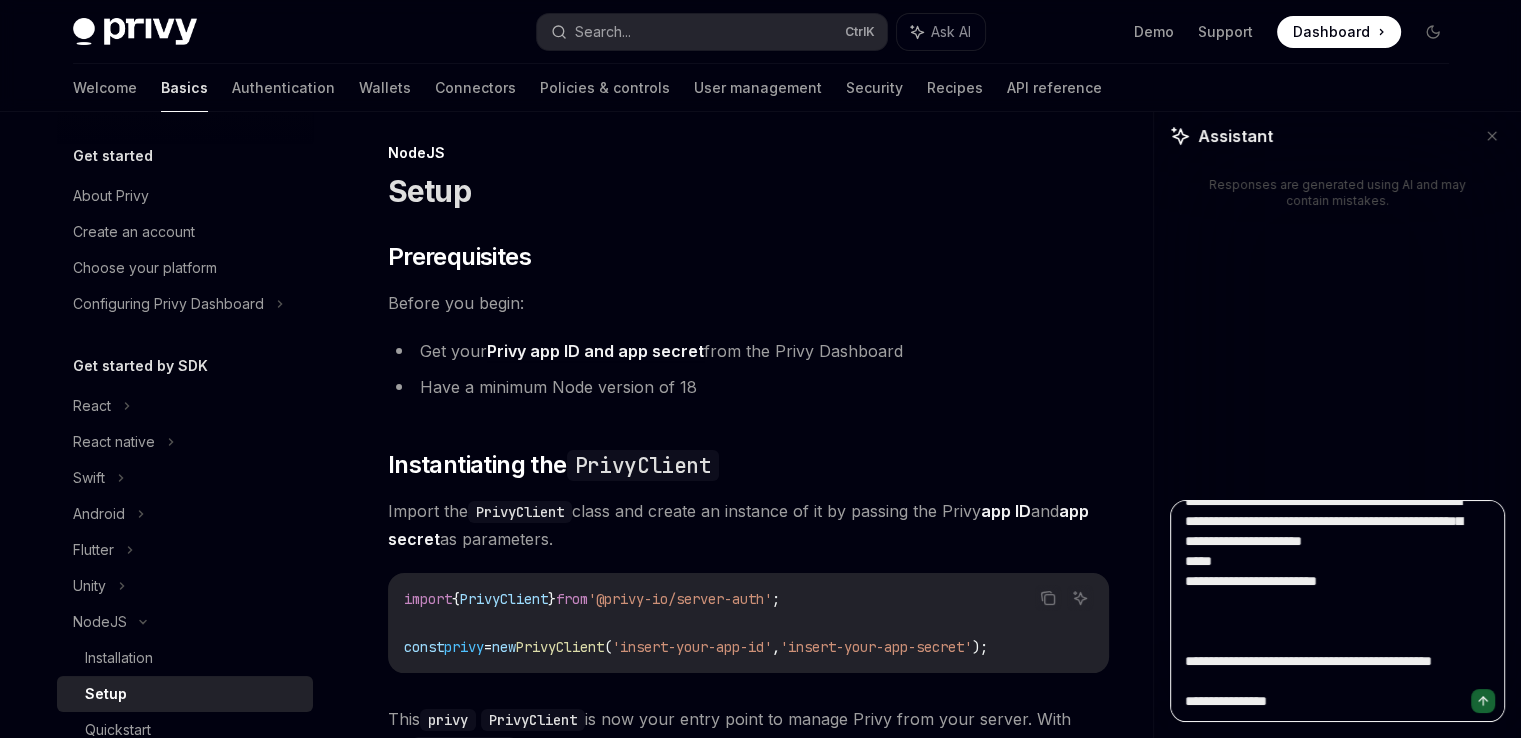 type on "**********" 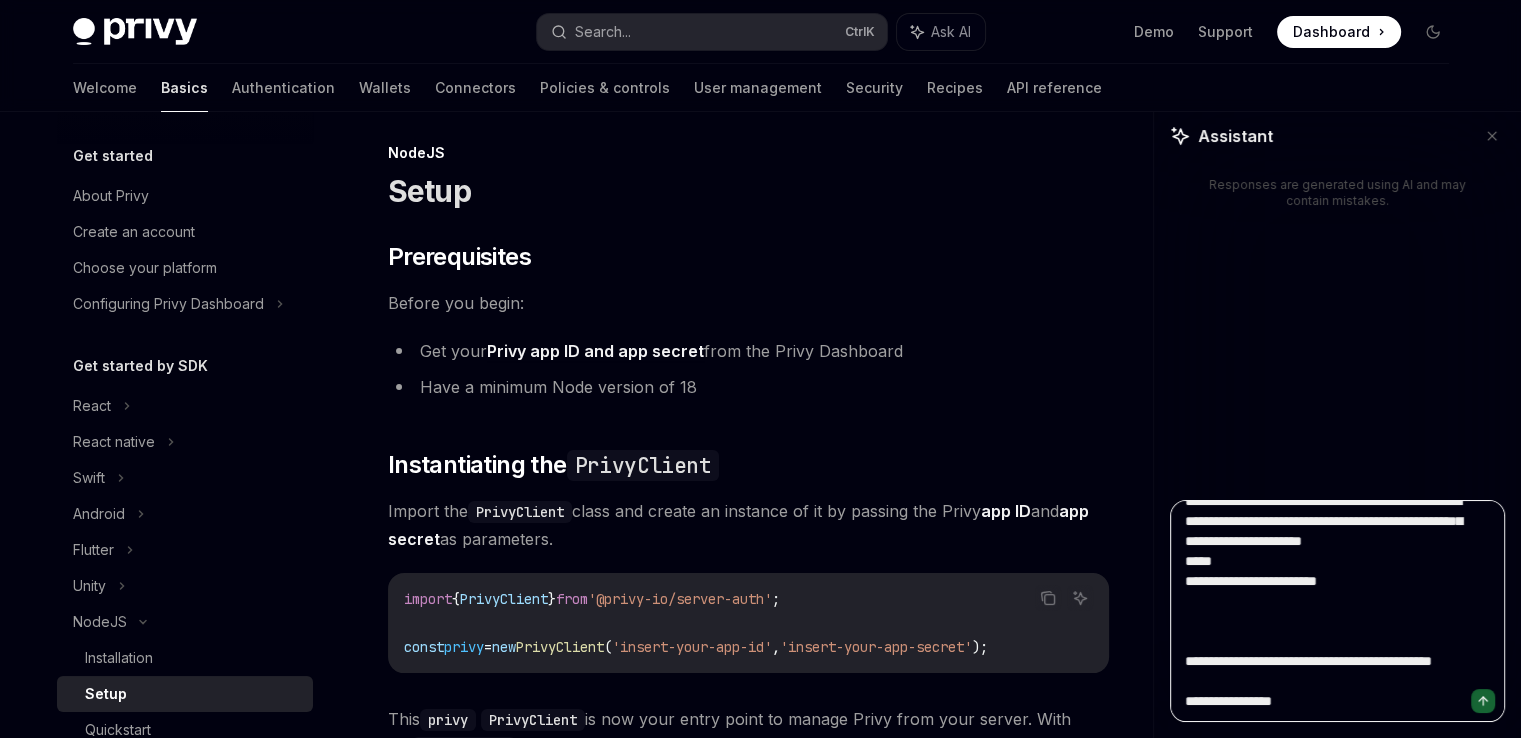 type on "**********" 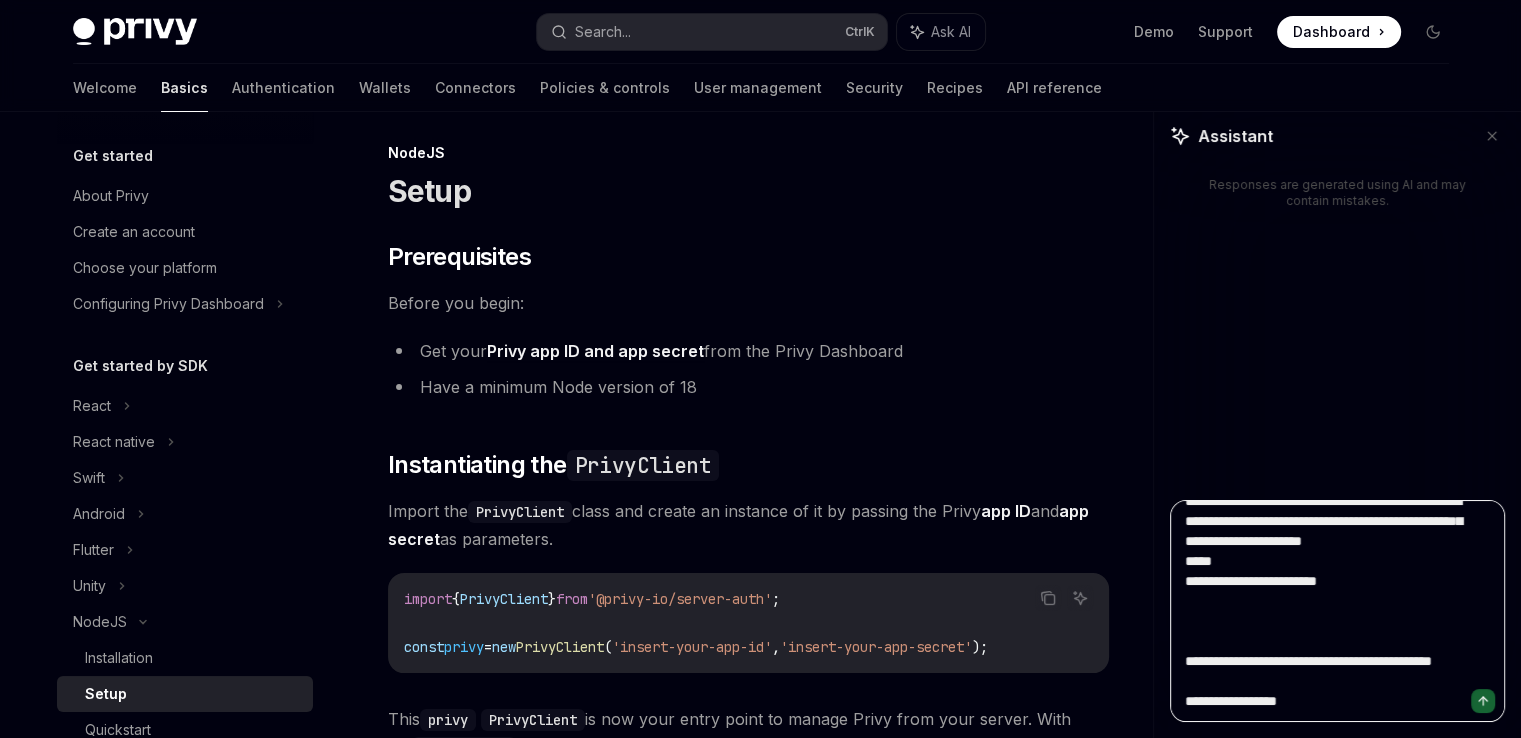 type on "**********" 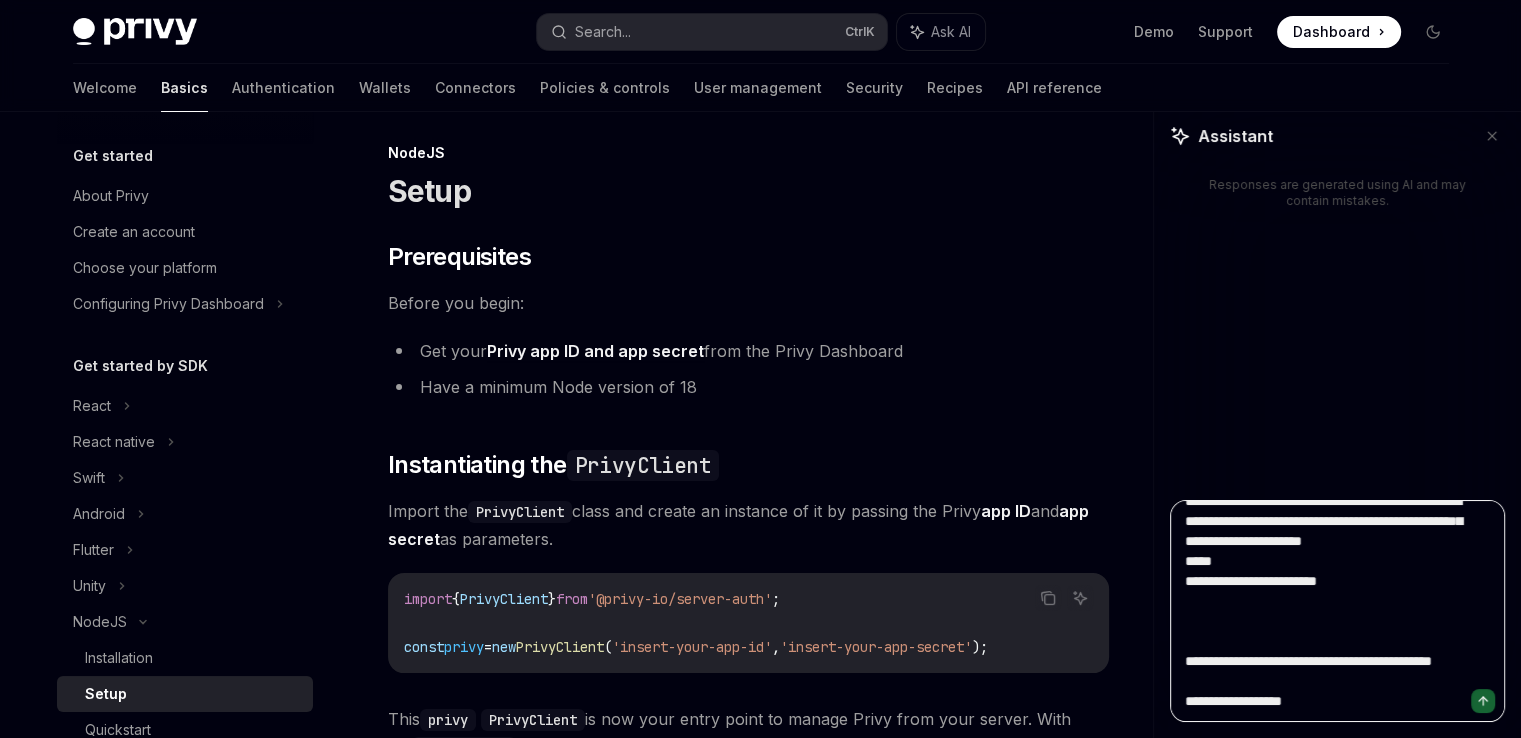type on "**********" 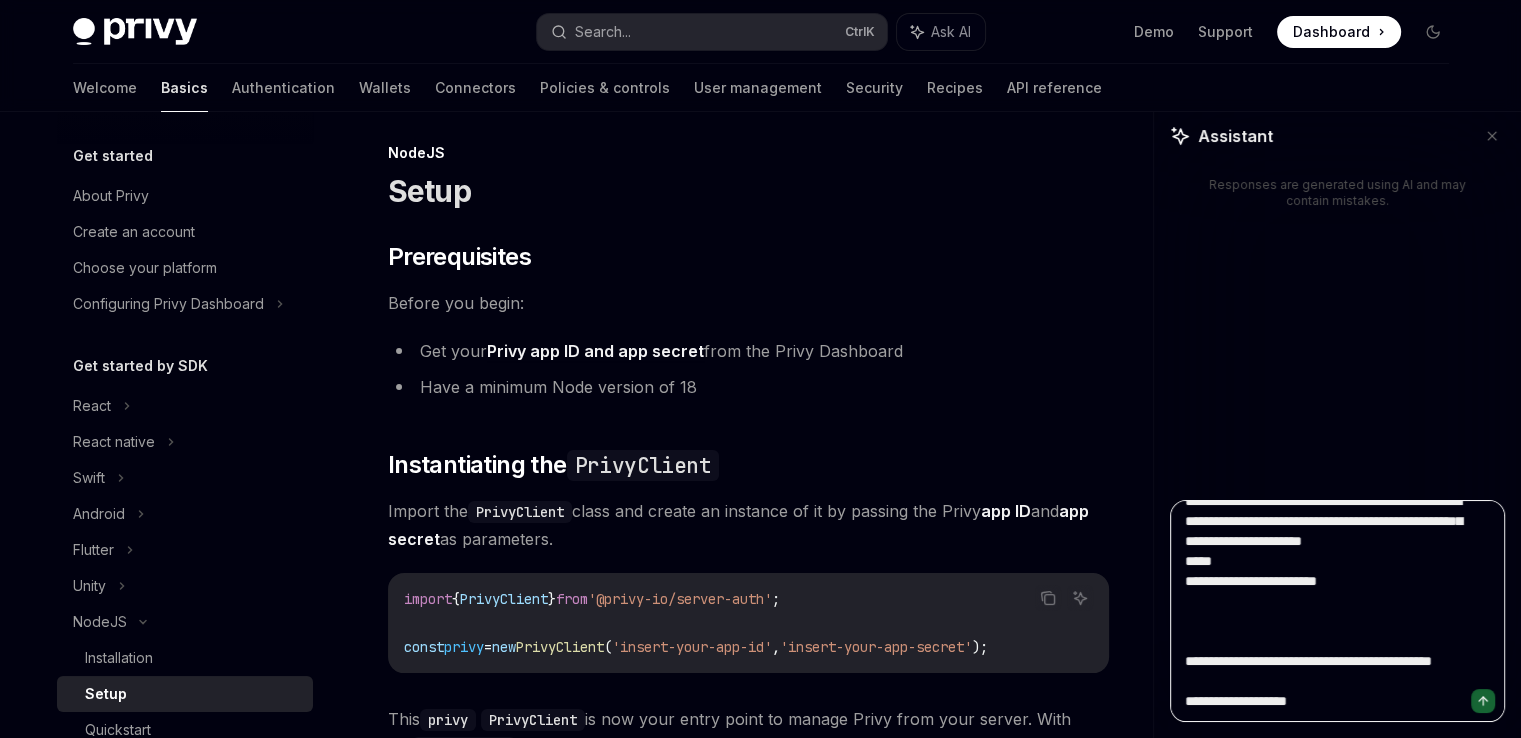 type on "**********" 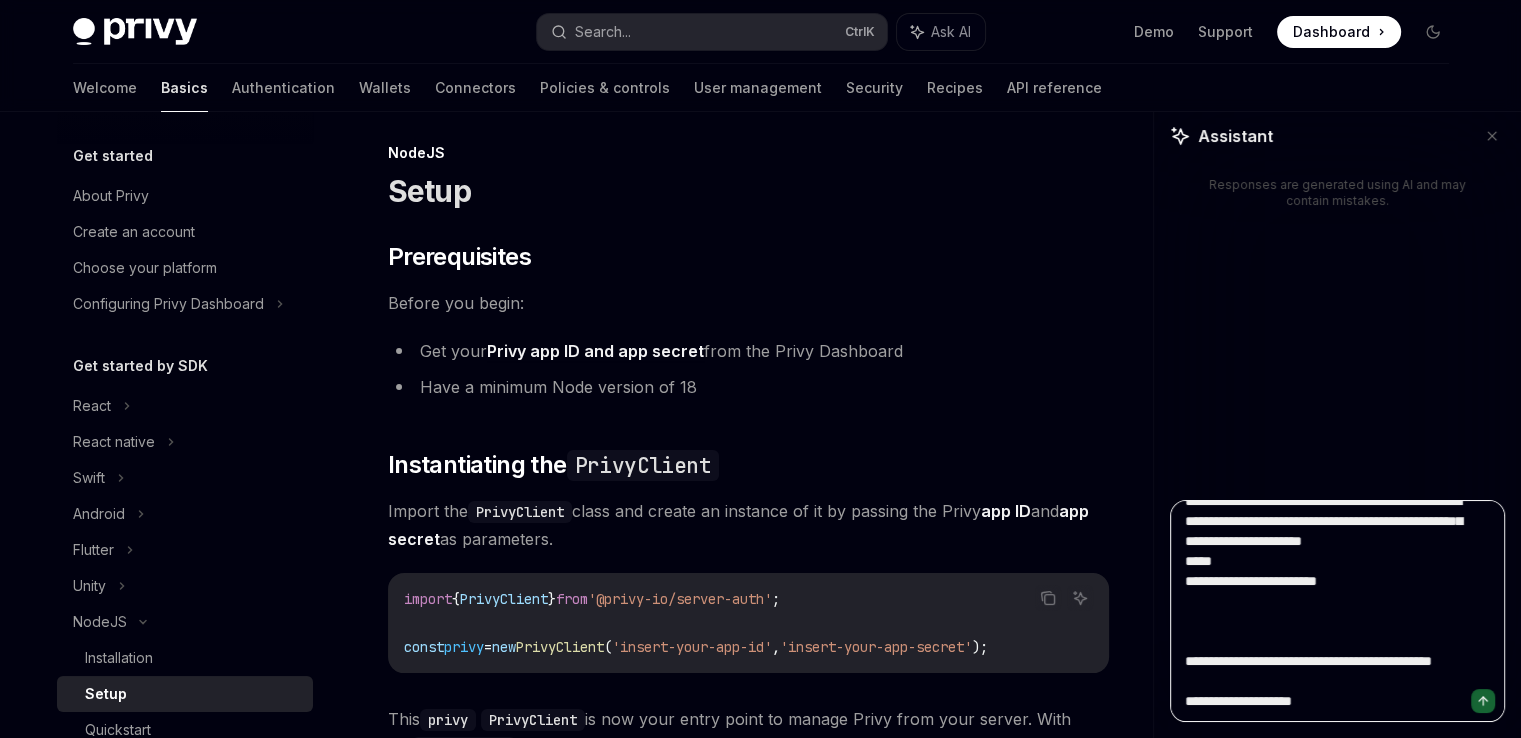 type on "**********" 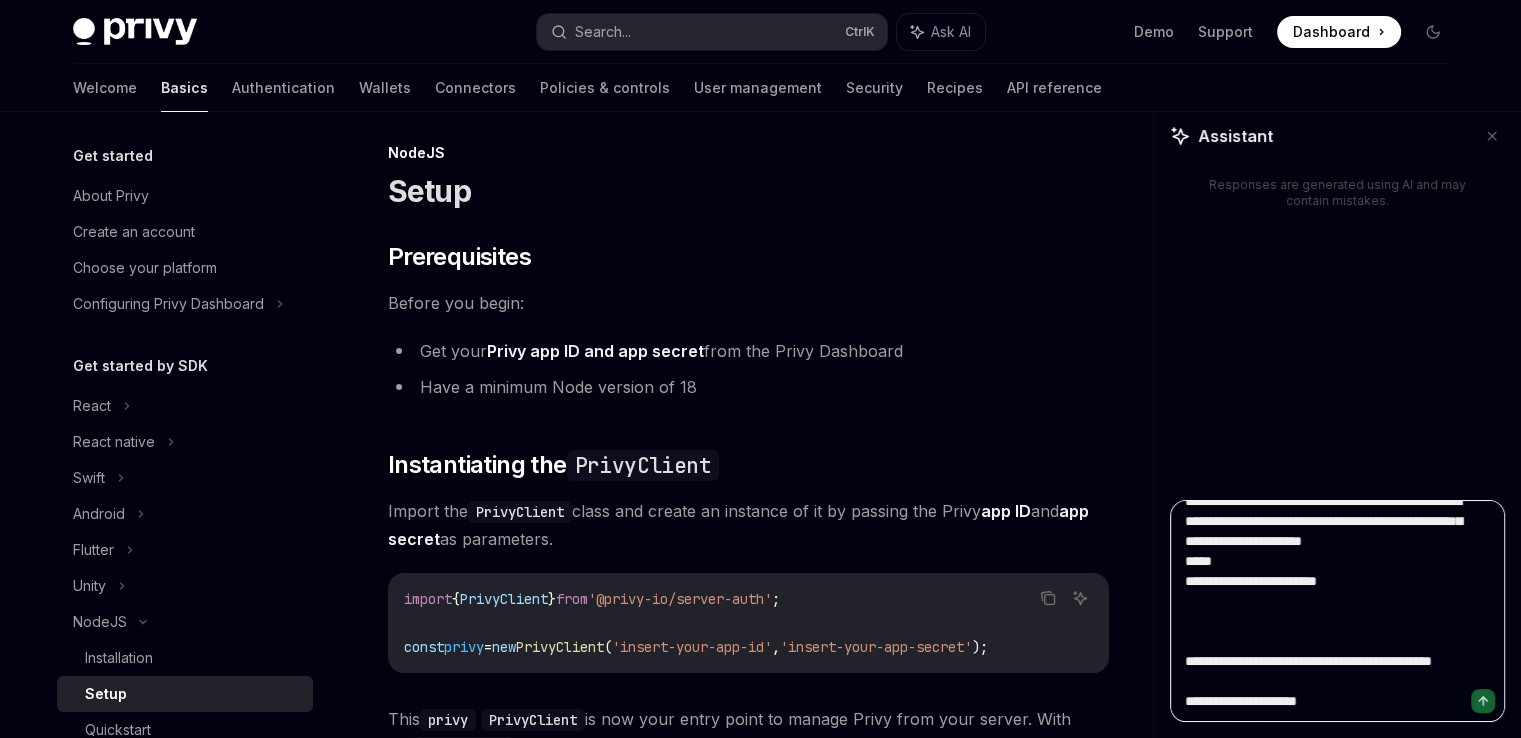 type on "**********" 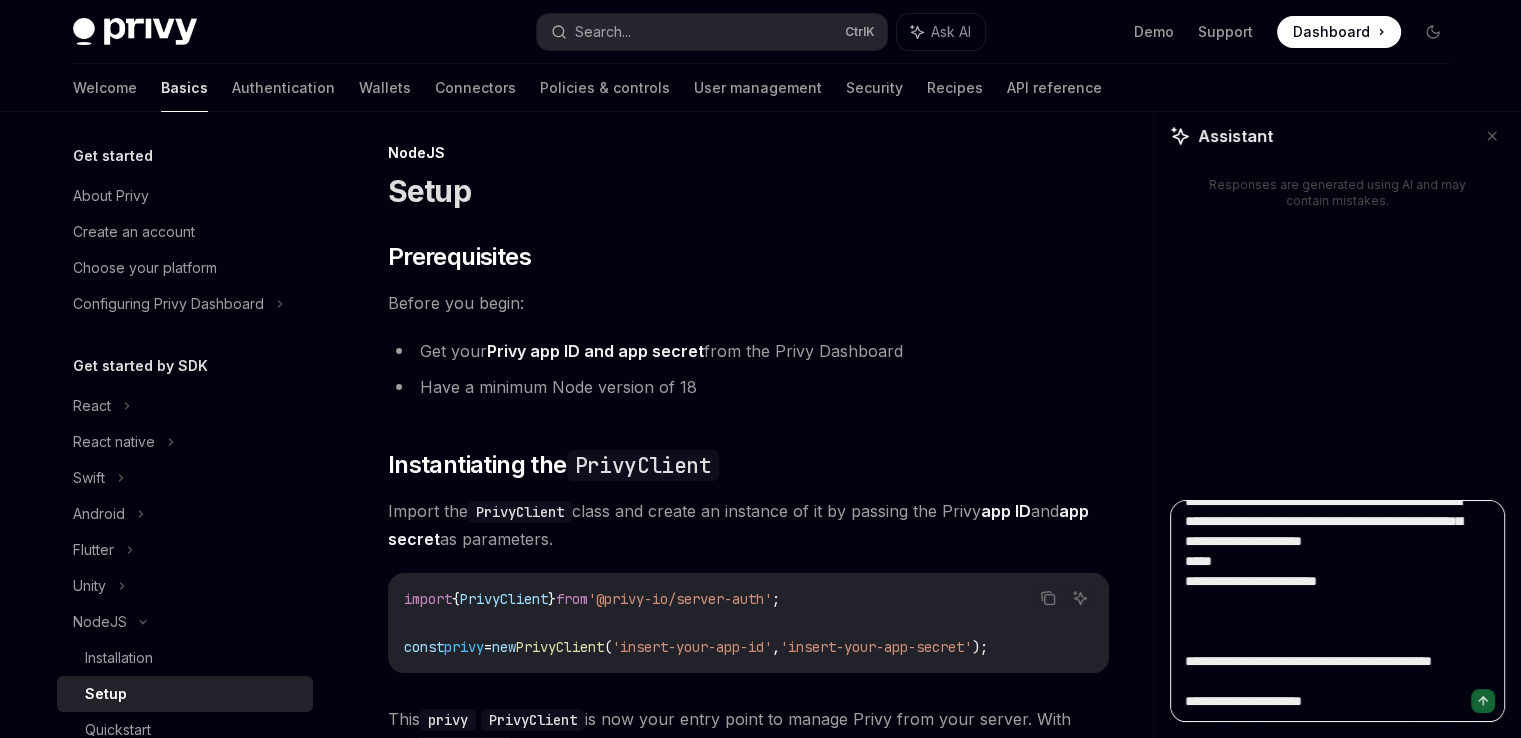 type on "**********" 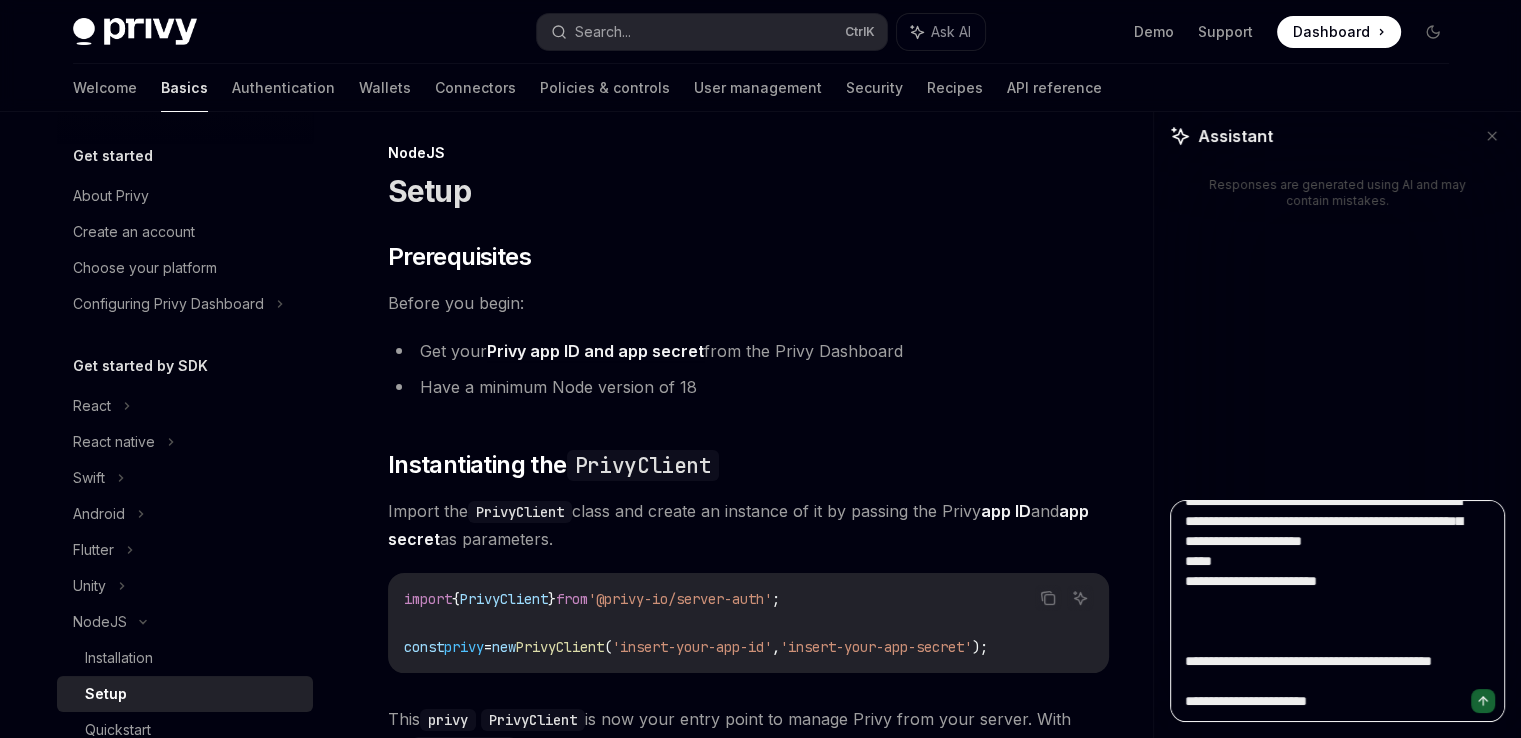 type on "**********" 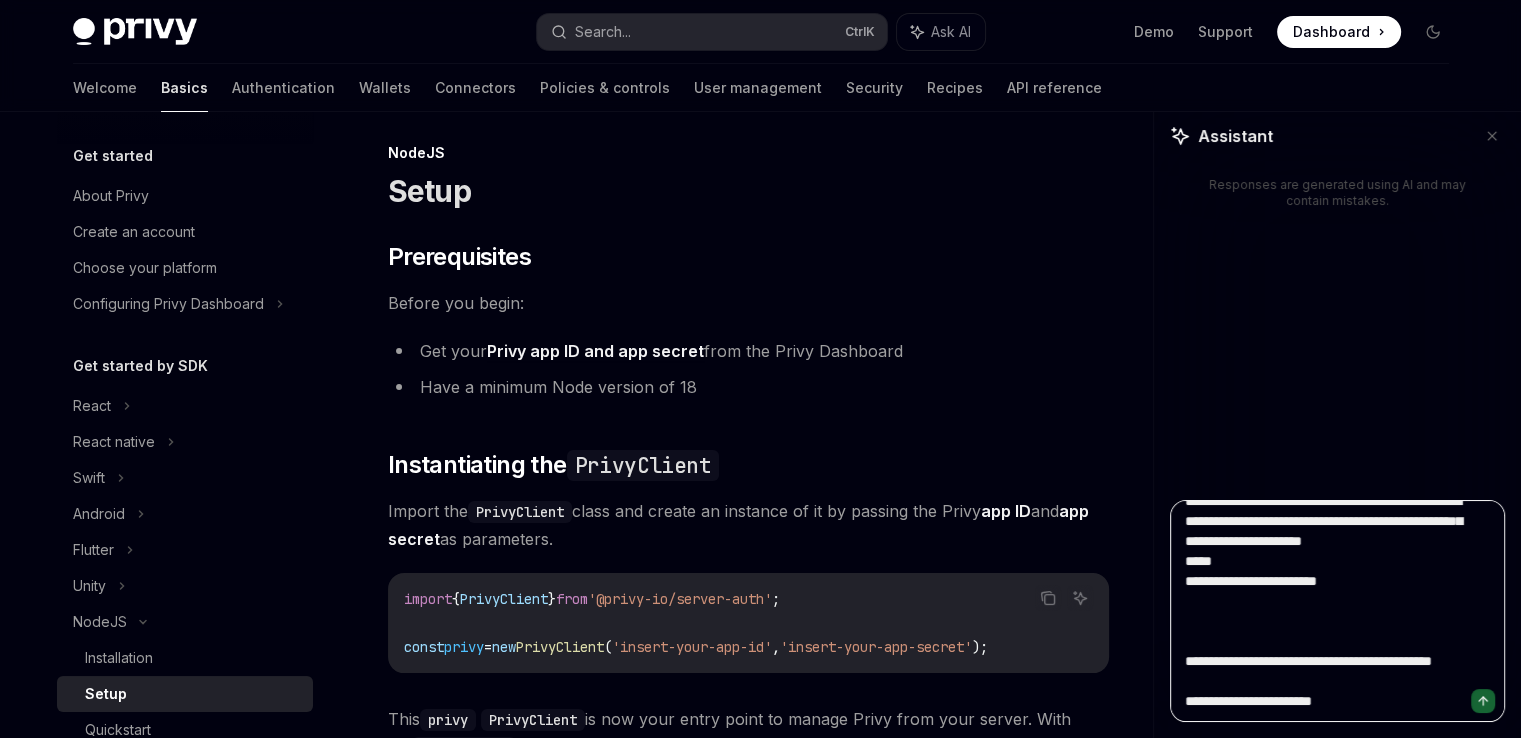 type on "**********" 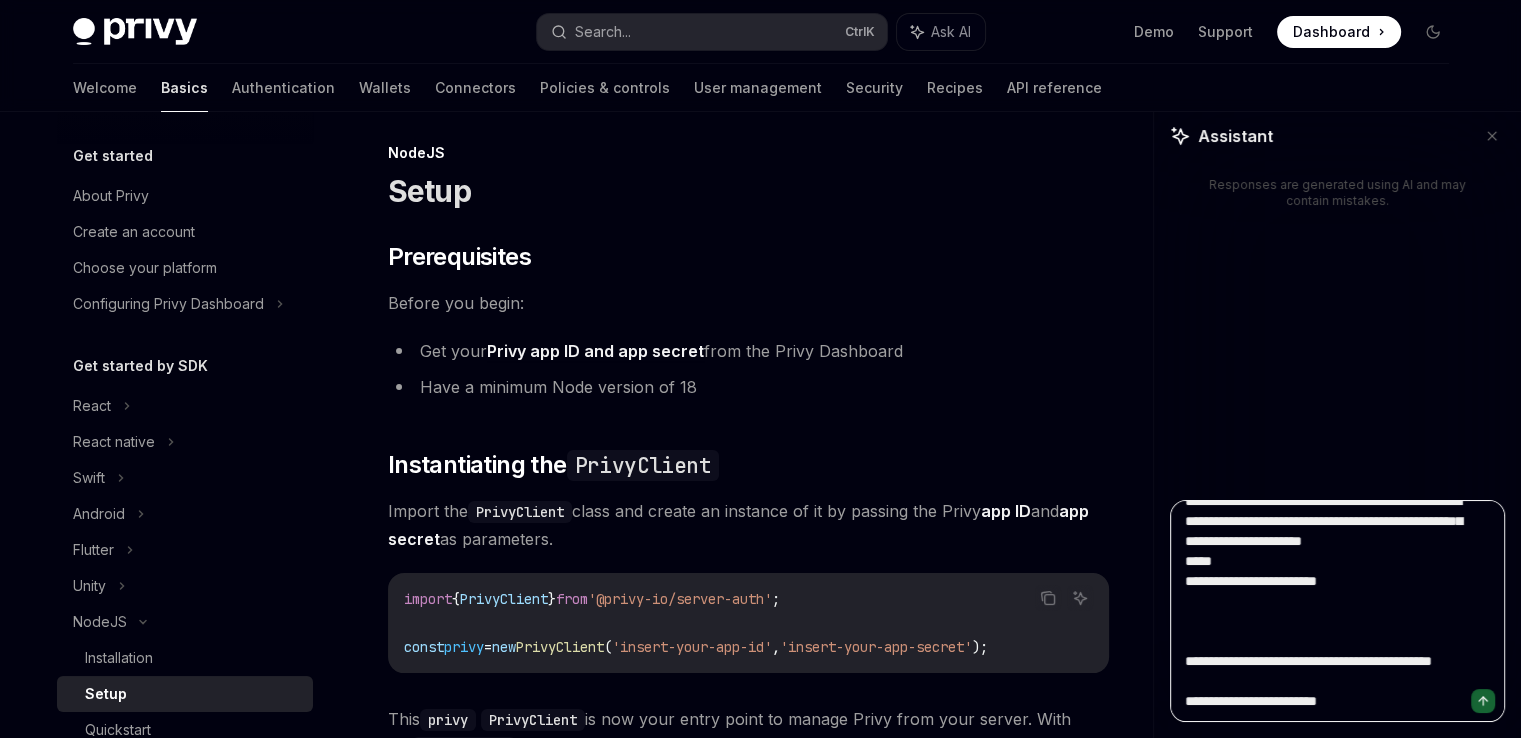 type on "**********" 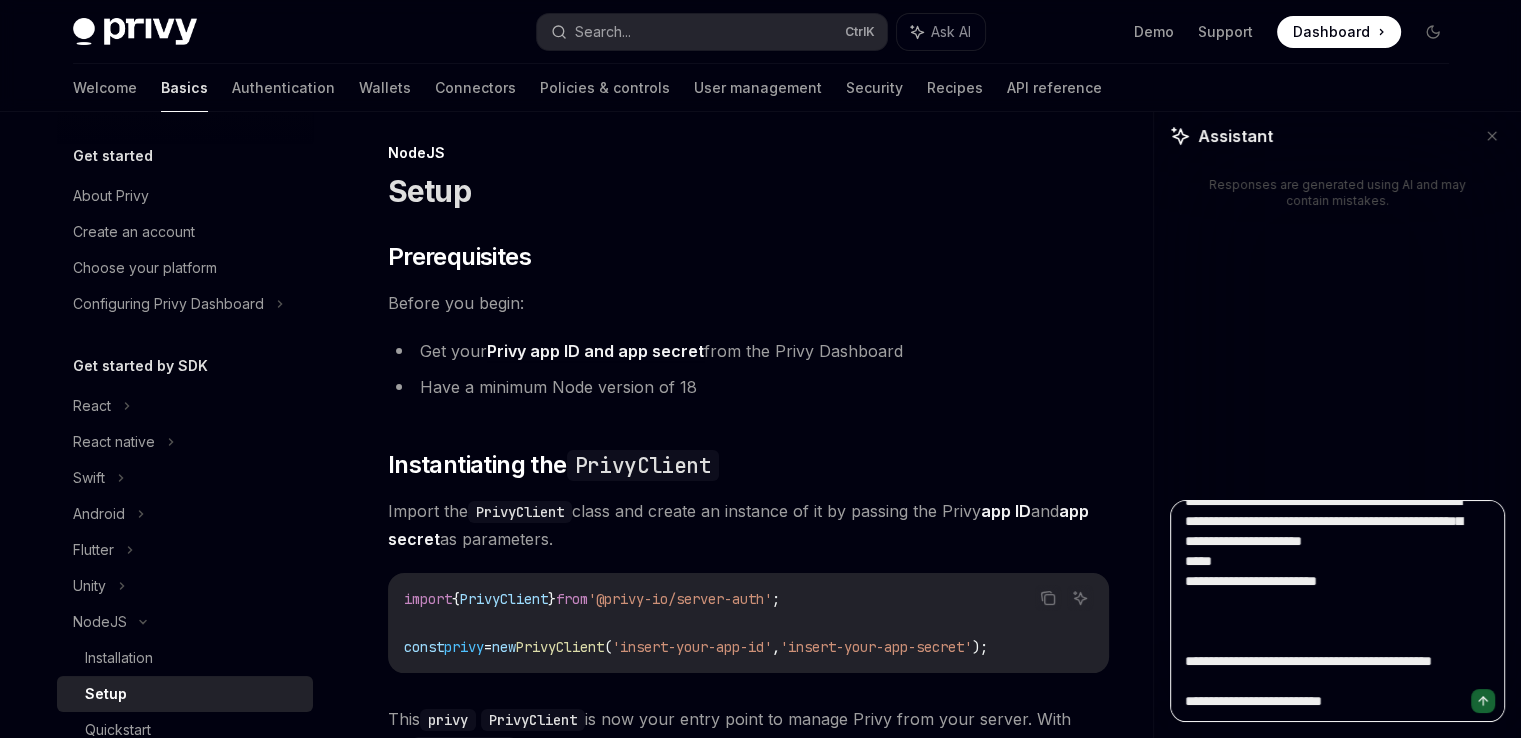 type on "**********" 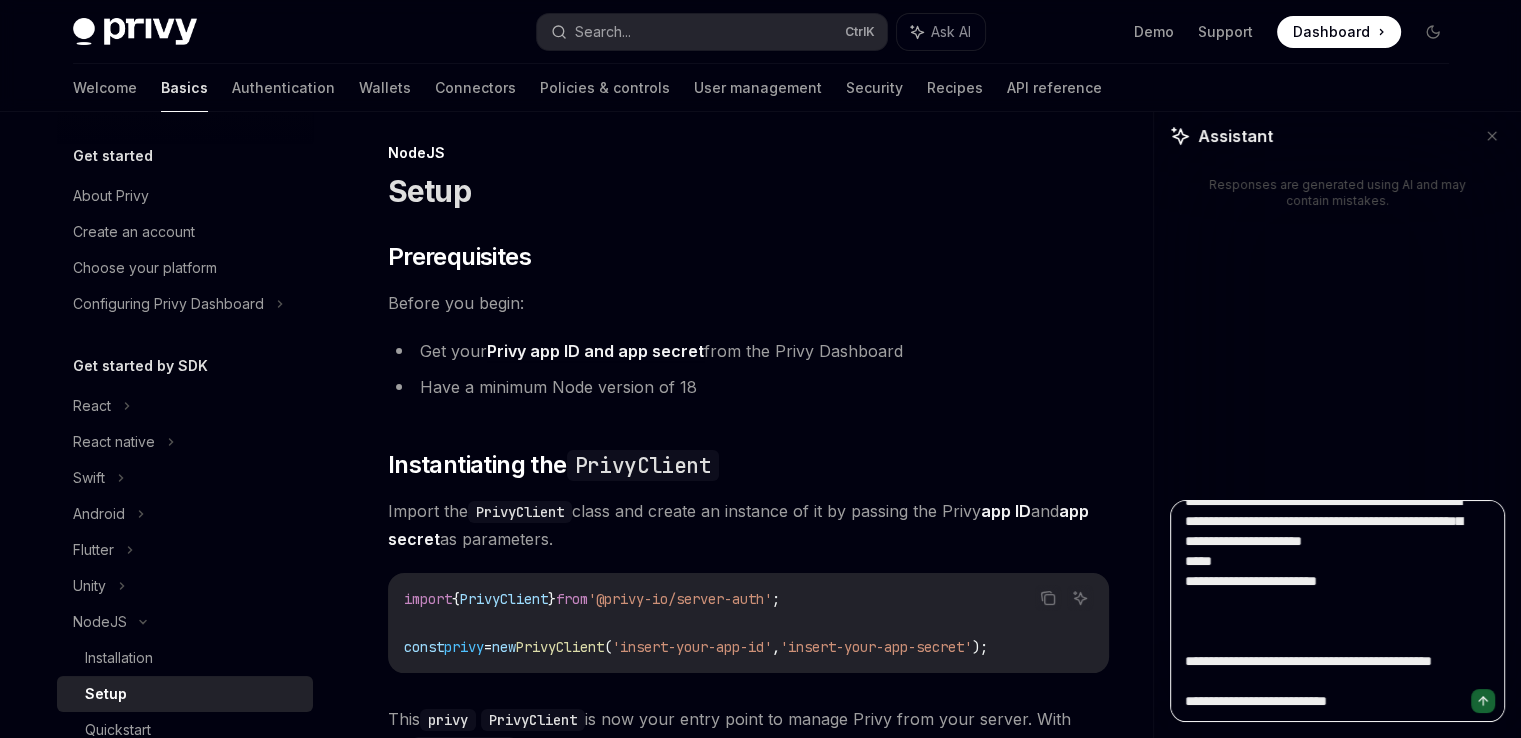 type on "**********" 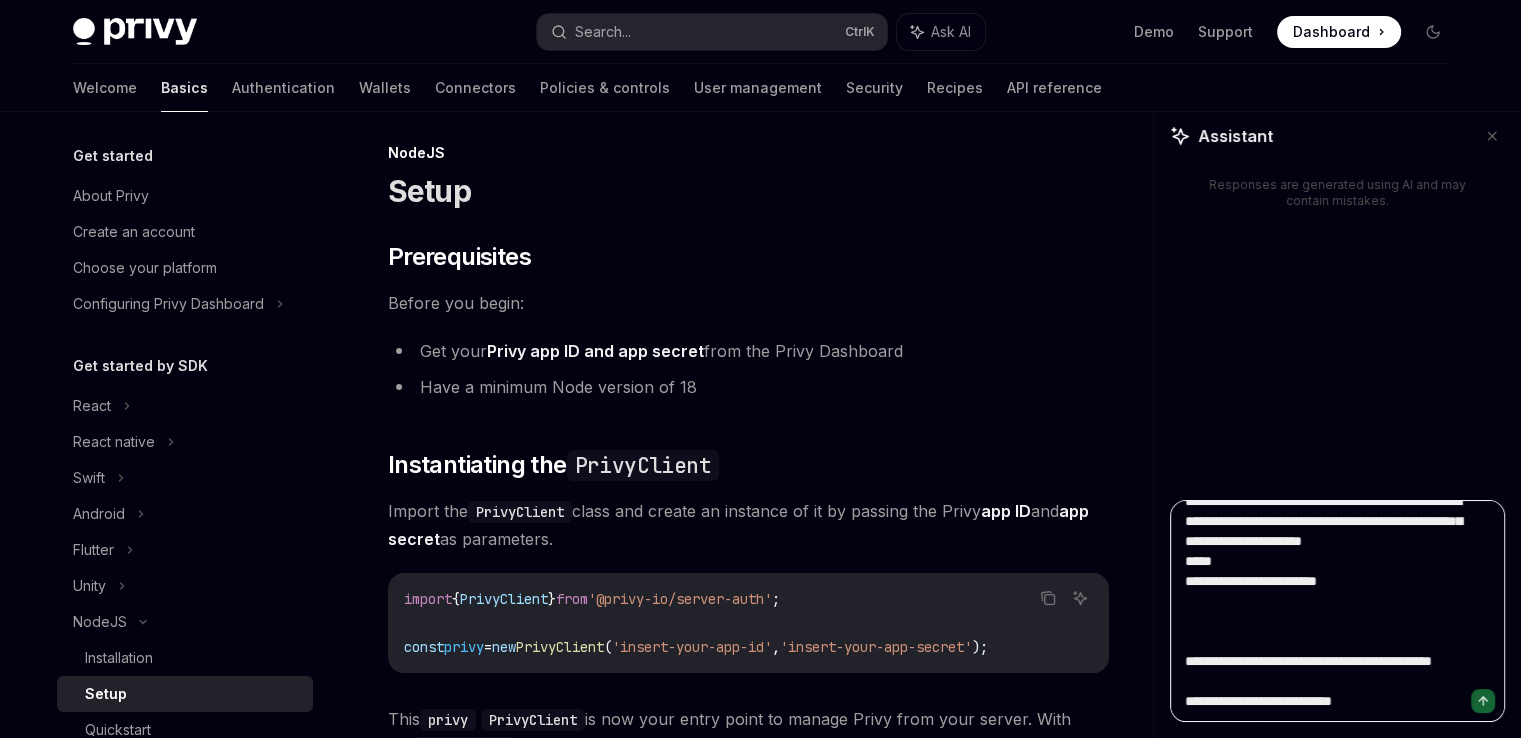type on "**********" 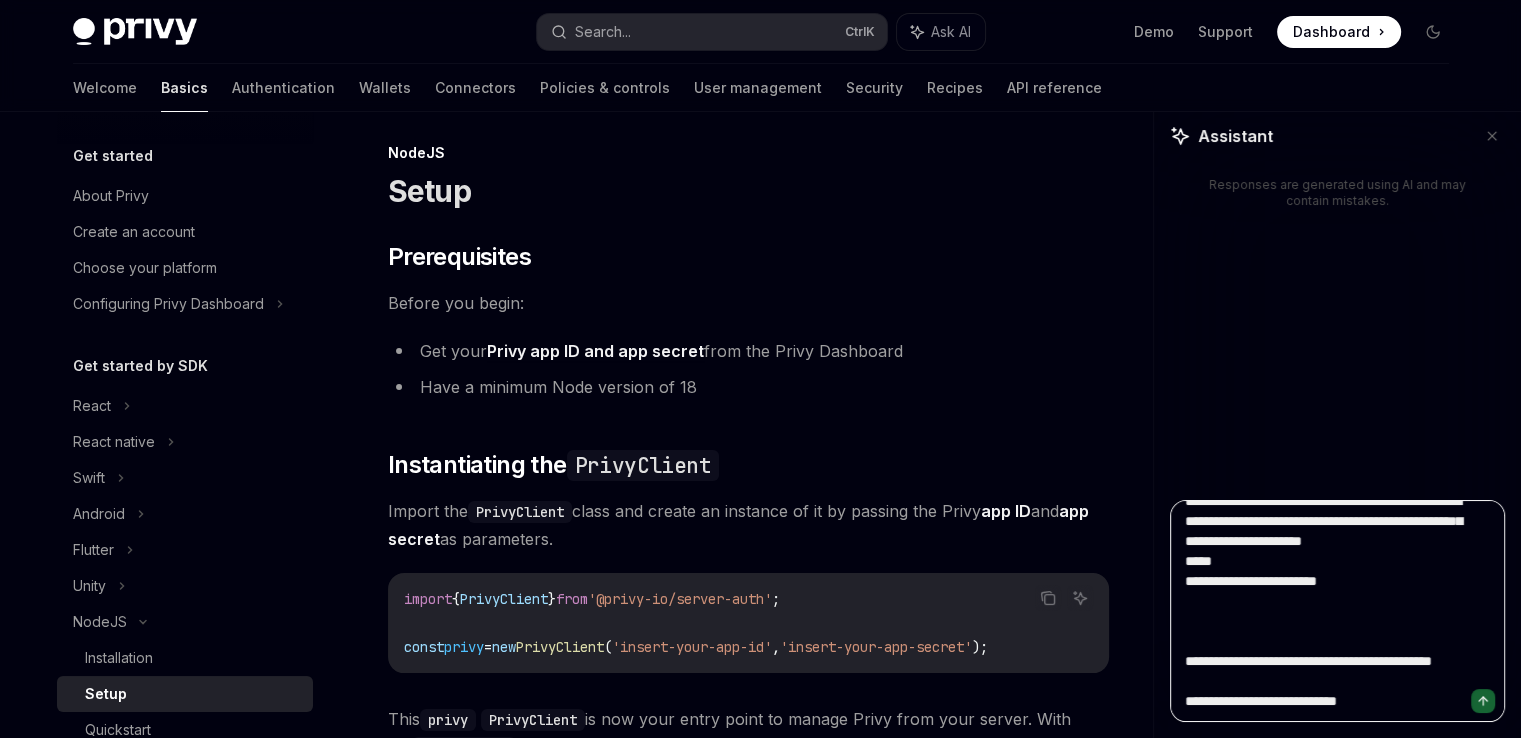 type on "**********" 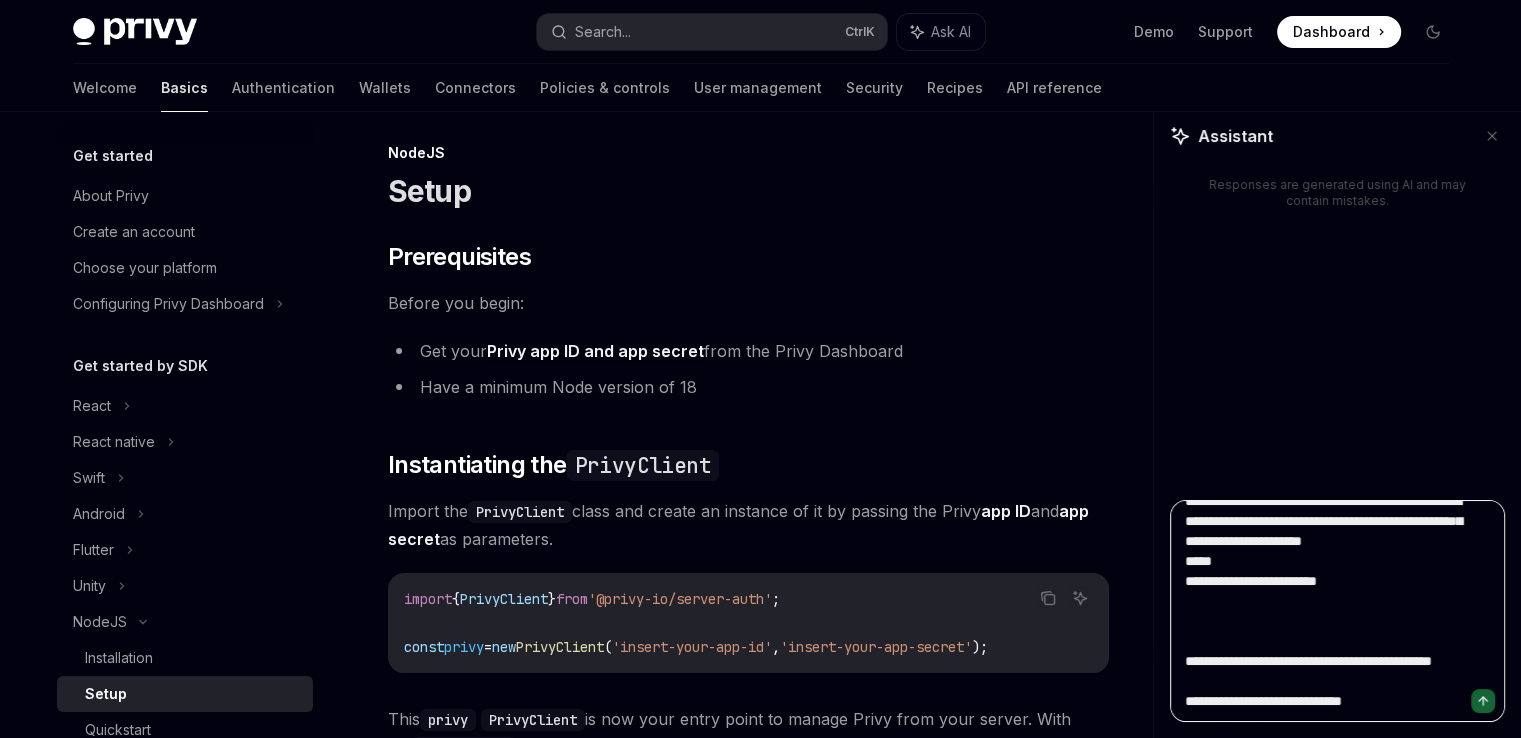 type on "**********" 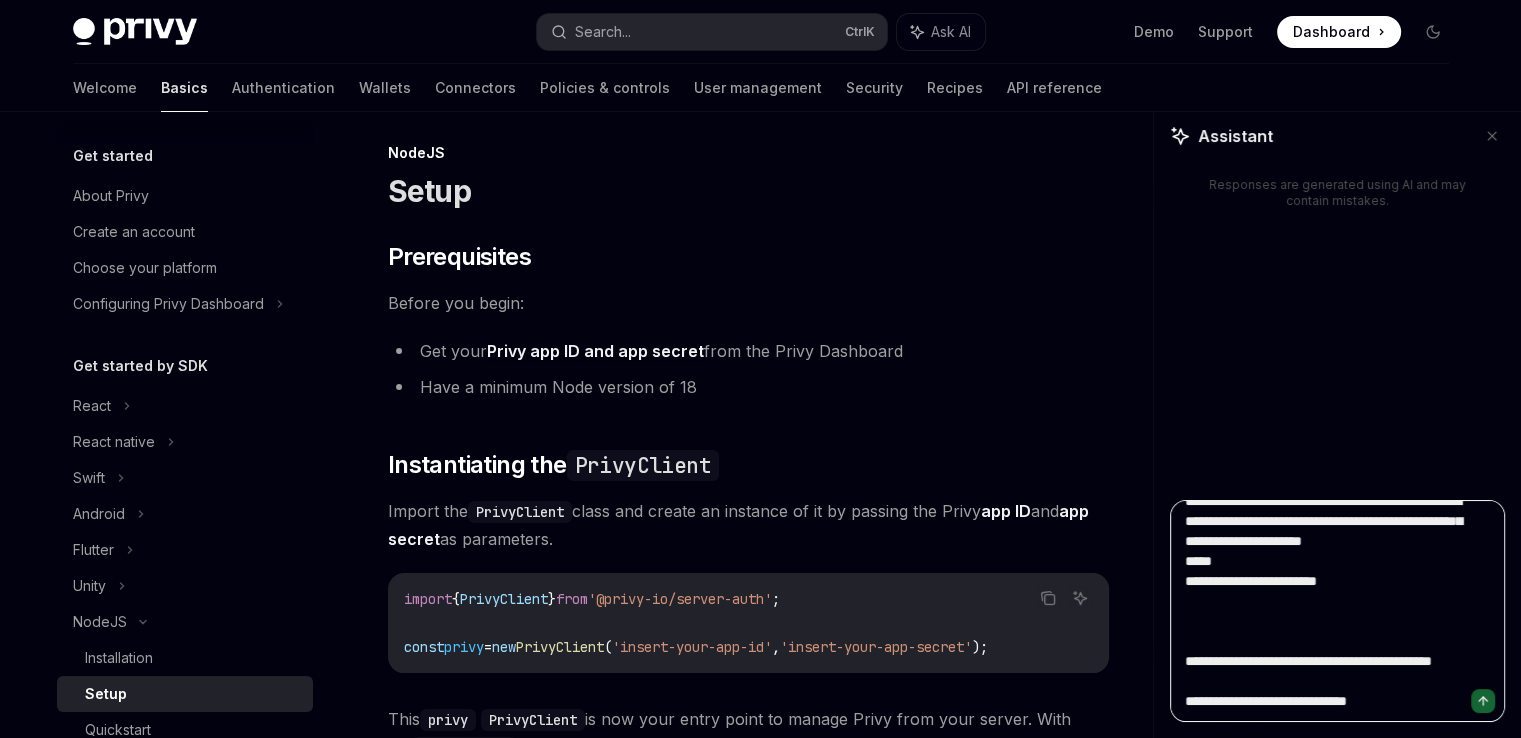 type on "**********" 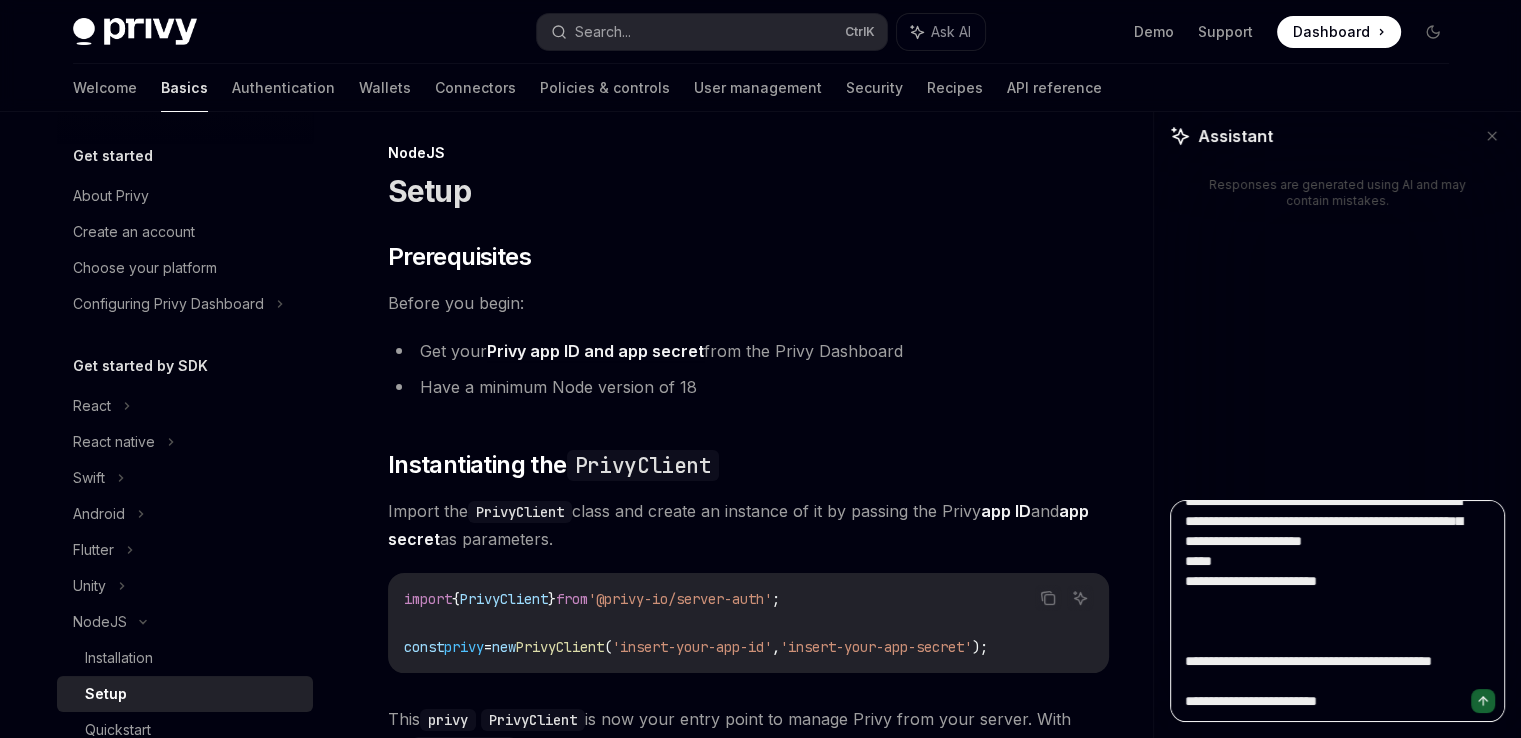 type on "**********" 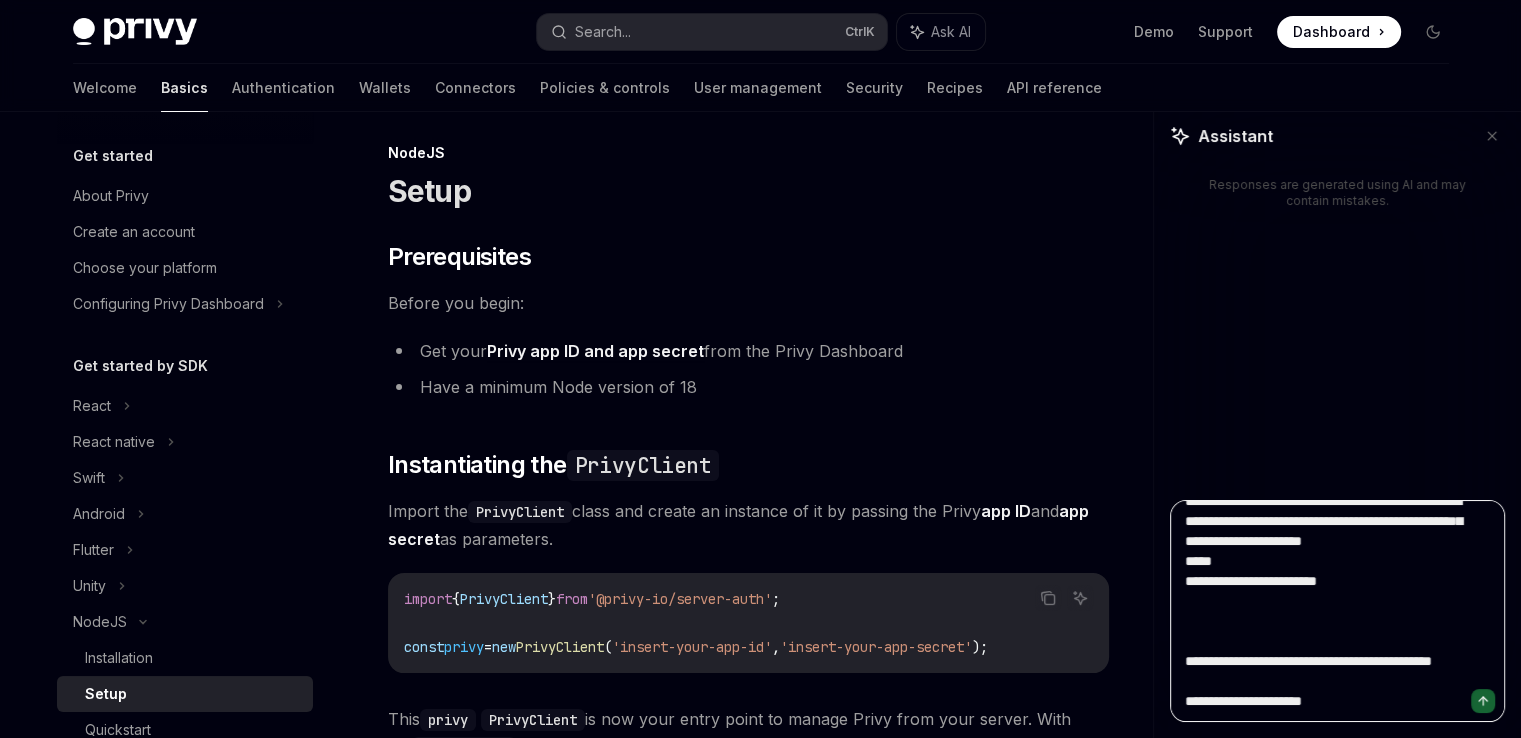 type on "**********" 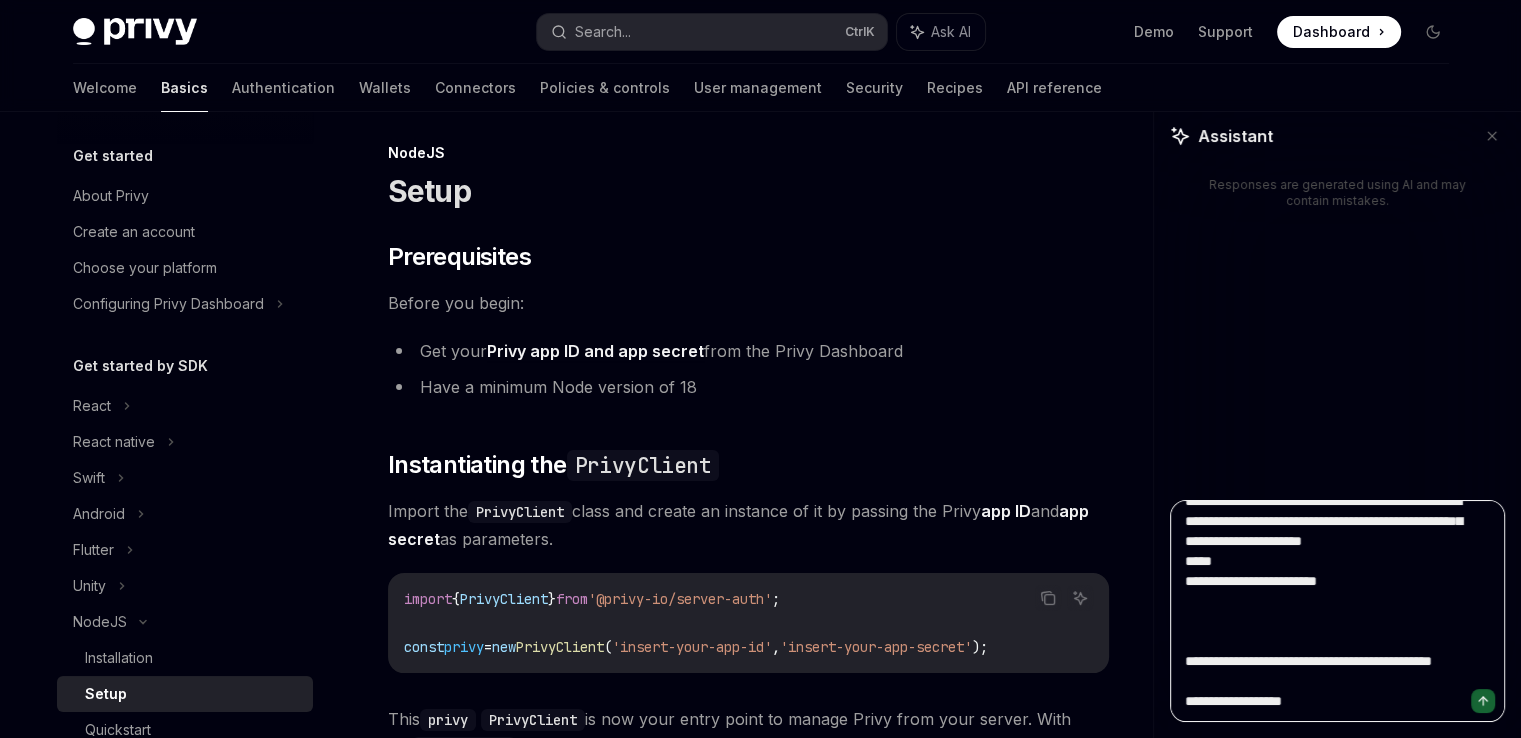 type on "**********" 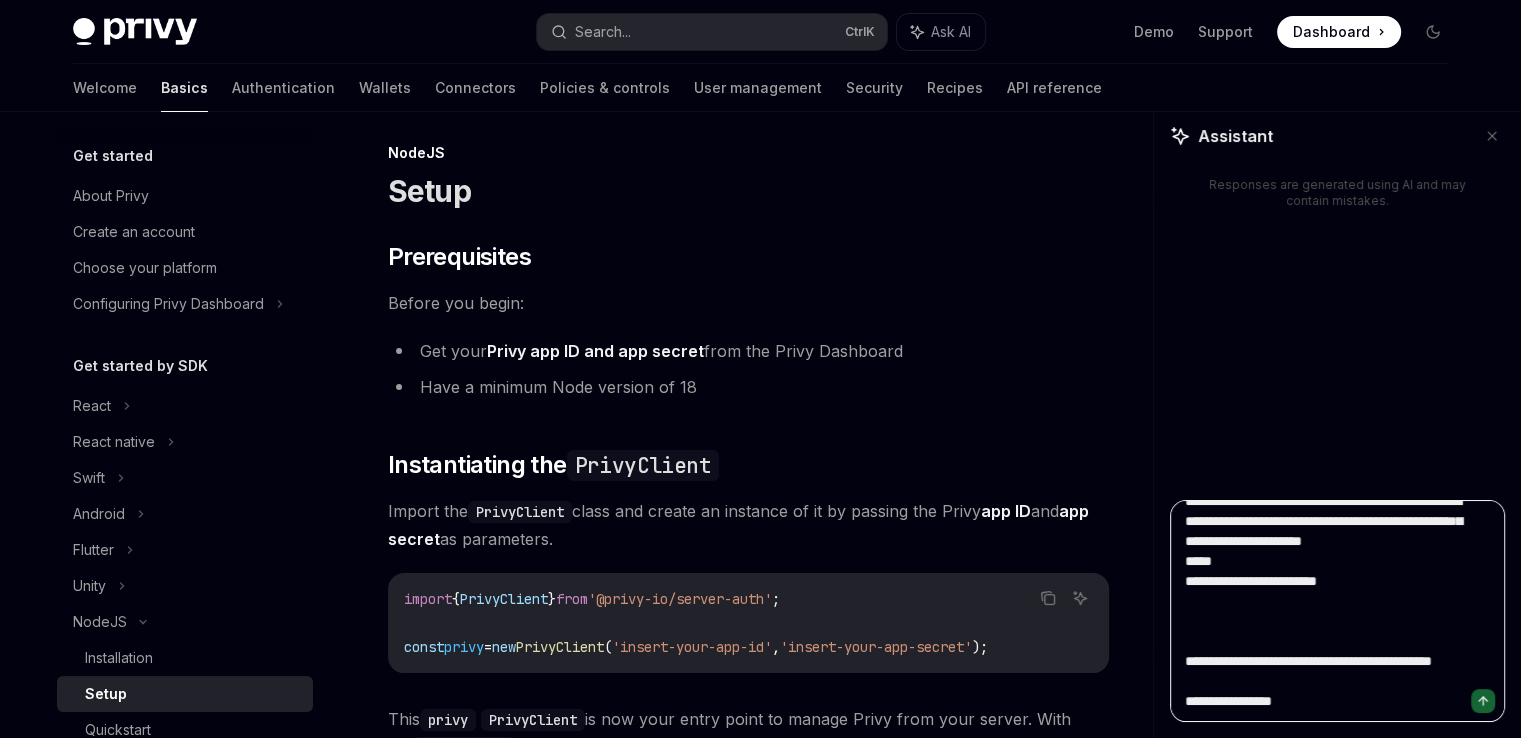 type on "**********" 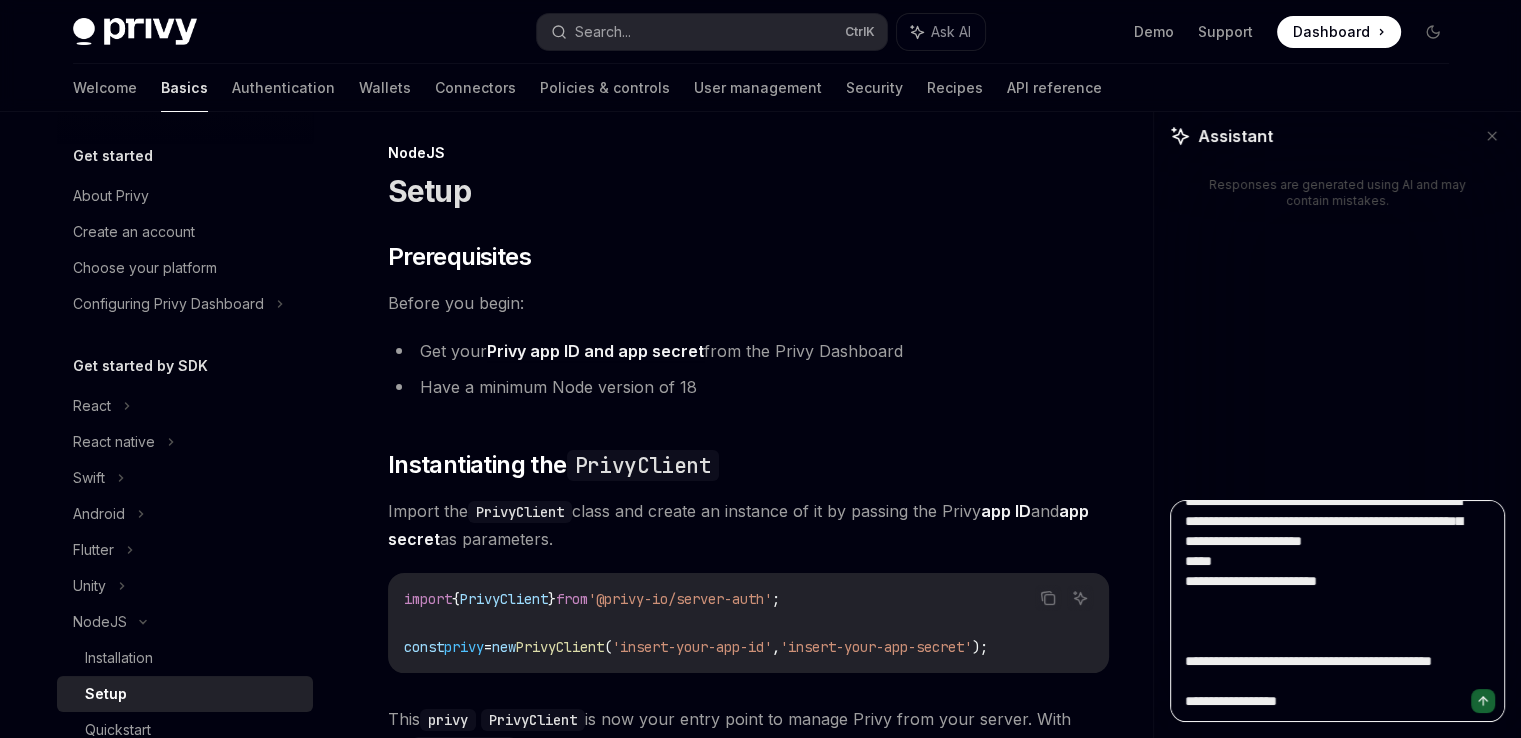 type on "**********" 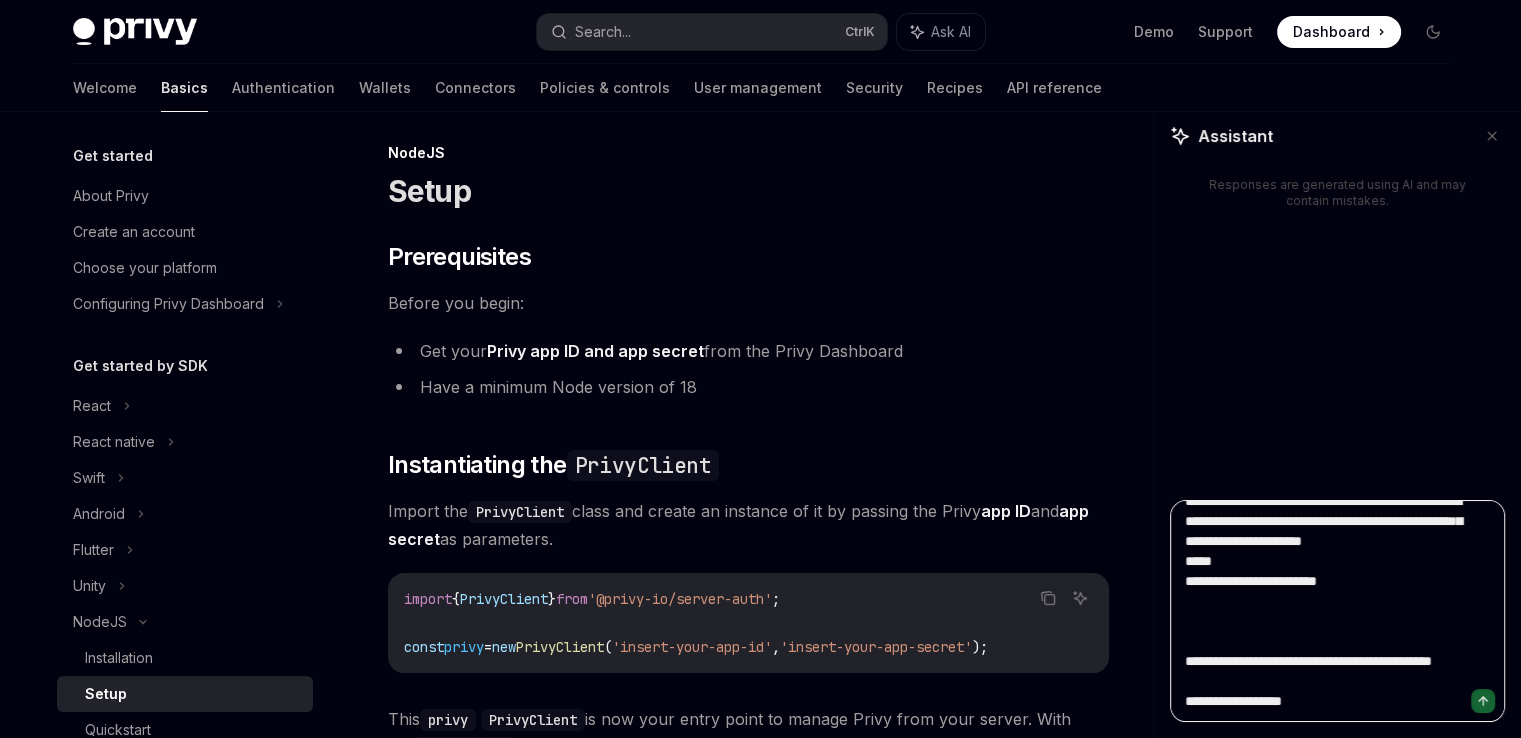type on "**********" 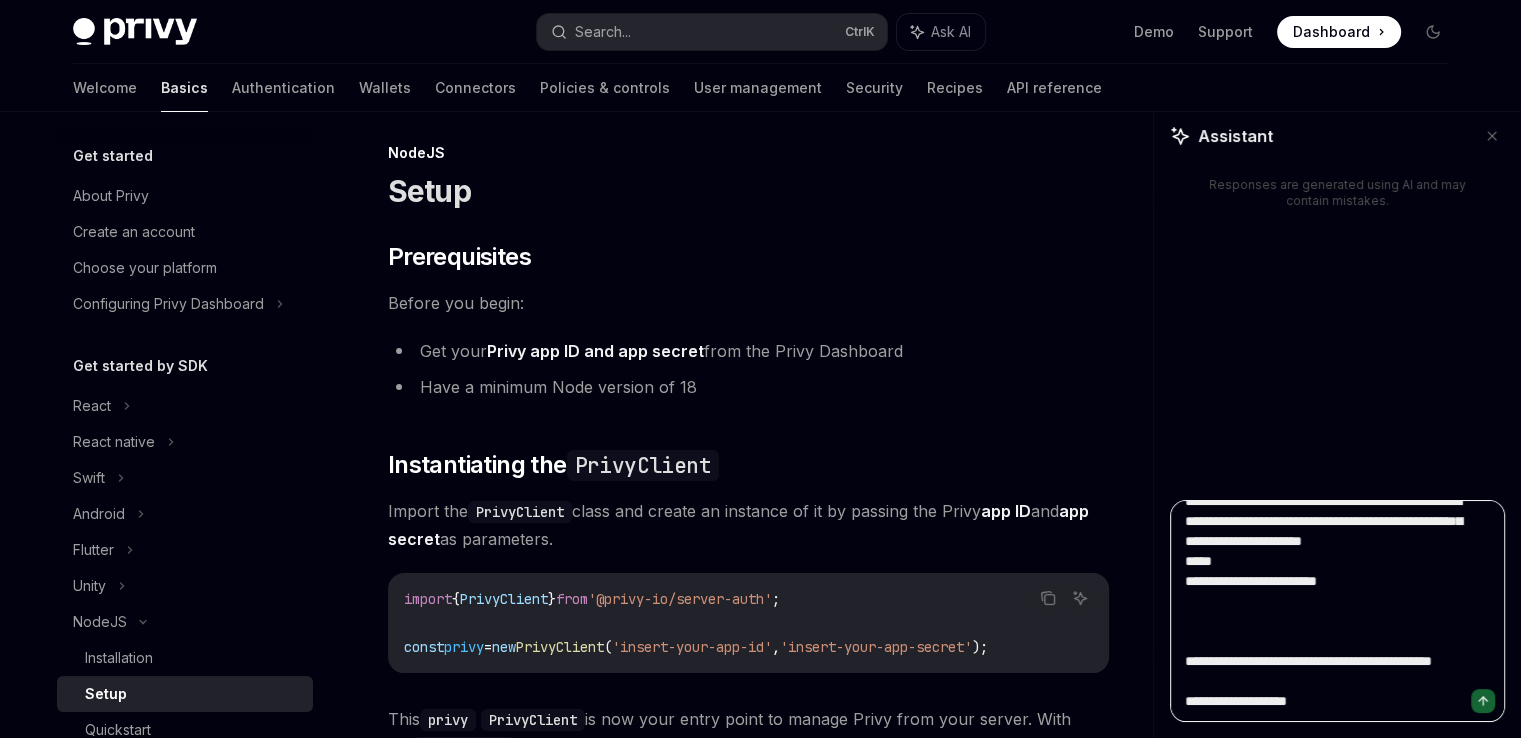 type on "**********" 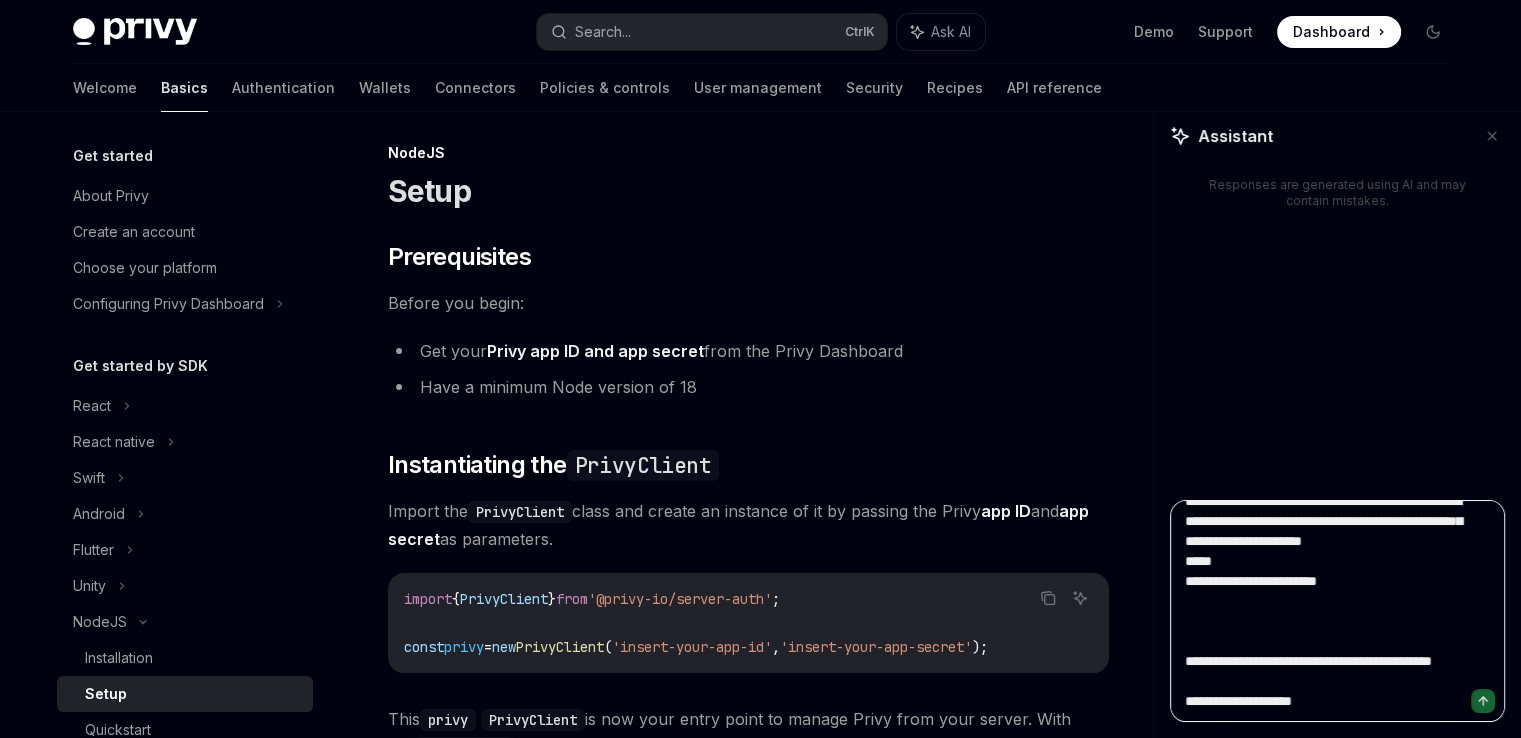 type on "**********" 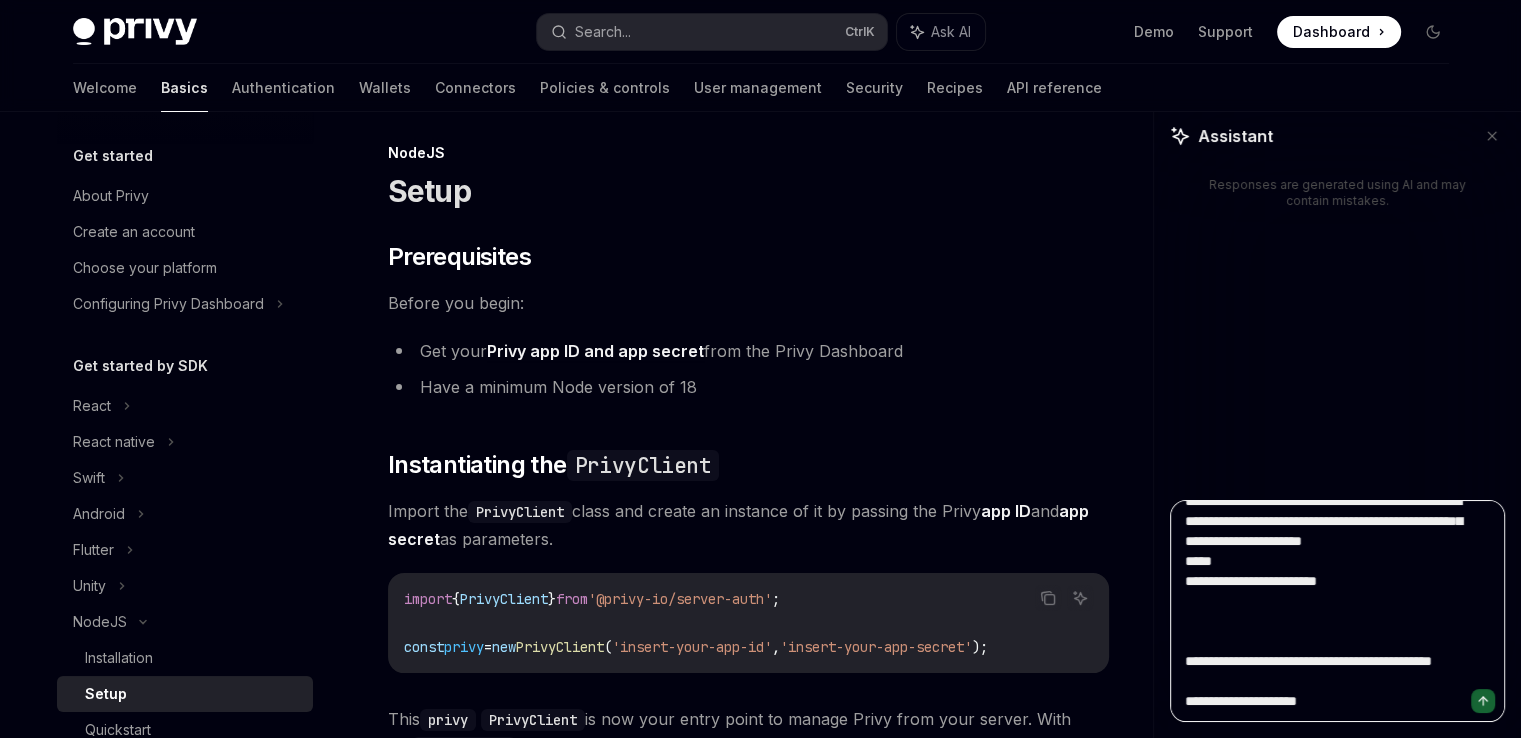 type on "**********" 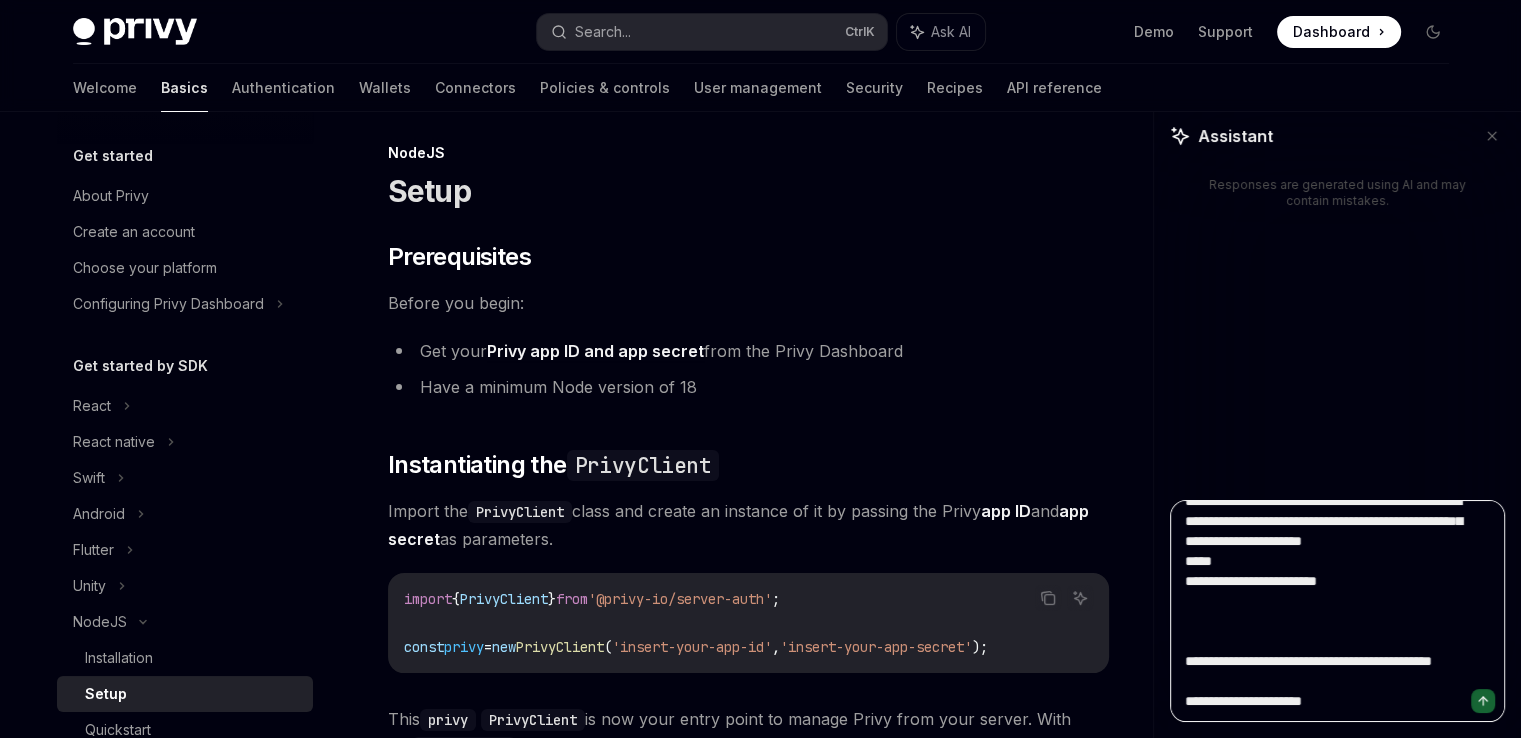 type on "**********" 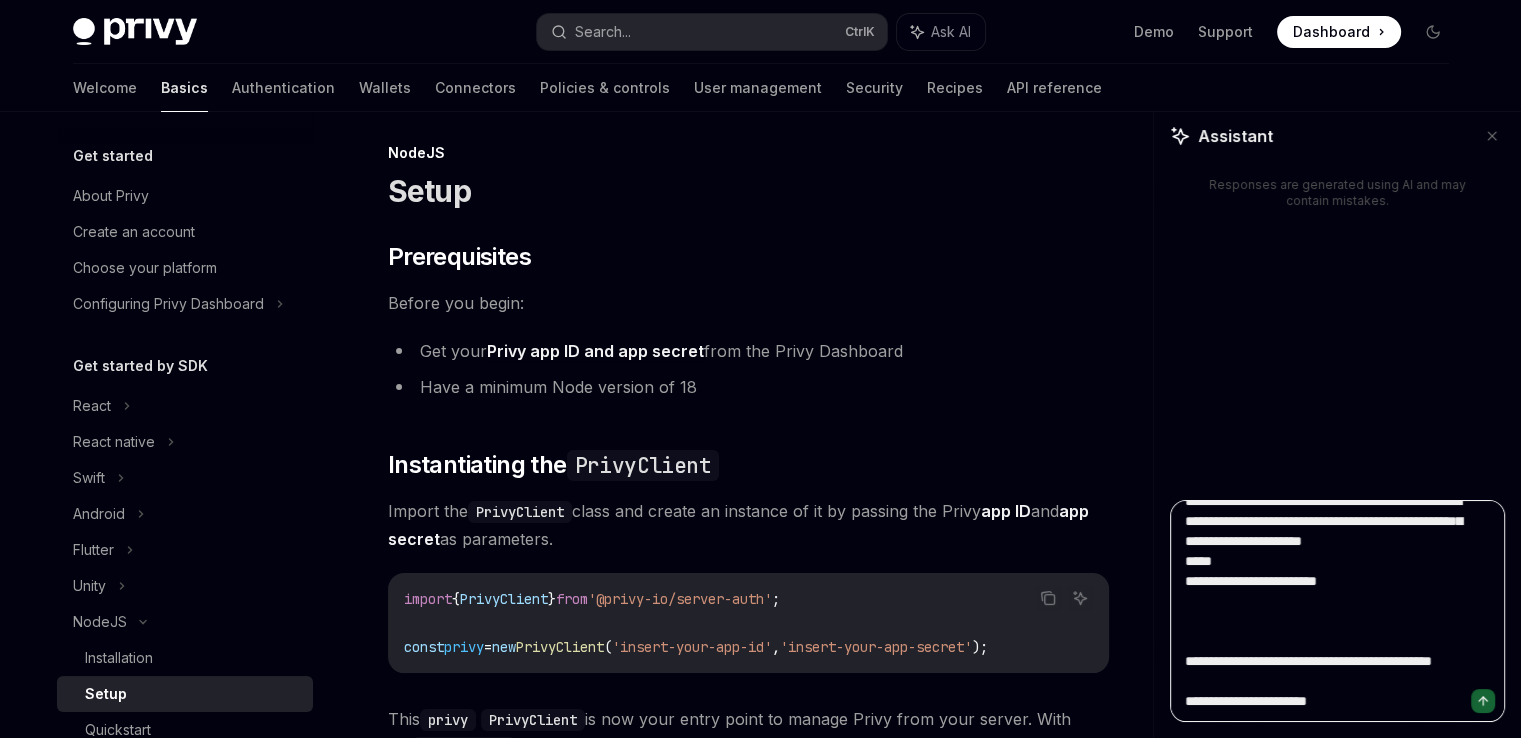 type on "**********" 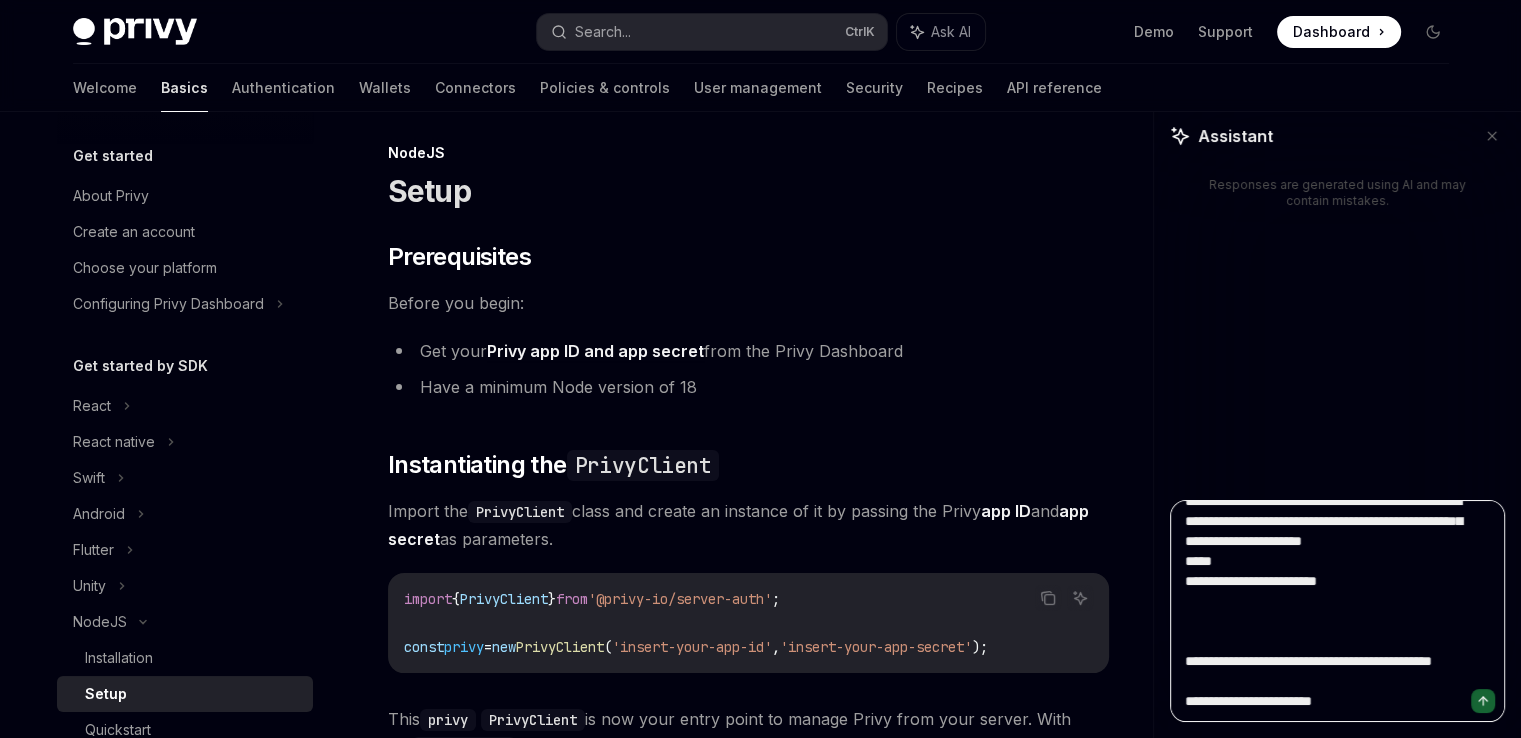 type on "**********" 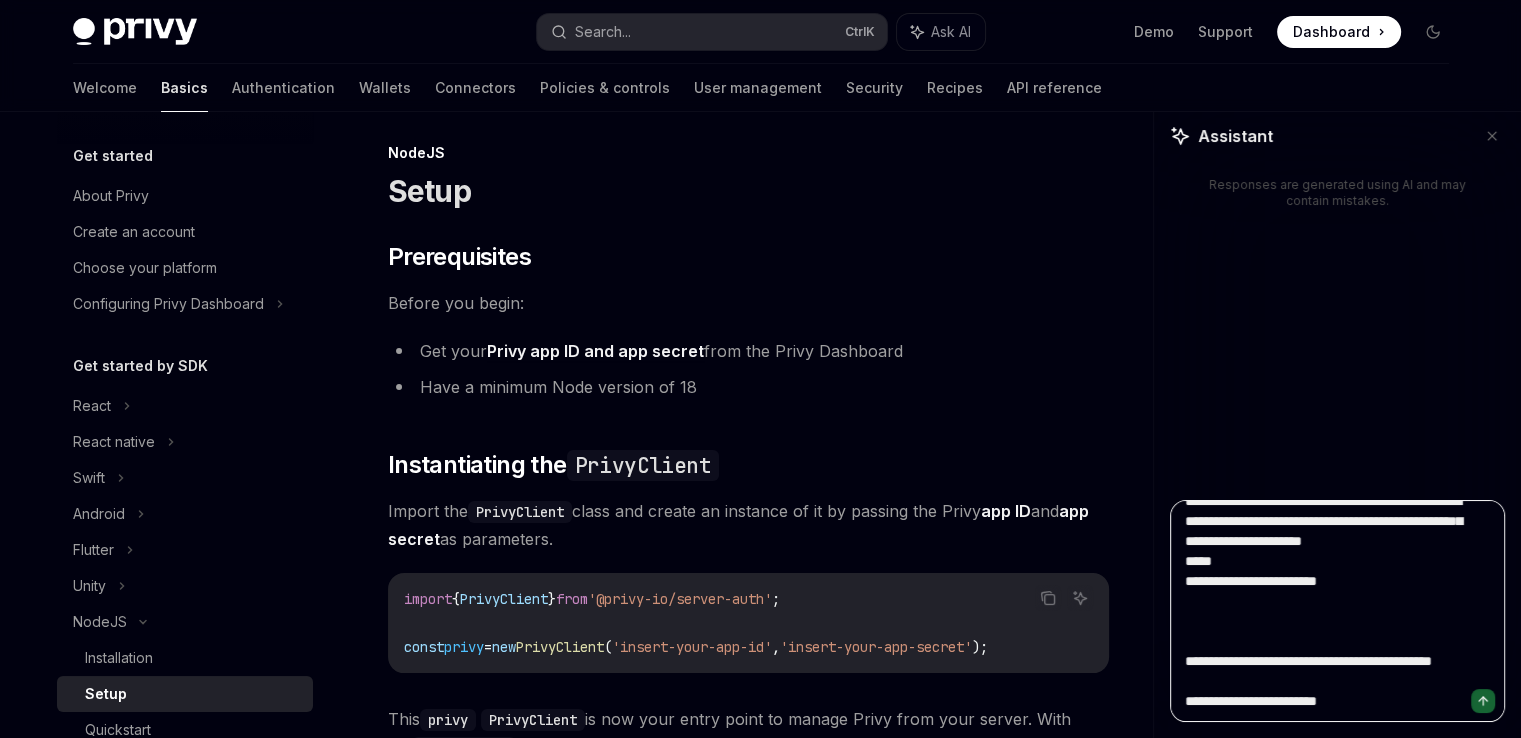 type on "**********" 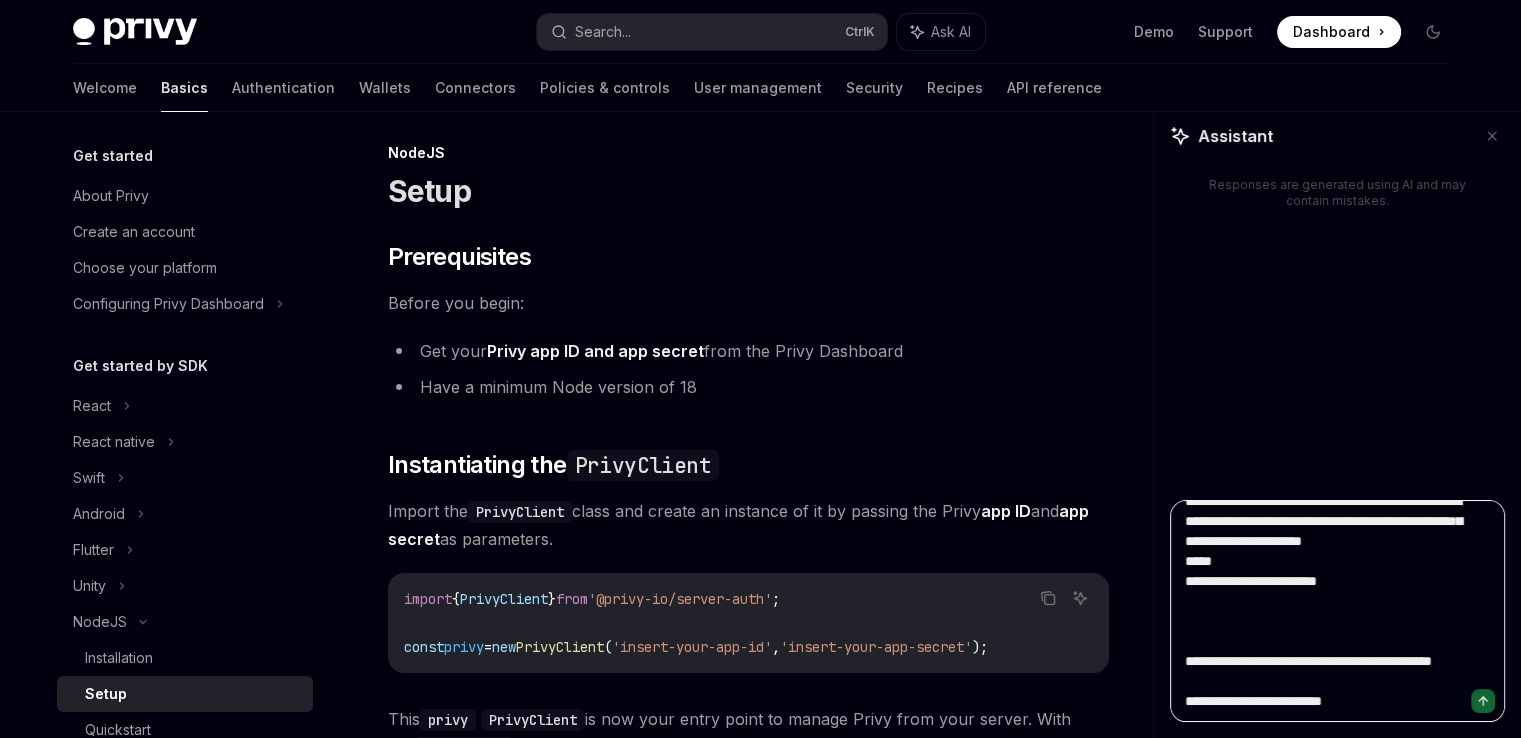 type on "**********" 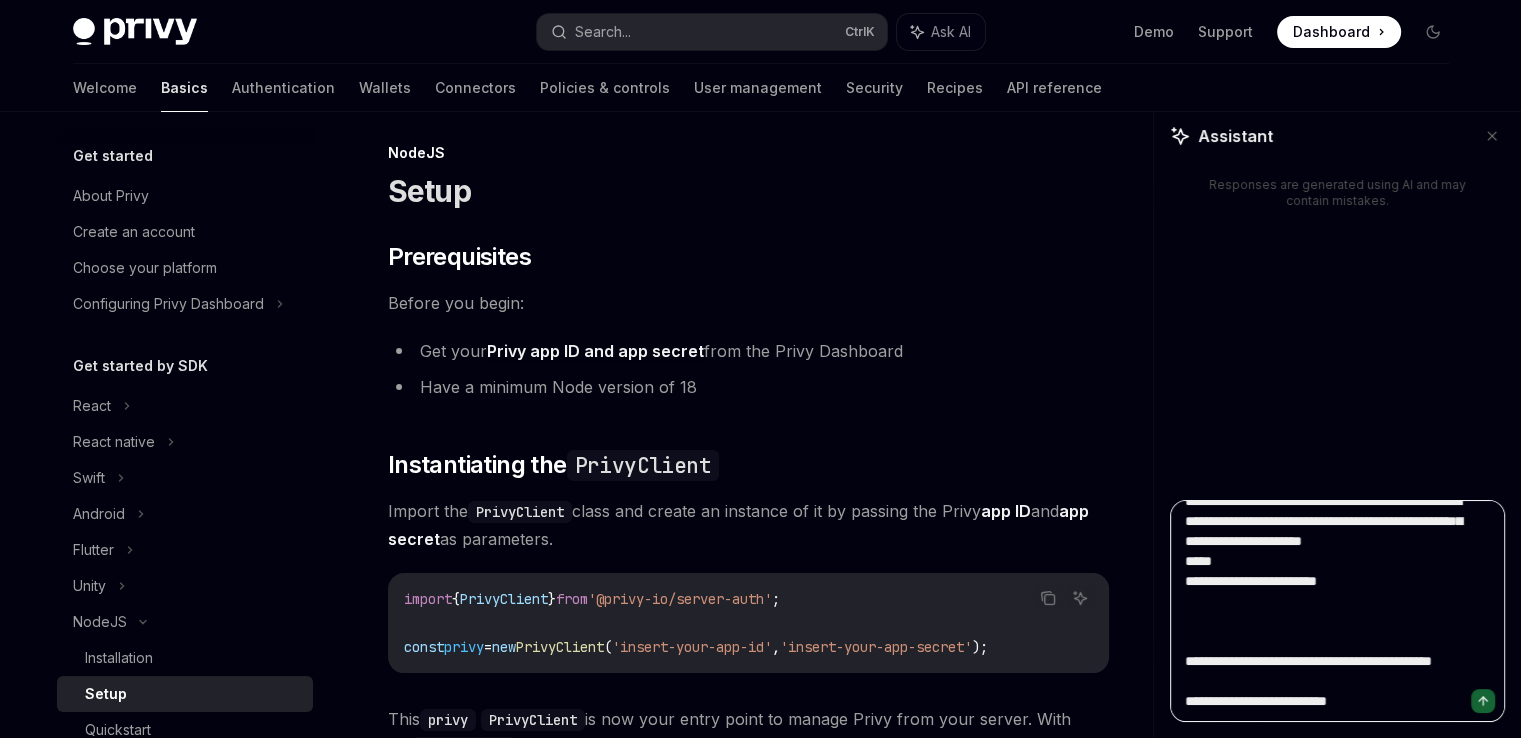 type on "**********" 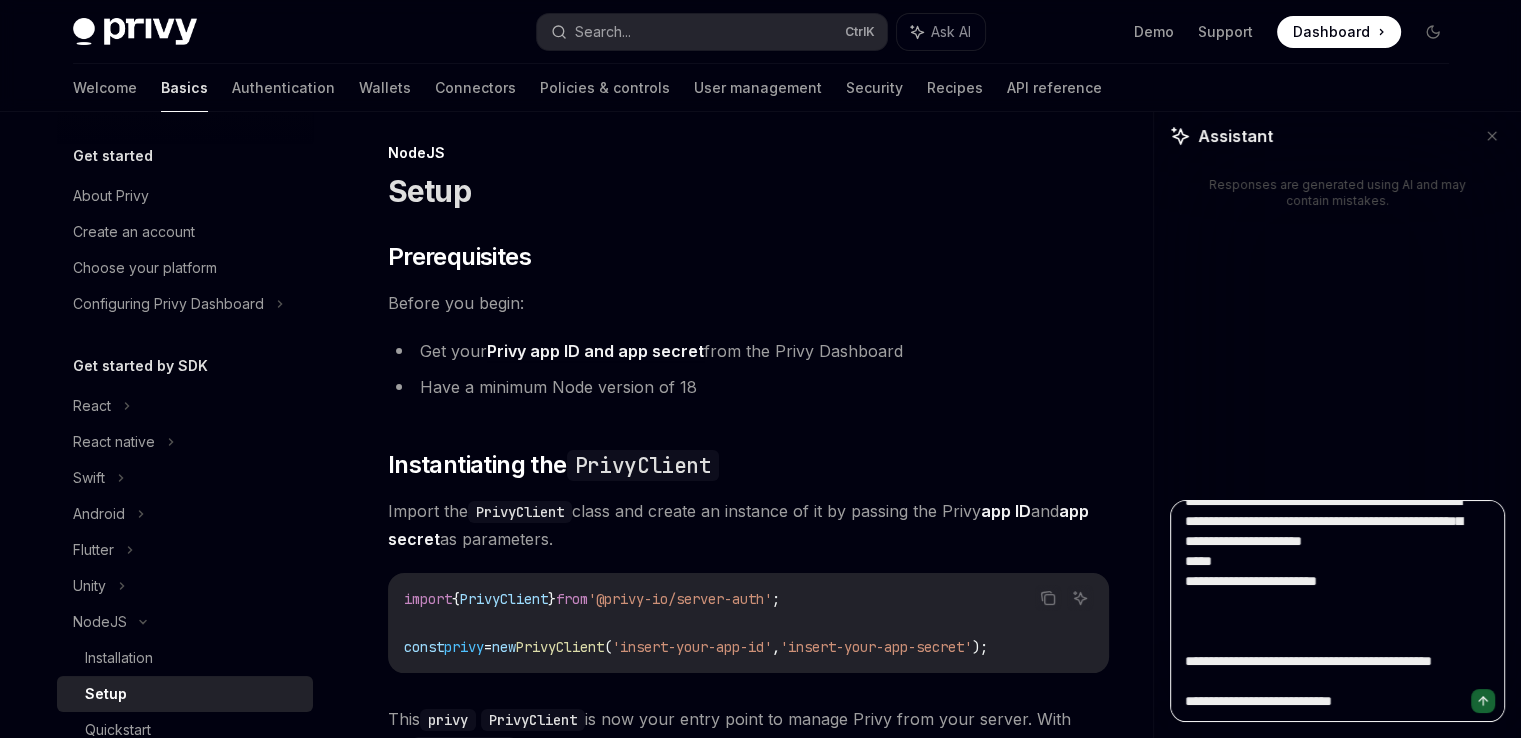 type on "**********" 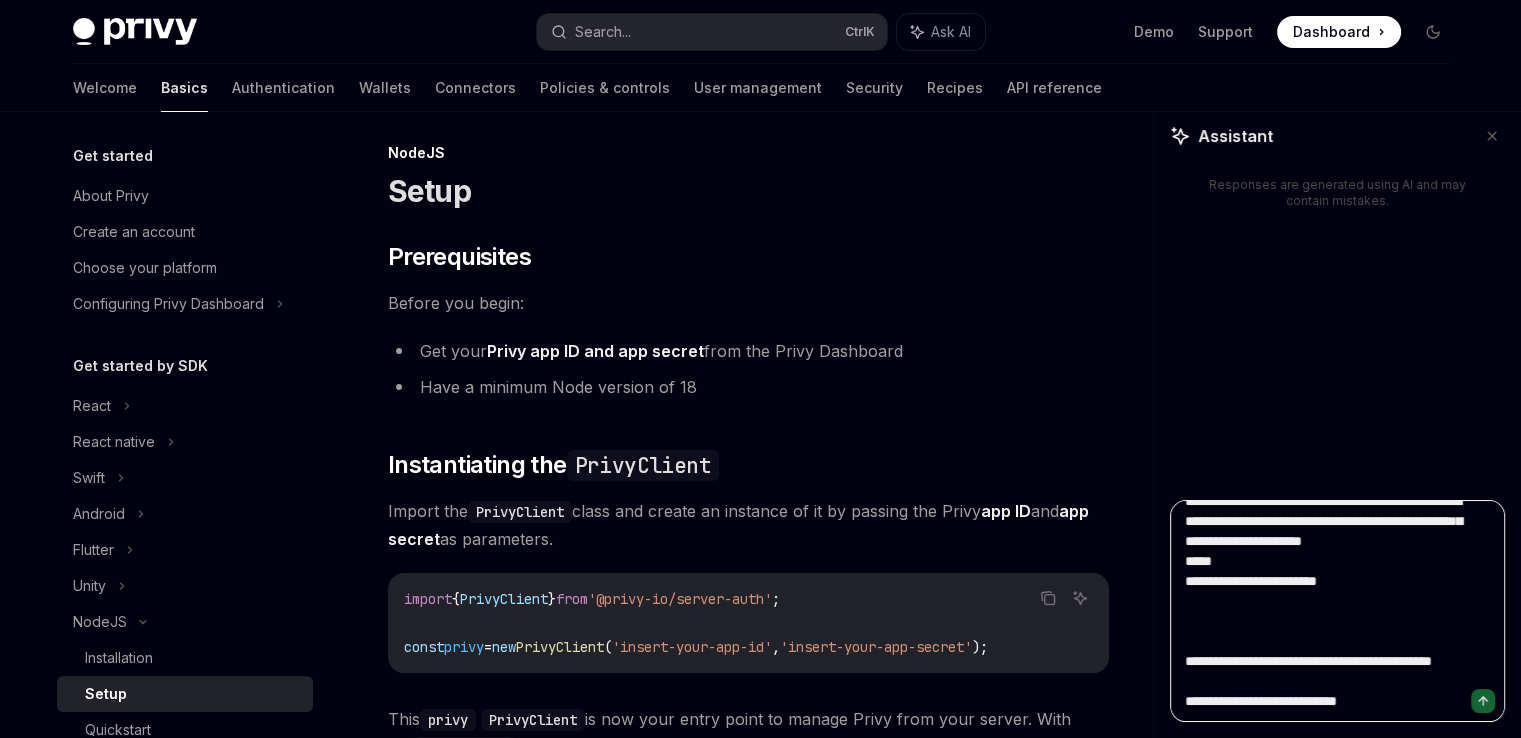 type on "**********" 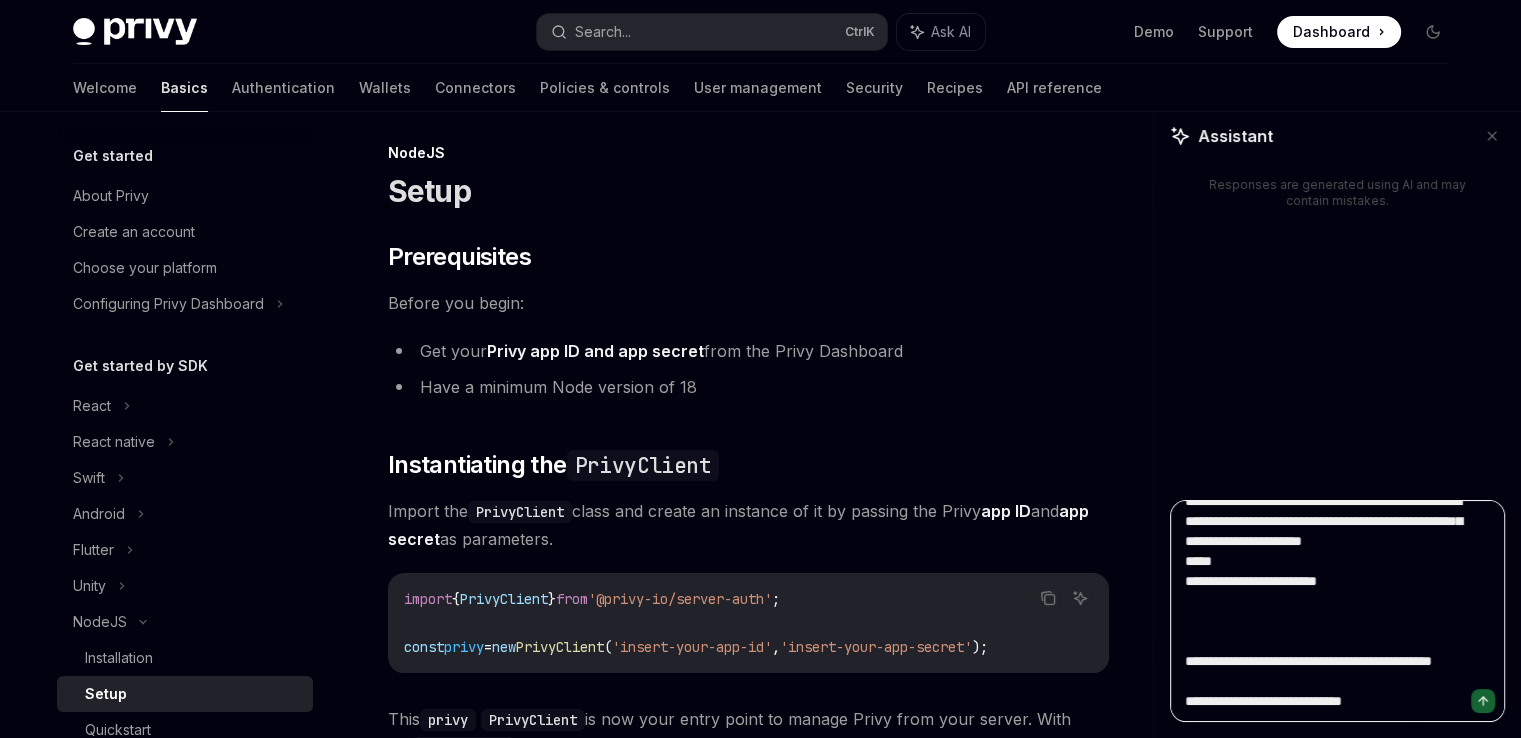 type on "**********" 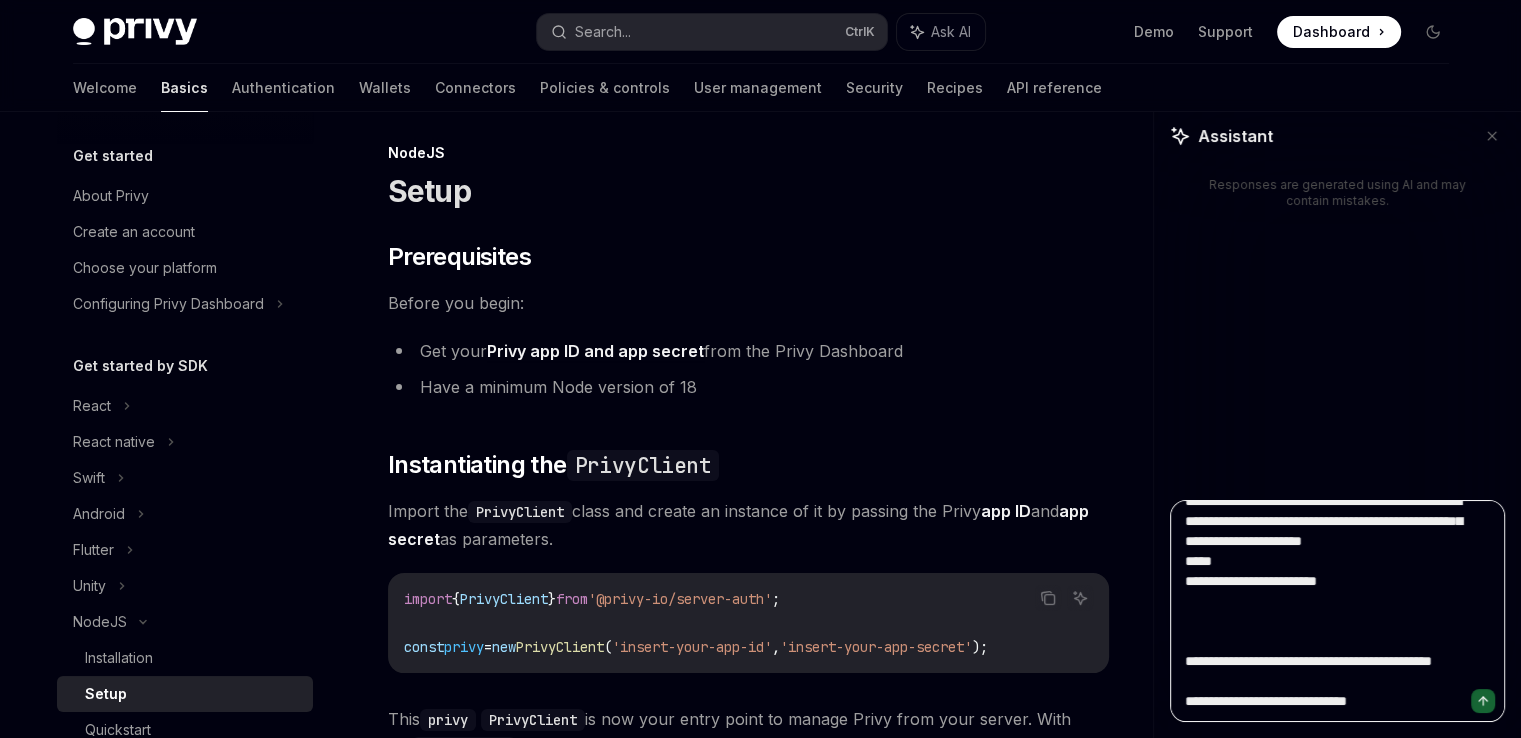 type on "**********" 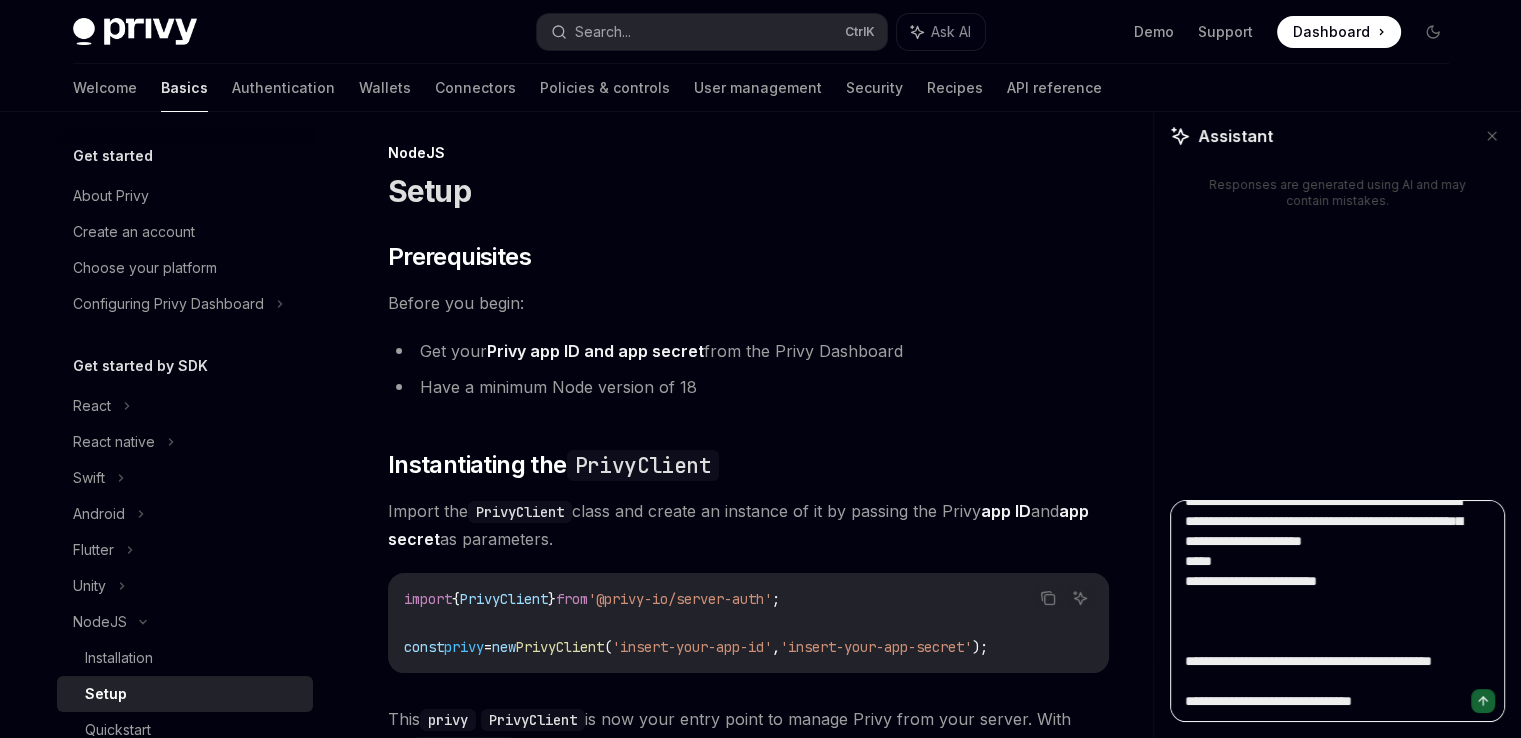 type on "**********" 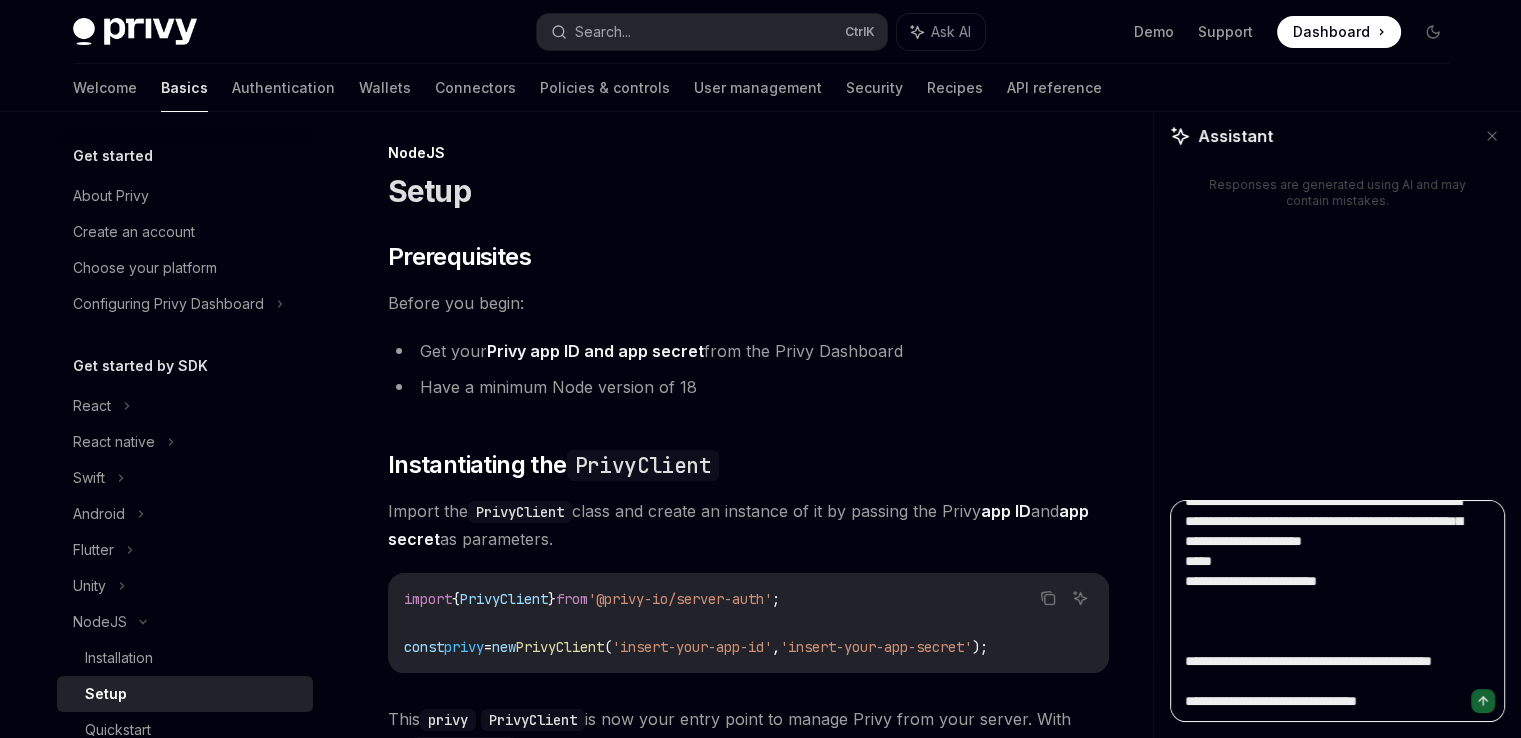 type on "**********" 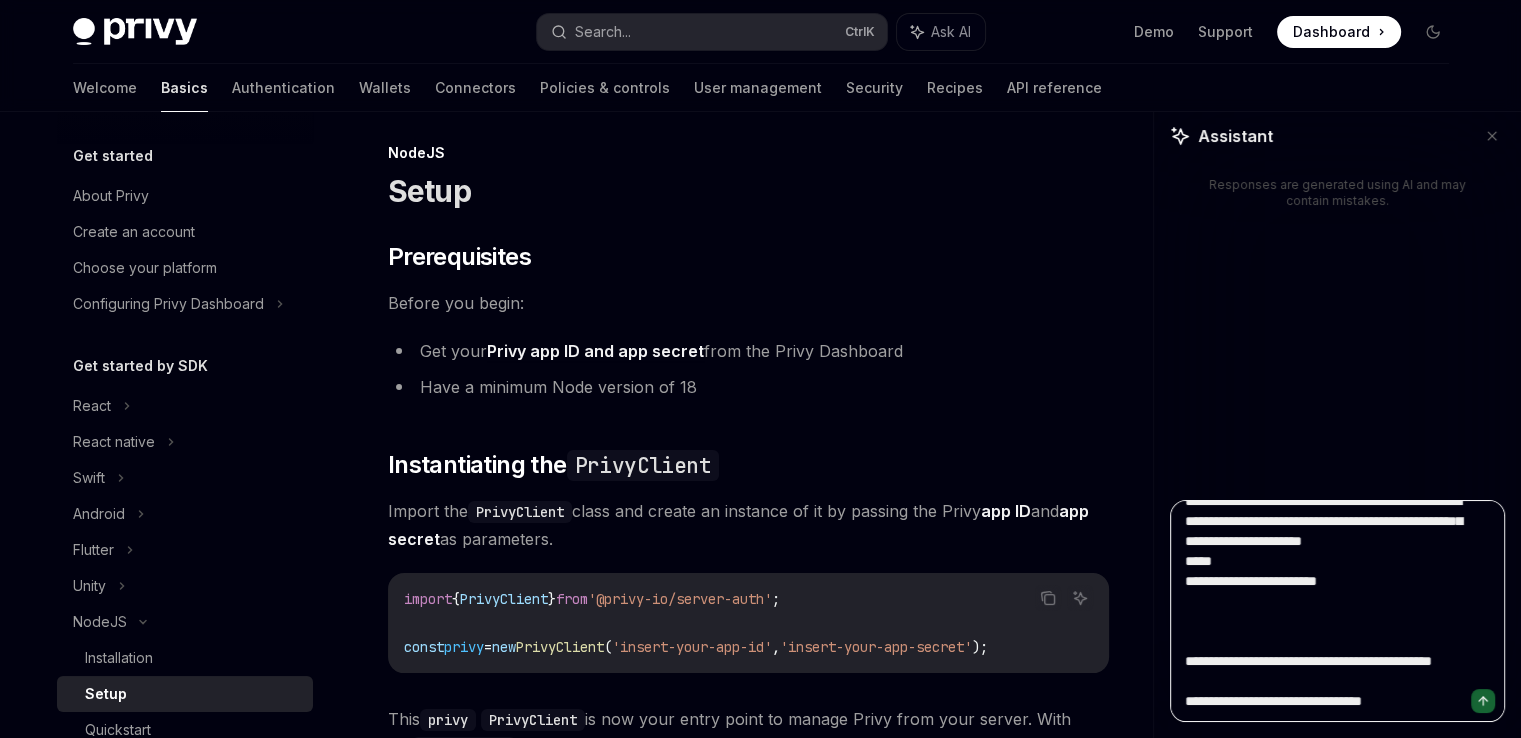 type on "**********" 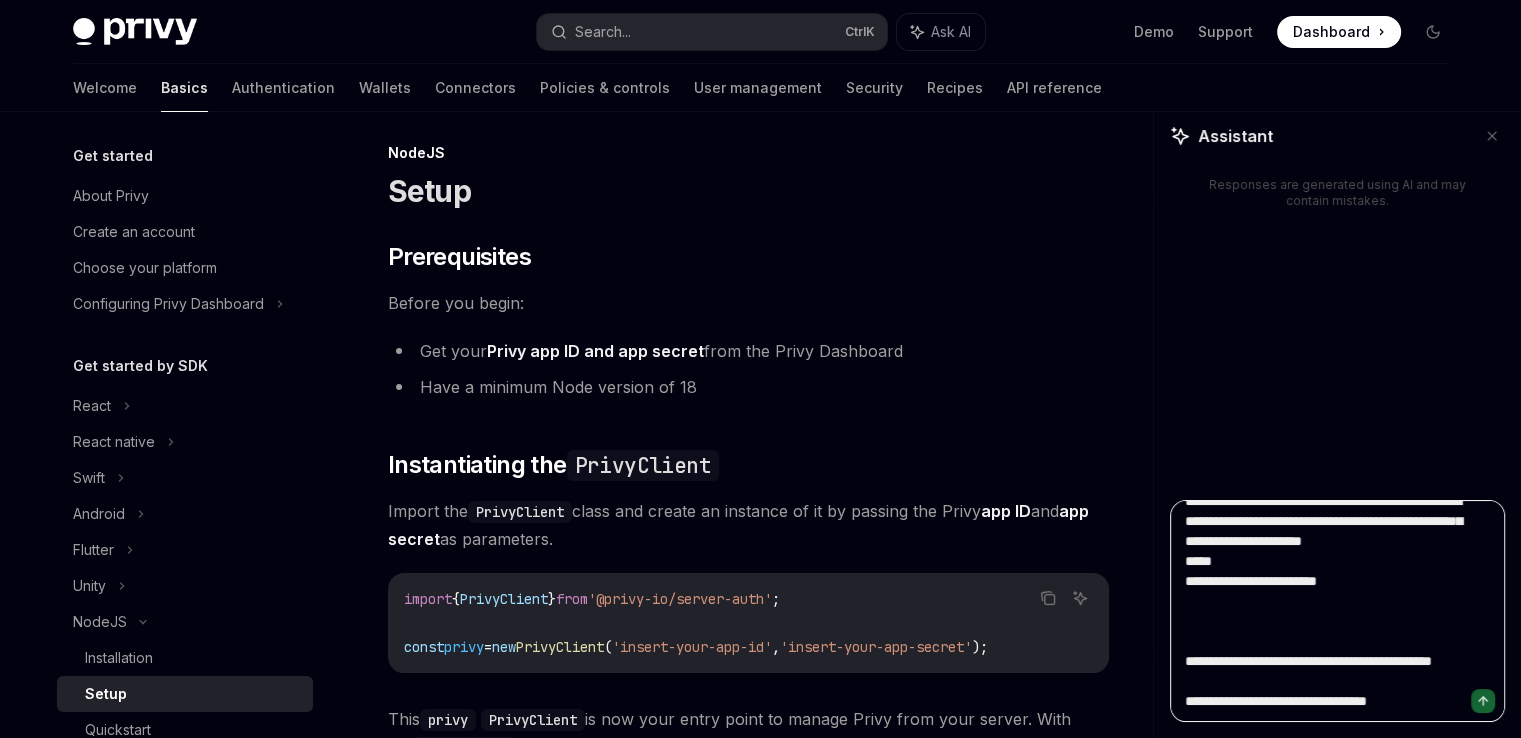type on "**********" 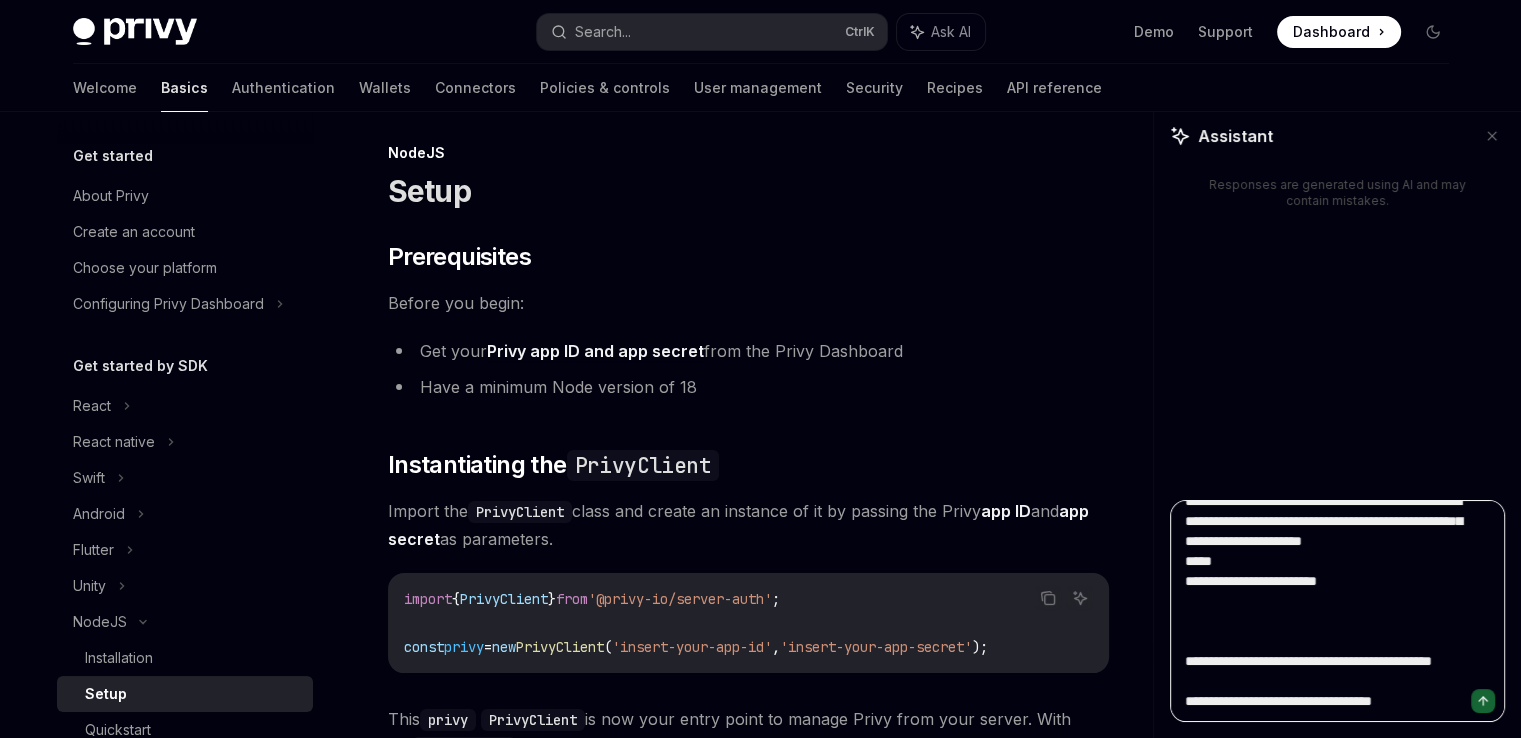 type on "**********" 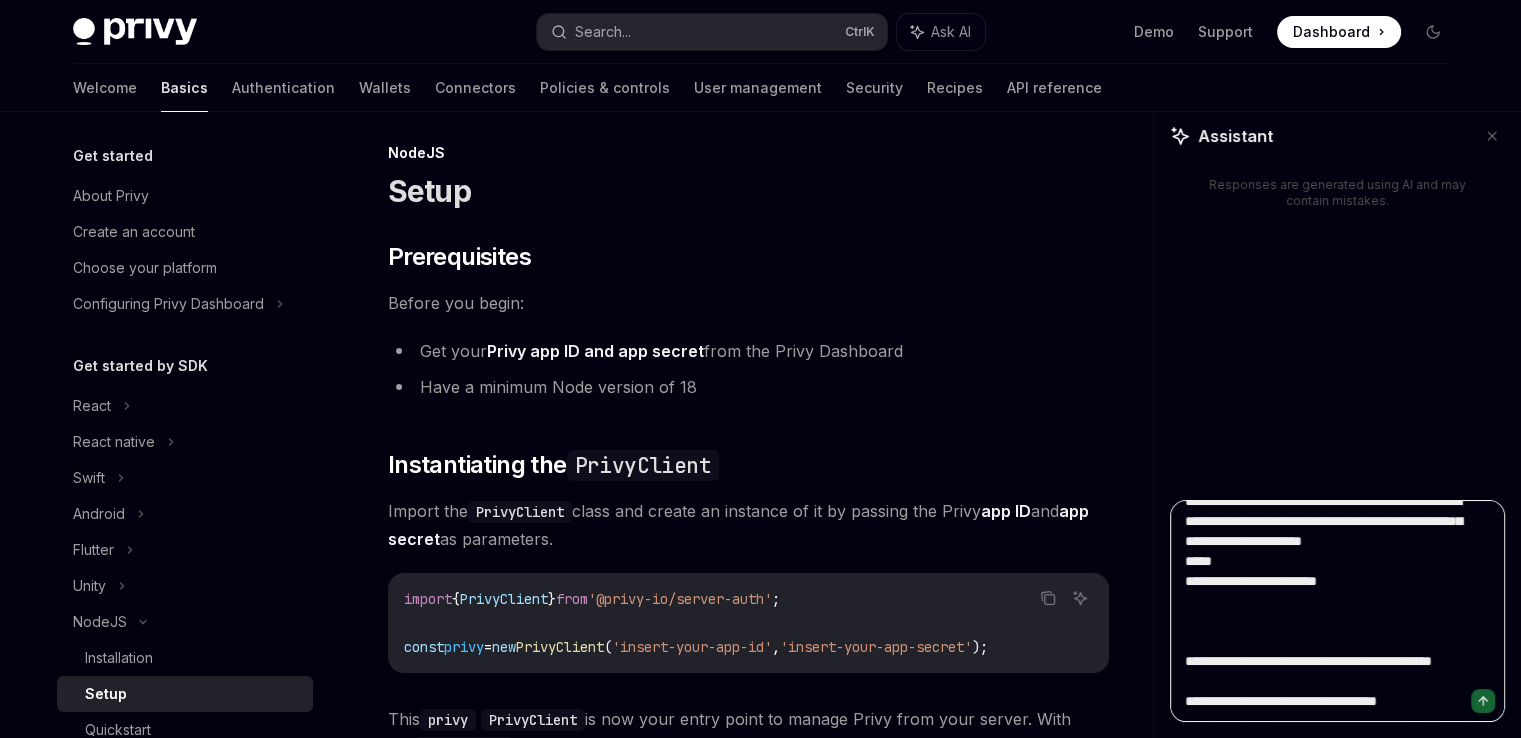 type on "**********" 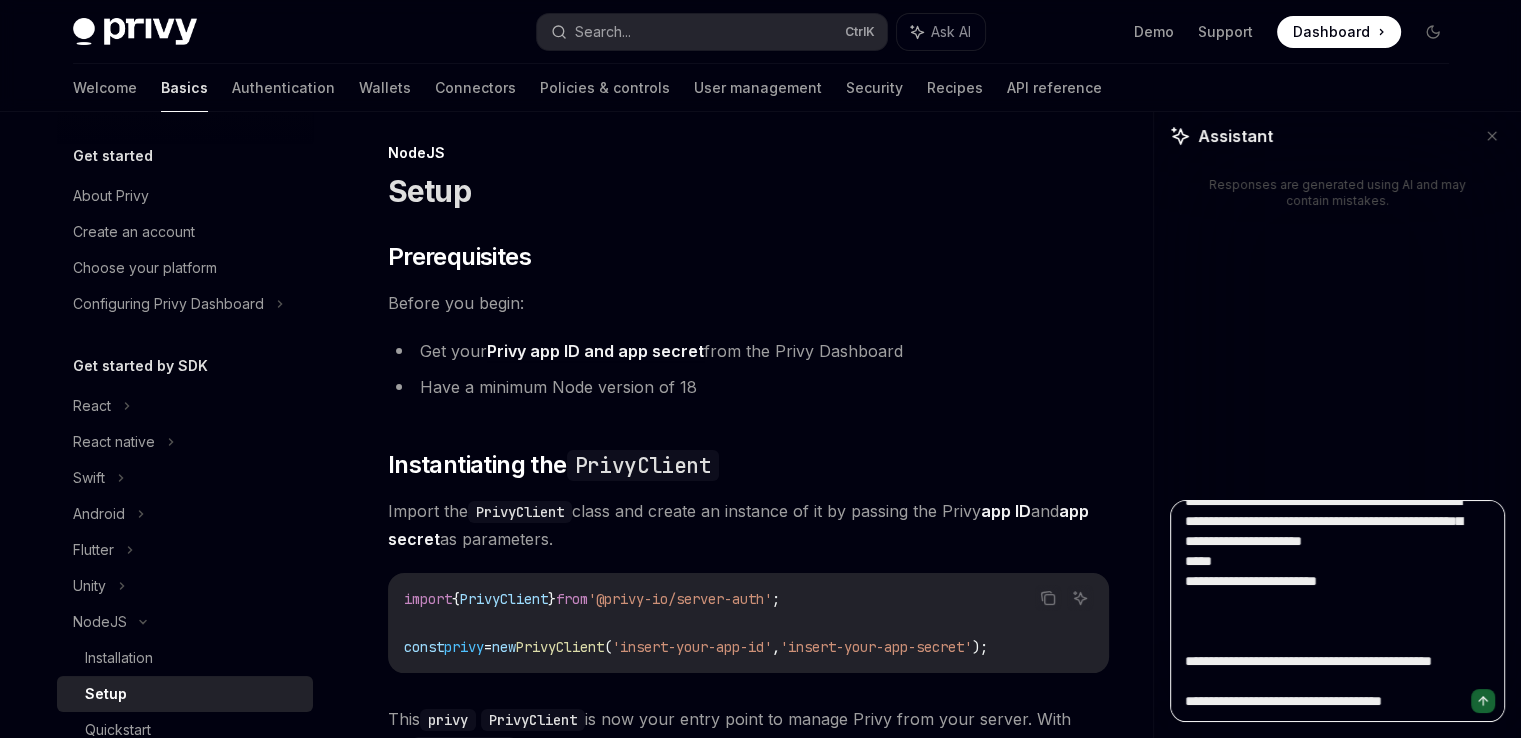 type on "**********" 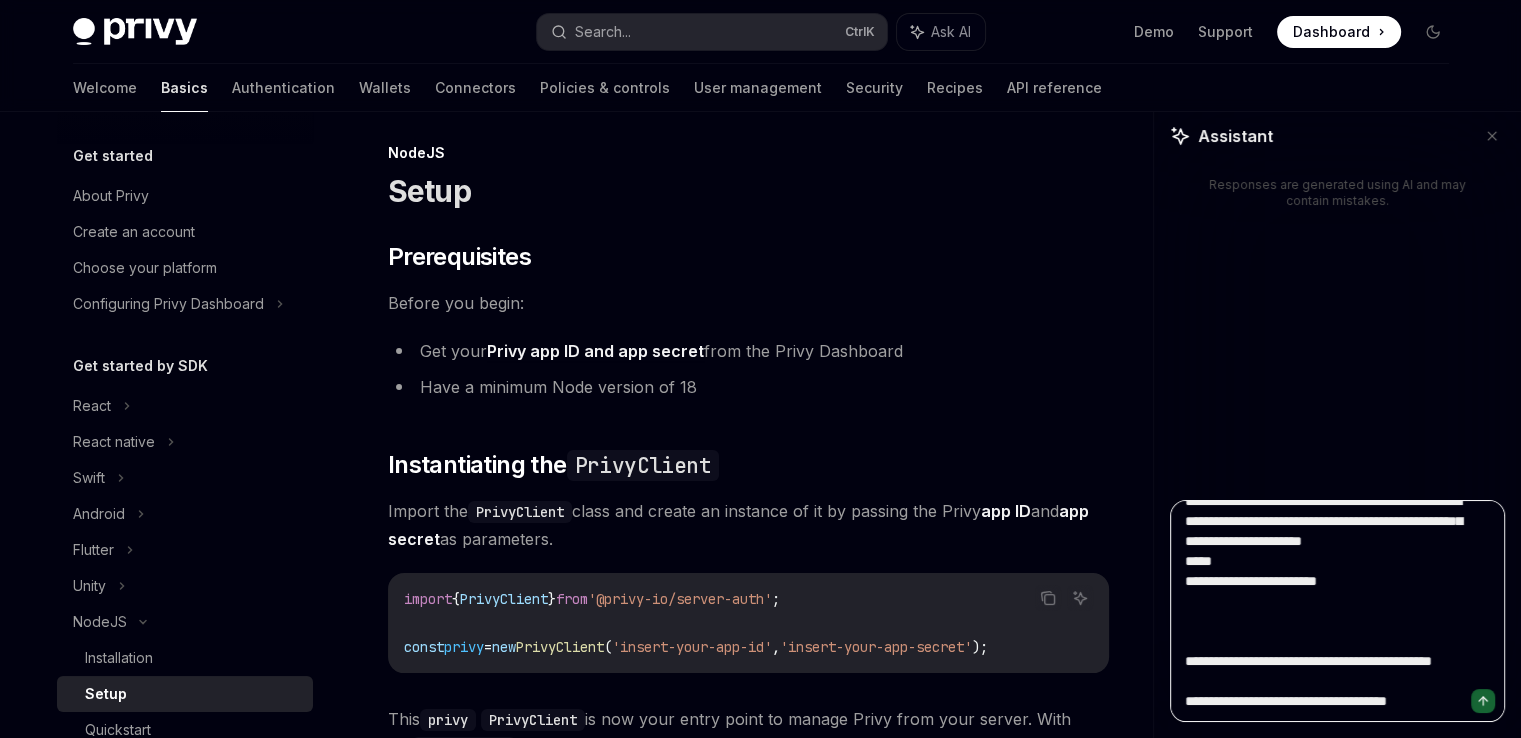 scroll, scrollTop: 1268, scrollLeft: 0, axis: vertical 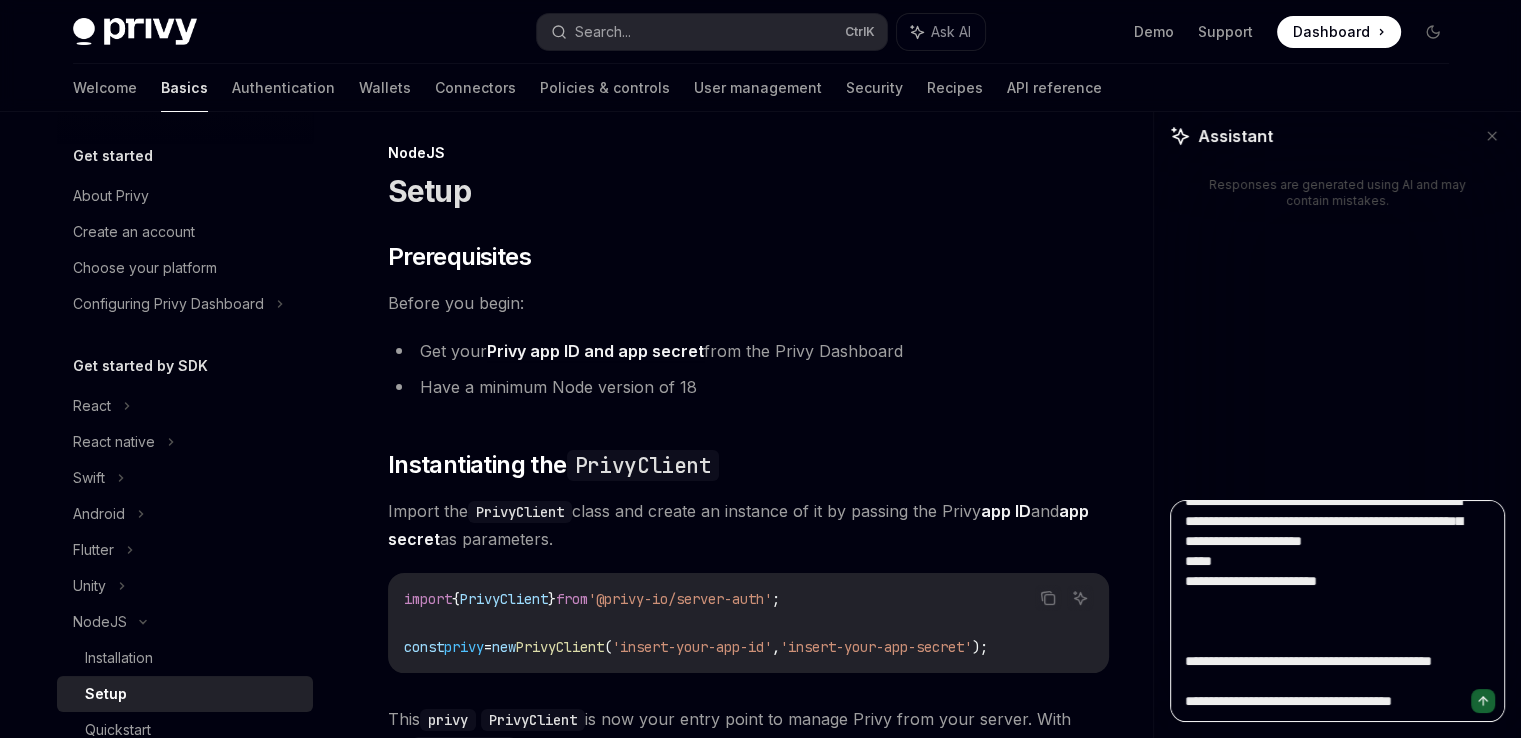 type on "**********" 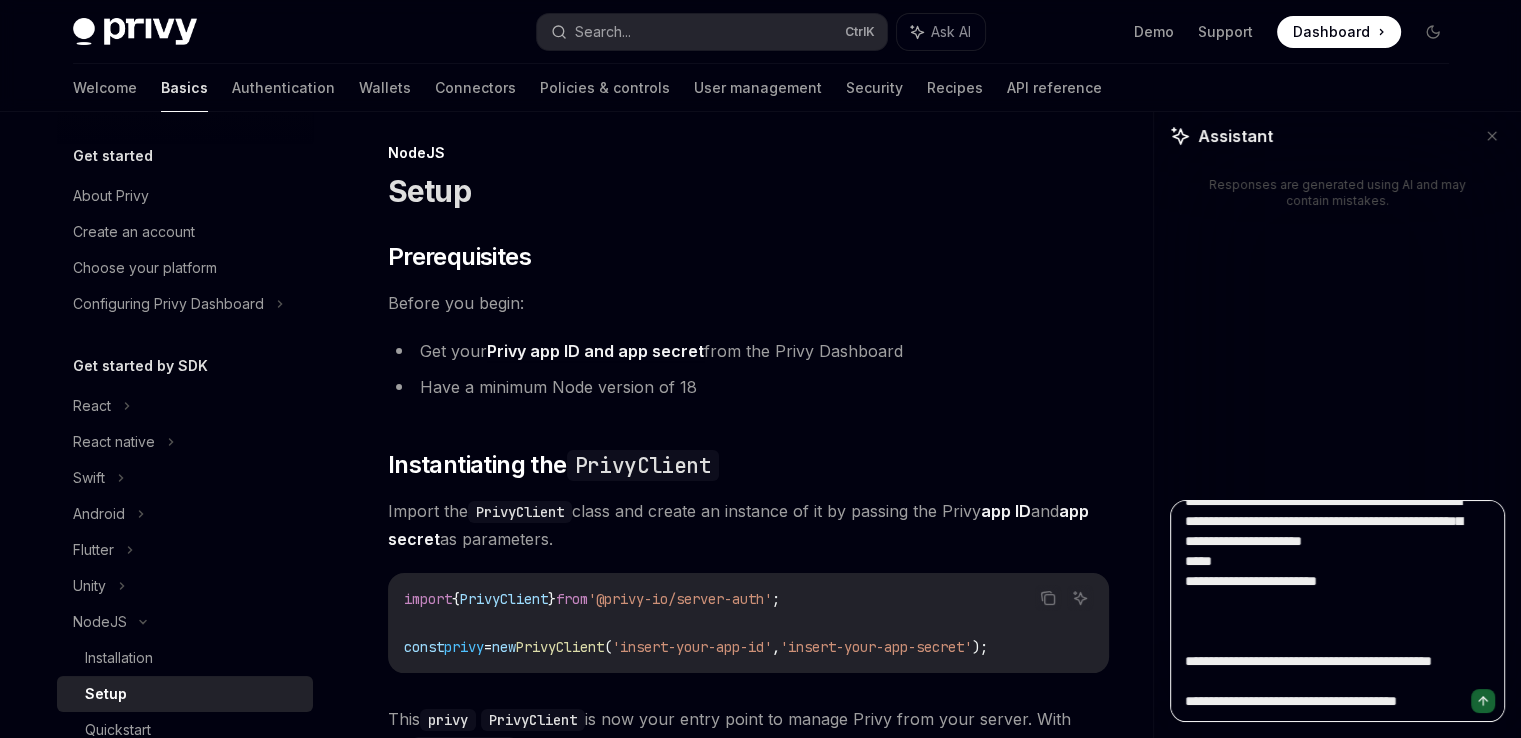 type on "**********" 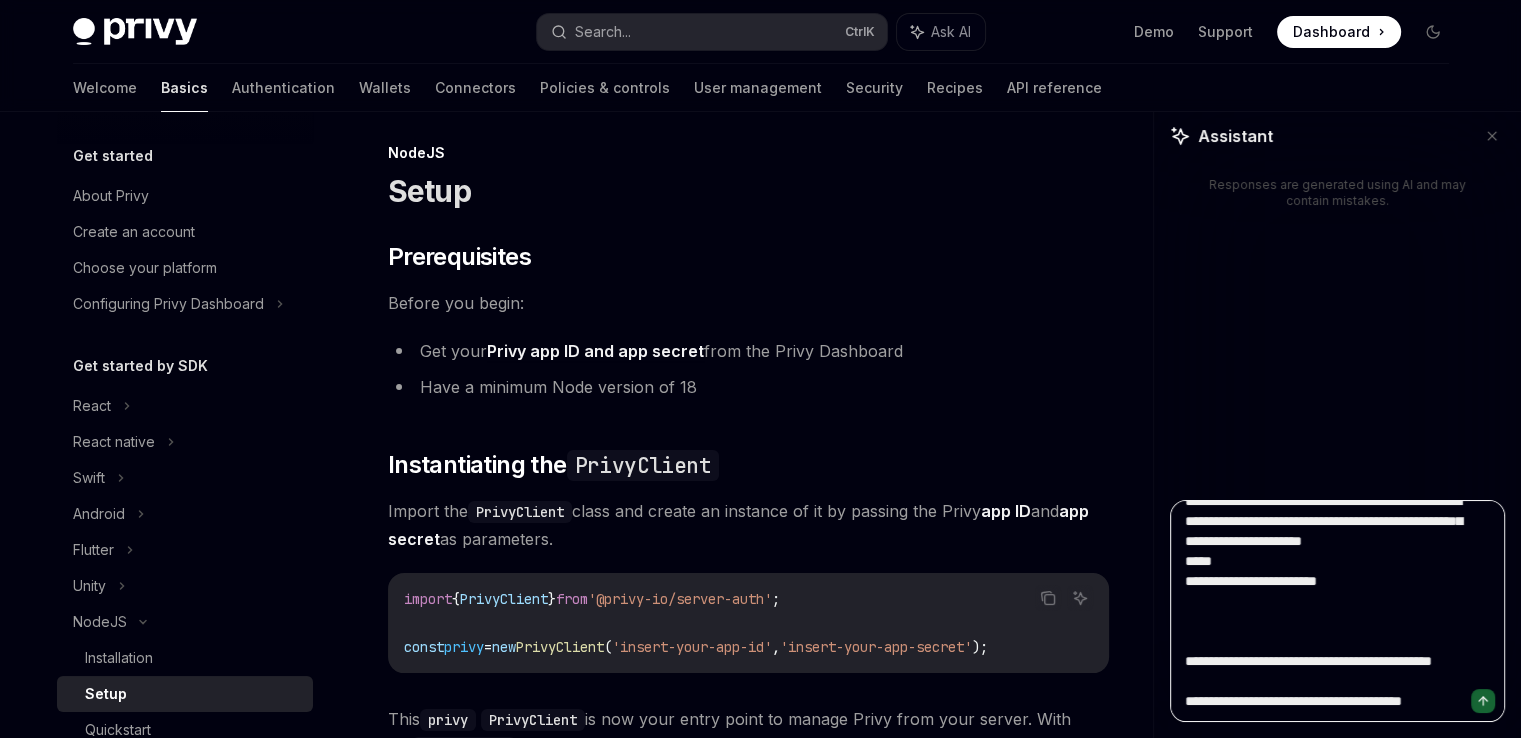 type on "**********" 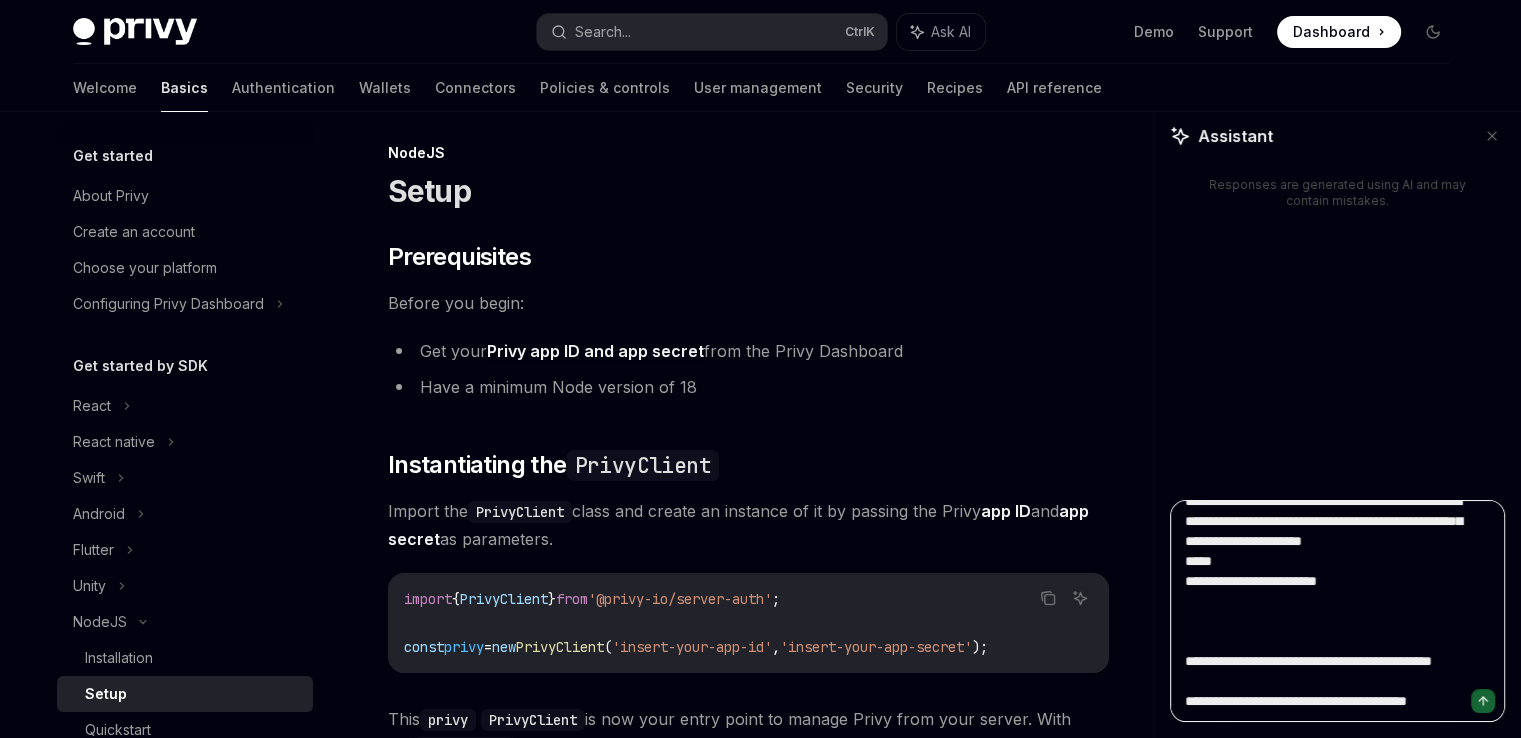 type on "**********" 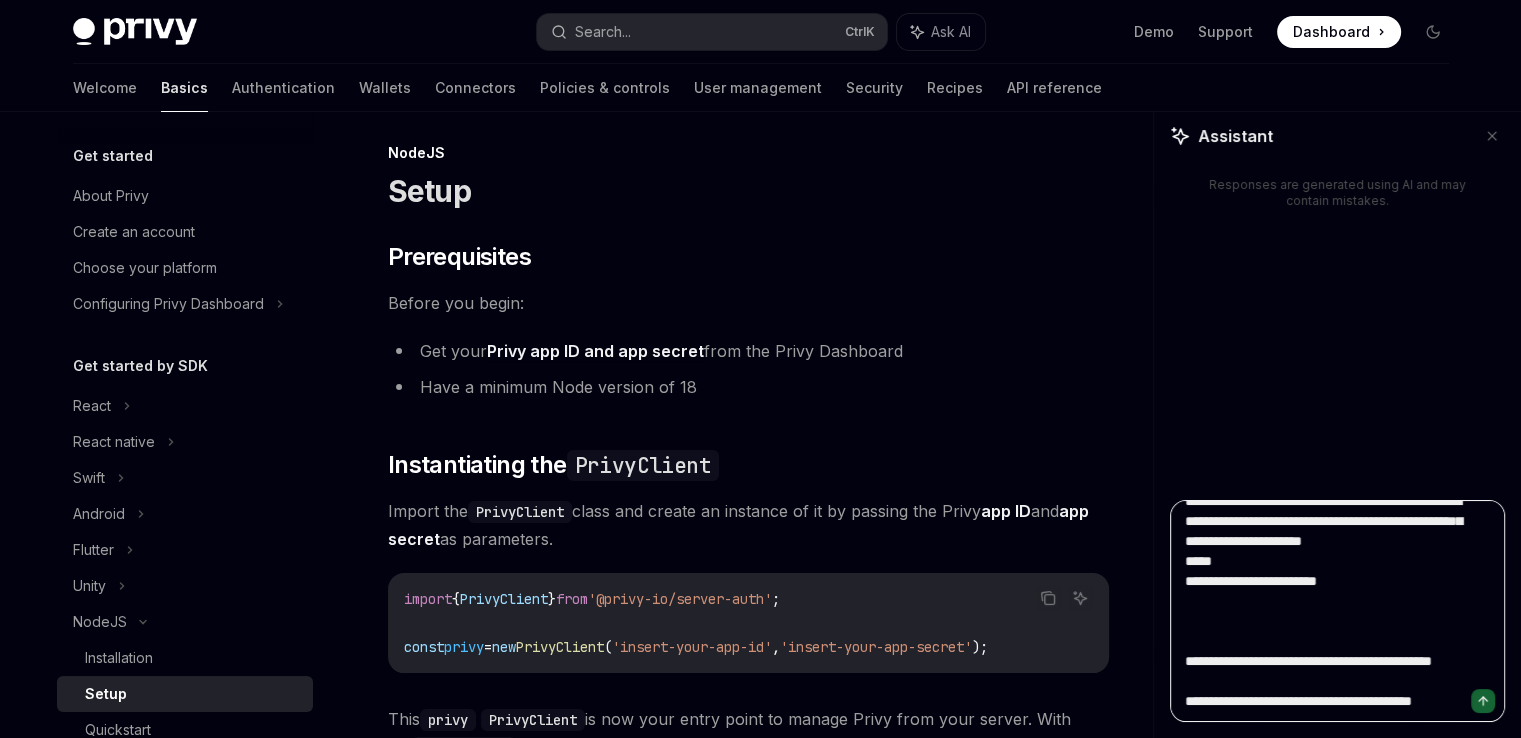 type on "**********" 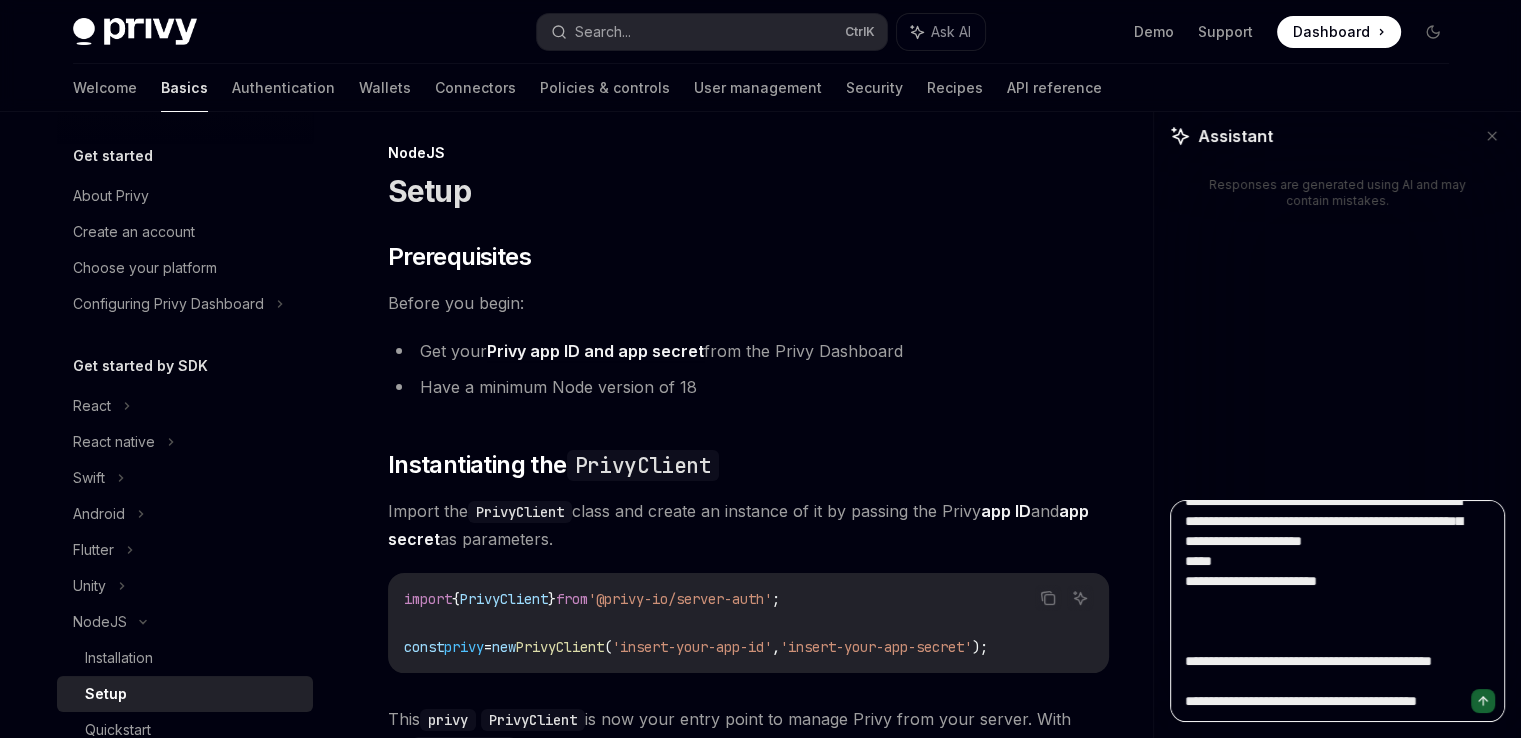 type on "**********" 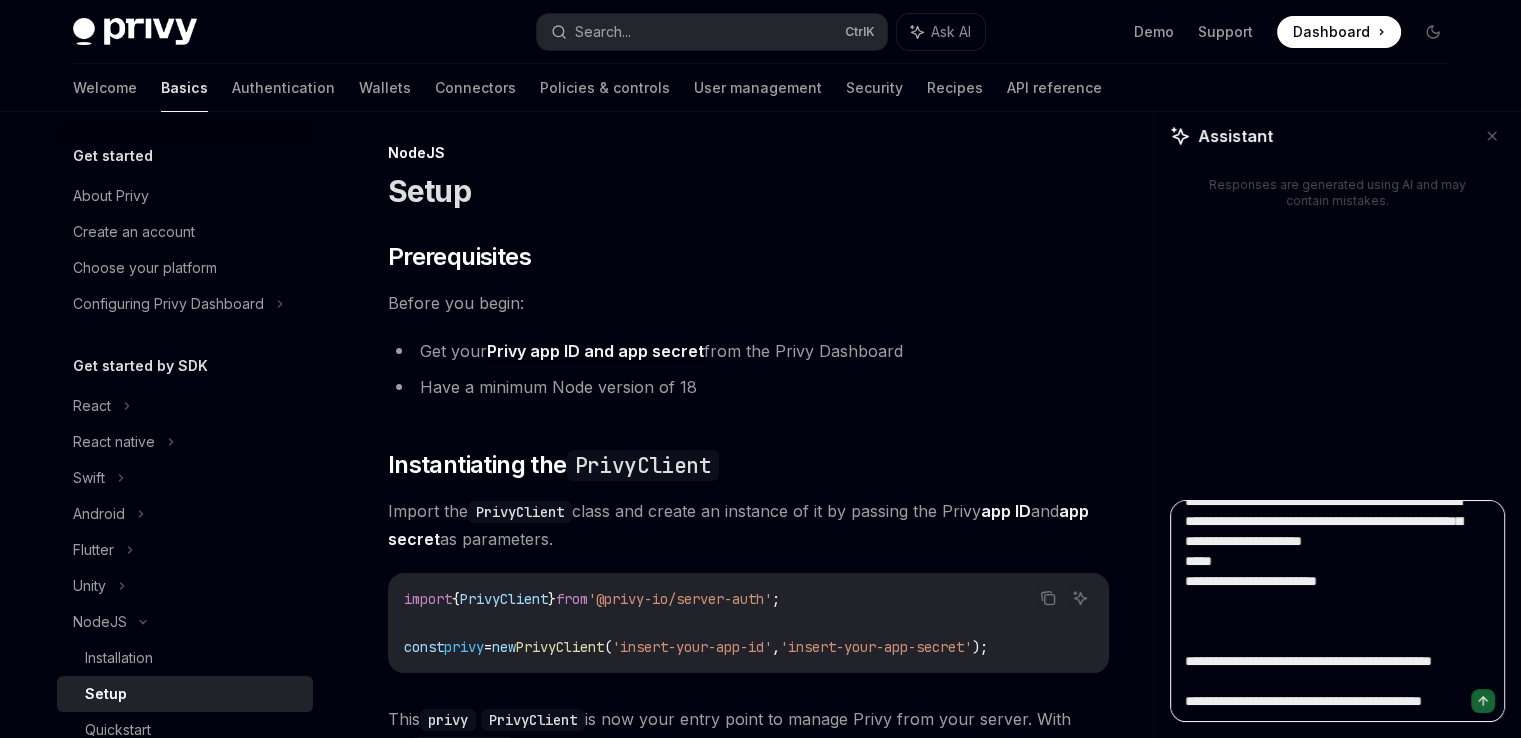 type on "**********" 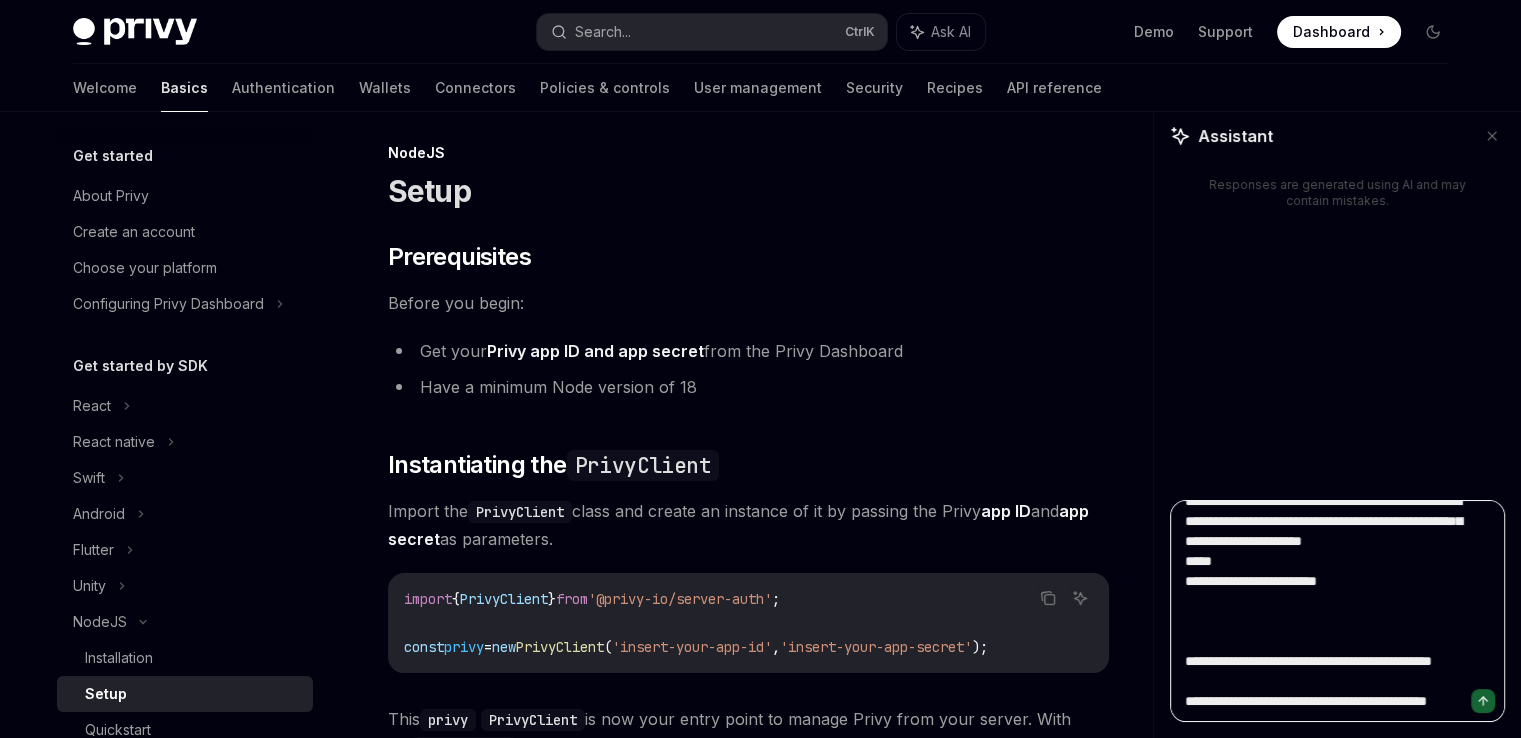 type on "**********" 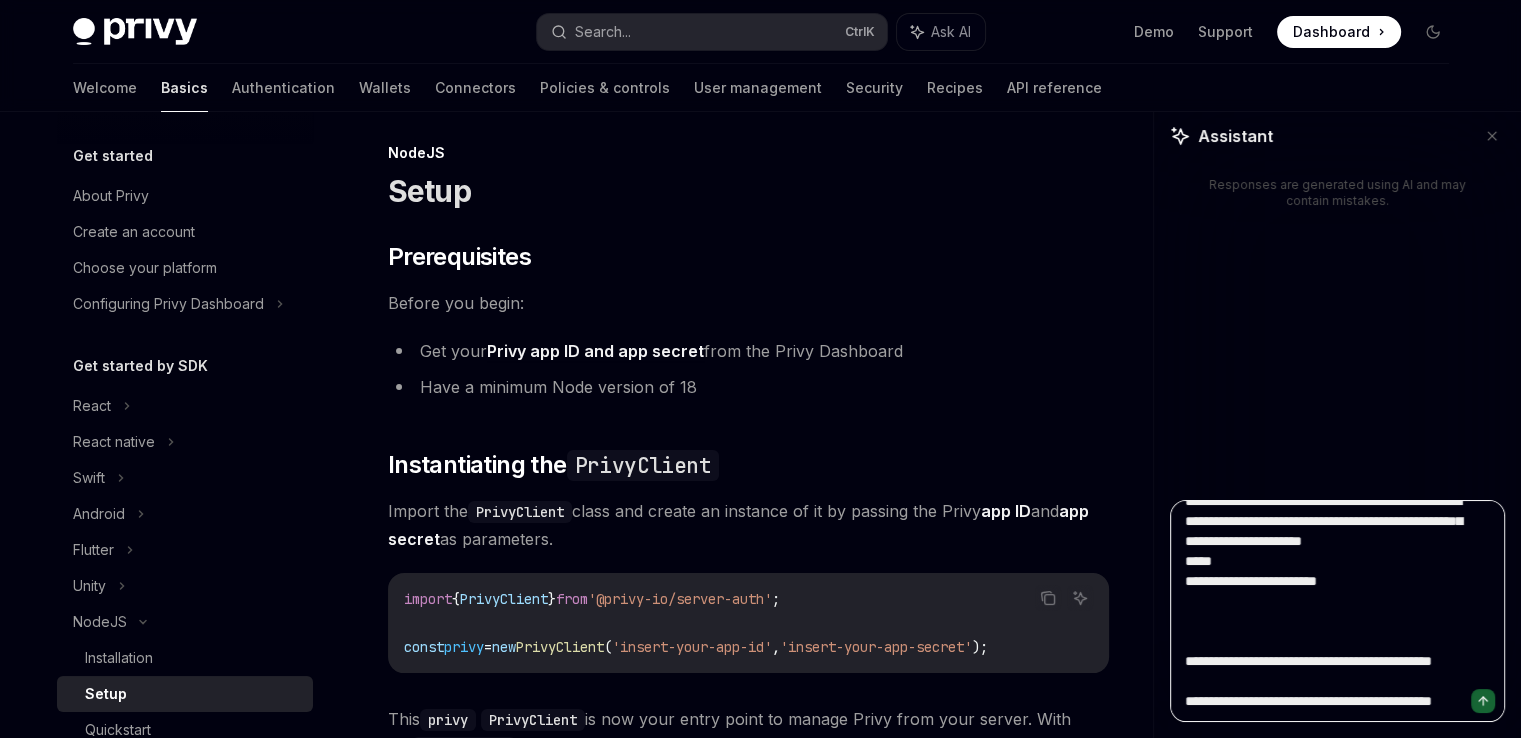 type on "**********" 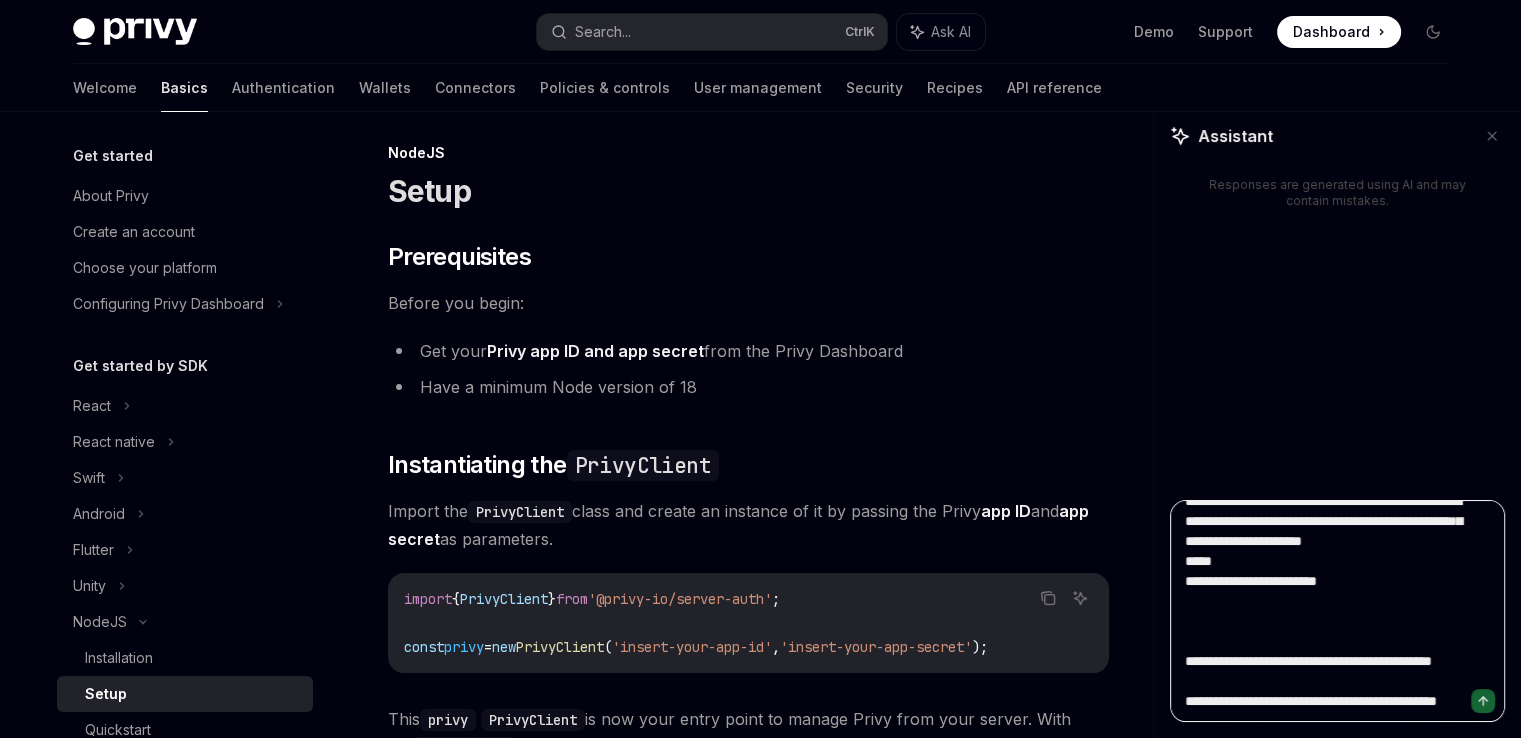 type on "**********" 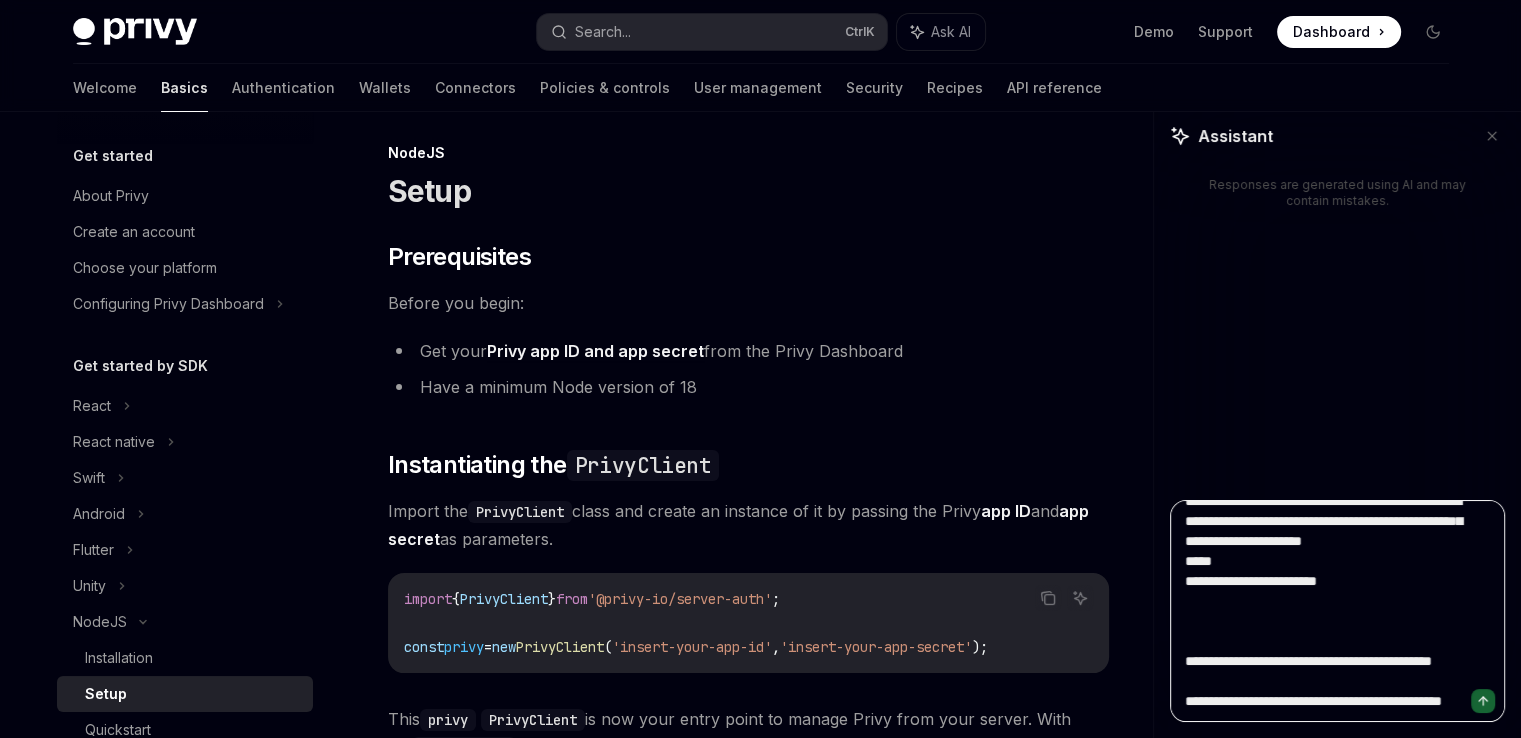 type on "**********" 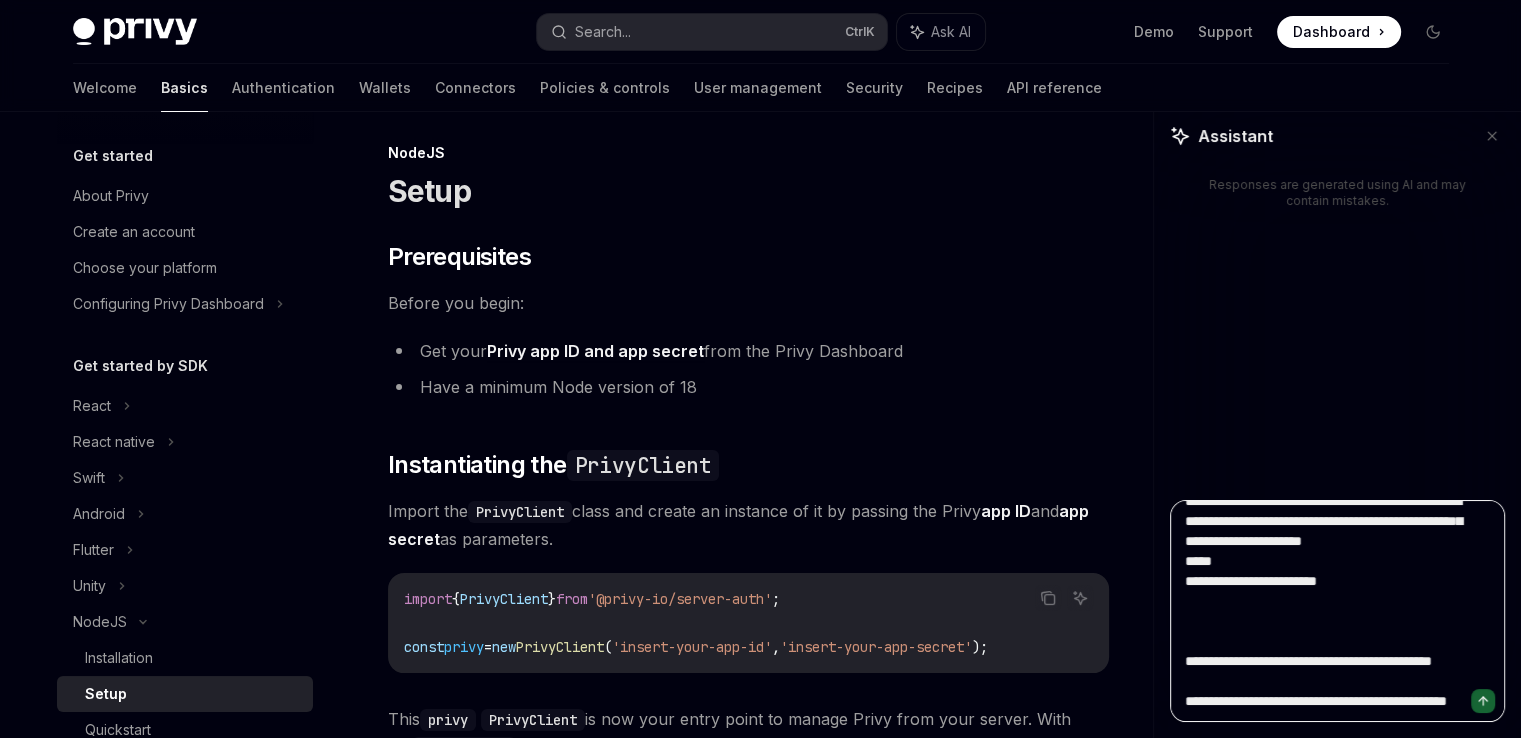 type on "**********" 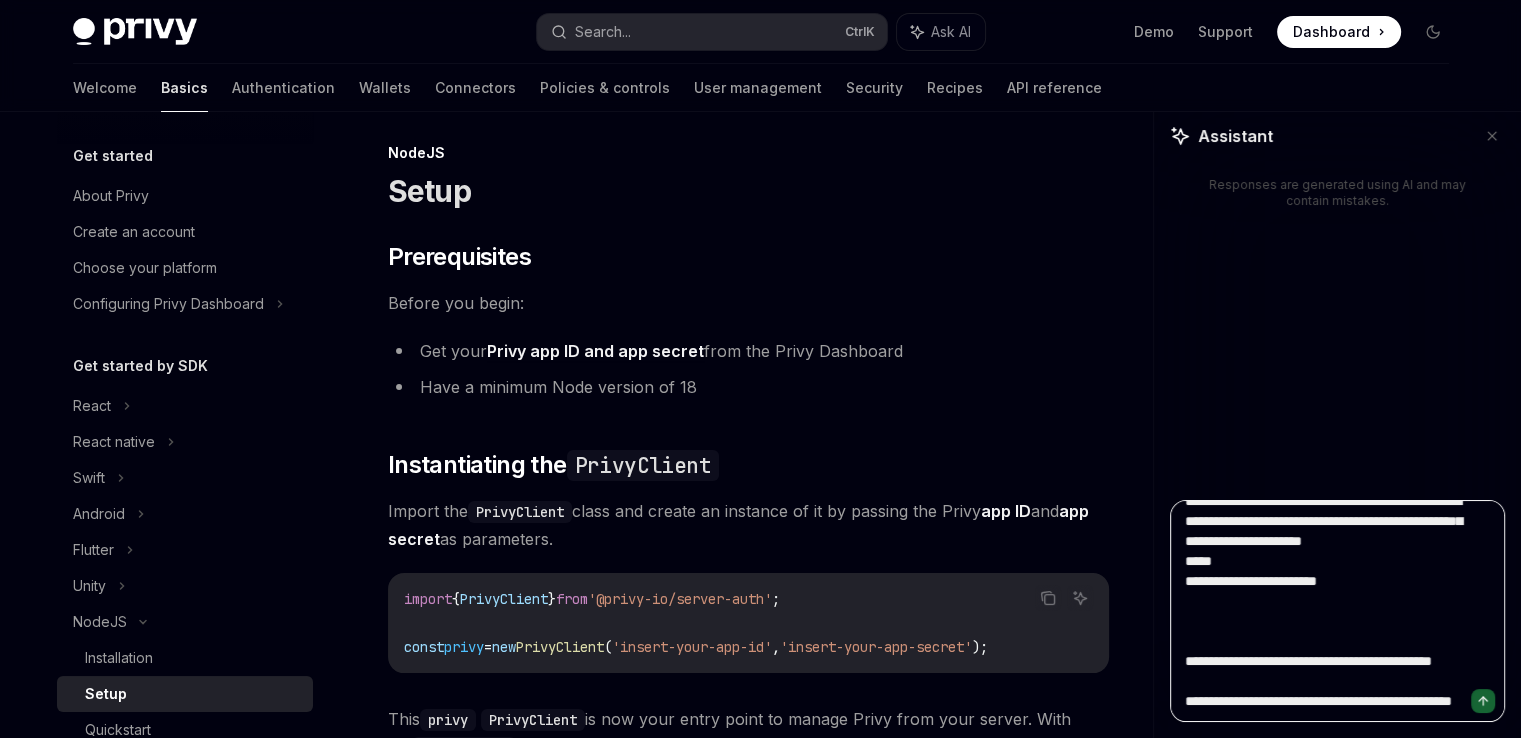 type on "**********" 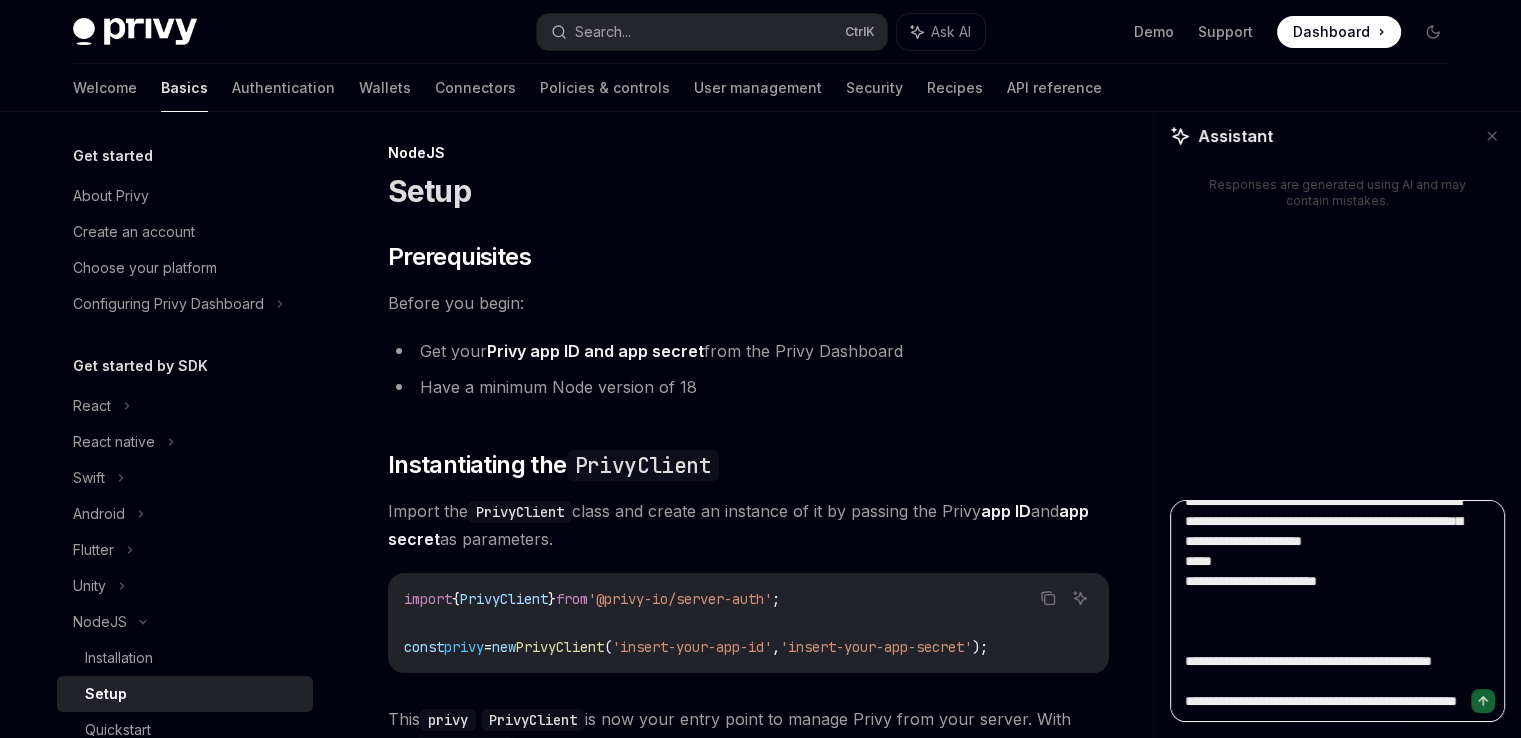 type on "**********" 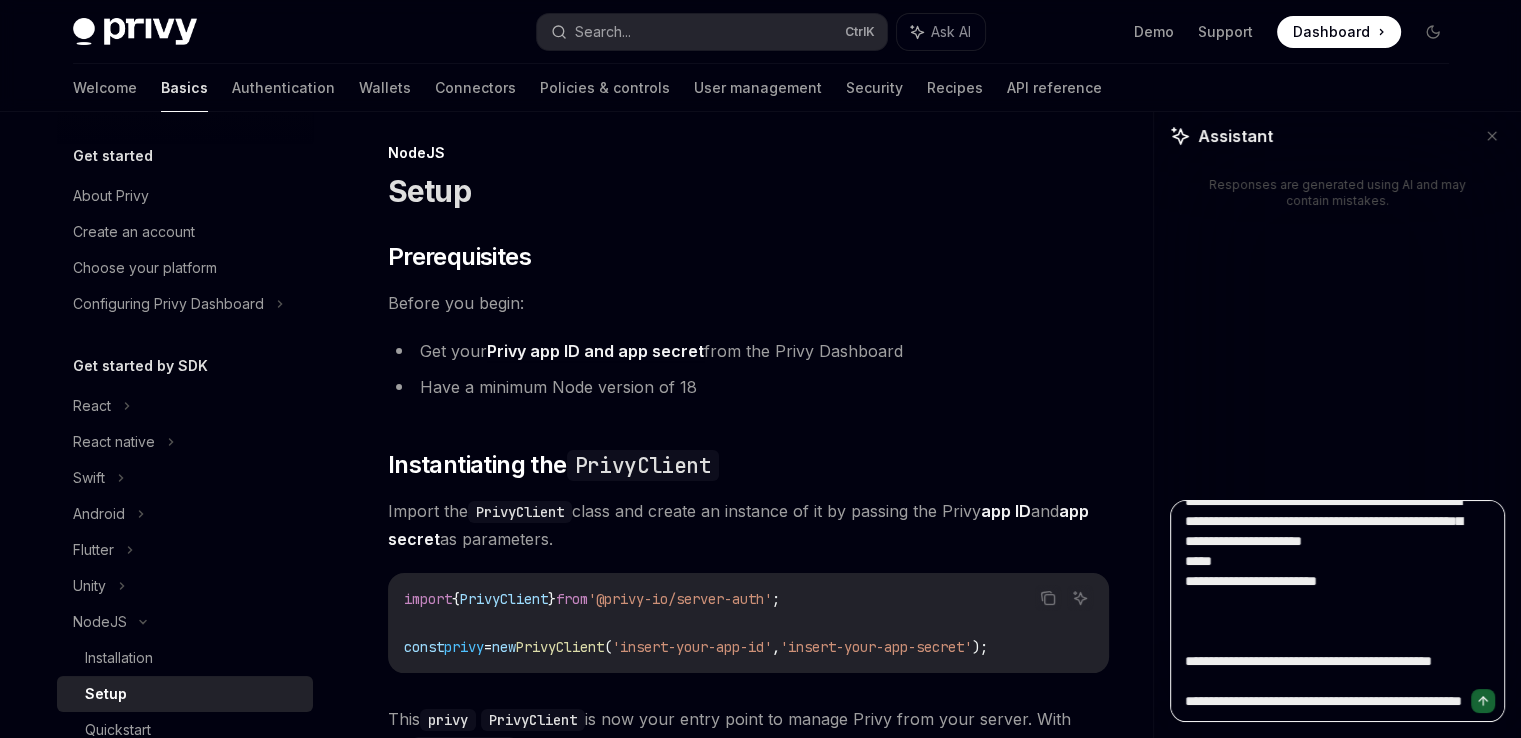 type on "**********" 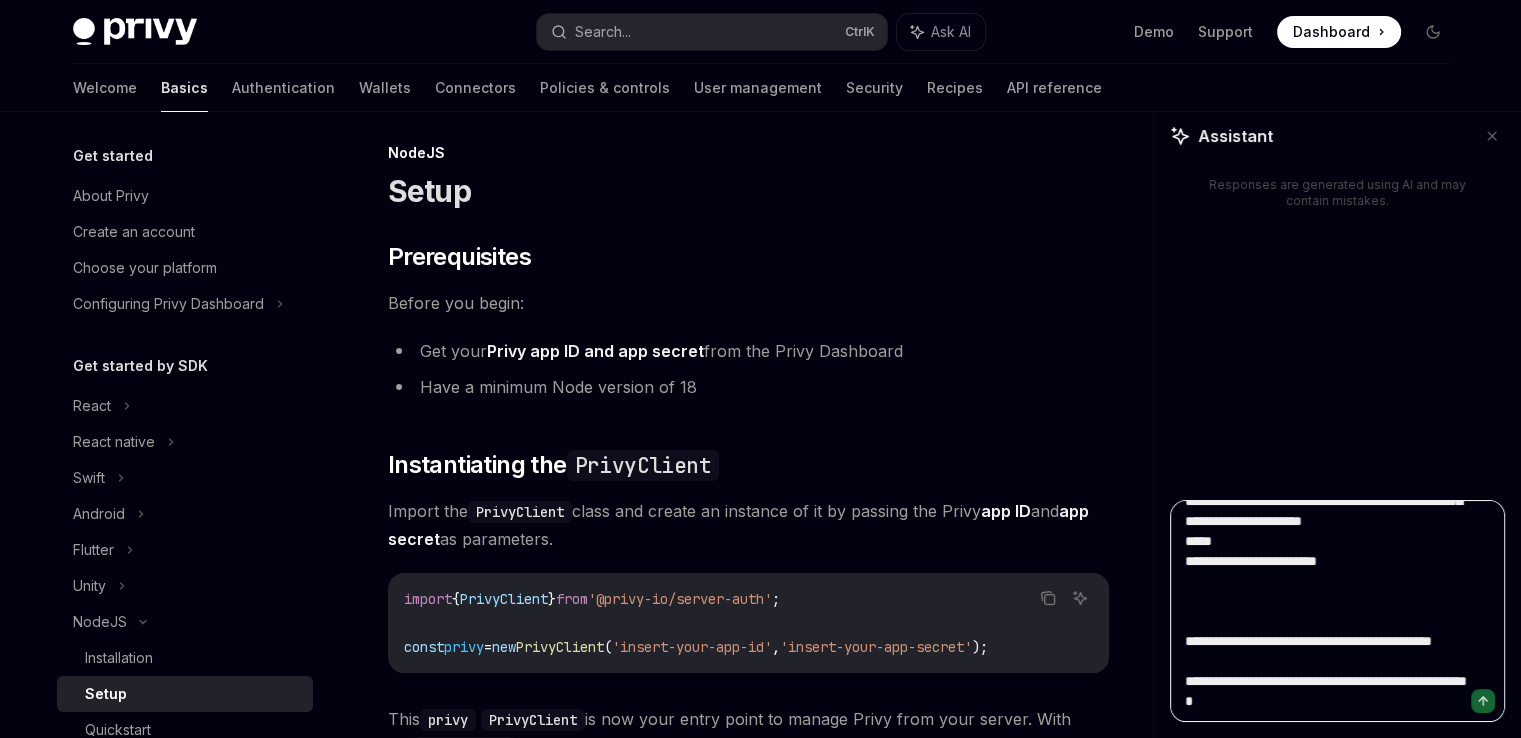 type on "**********" 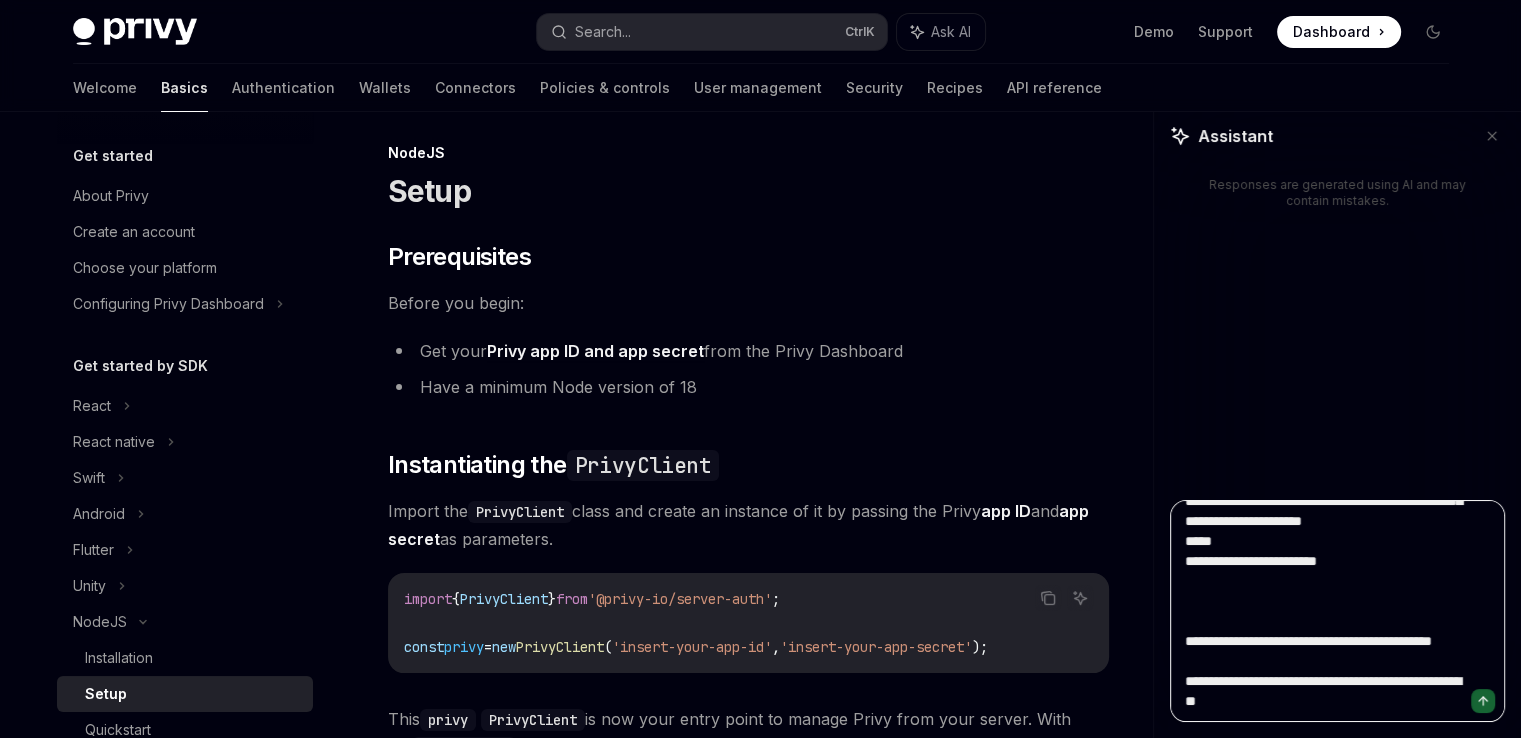 type on "**********" 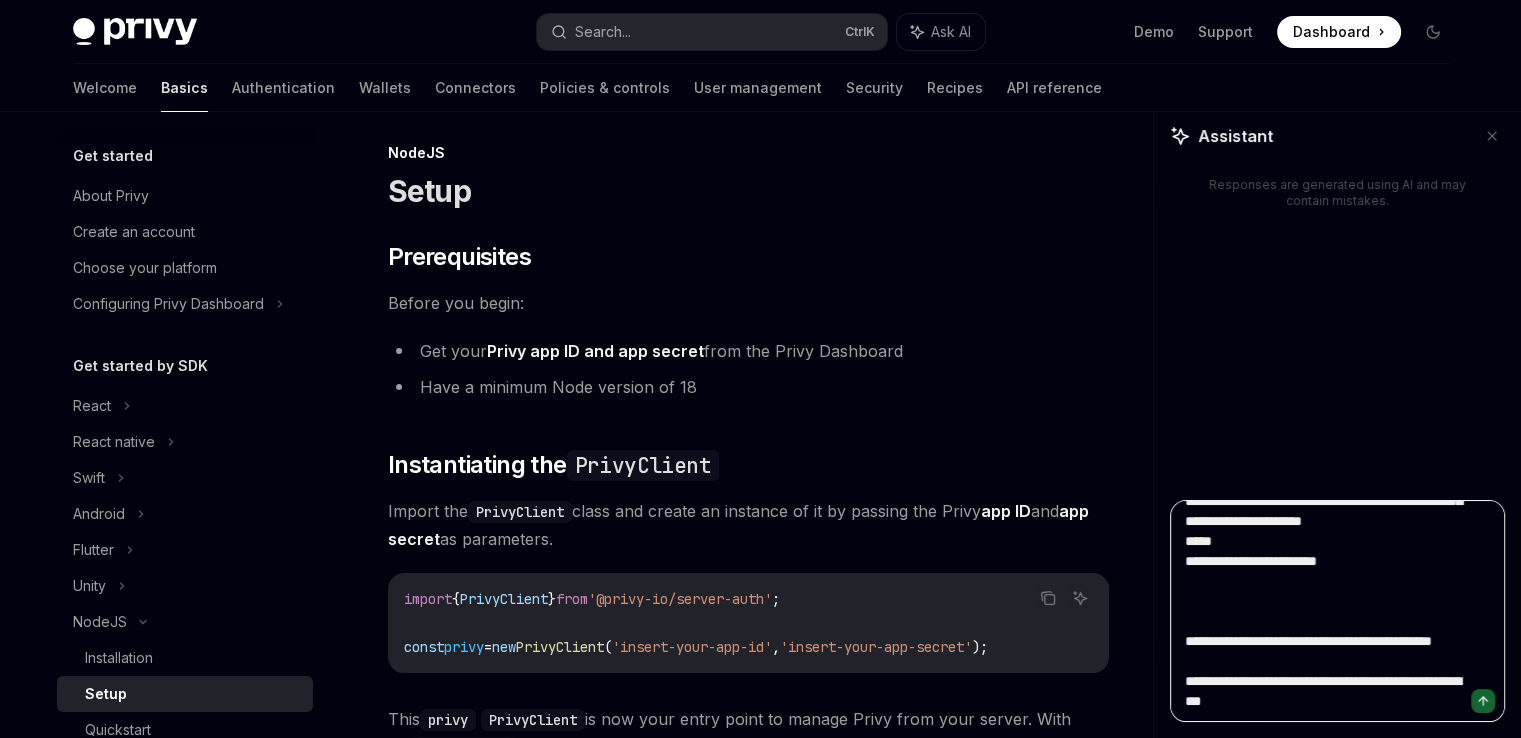 type on "**********" 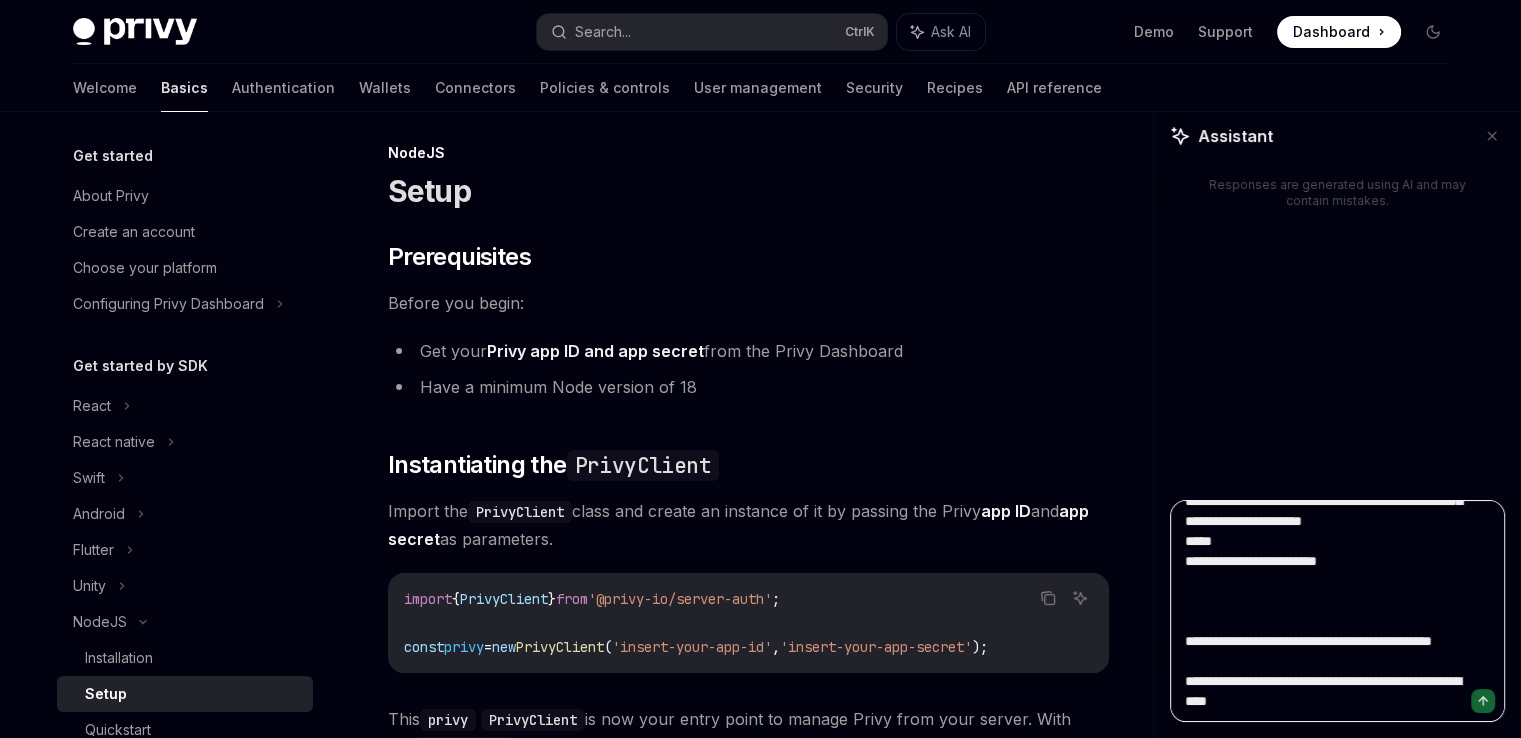 type on "**********" 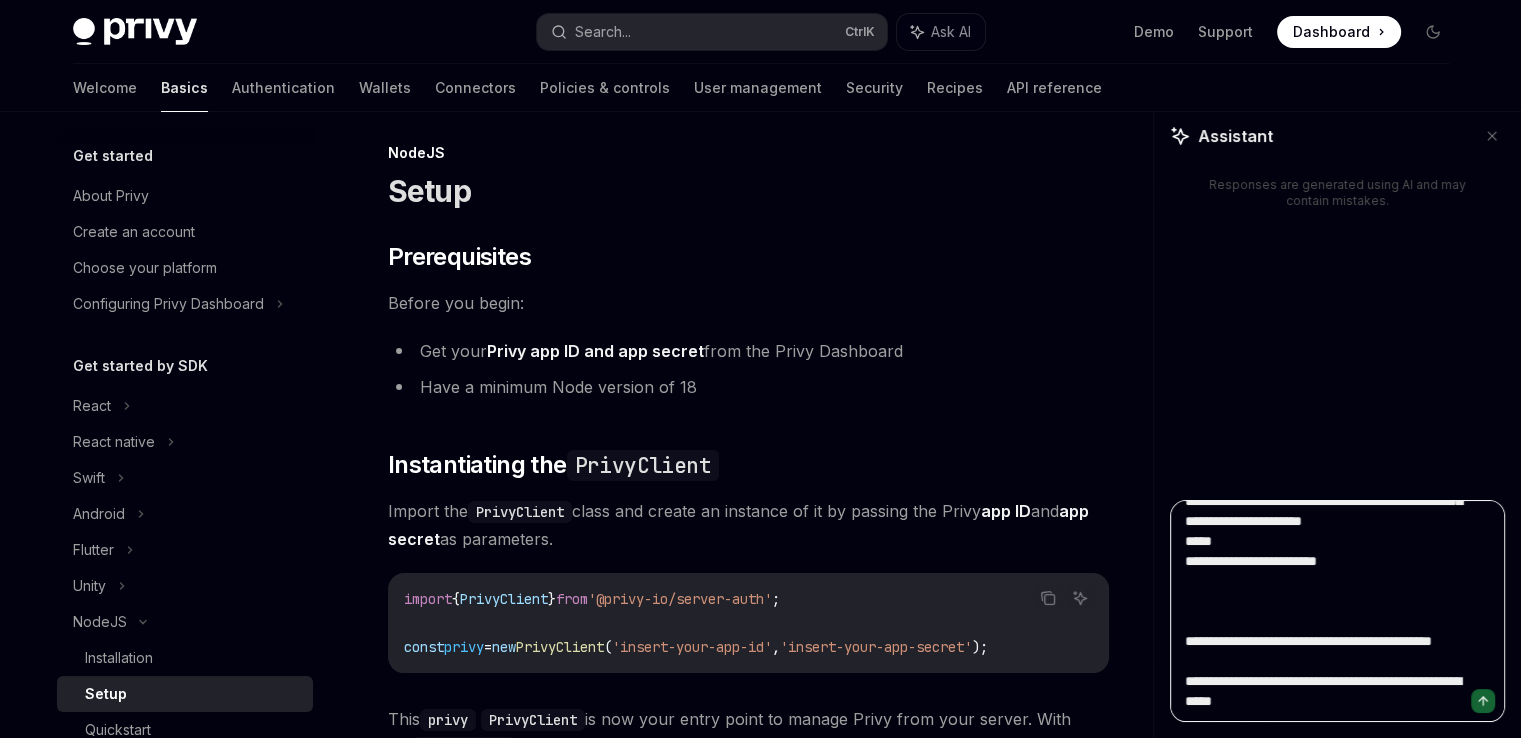 type on "**********" 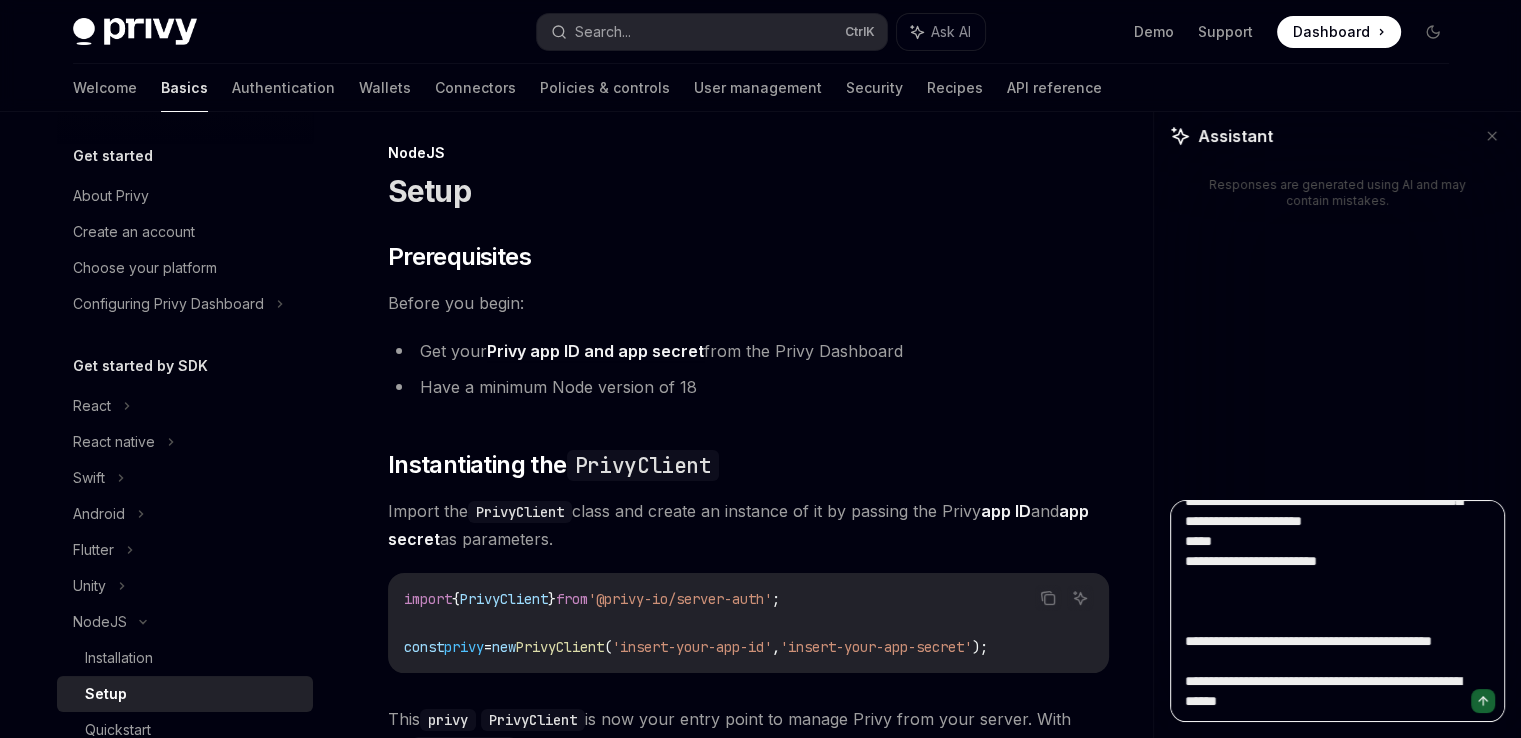 type on "**********" 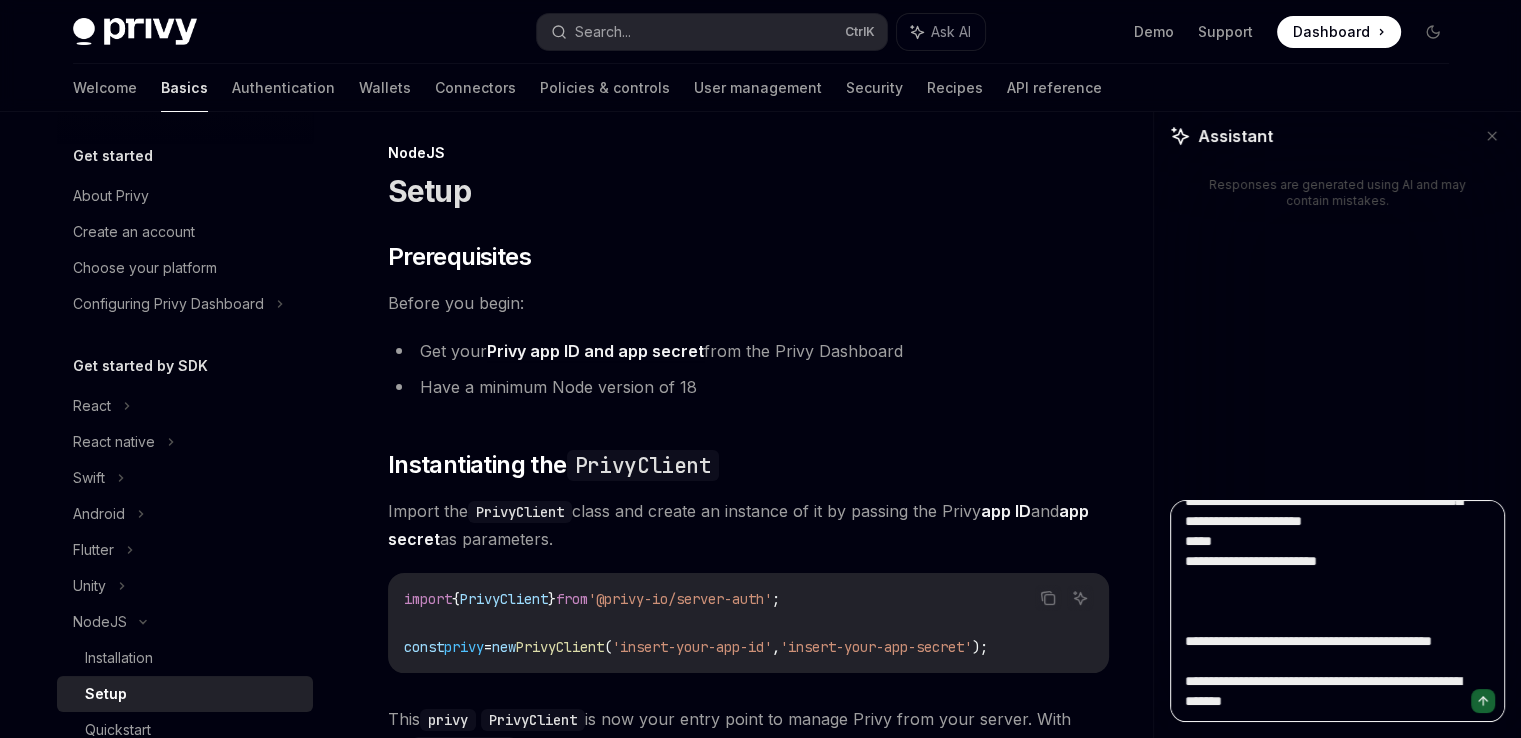 type on "**********" 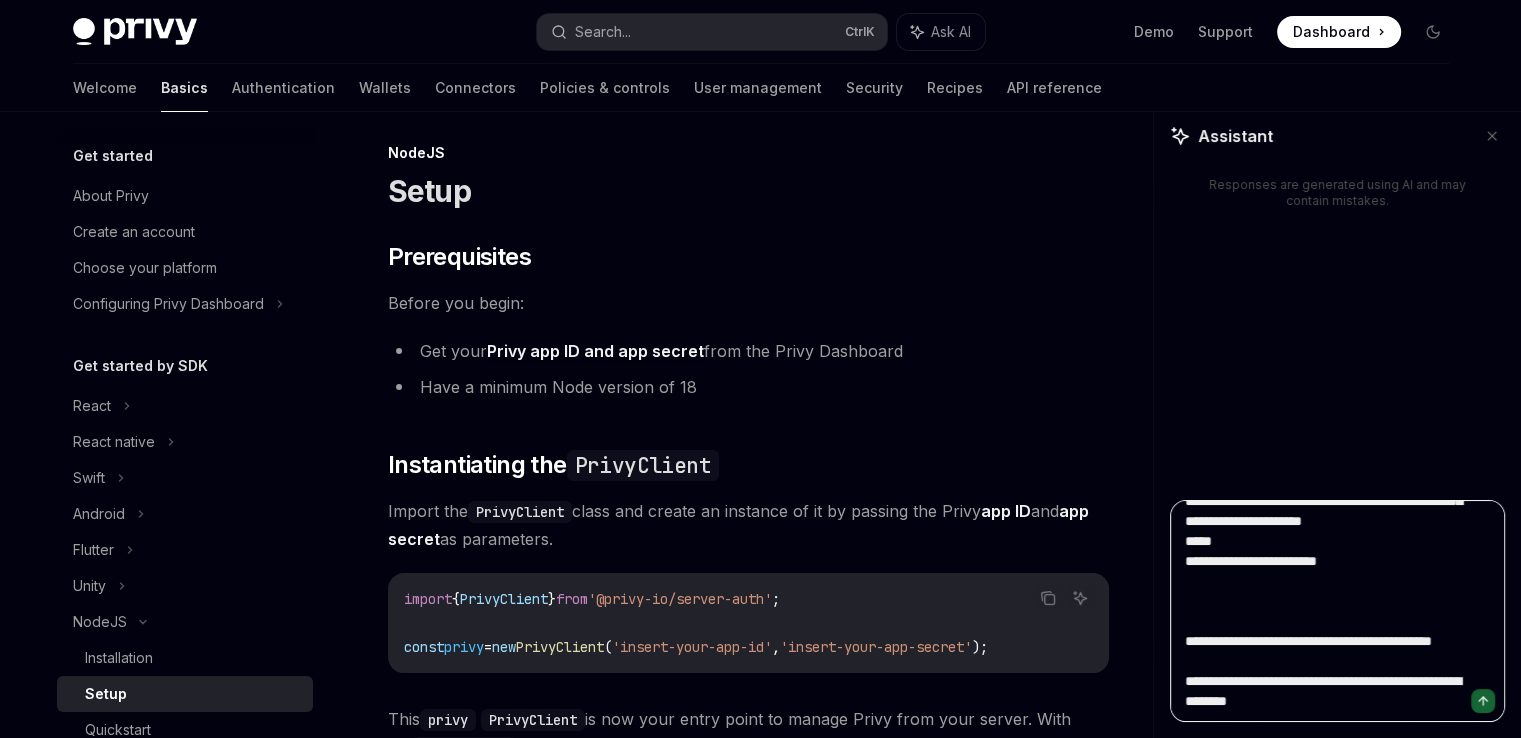 type on "**********" 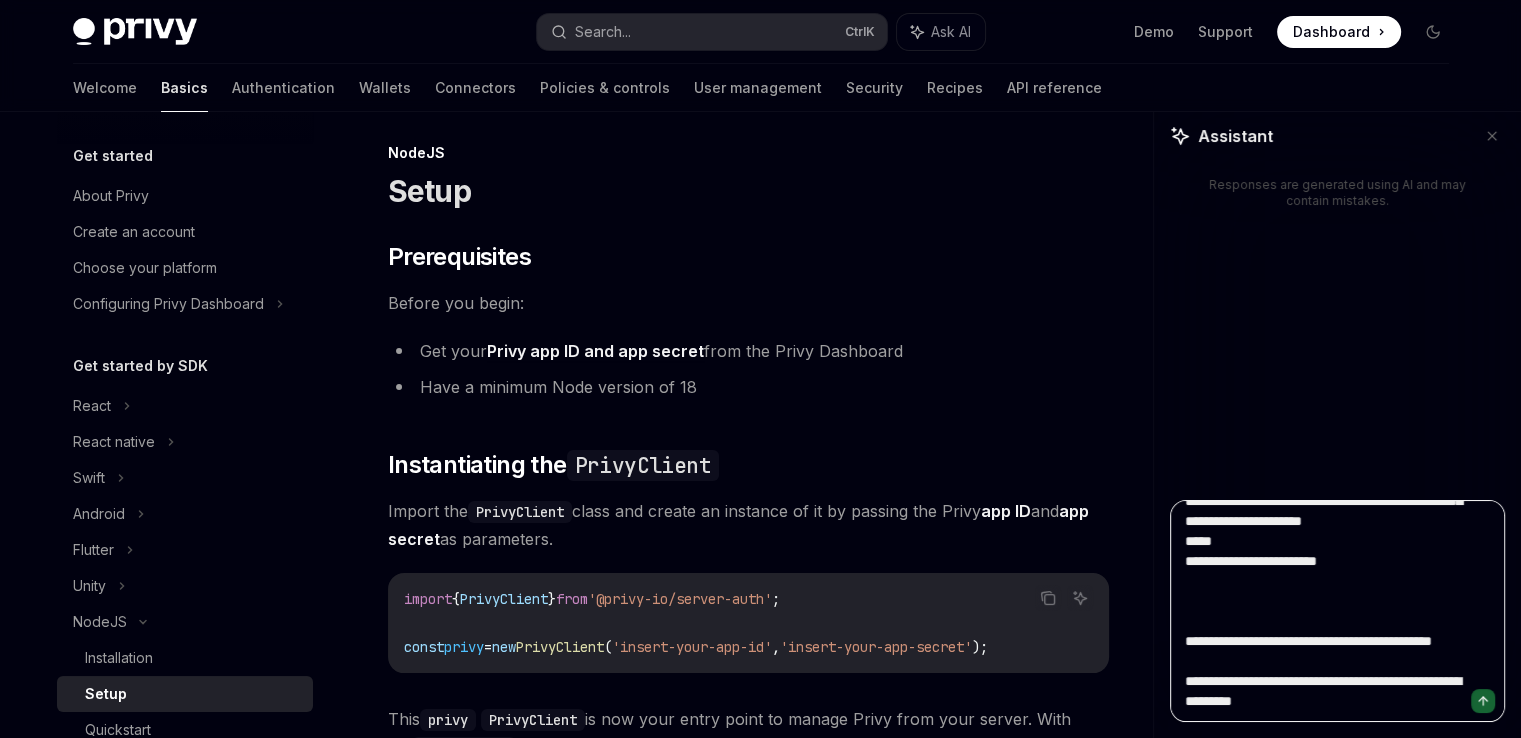 type on "**********" 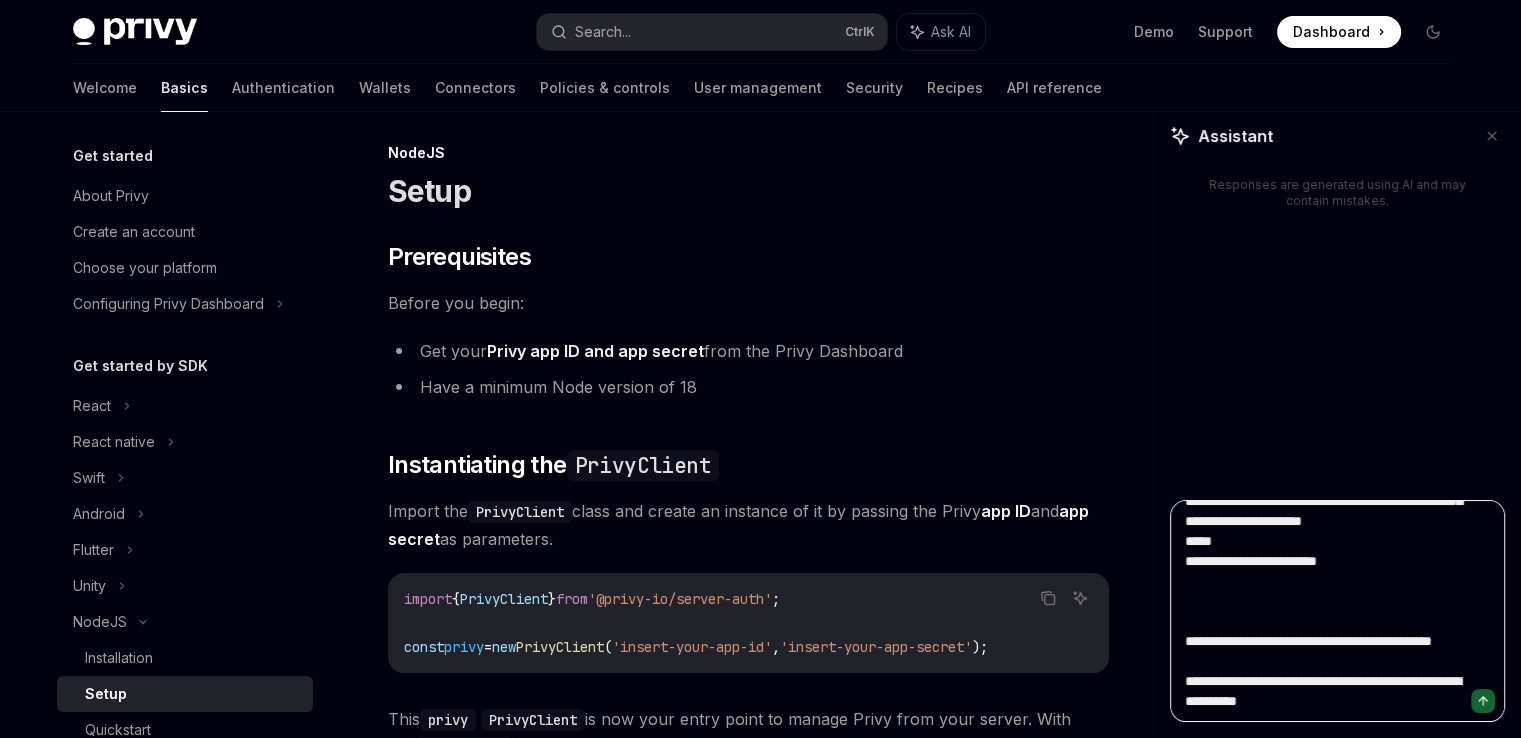 type on "**********" 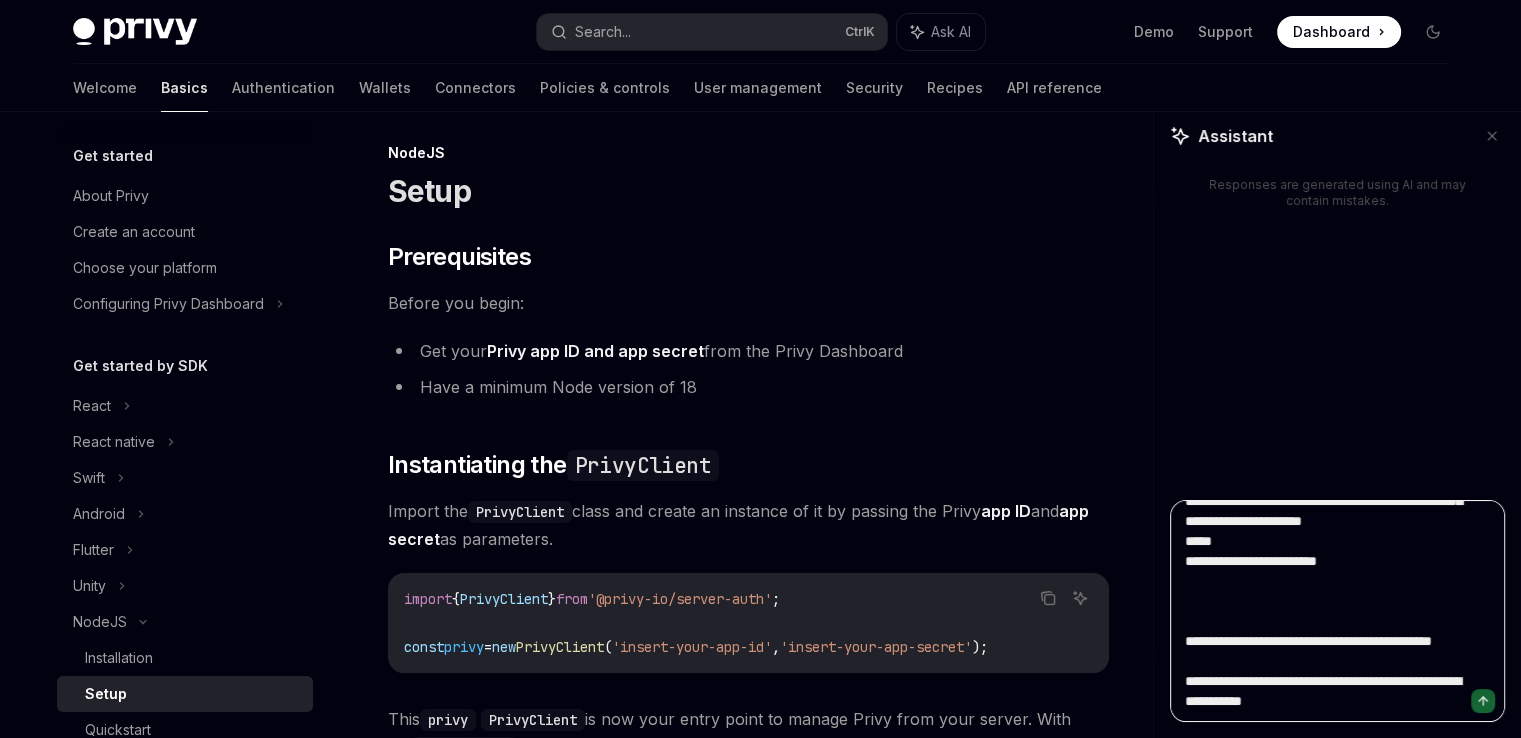 type on "**********" 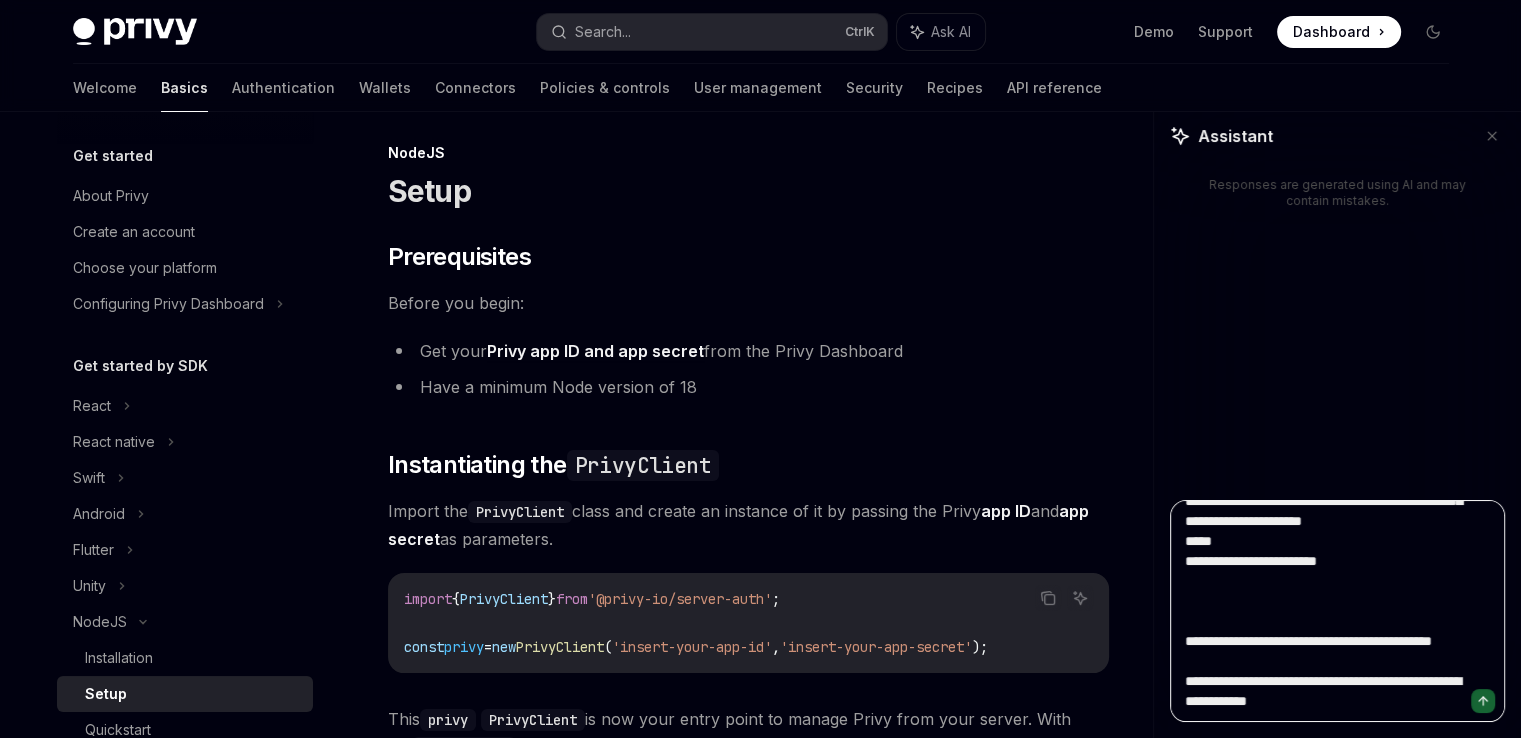 type on "*" 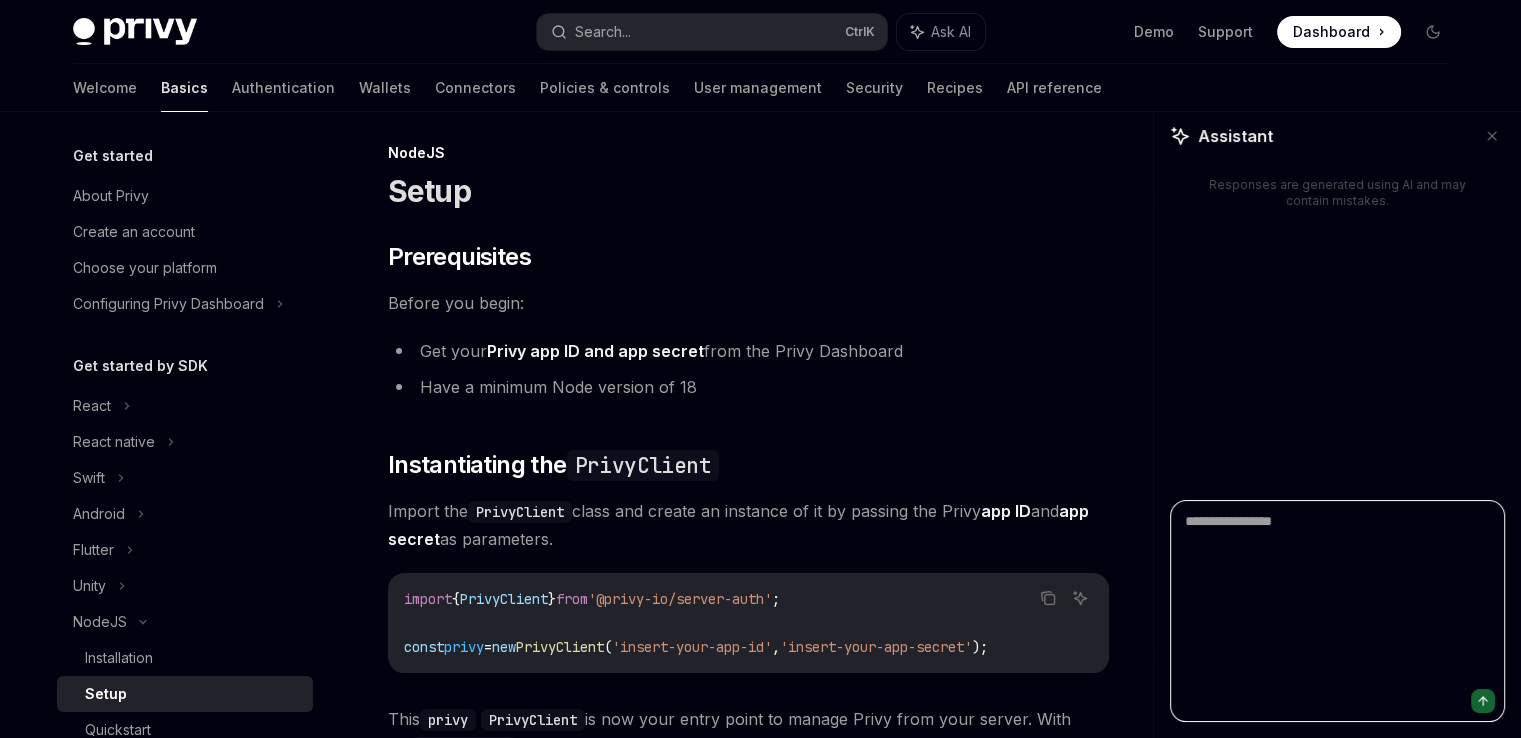 scroll, scrollTop: 0, scrollLeft: 0, axis: both 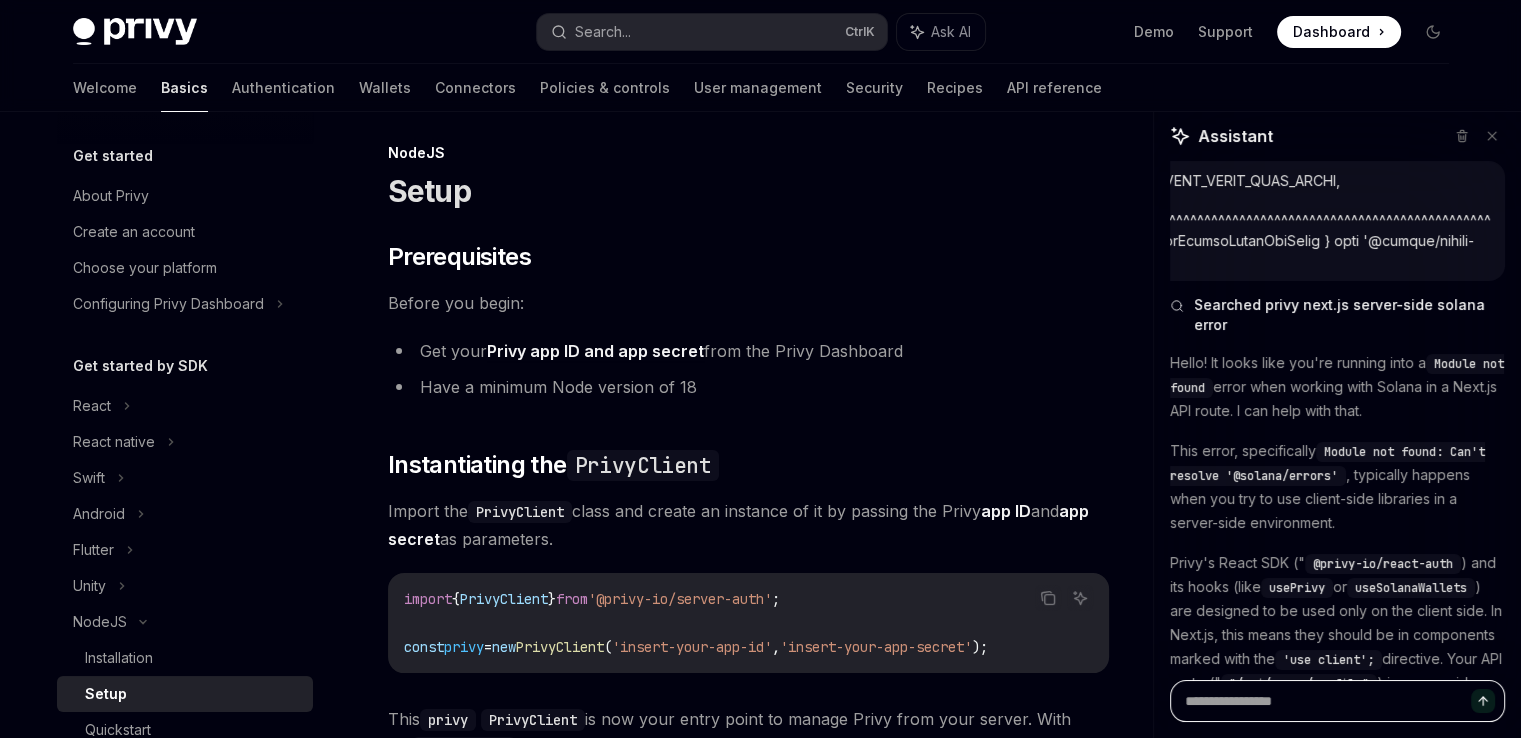 type on "*" 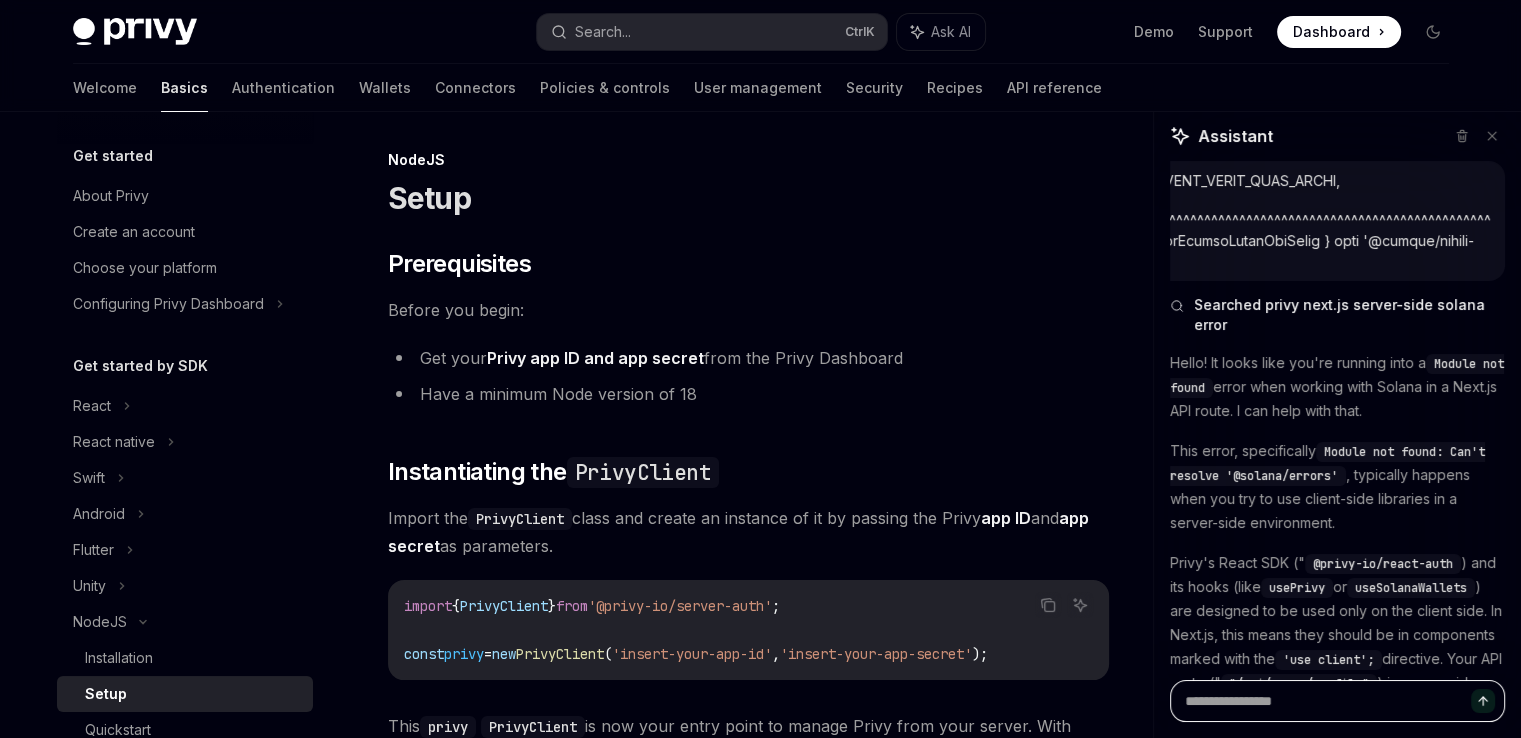 scroll, scrollTop: 0, scrollLeft: 0, axis: both 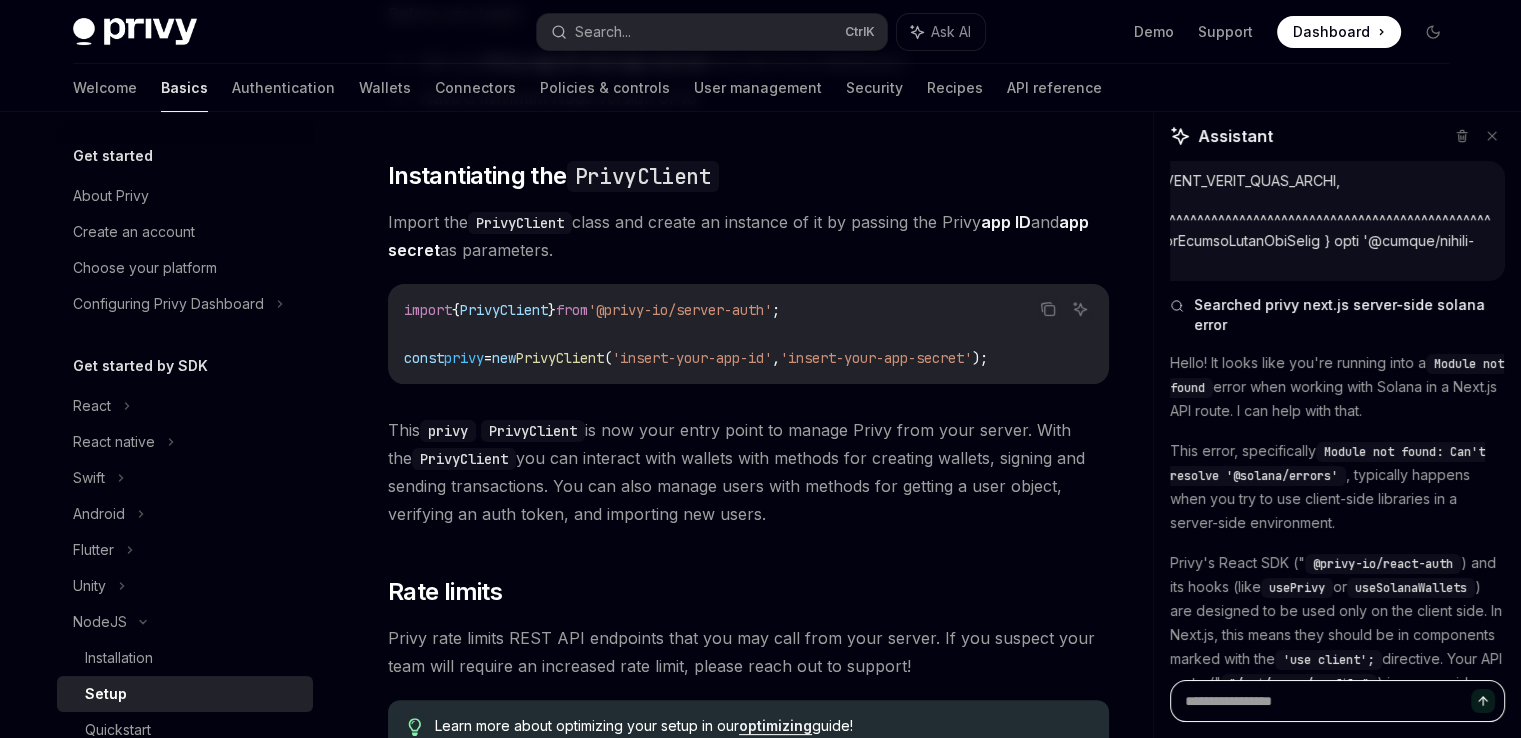 click at bounding box center (1337, 701) 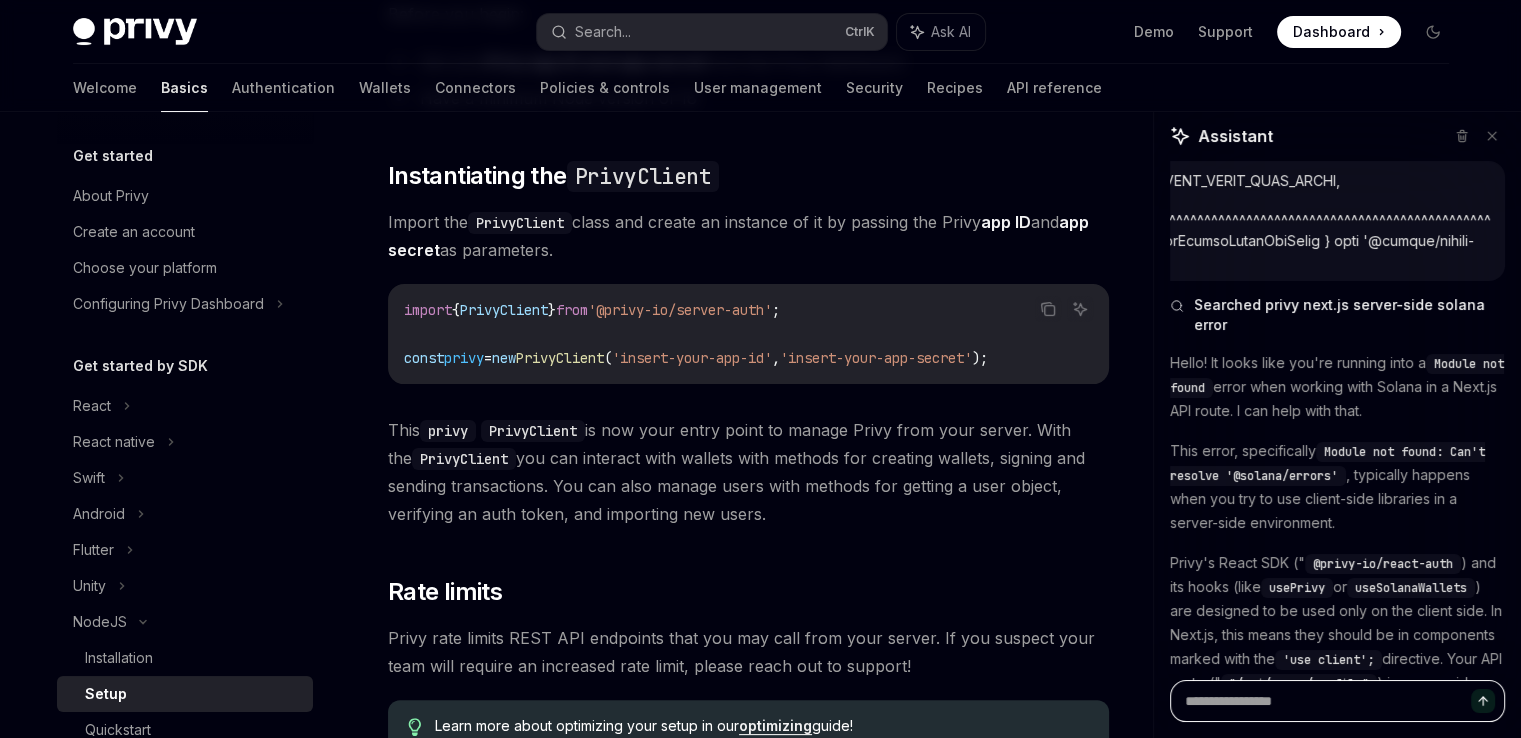 type on "*" 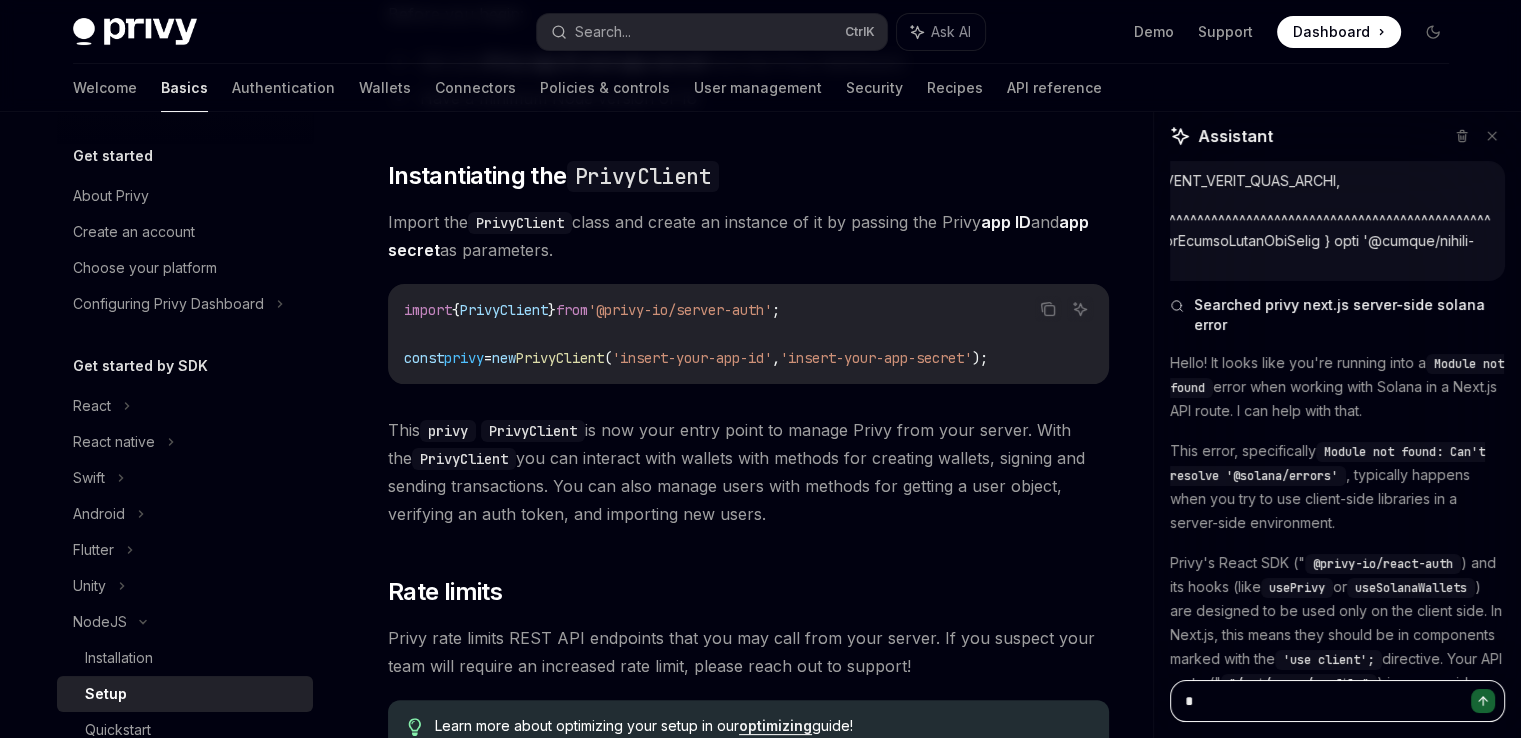 type on "**" 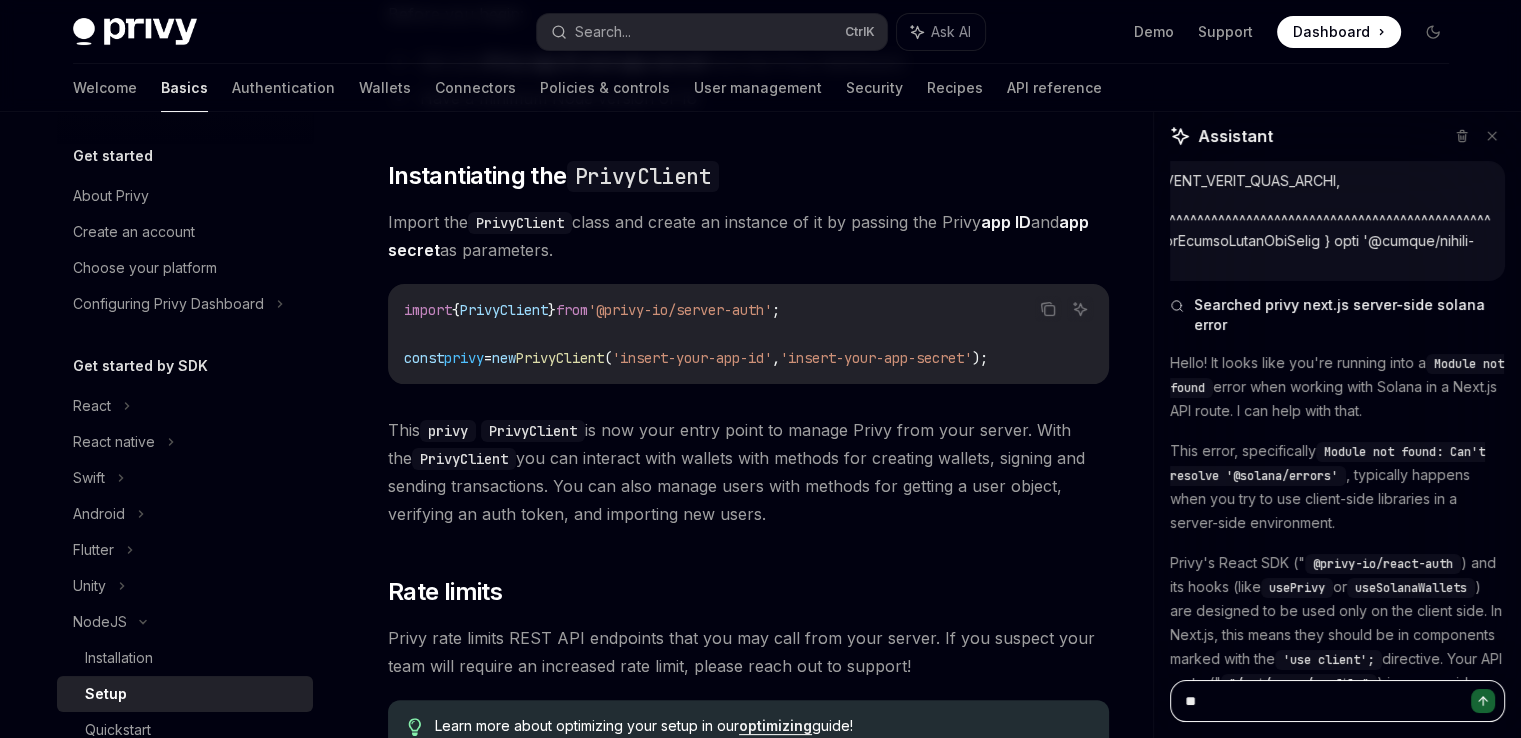 type on "**" 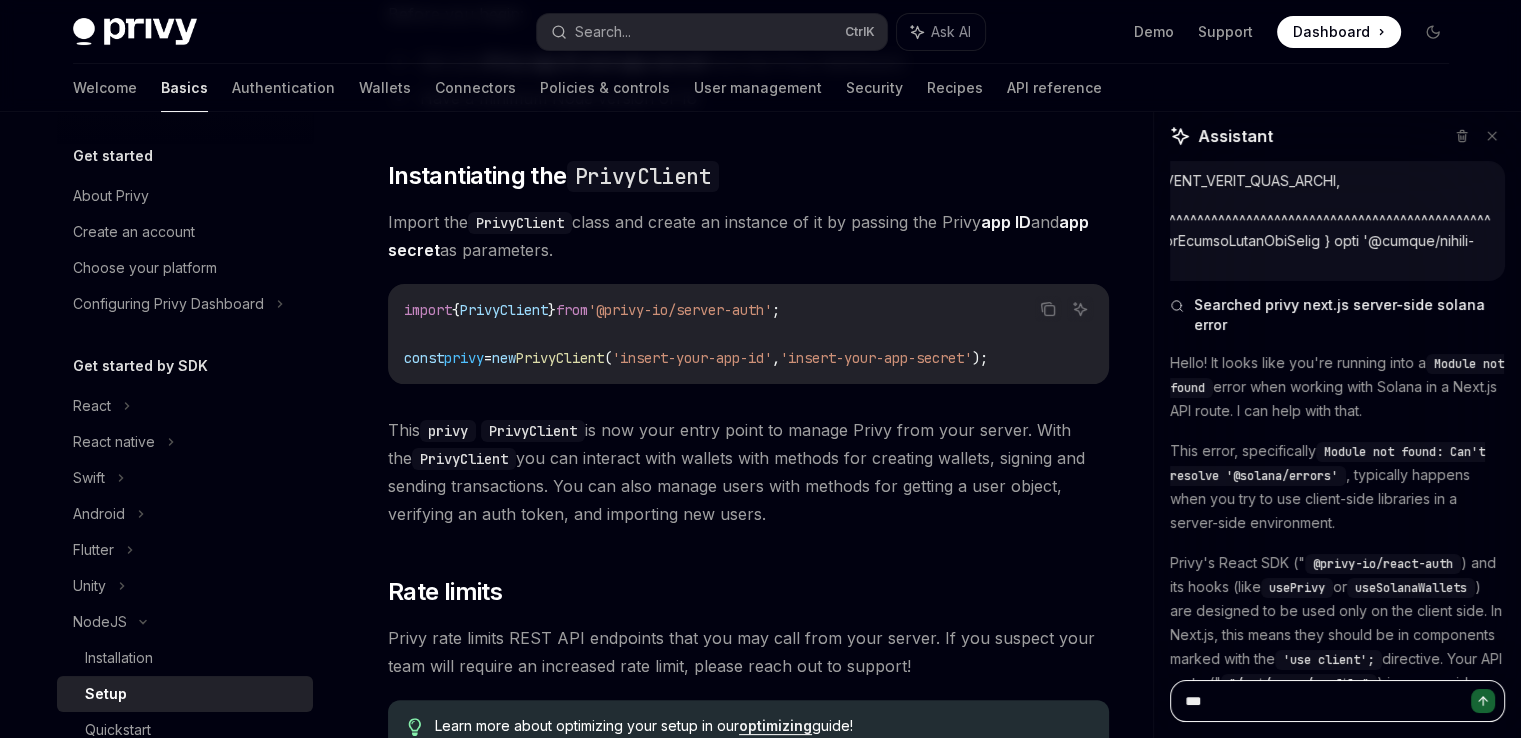 type on "****" 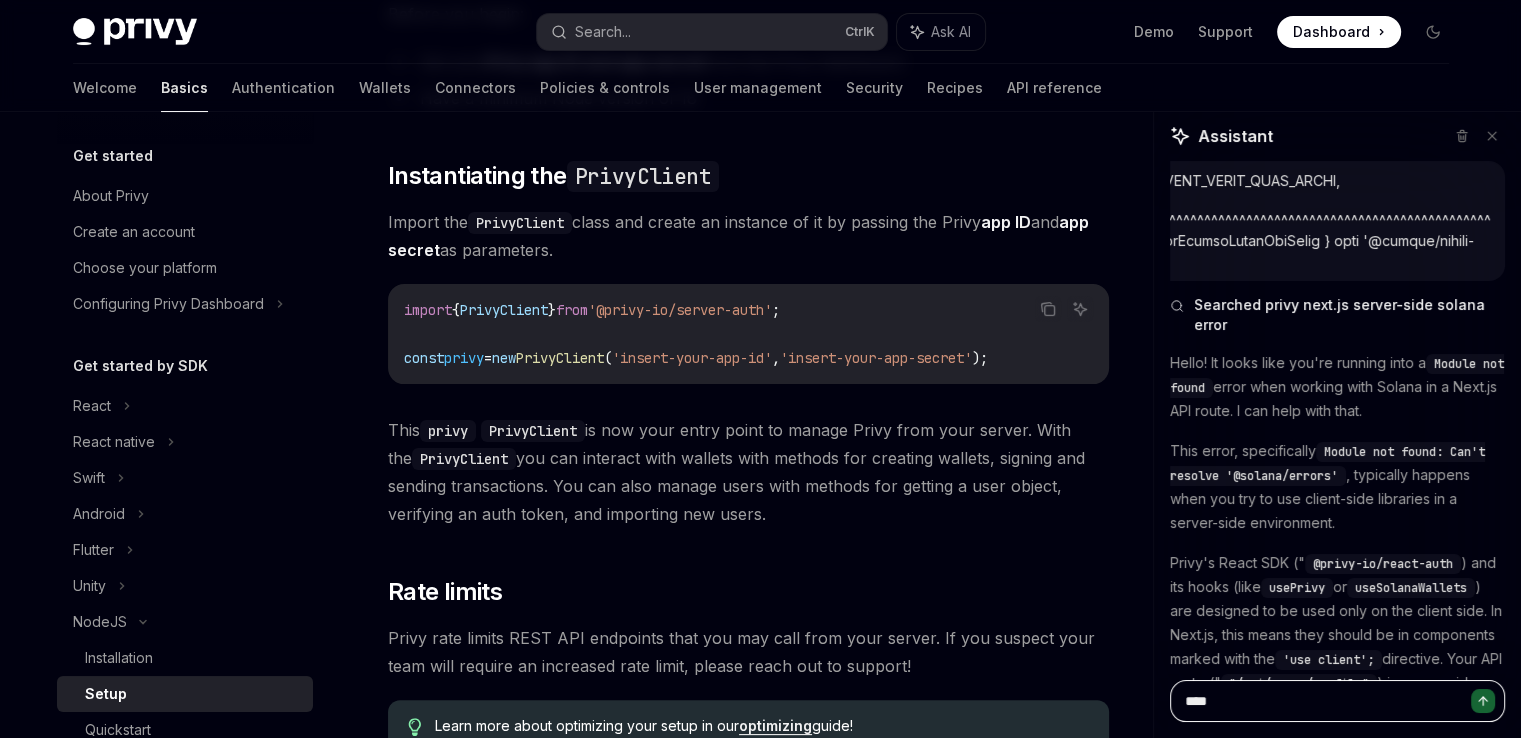 type on "*****" 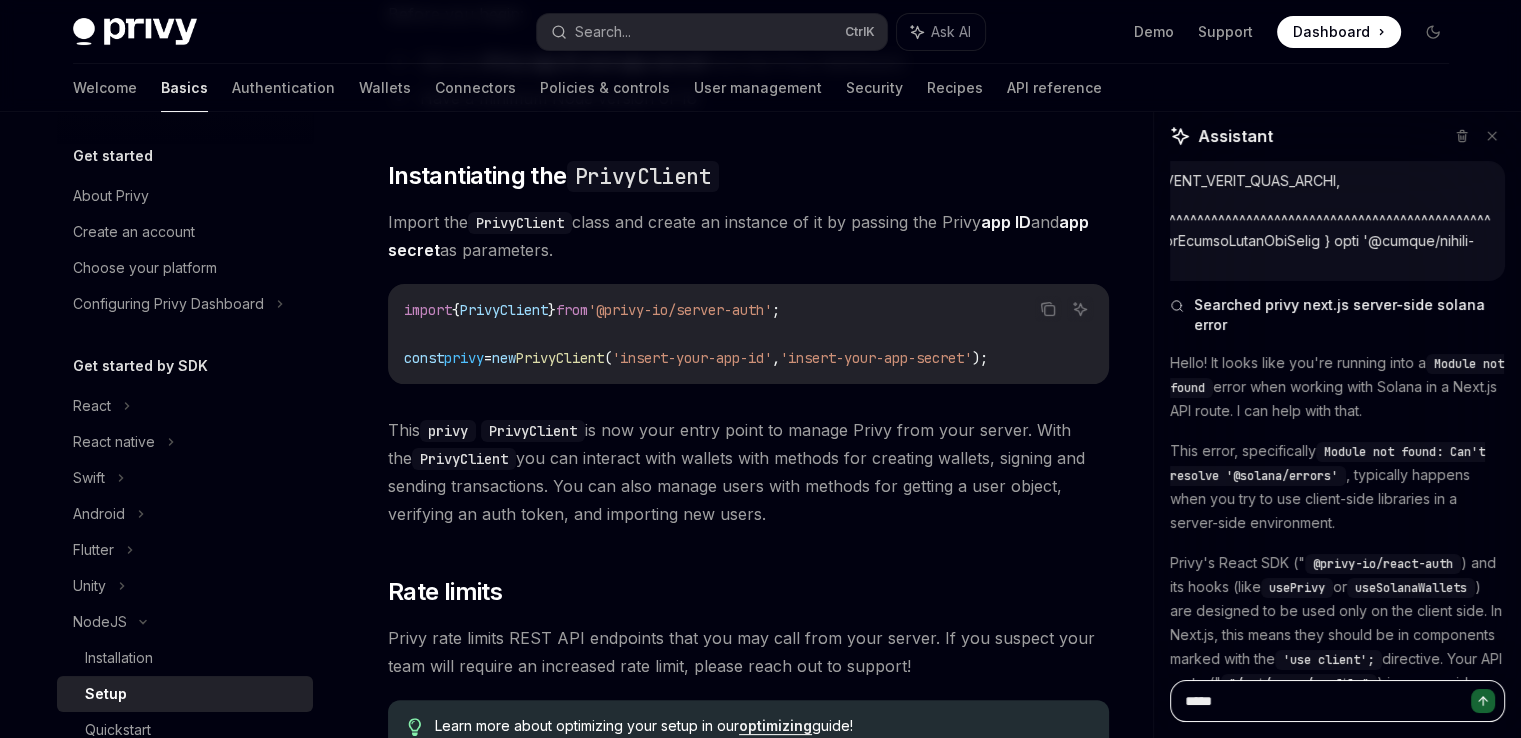 type on "*****" 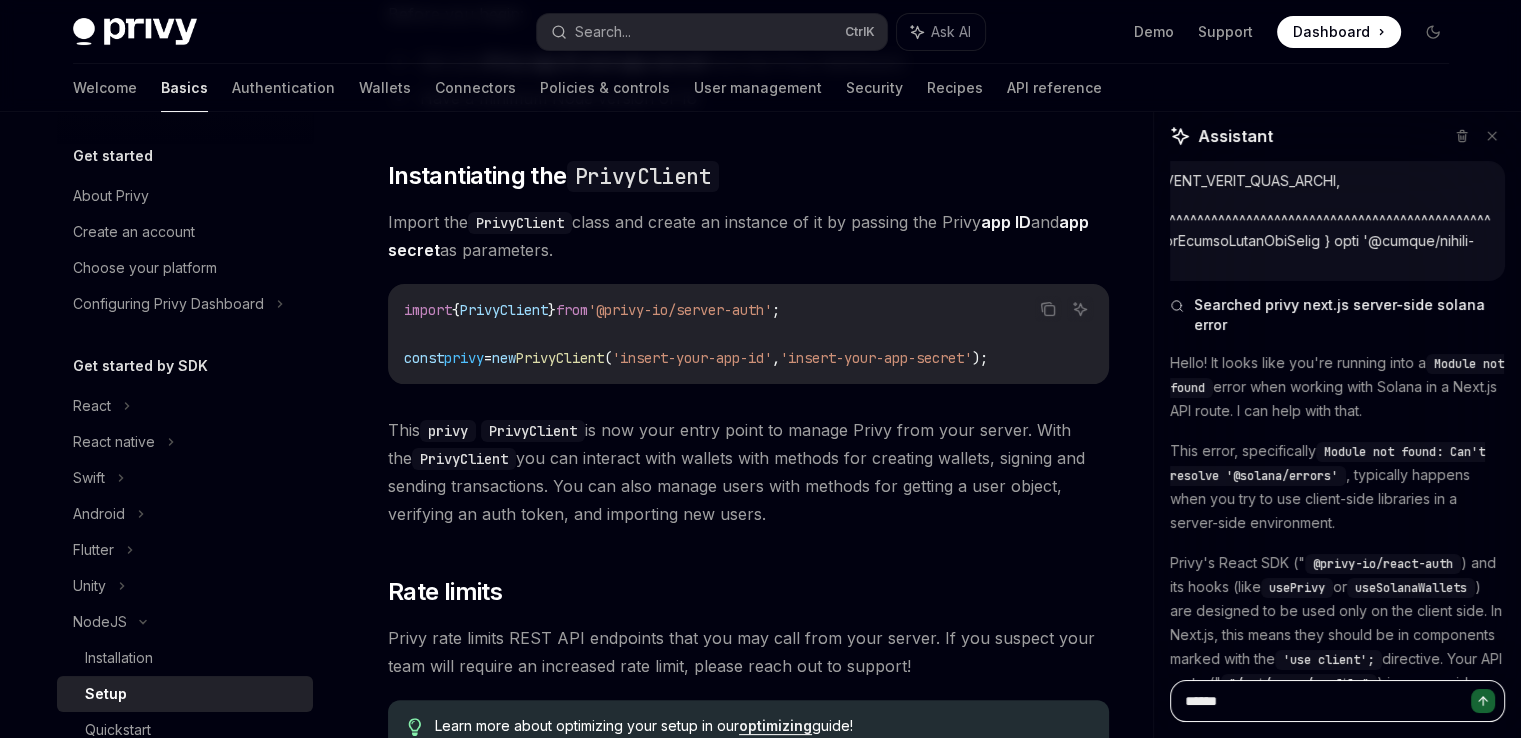type on "*******" 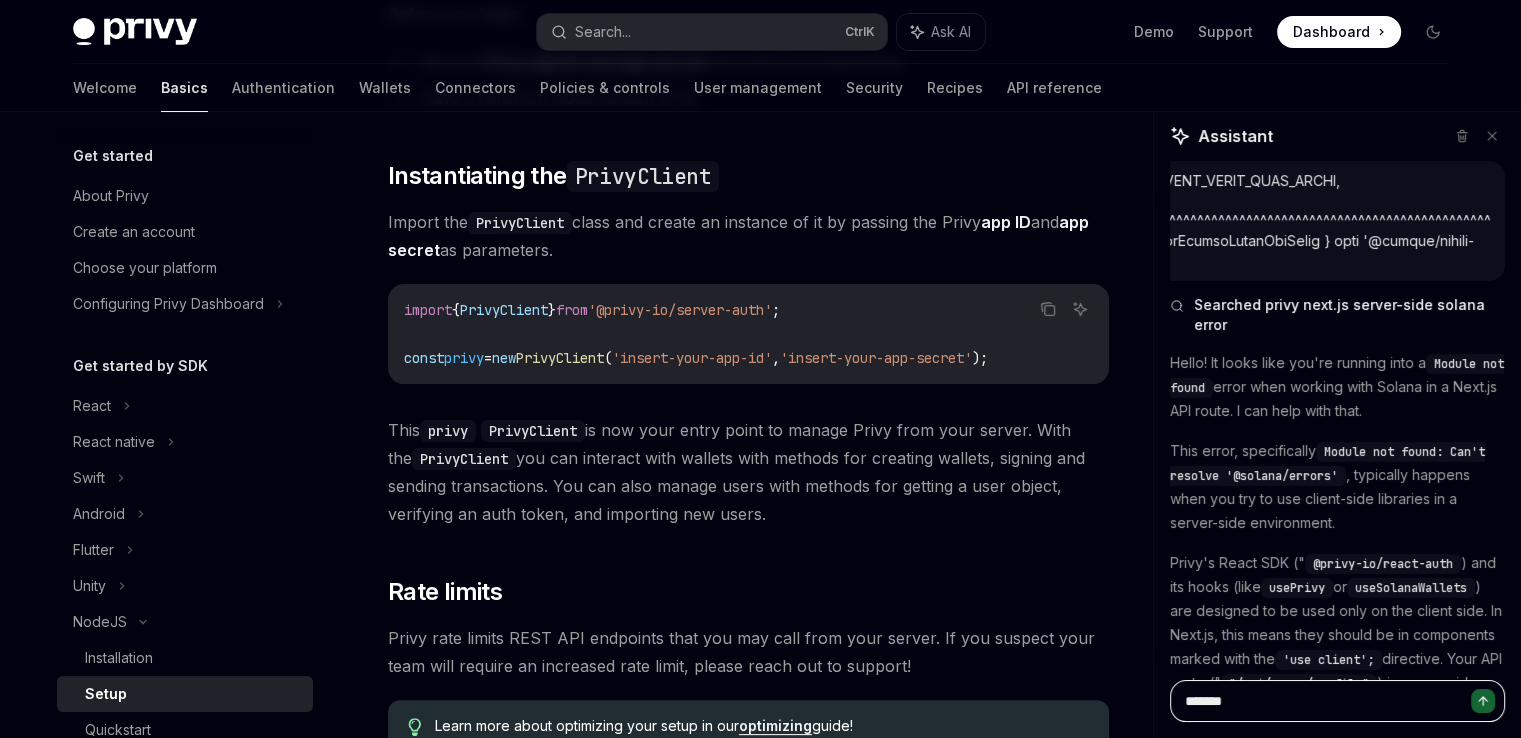 type on "********" 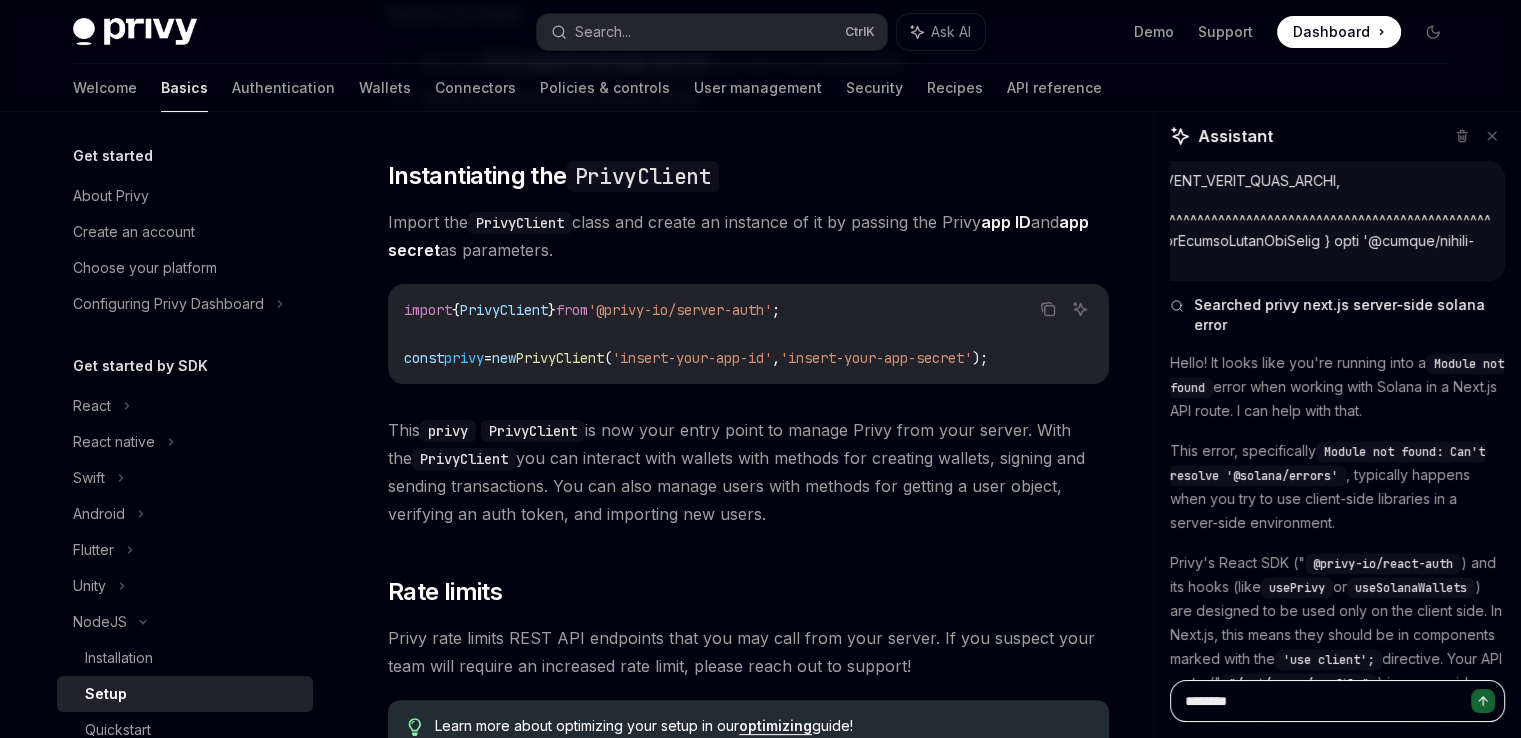 type on "*********" 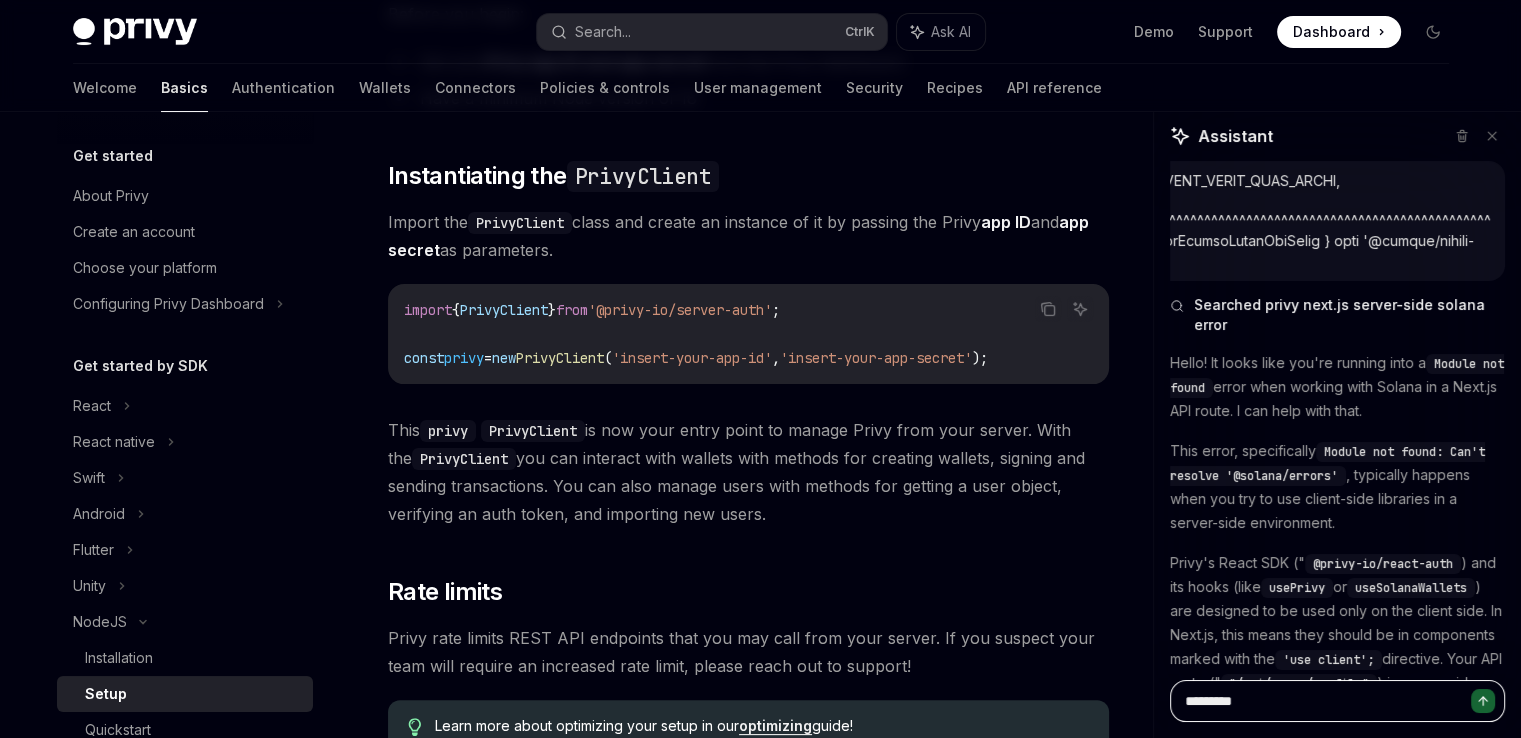 type on "**********" 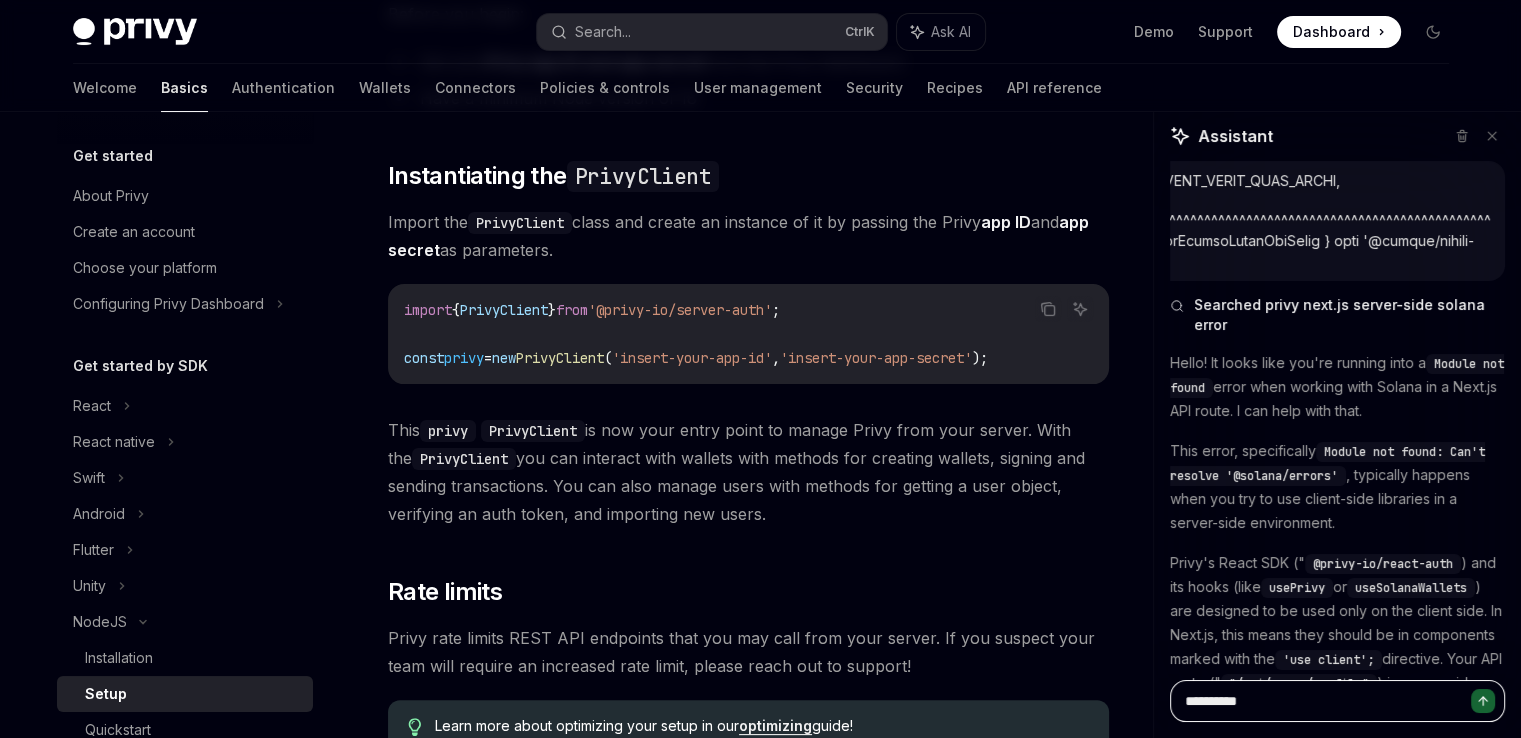 type on "**********" 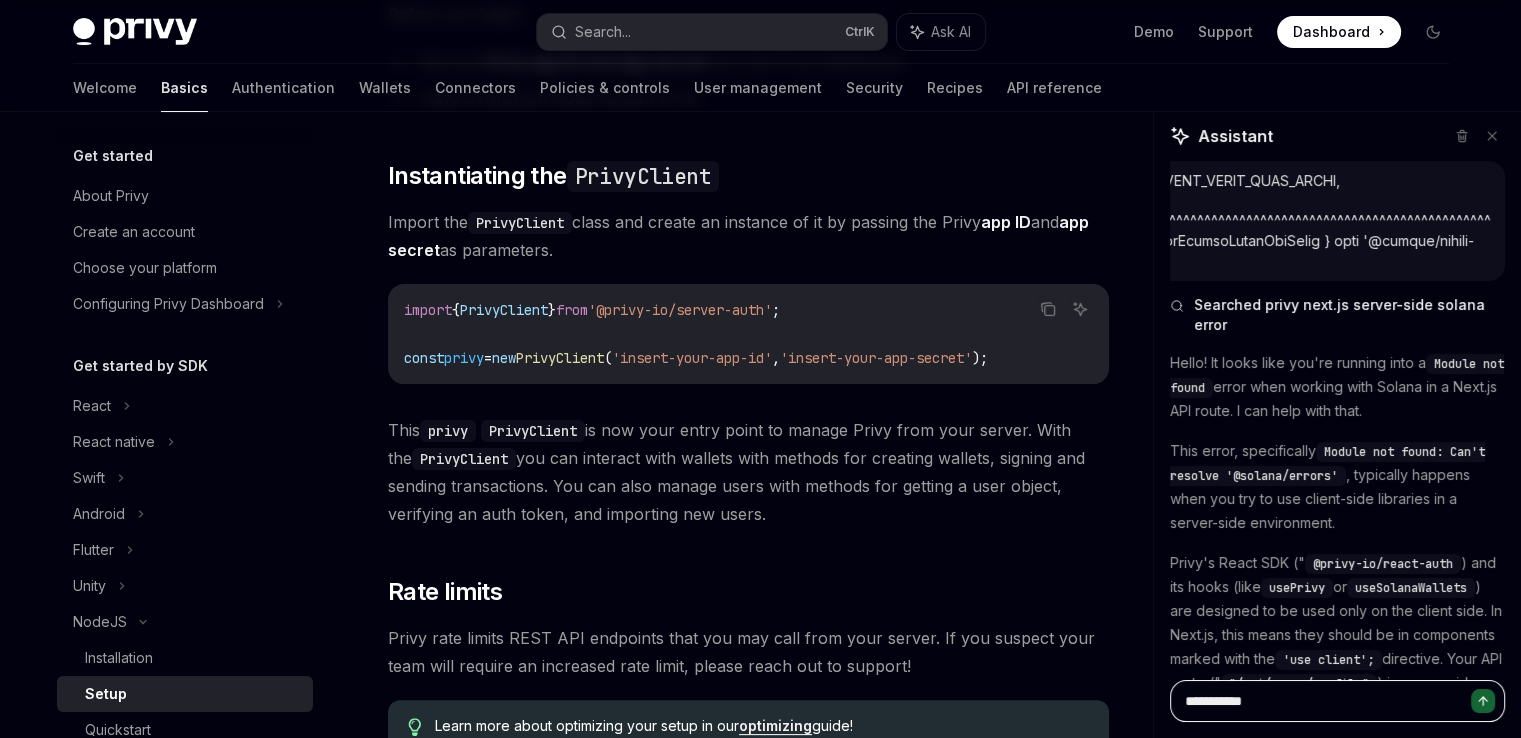 type on "**********" 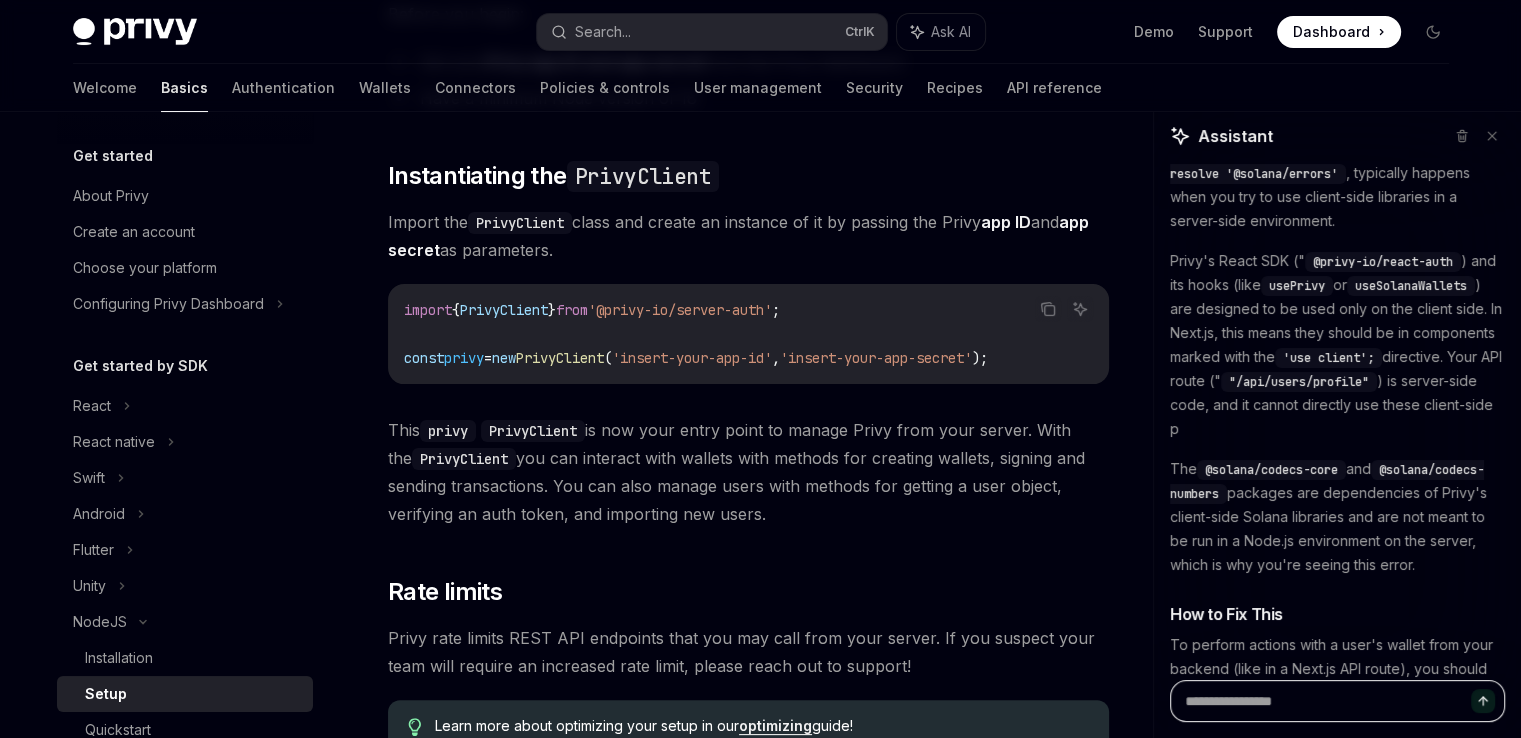 scroll, scrollTop: 300, scrollLeft: 0, axis: vertical 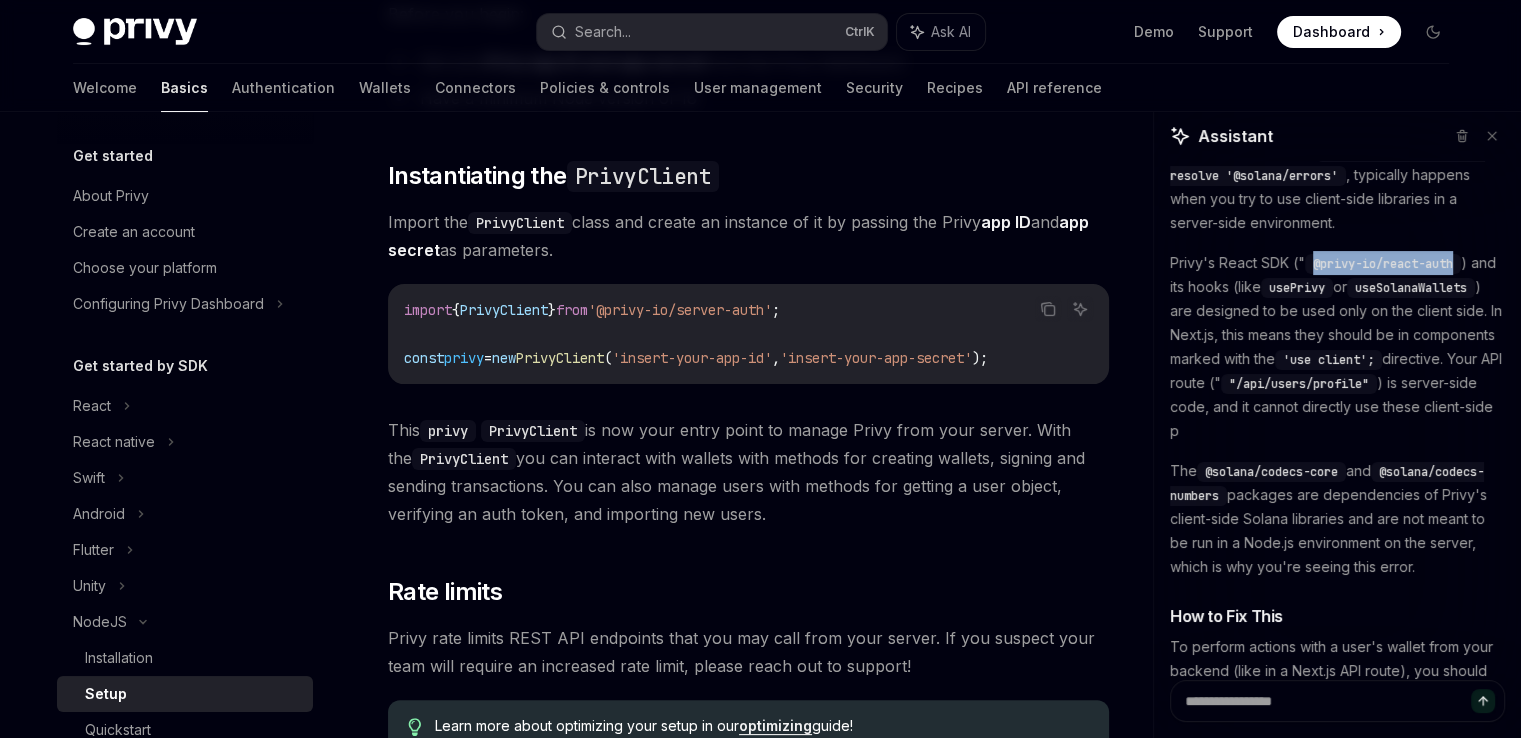 drag, startPoint x: 1304, startPoint y: 261, endPoint x: 1450, endPoint y: 261, distance: 146 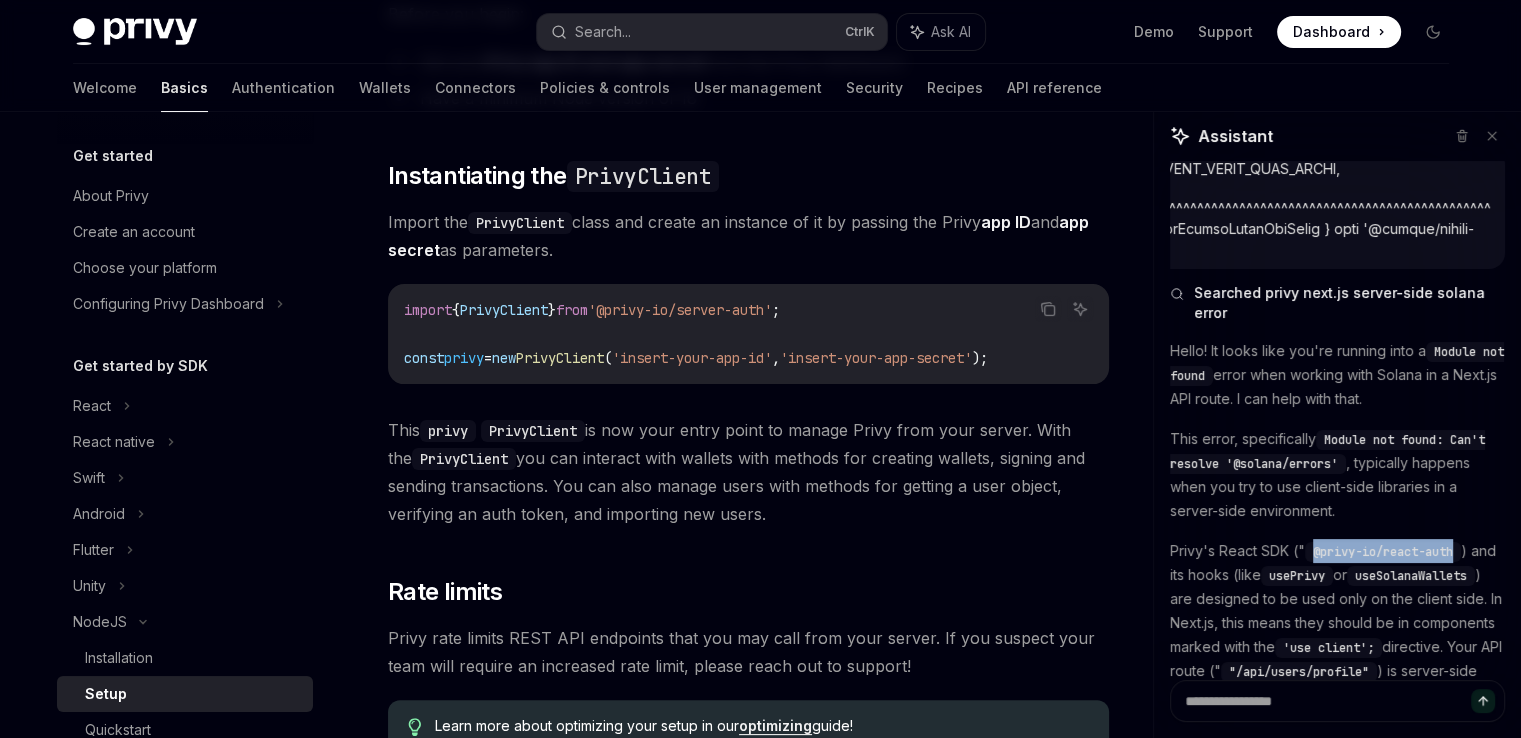 scroll, scrollTop: 0, scrollLeft: 0, axis: both 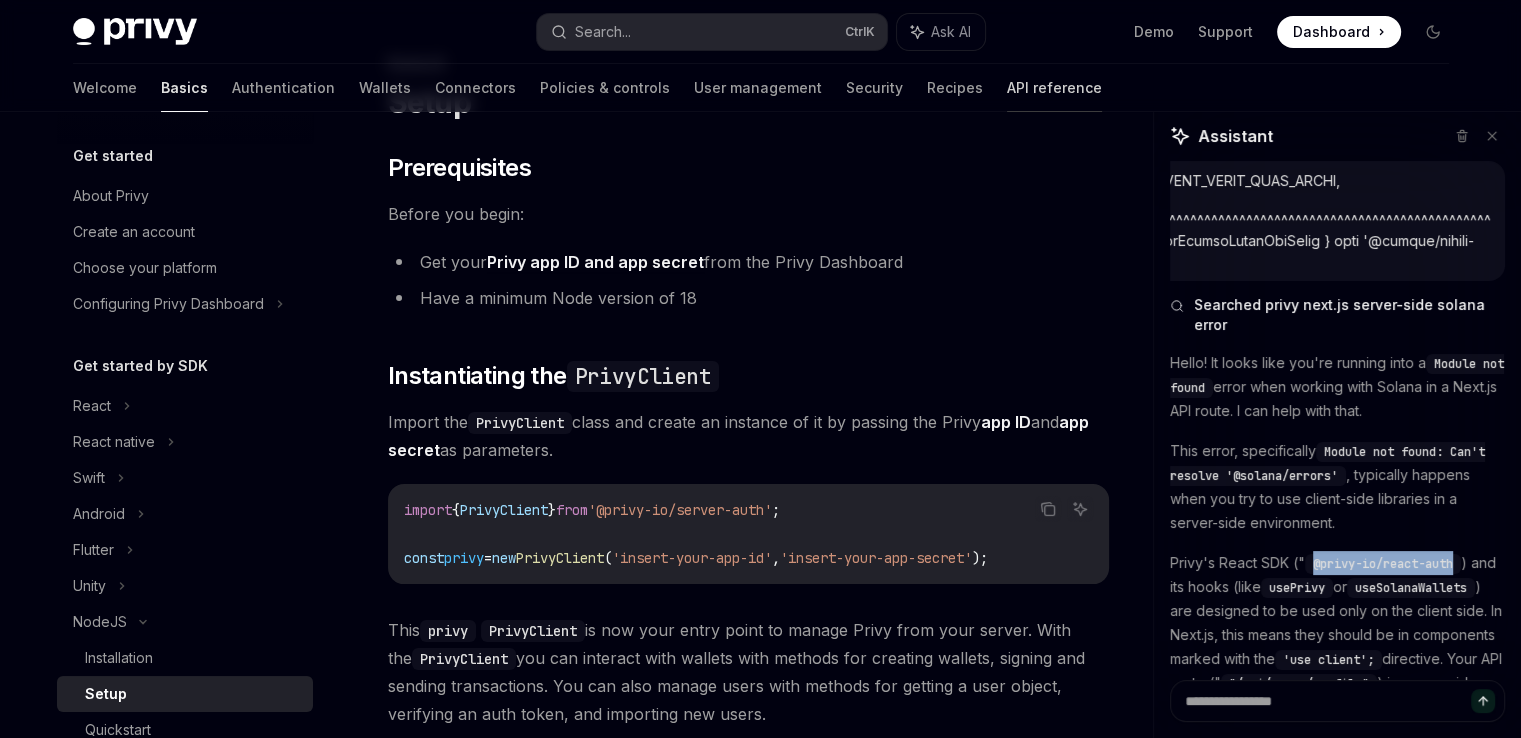 click on "API reference" at bounding box center (1054, 88) 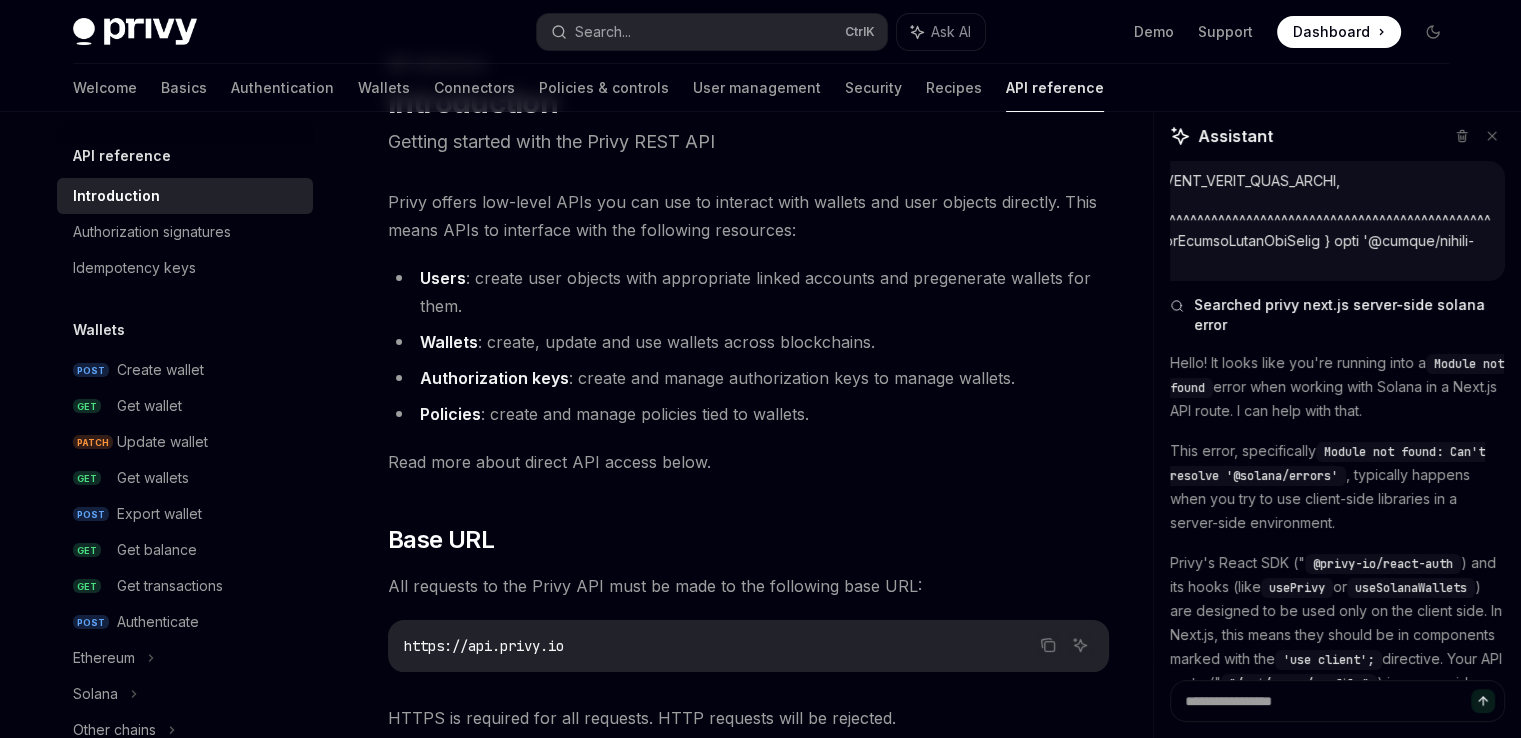 scroll, scrollTop: 0, scrollLeft: 0, axis: both 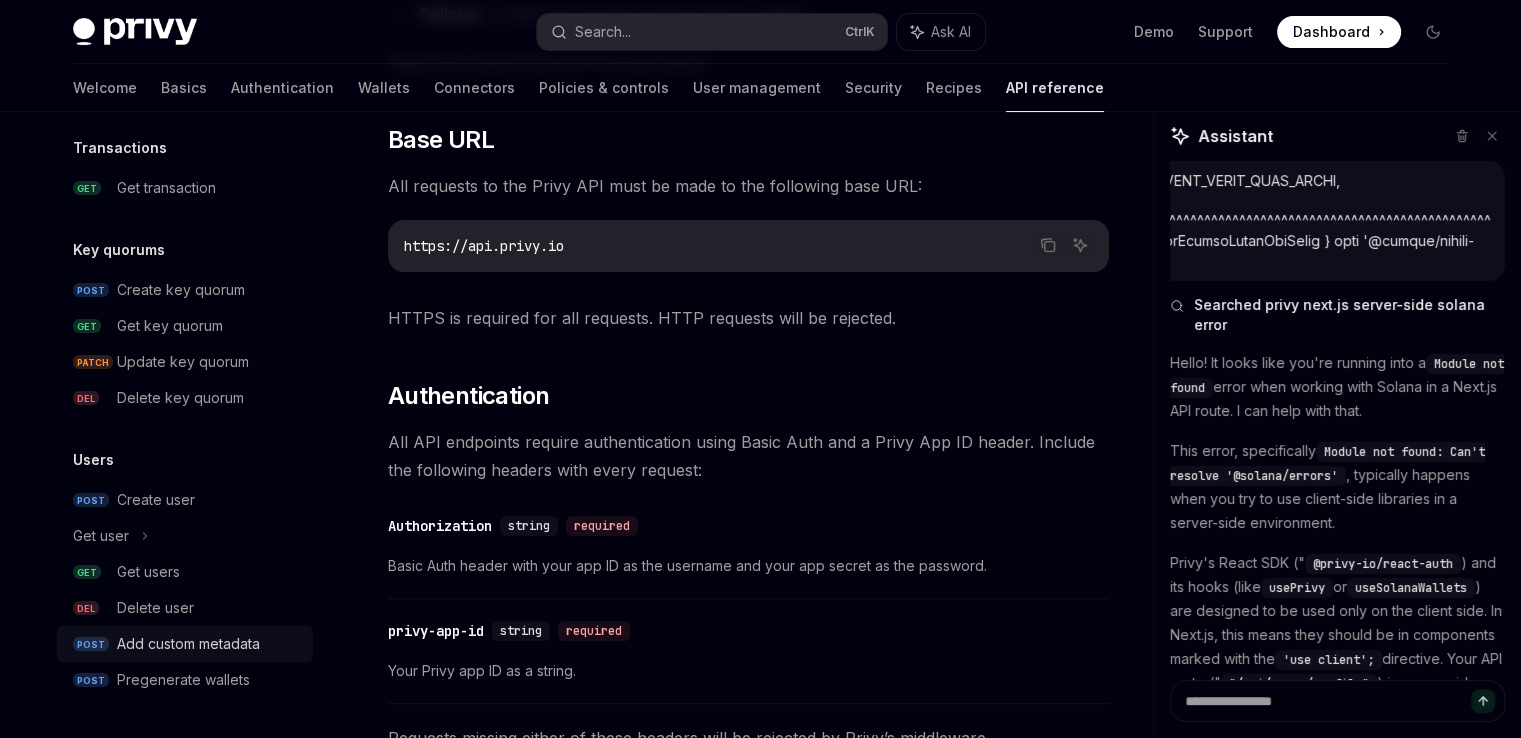 click on "Add custom metadata" at bounding box center (188, 644) 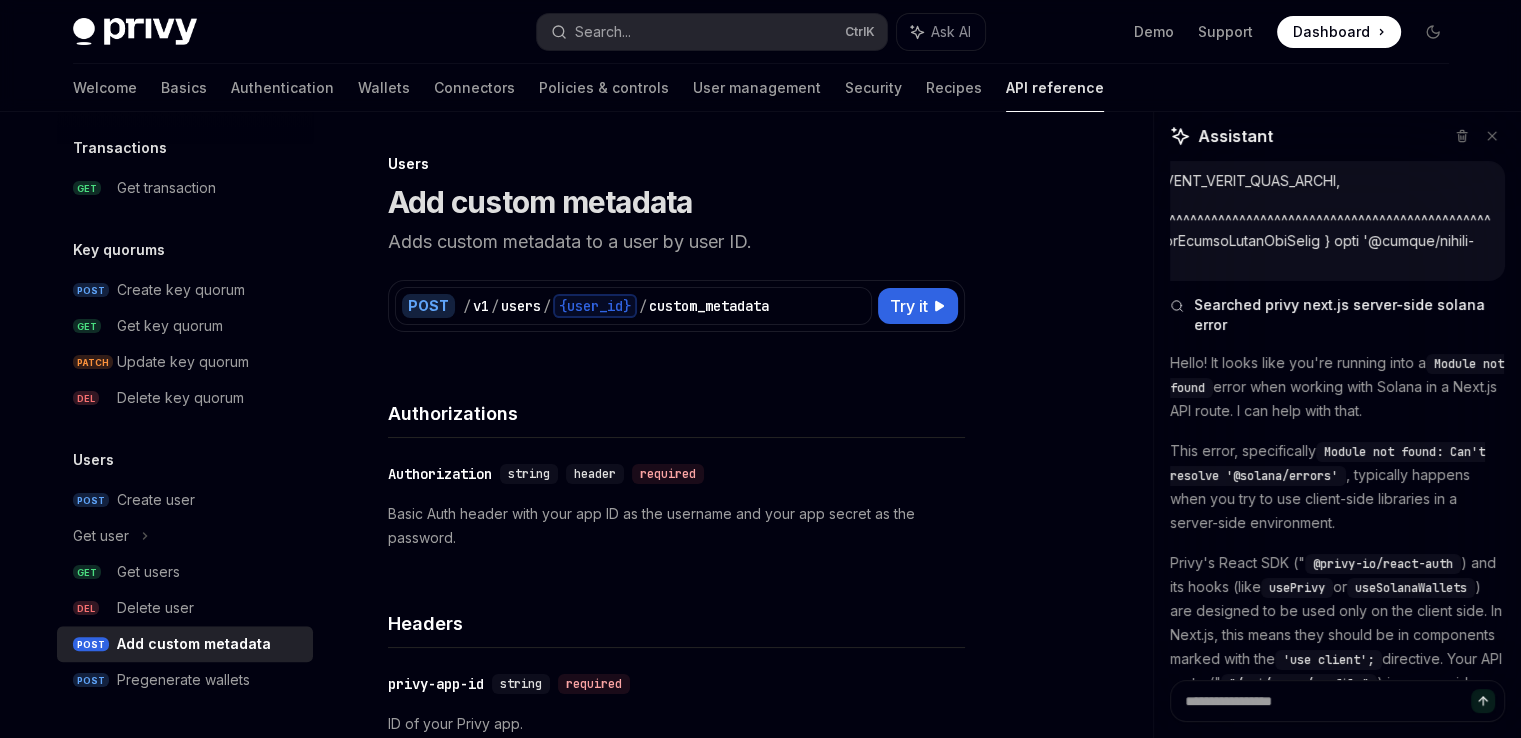 drag, startPoint x: 1465, startPoint y: 136, endPoint x: 1452, endPoint y: 172, distance: 38.27532 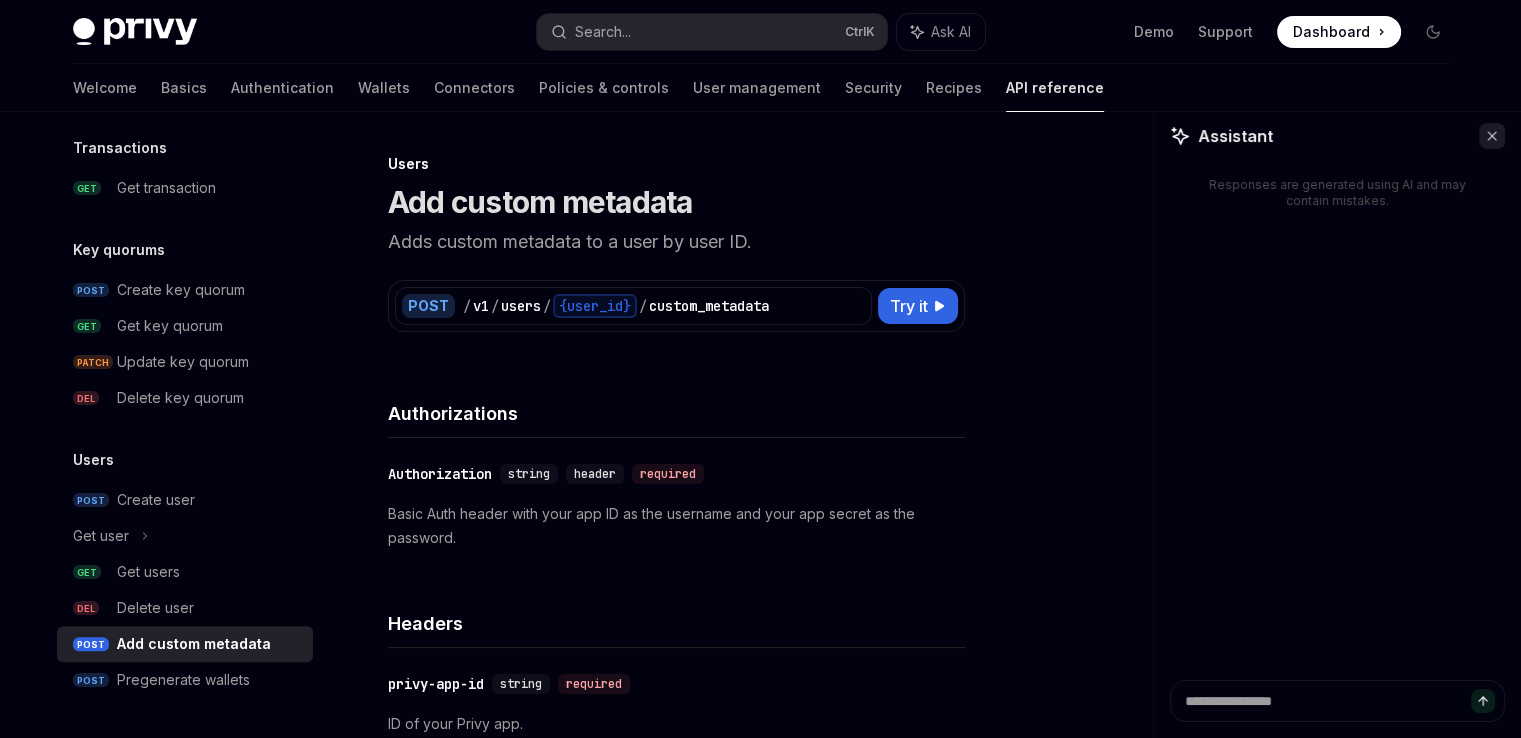click 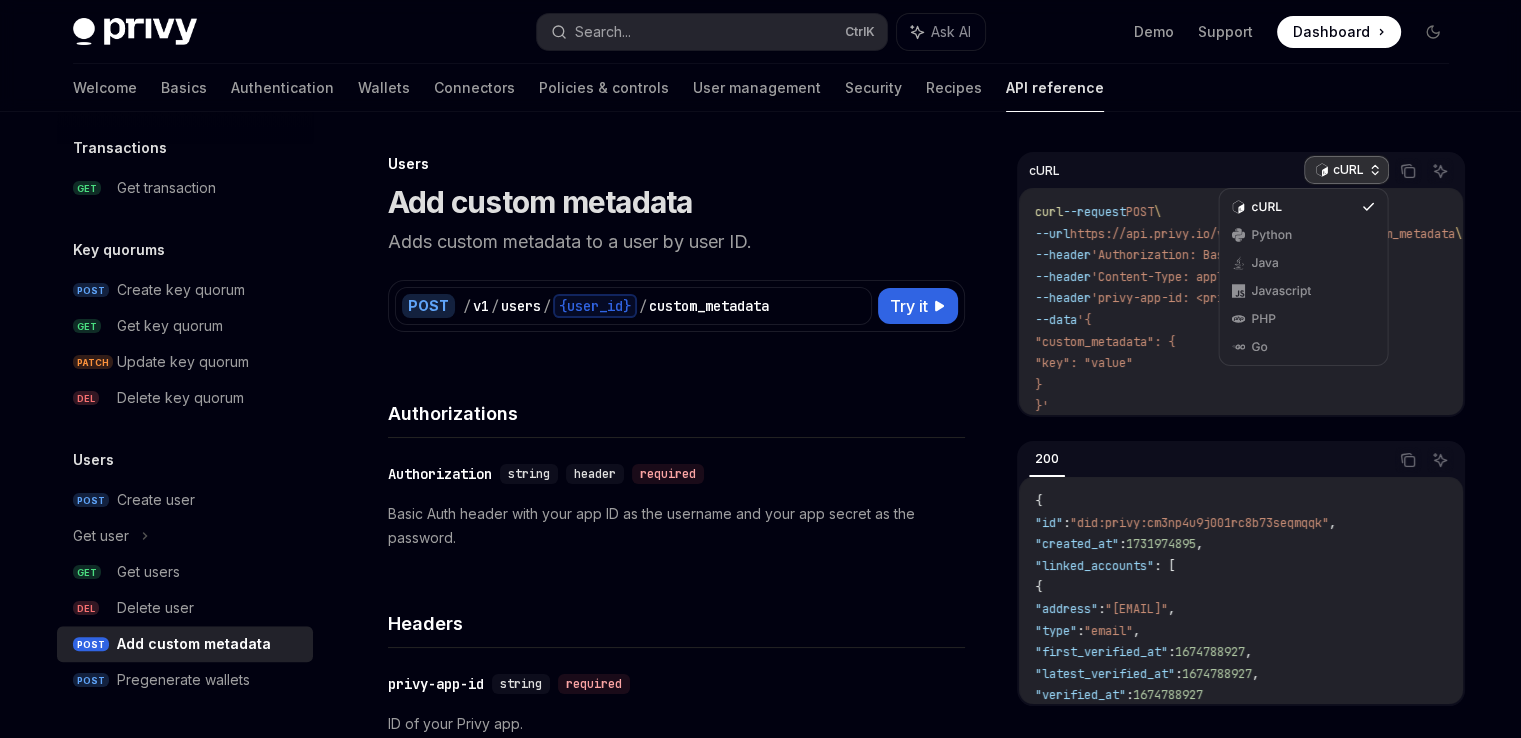 click on "cURL" at bounding box center (1348, 170) 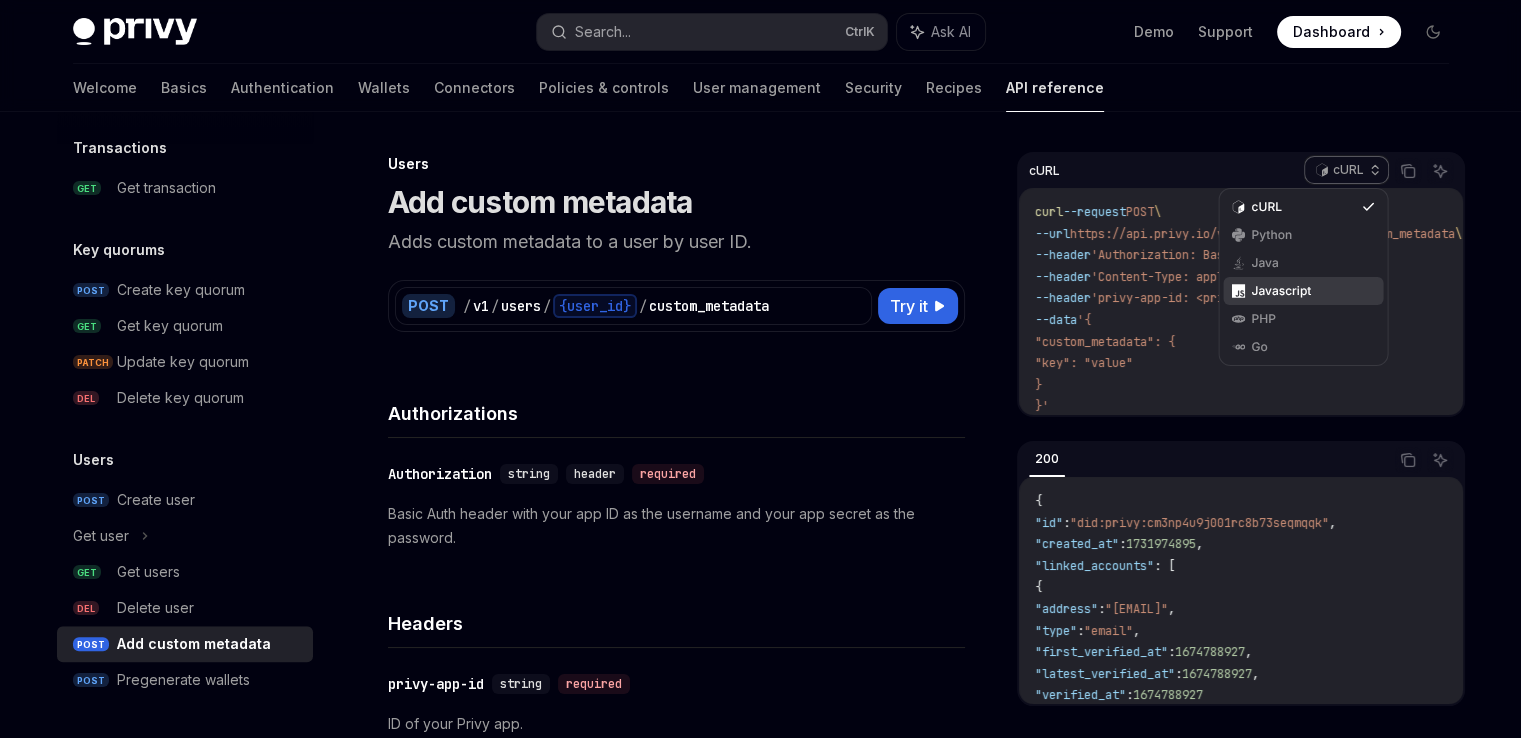 click on "Javascript" at bounding box center [1303, 291] 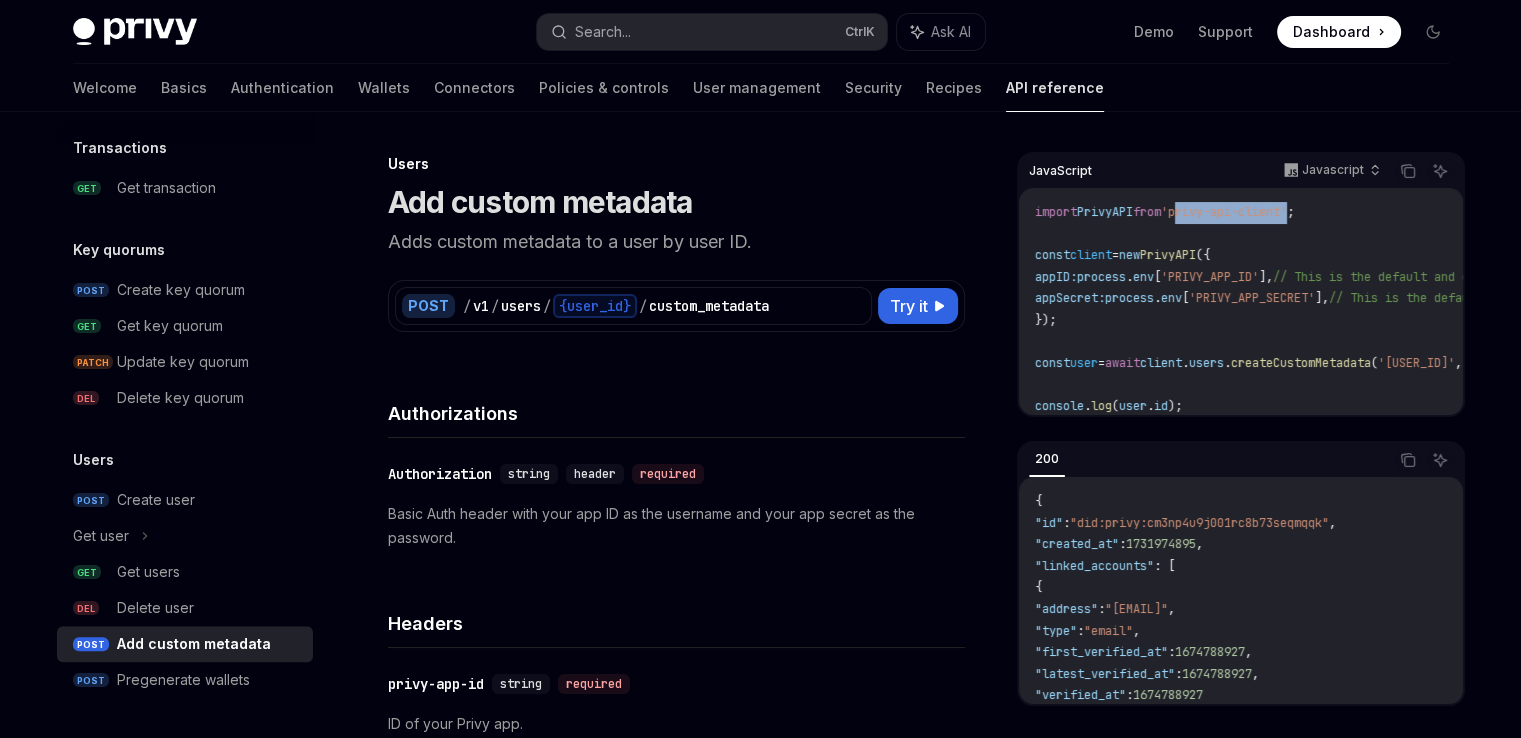 drag, startPoint x: 1191, startPoint y: 211, endPoint x: 1308, endPoint y: 205, distance: 117.15375 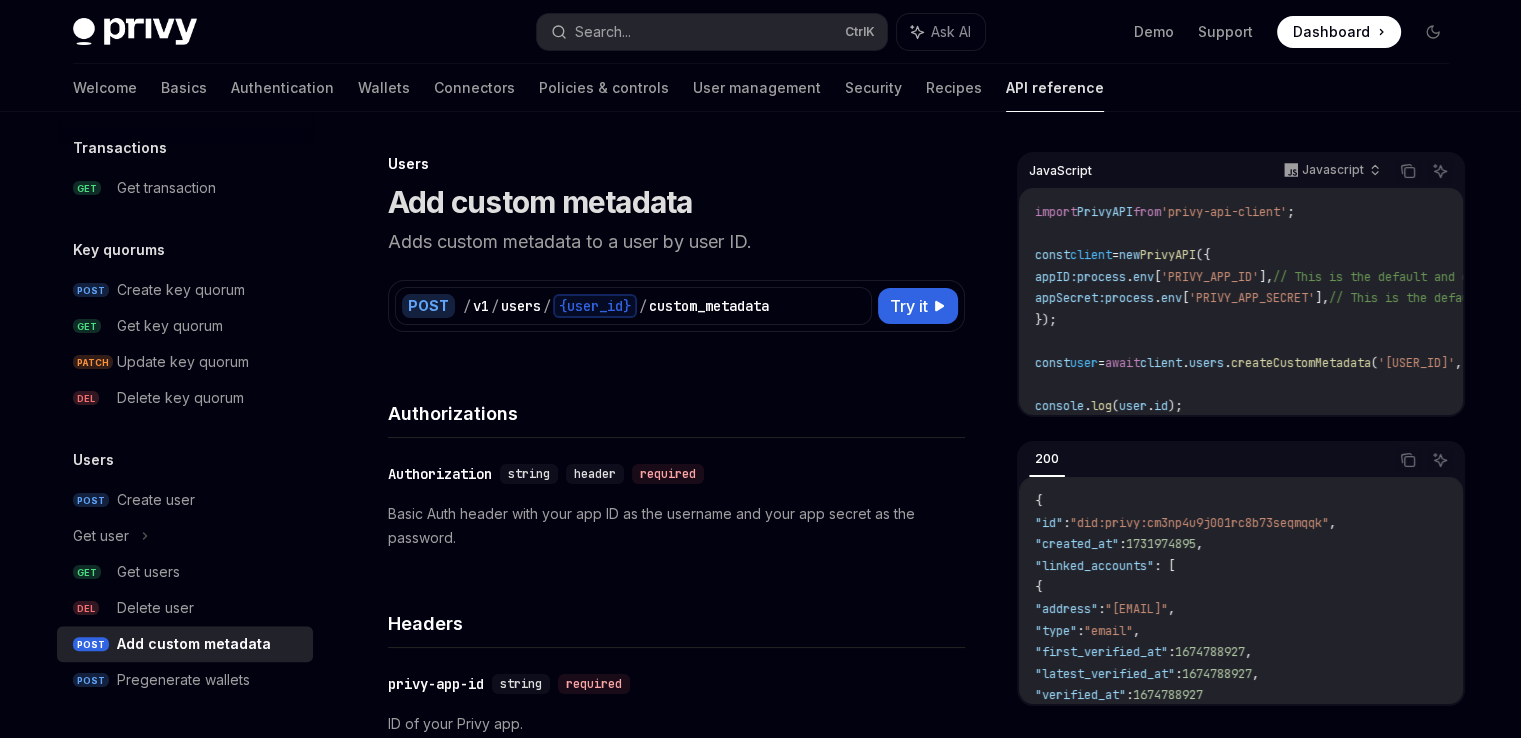 click on "import  PrivyAPI  from  'privy-api-client' ;
const  client  =  new  PrivyAPI ({
appID:  process . env [ '[PRIVY_APP_ID]' ],  // This is the default and can be omitted
appSecret:  process . env [ '[PRIVY_APP_SECRET]' ],  // This is the default and can be omitted
});
const  user  =  await  client . users . createCustomMetadata ( '[USER_ID]' , {  custom_metadata:  {  key:  'value'  } });
console . log ( user . id );" at bounding box center [1395, 310] 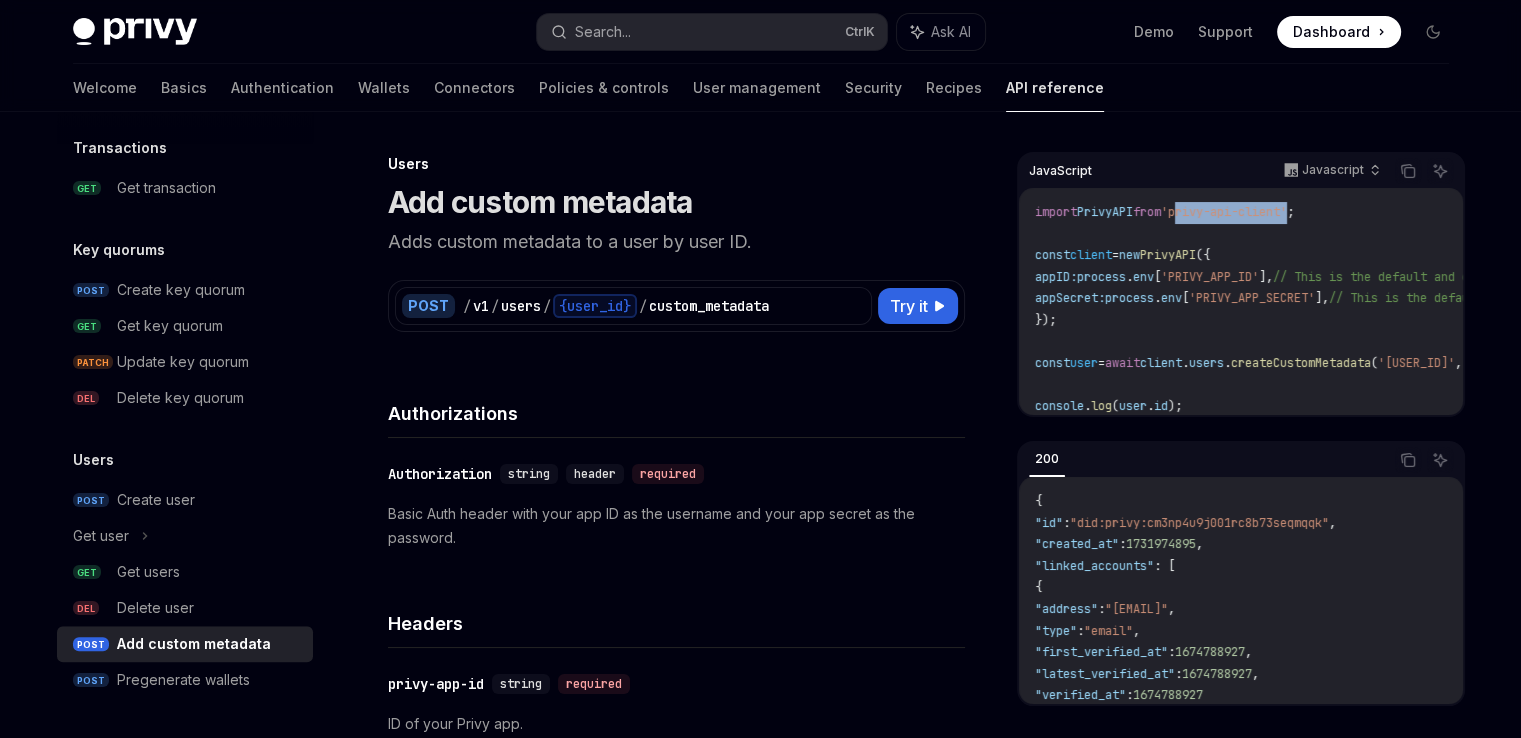 drag, startPoint x: 1192, startPoint y: 213, endPoint x: 1308, endPoint y: 213, distance: 116 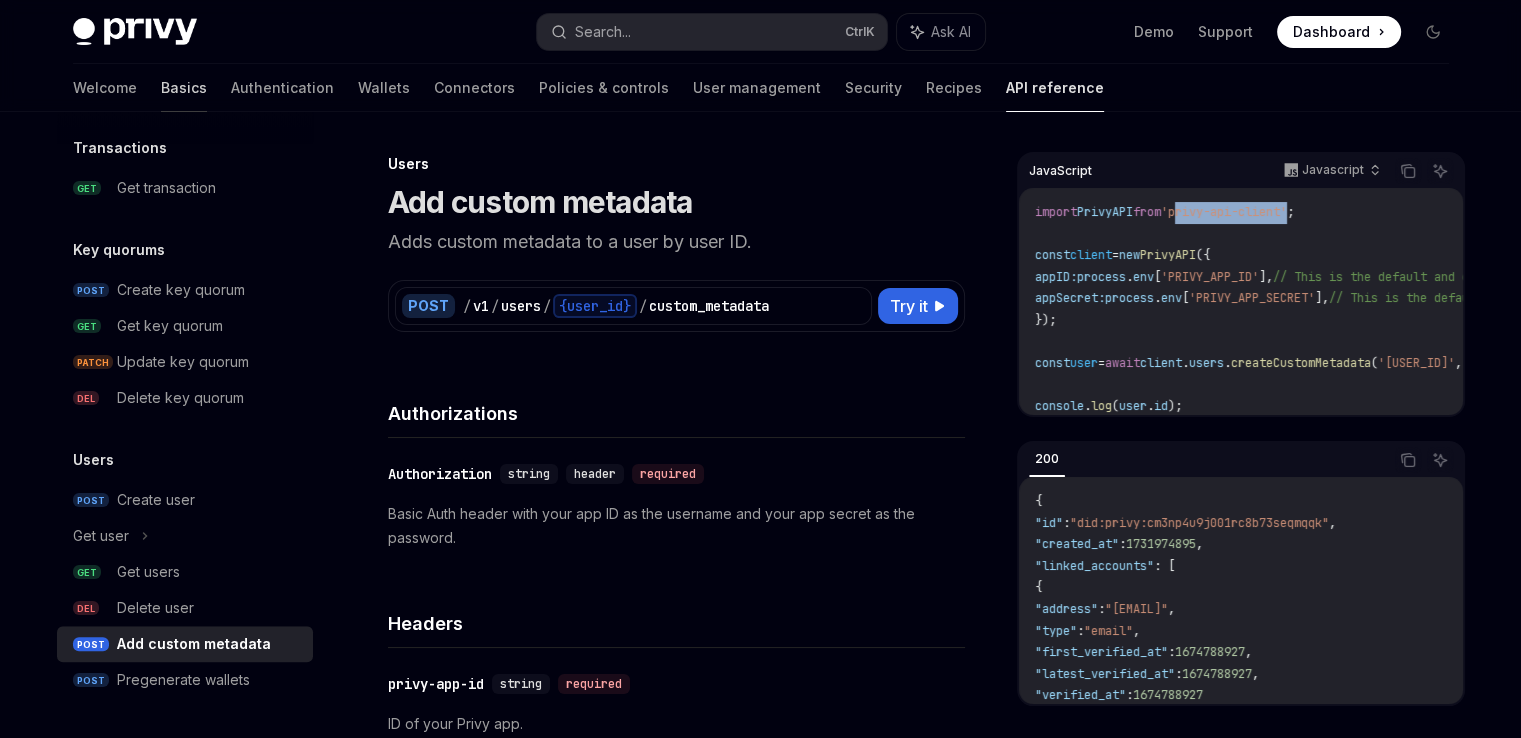 click on "Basics" at bounding box center [184, 88] 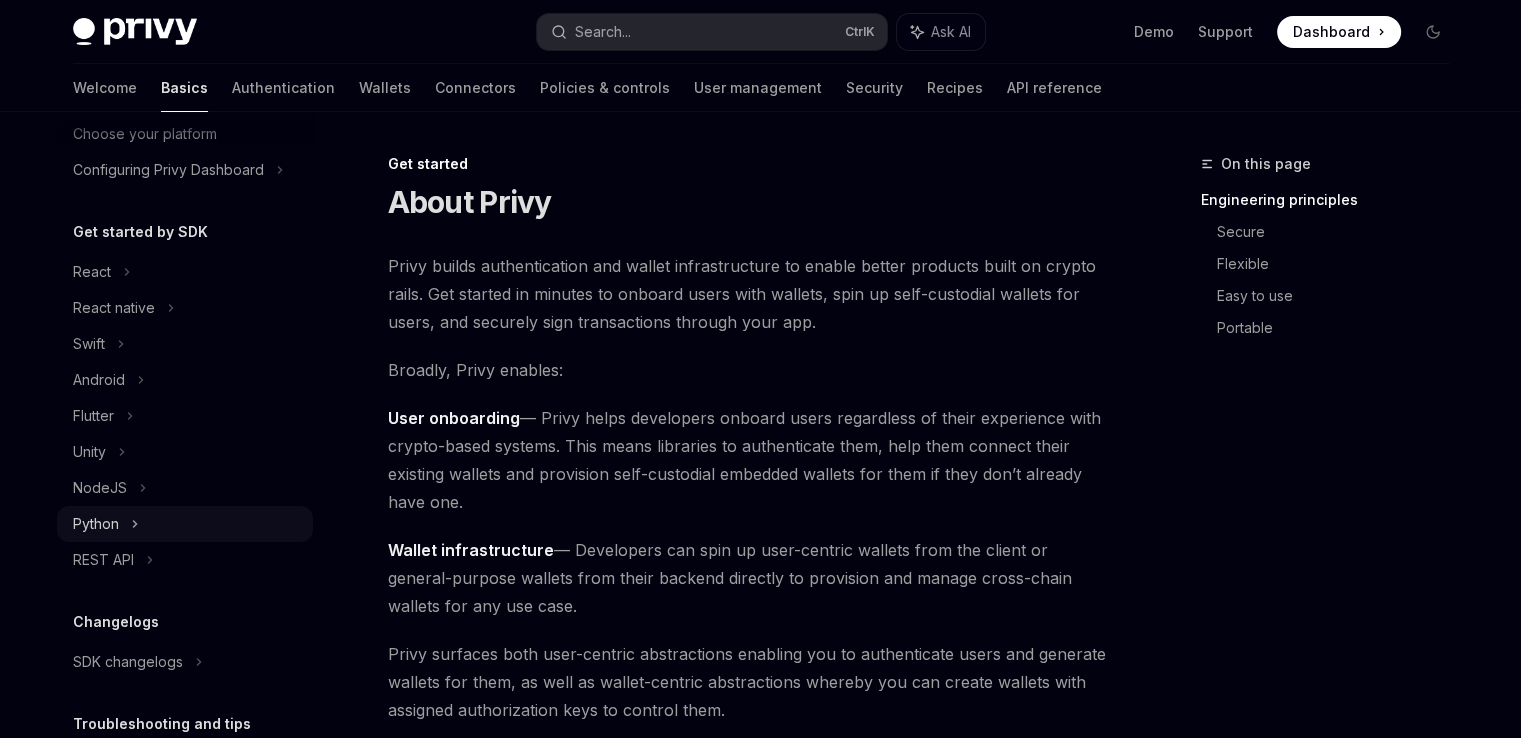 scroll, scrollTop: 200, scrollLeft: 0, axis: vertical 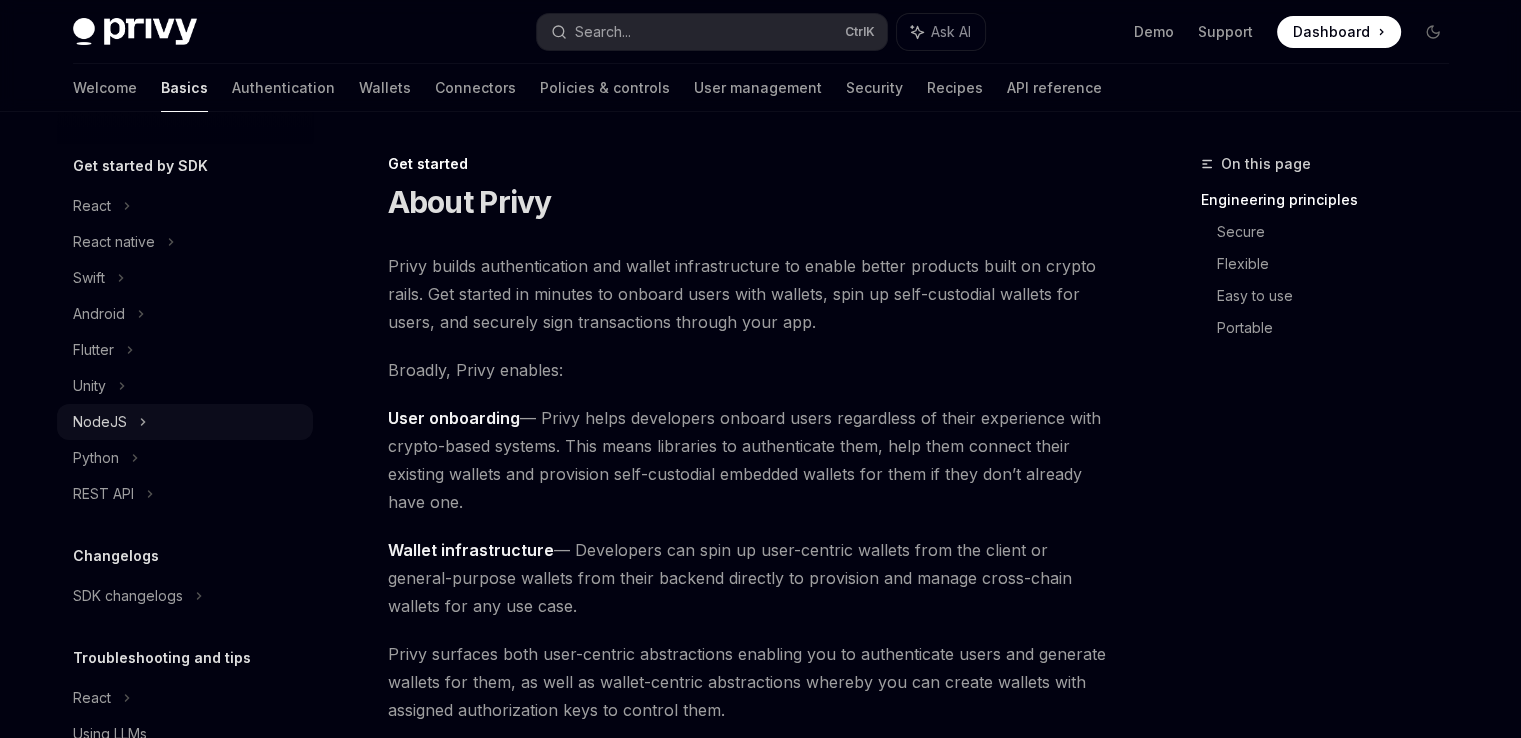 click 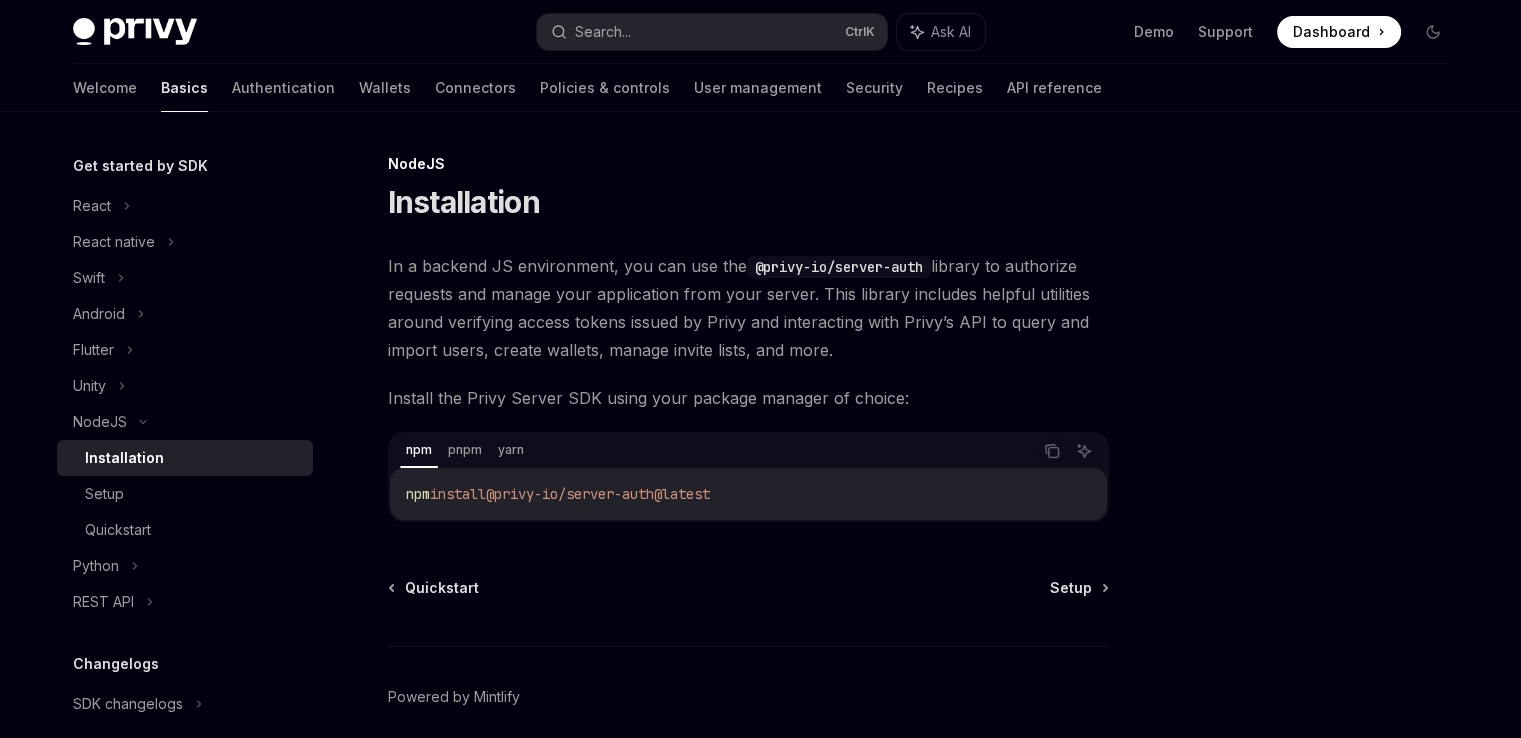 click on "Installation" at bounding box center [193, 458] 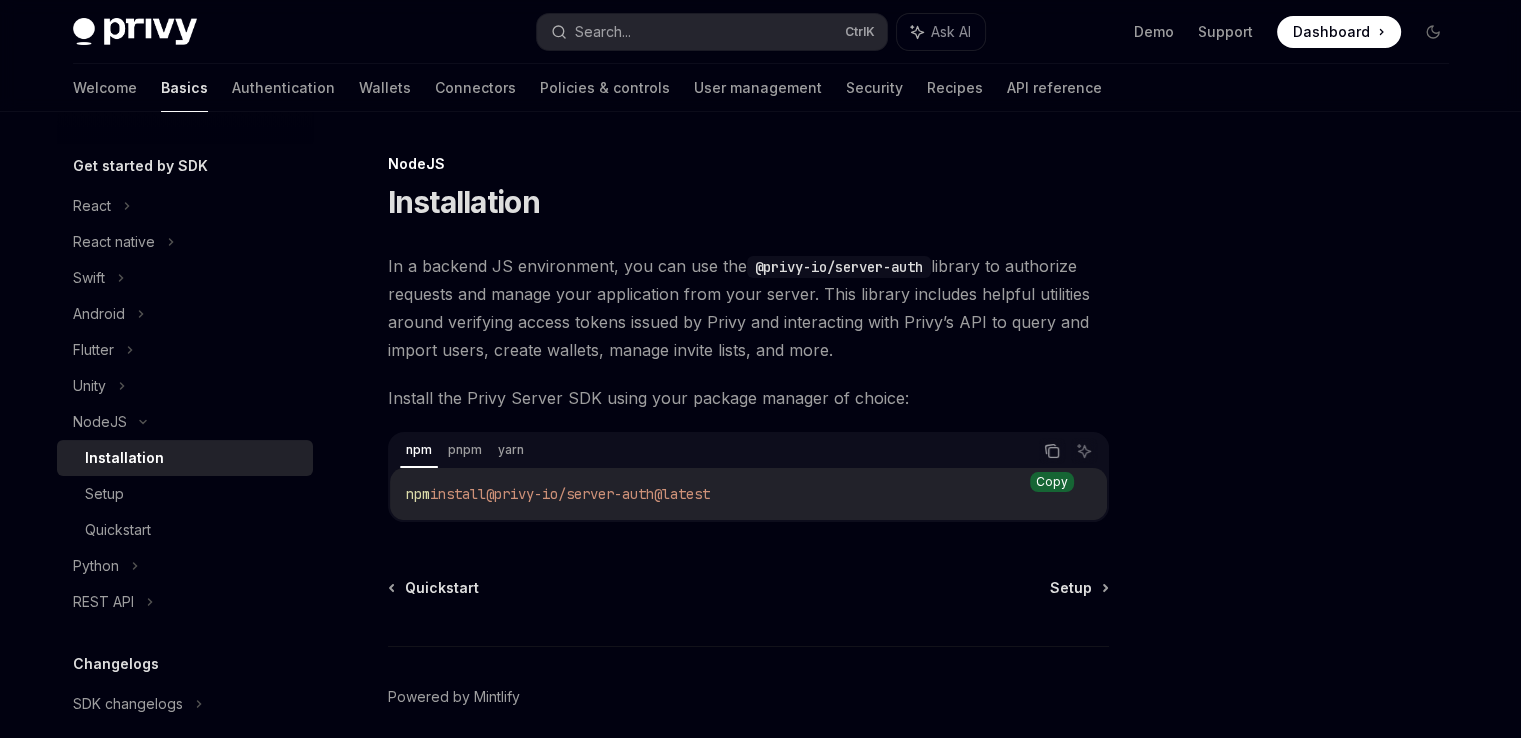 click 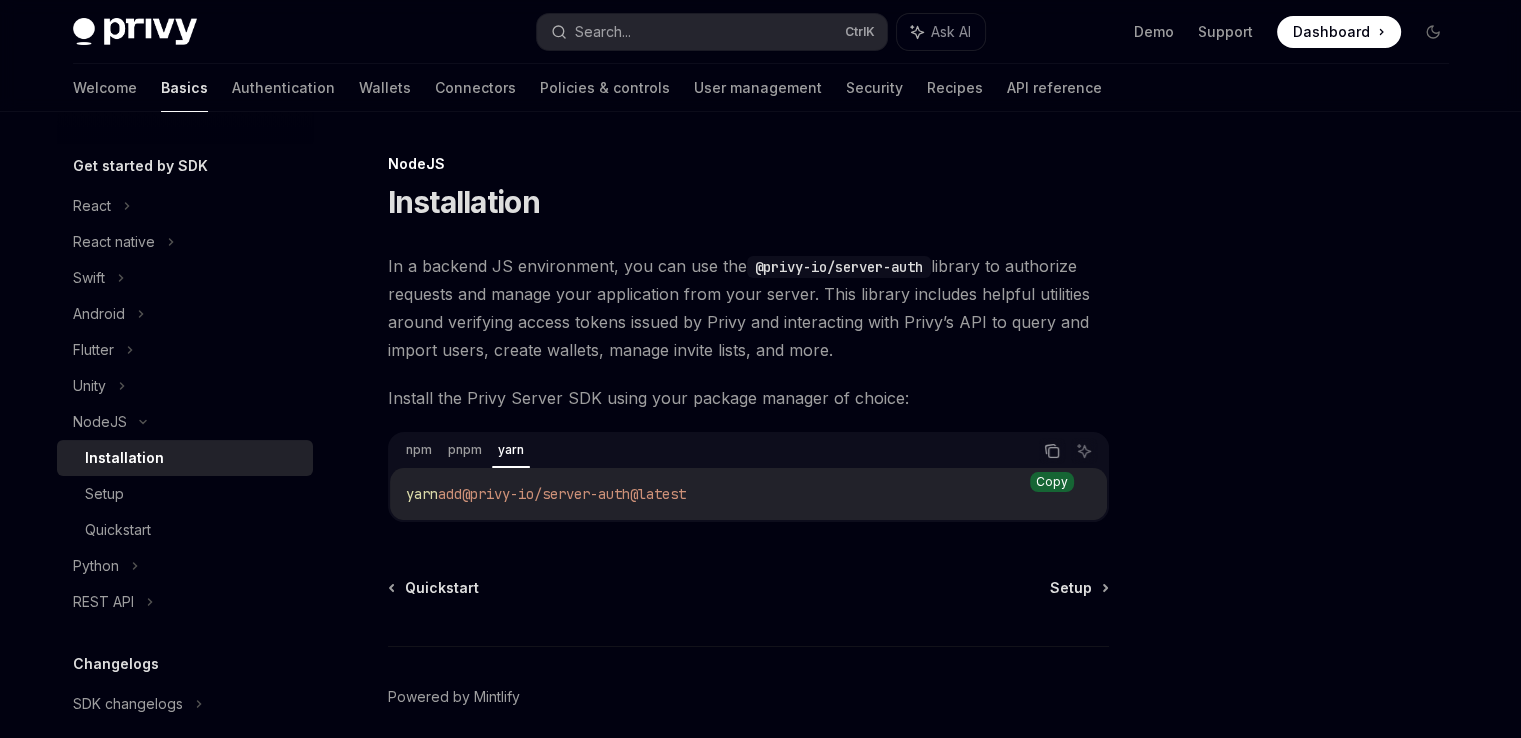 click 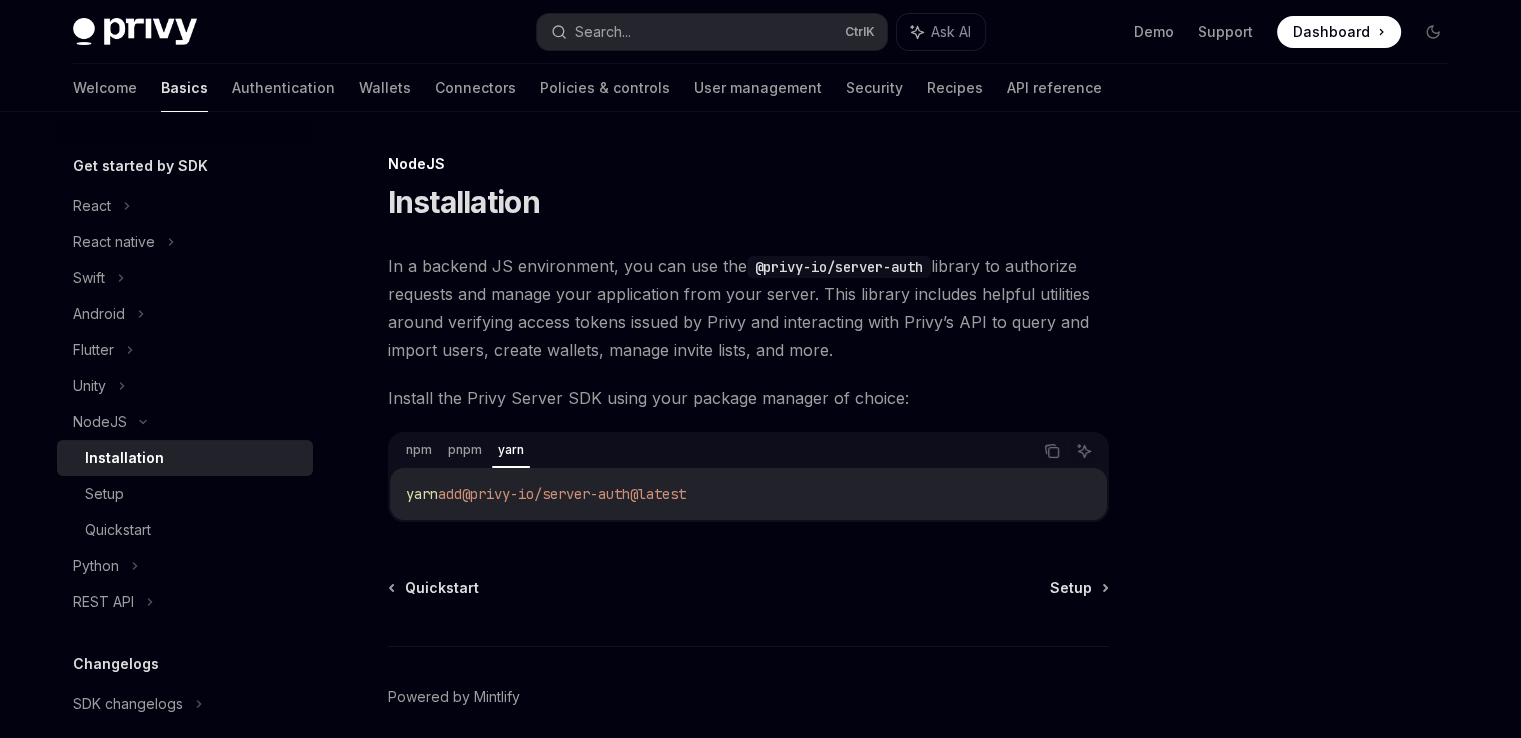 drag, startPoint x: 1169, startPoint y: 113, endPoint x: 1134, endPoint y: 121, distance: 35.902645 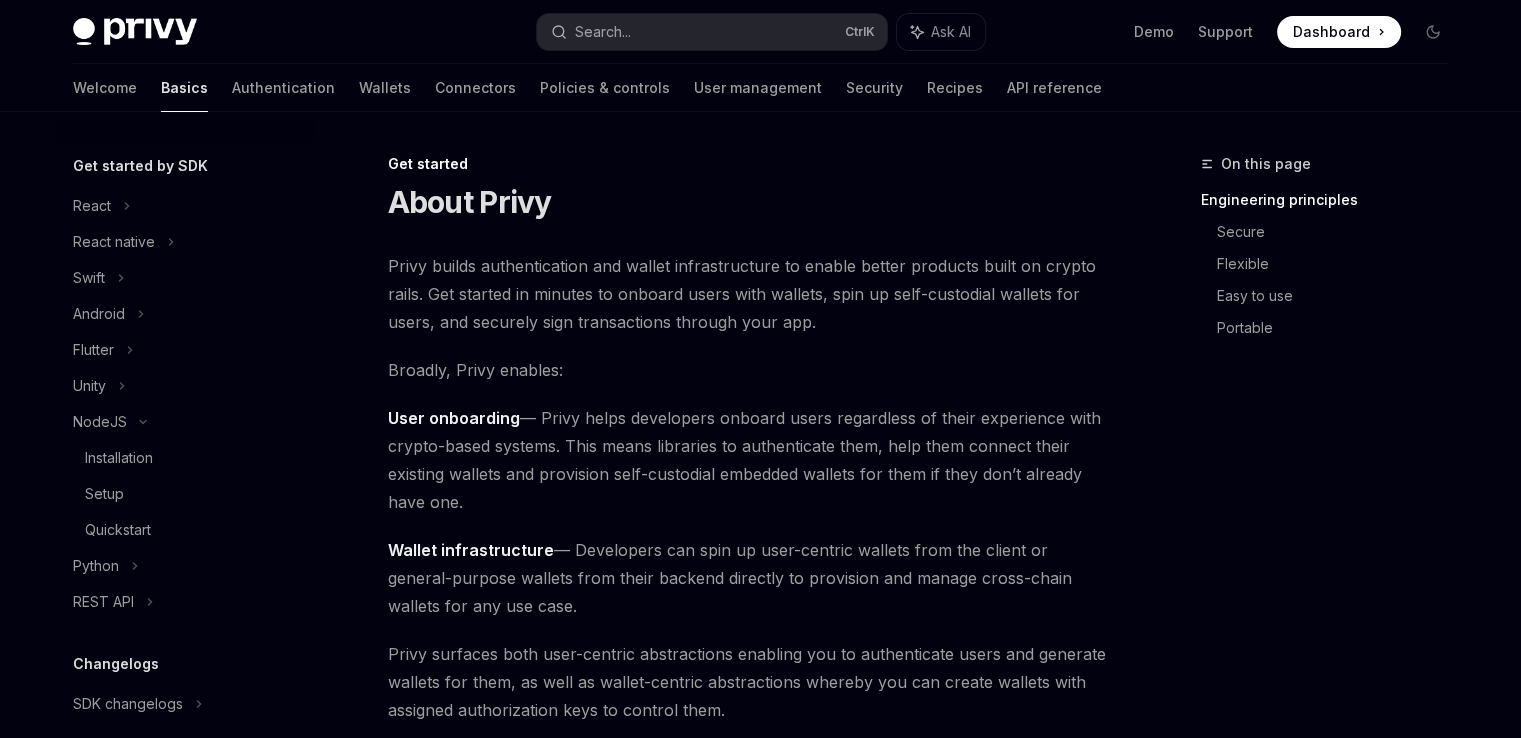 scroll, scrollTop: 0, scrollLeft: 0, axis: both 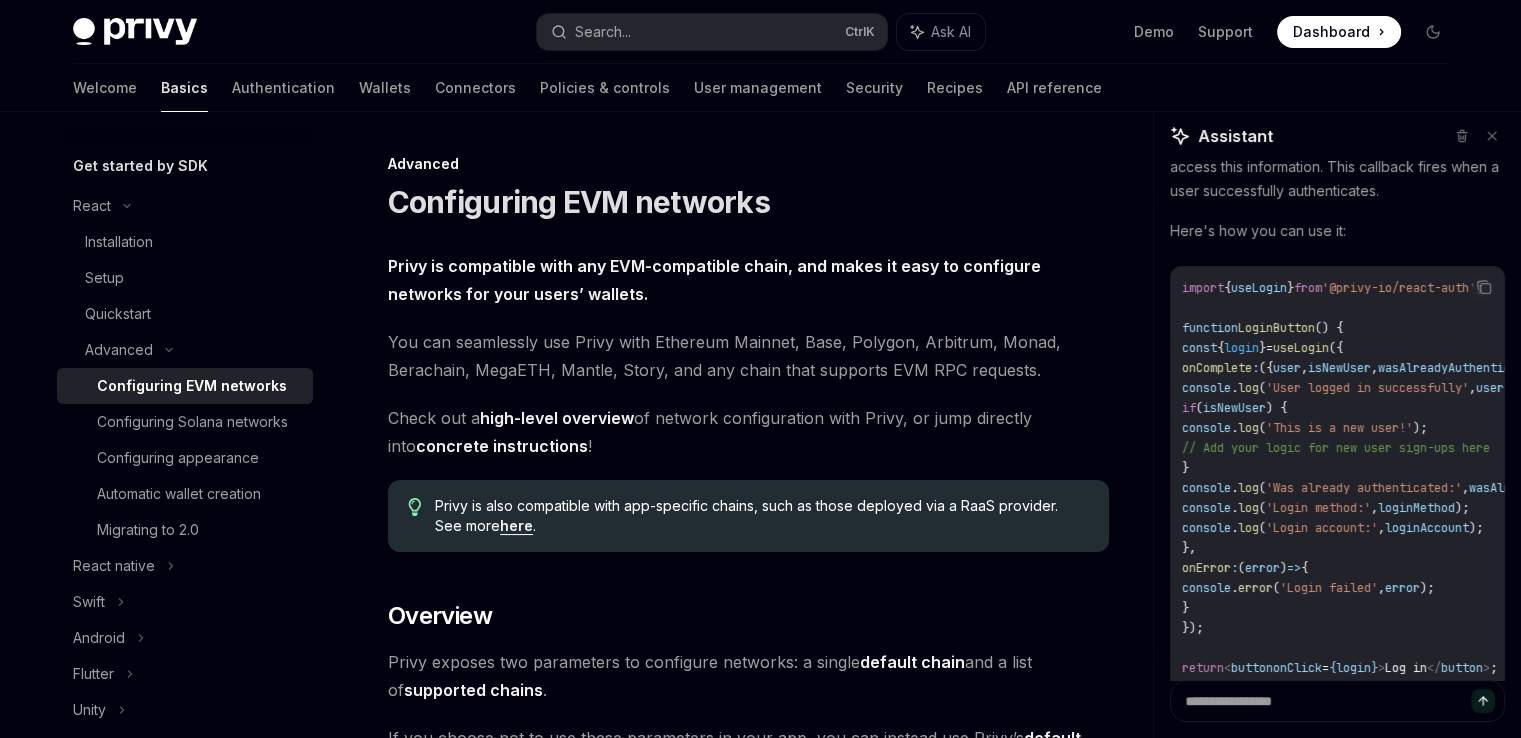 click on "Privy is compatible with any EVM-compatible chain, and makes it easy to configure networks for your users’ wallets.
You can seamlessly use Privy with Ethereum Mainnet, Base, Polygon, Arbitrum, Monad, Berachain, MegaETH, Mantle, Story, and any chain that supports EVM RPC requests.
Check out a  high-level overview  of network configuration with Privy, or jump directly into  concrete instructions !
Privy is also compatible with app-specific chains, such as those deployed via a RaaS provider. See
more  here .
​ Overview
Privy exposes two parameters to configure networks: a single  default chain  and a list of  supported chains .
If you choose not to use these parameters in your app, you can instead use Privy’s  default configuration and supported chains .
​ Default Chain
The  default chain  should be the primary network that wallets should use in your app.
For  embedded wallets default chain , unless you manually switch the wallet’s network to another  supported chain .
For
: -" at bounding box center [748, 2973] 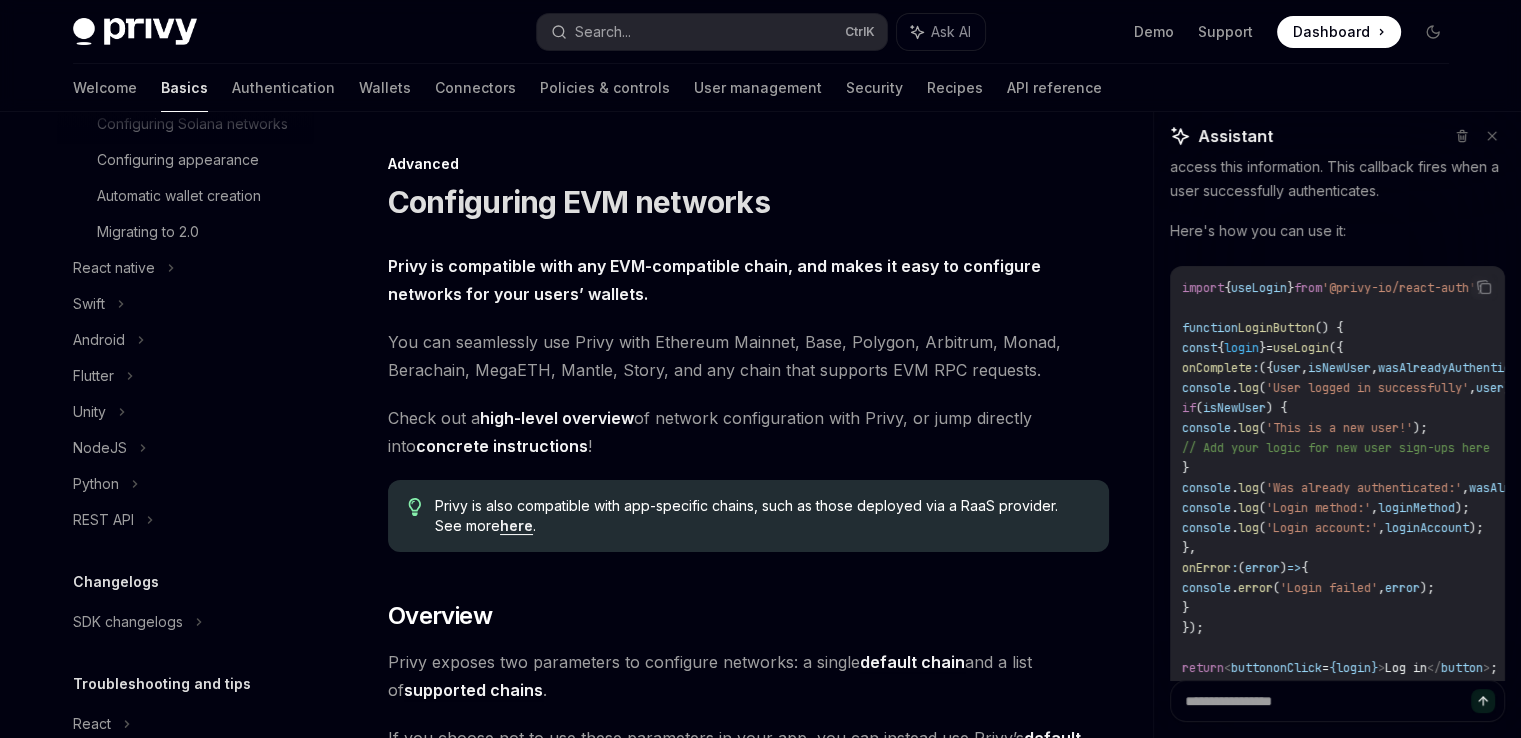 scroll, scrollTop: 500, scrollLeft: 0, axis: vertical 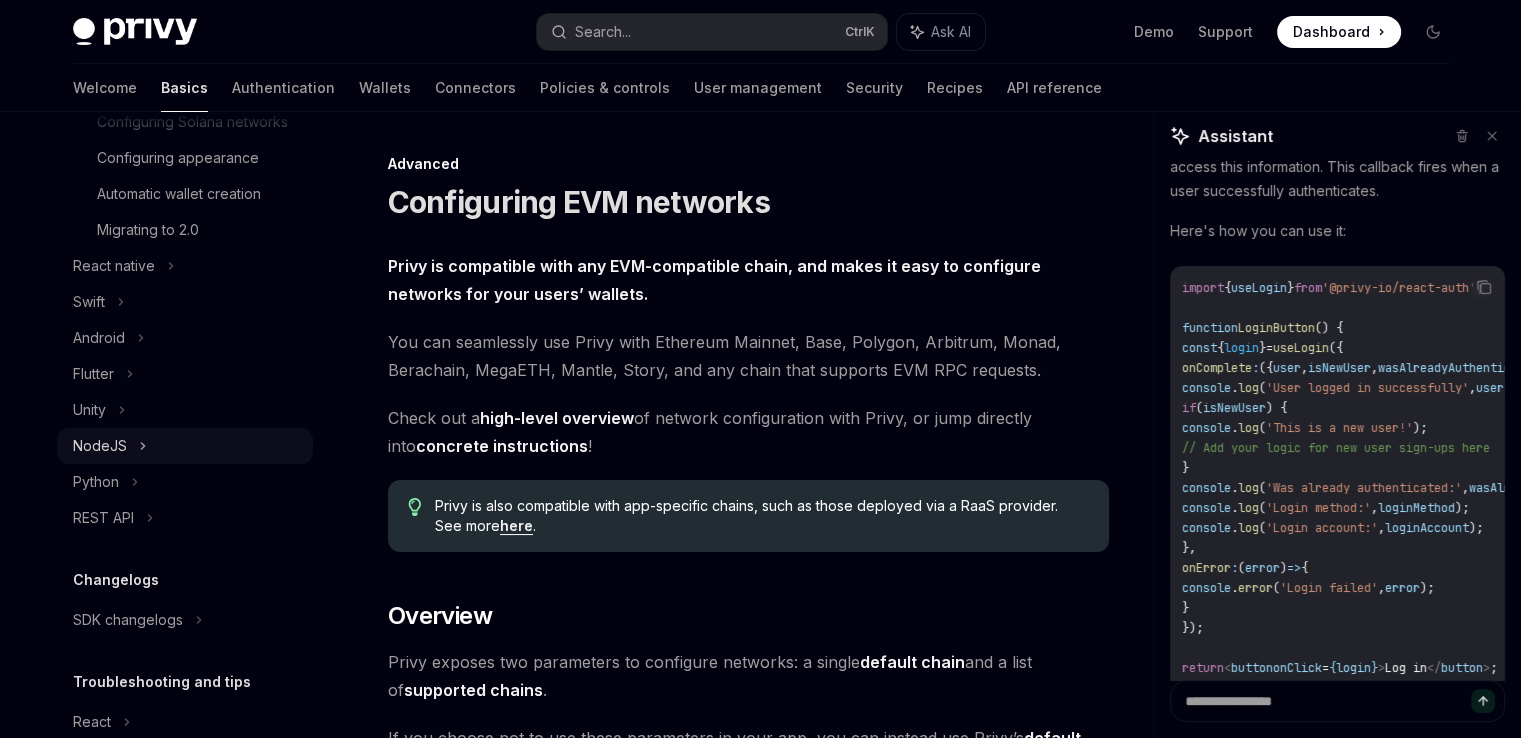 click on "NodeJS" at bounding box center [185, 446] 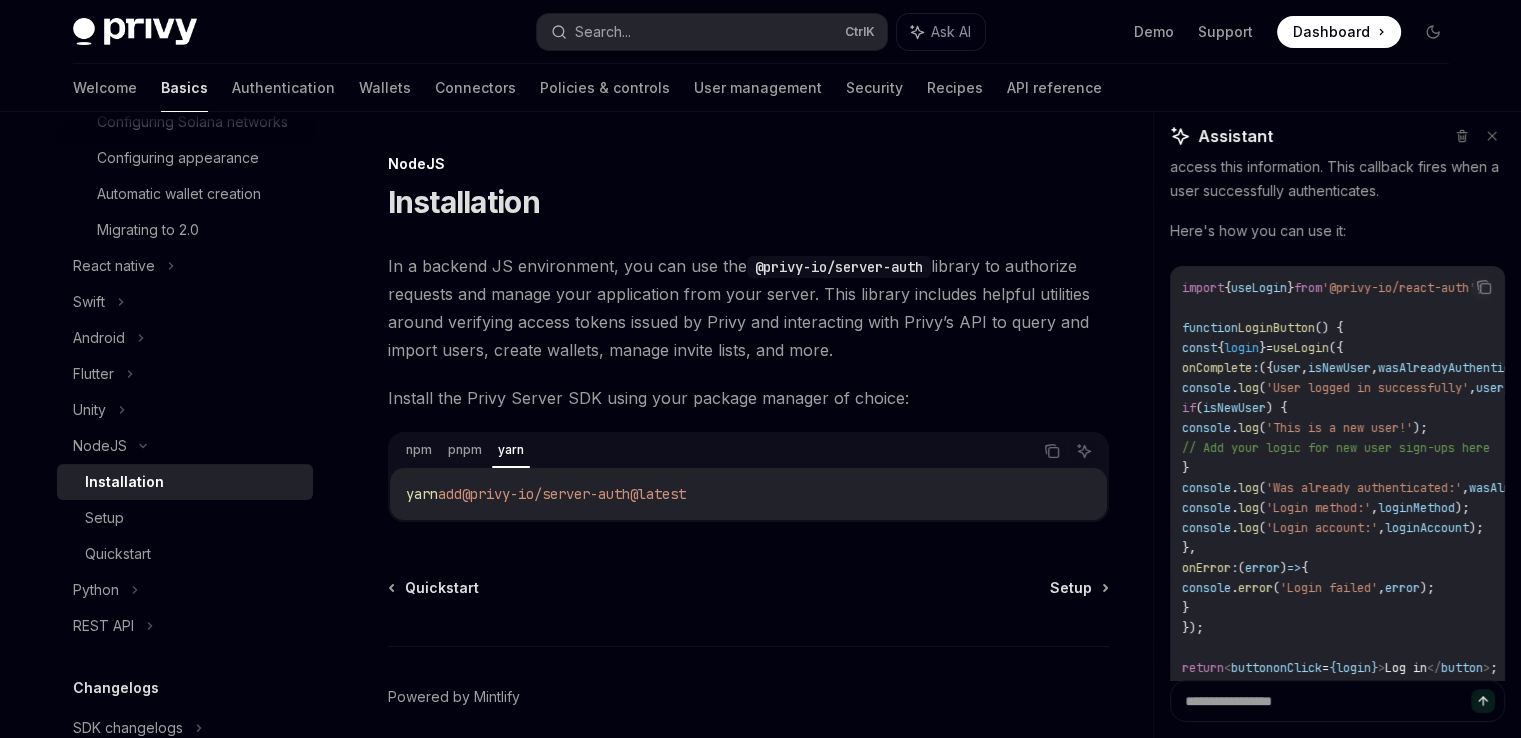 click on "Installation" at bounding box center (193, 482) 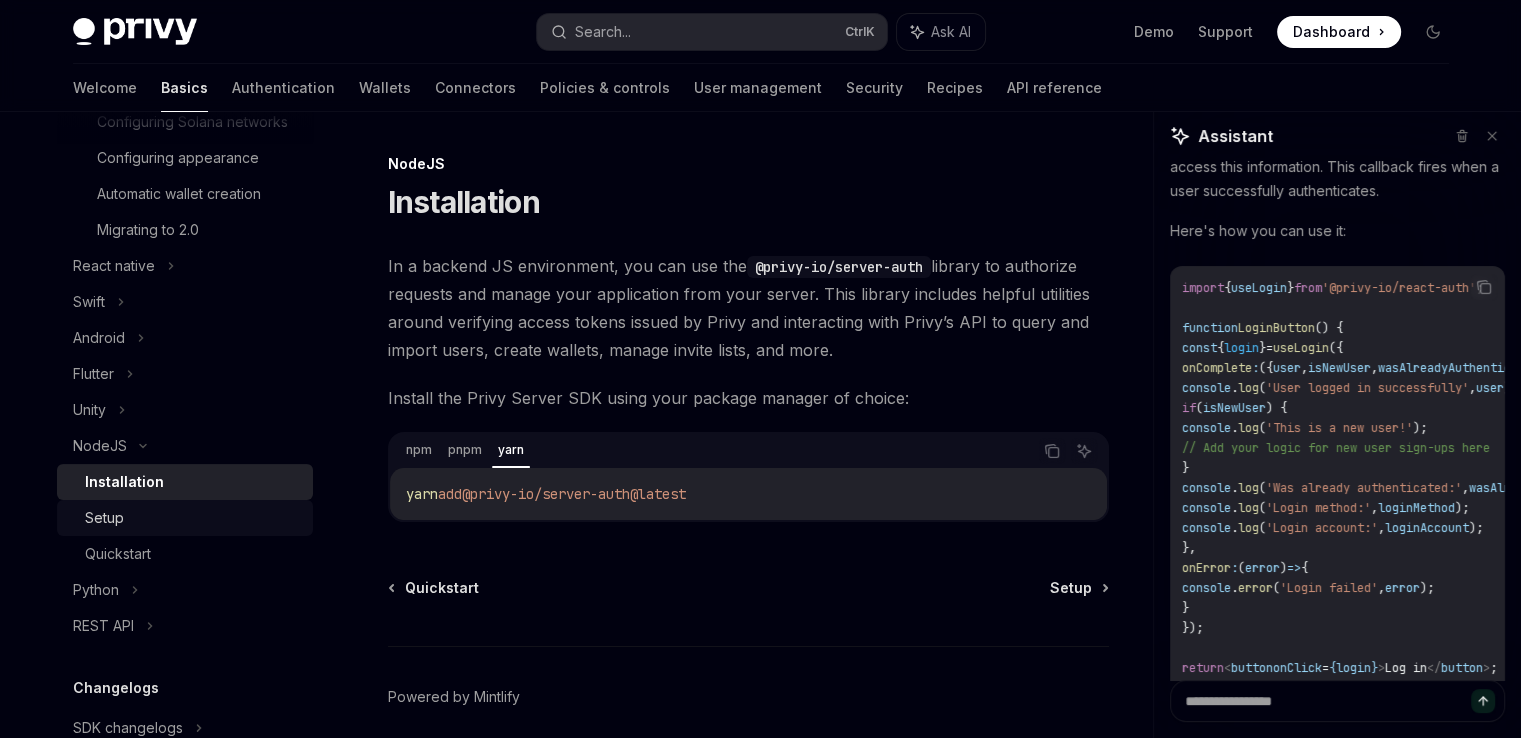 click on "Setup" at bounding box center [193, 518] 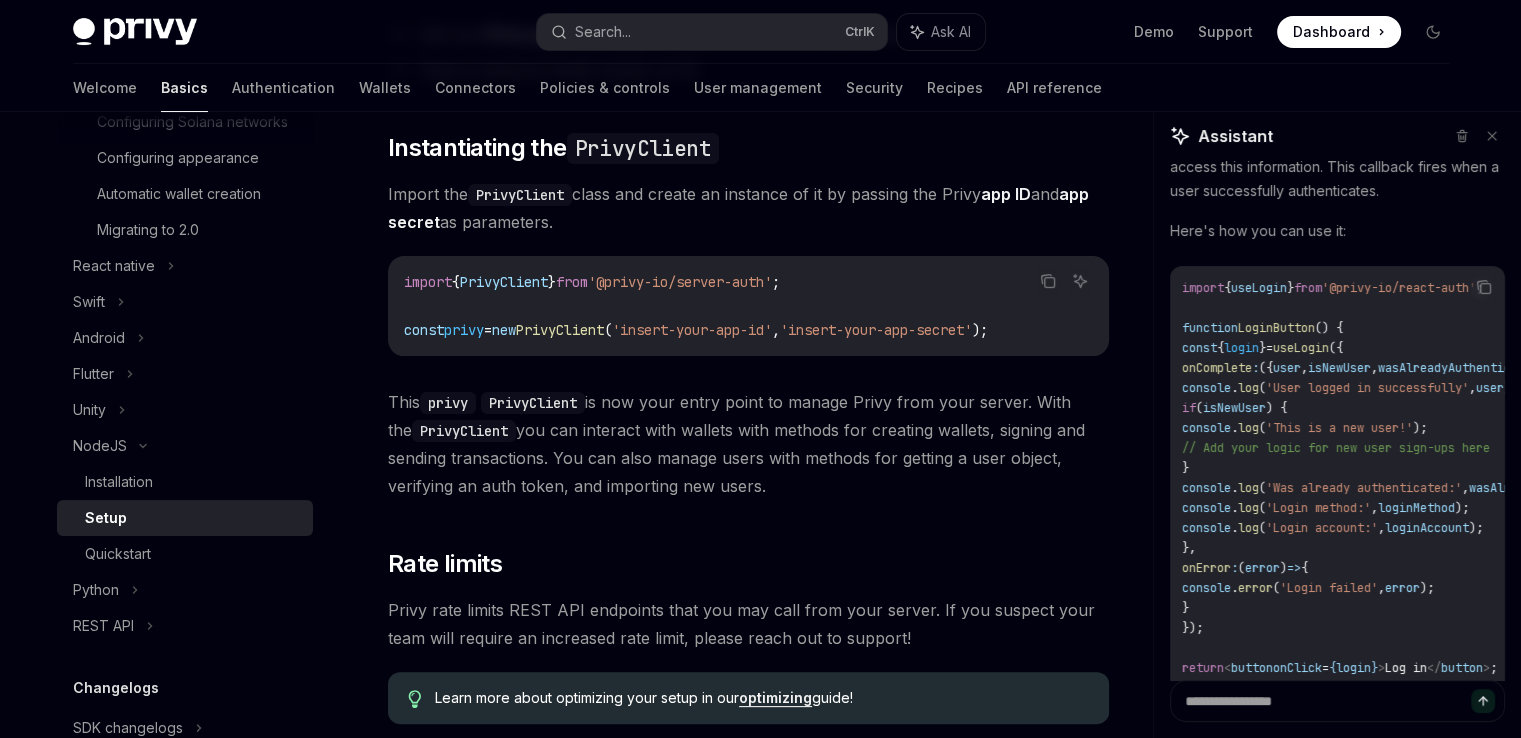 scroll, scrollTop: 400, scrollLeft: 0, axis: vertical 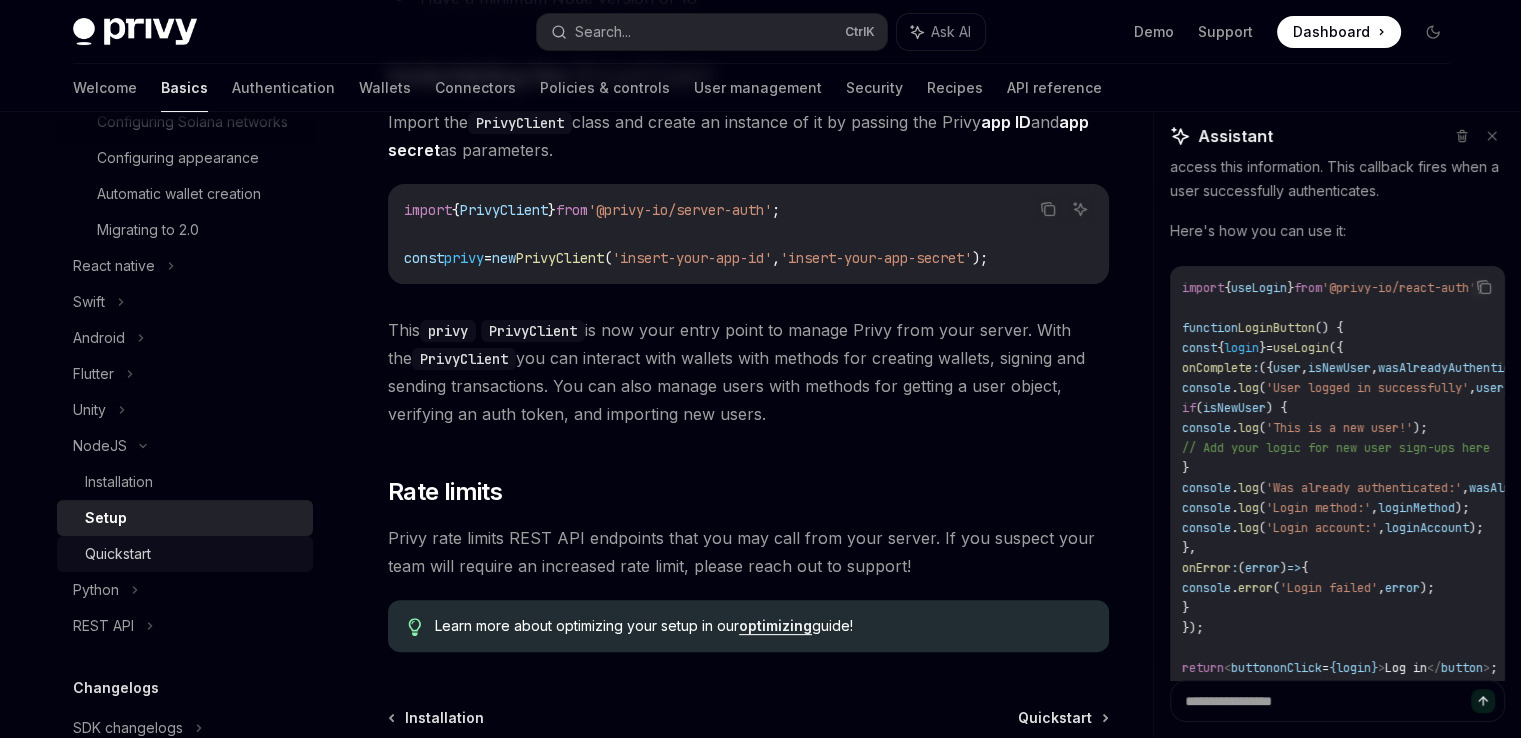 click on "Quickstart" at bounding box center [118, 554] 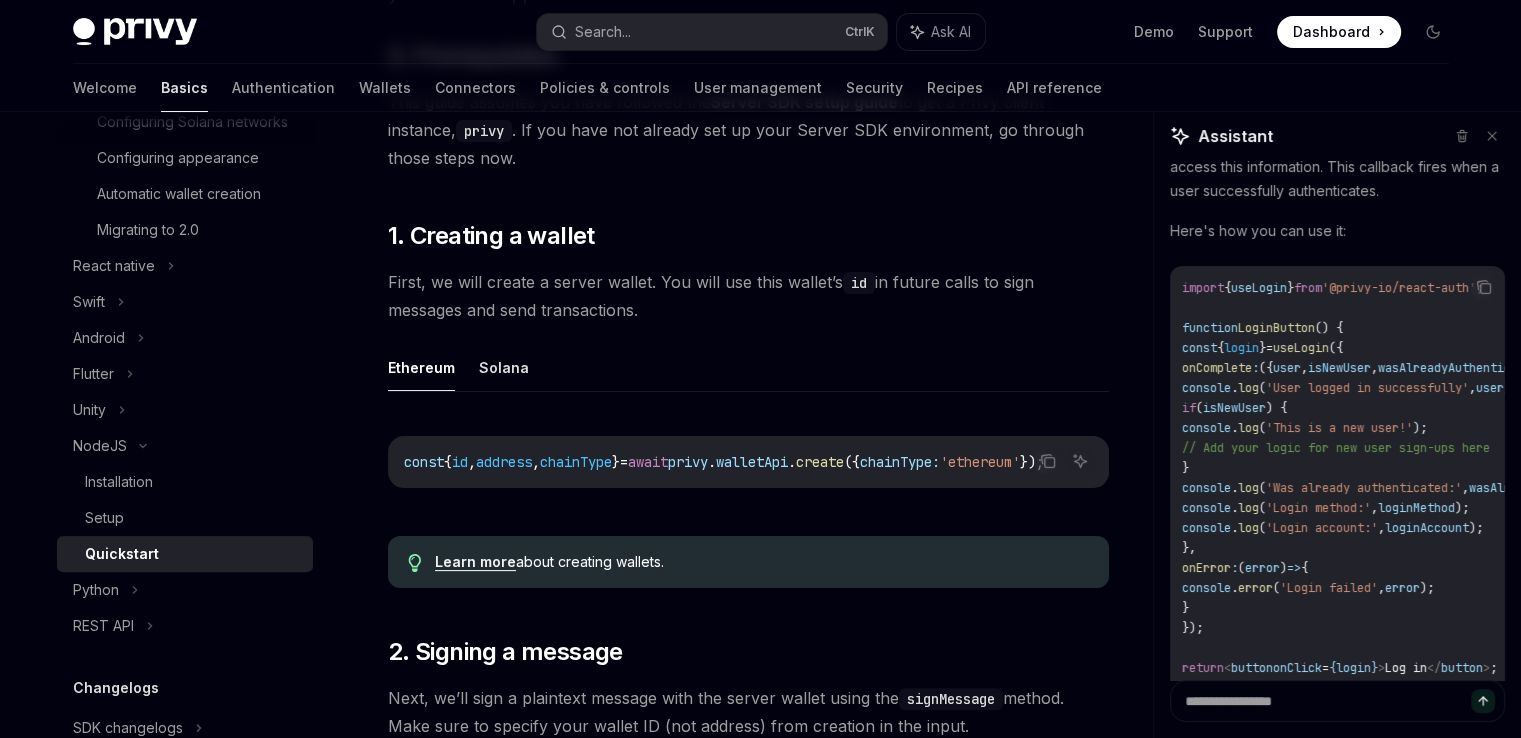 scroll, scrollTop: 300, scrollLeft: 0, axis: vertical 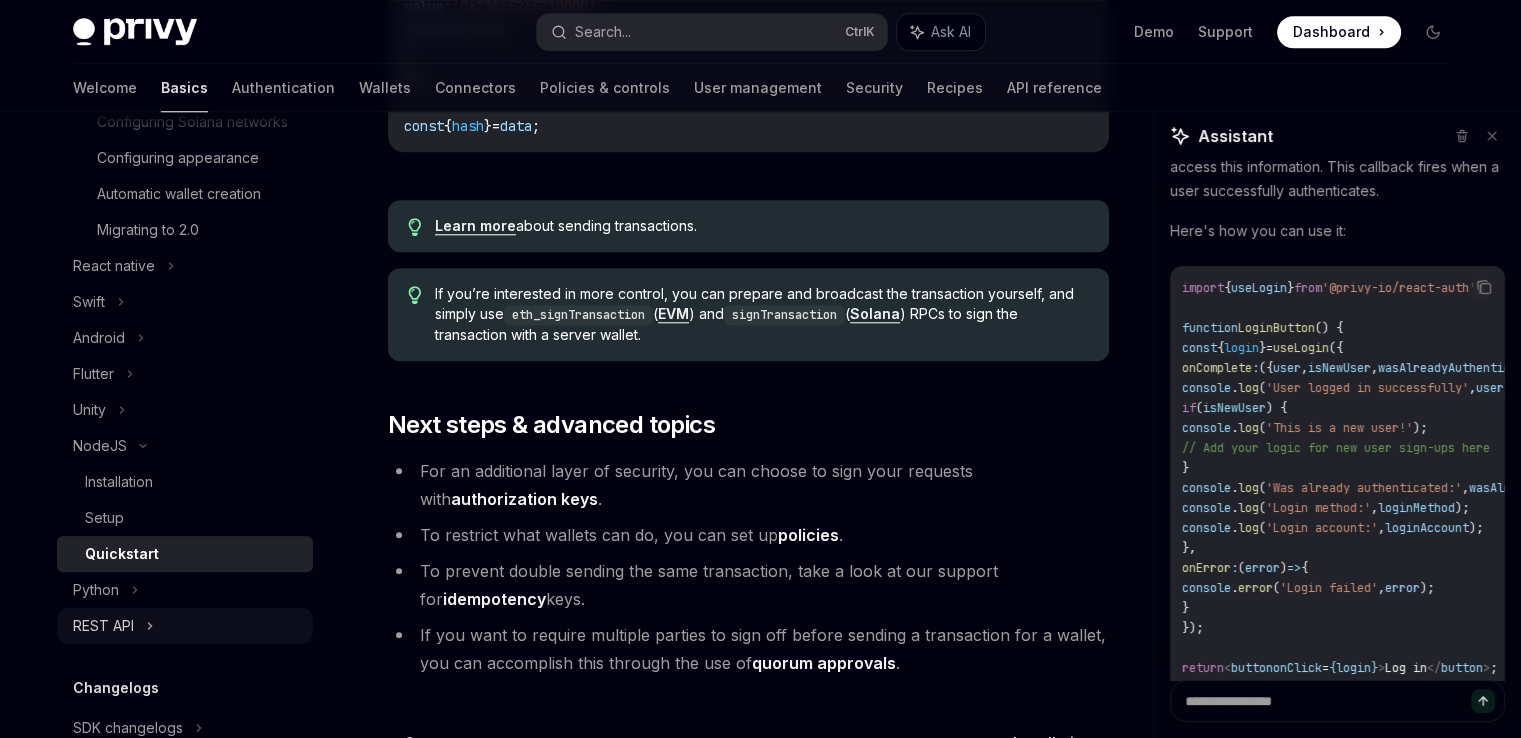 click on "REST API" at bounding box center (185, 626) 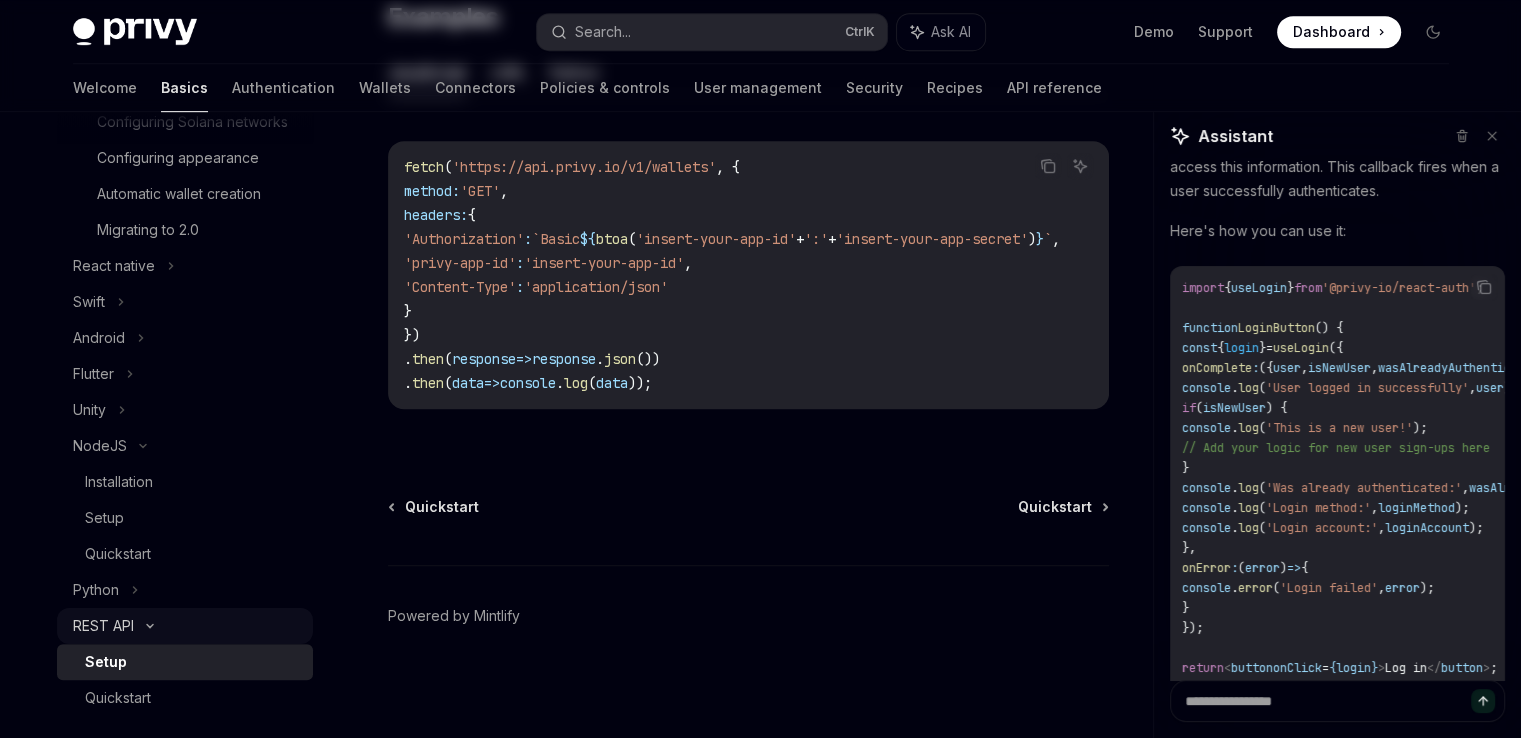 scroll, scrollTop: 0, scrollLeft: 0, axis: both 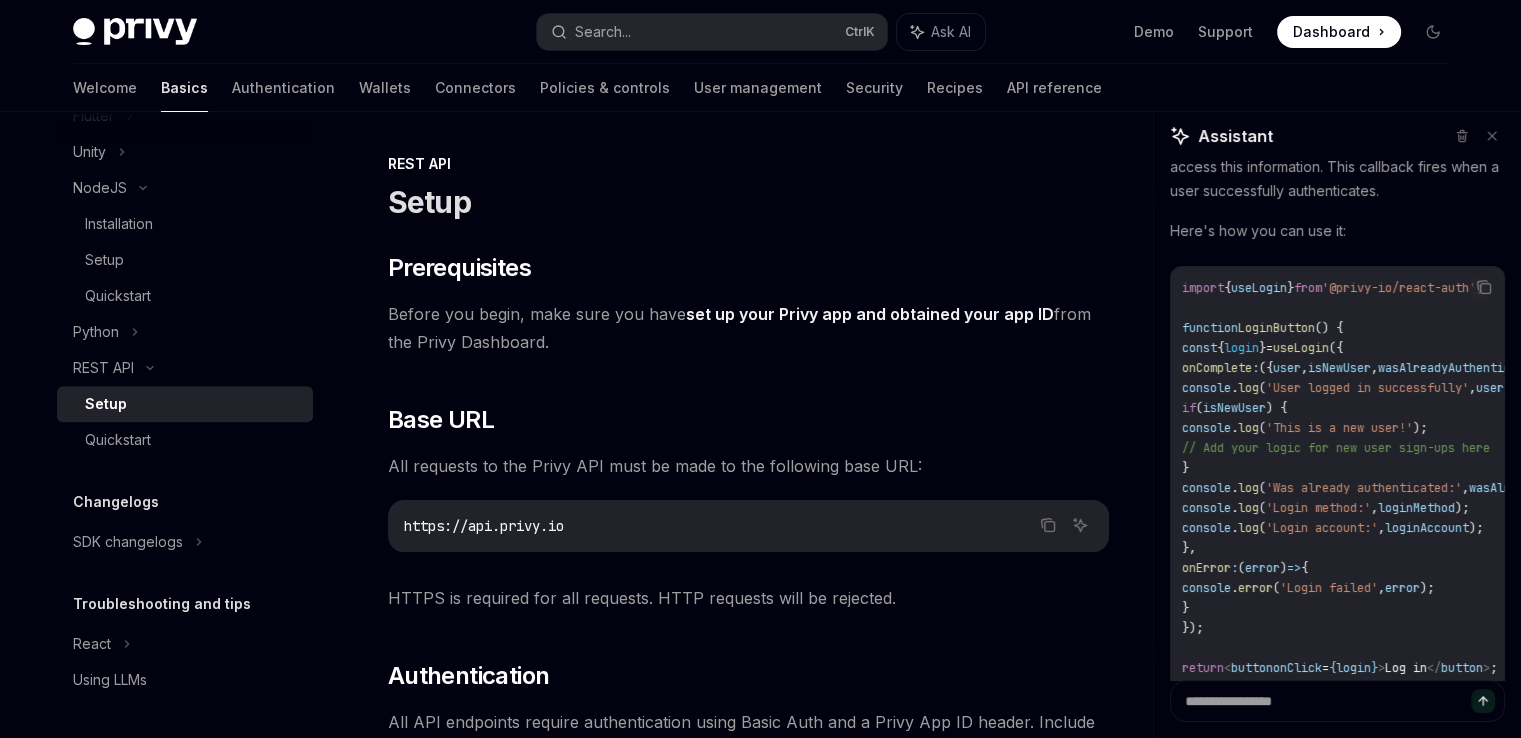 click on "Setup" at bounding box center [193, 404] 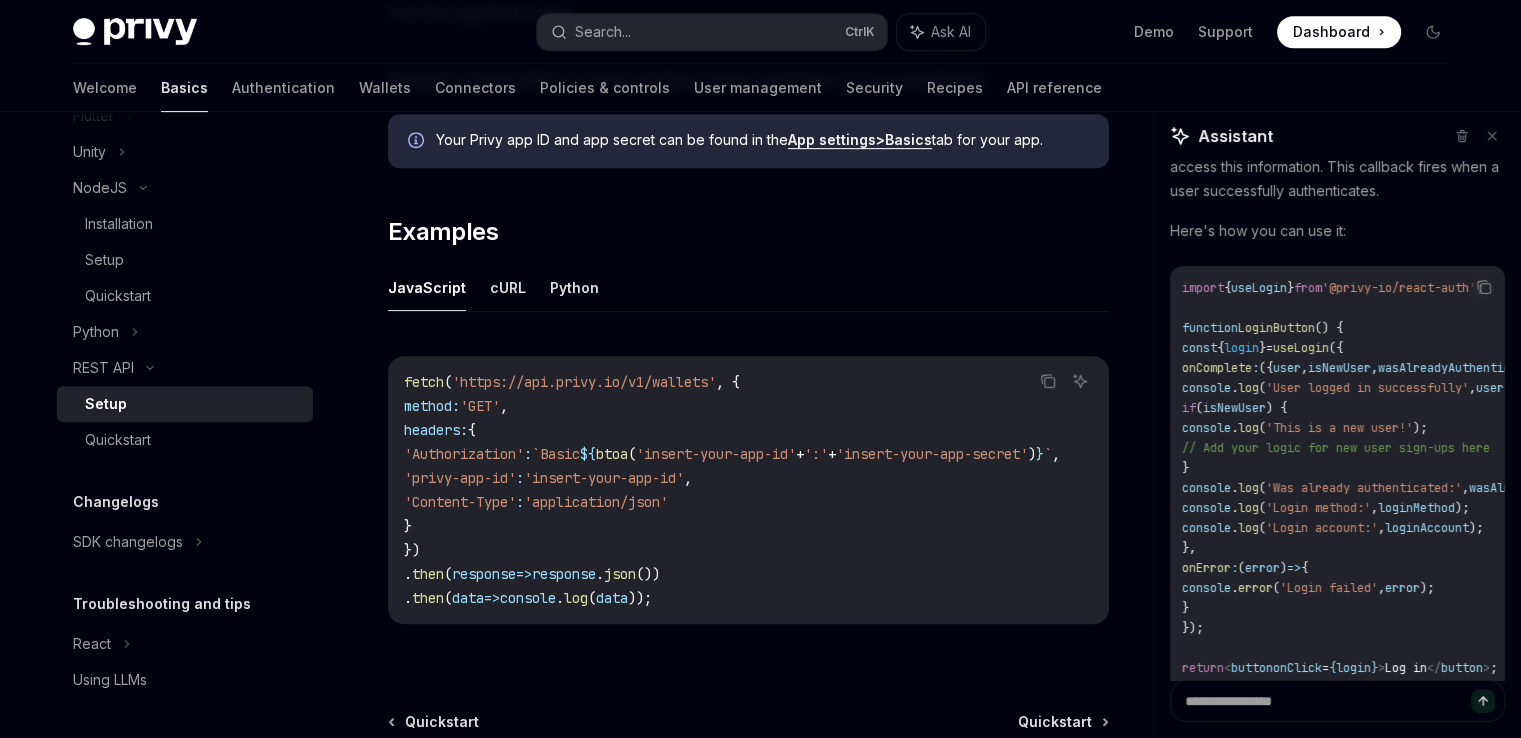 scroll, scrollTop: 1000, scrollLeft: 0, axis: vertical 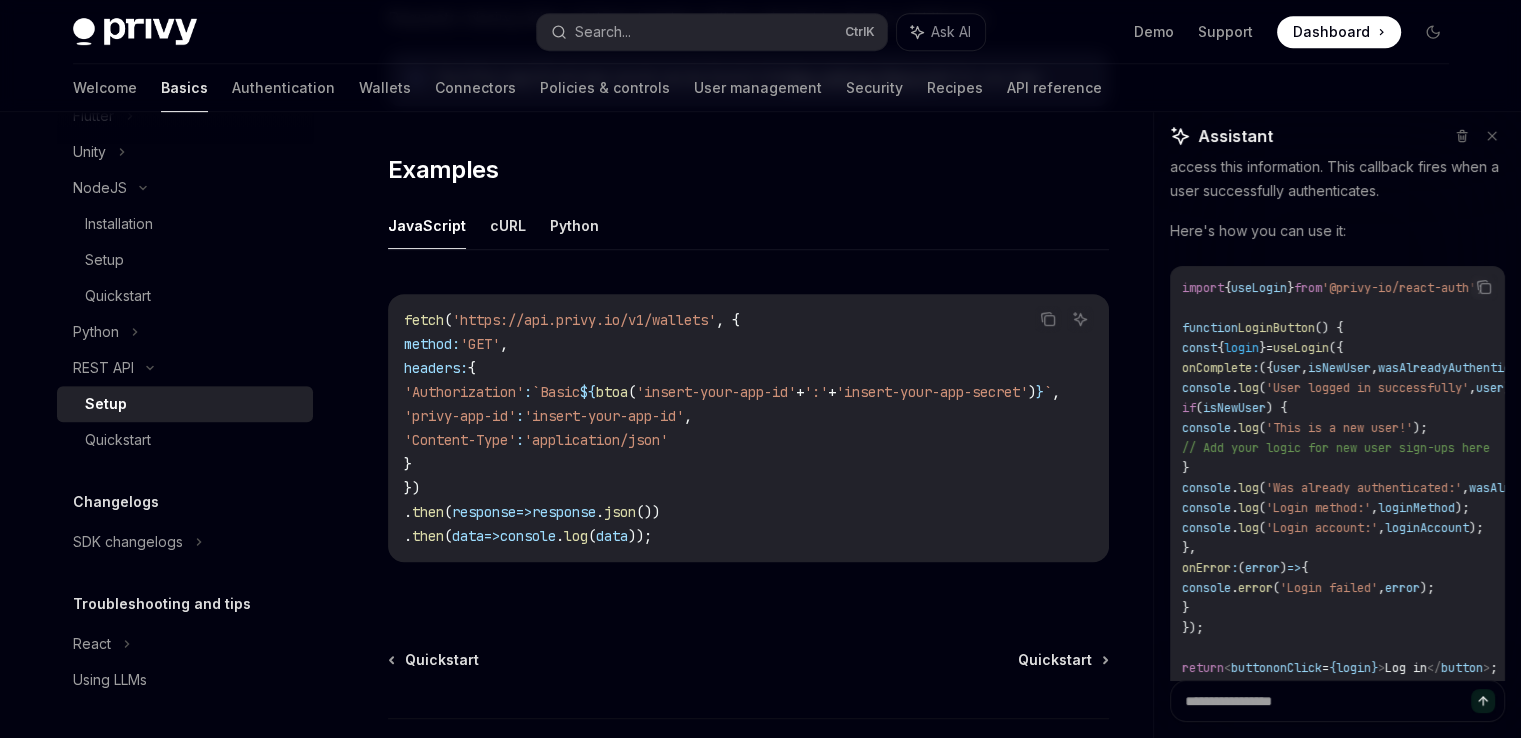 drag, startPoint x: 868, startPoint y: 569, endPoint x: 1025, endPoint y: 559, distance: 157.31815 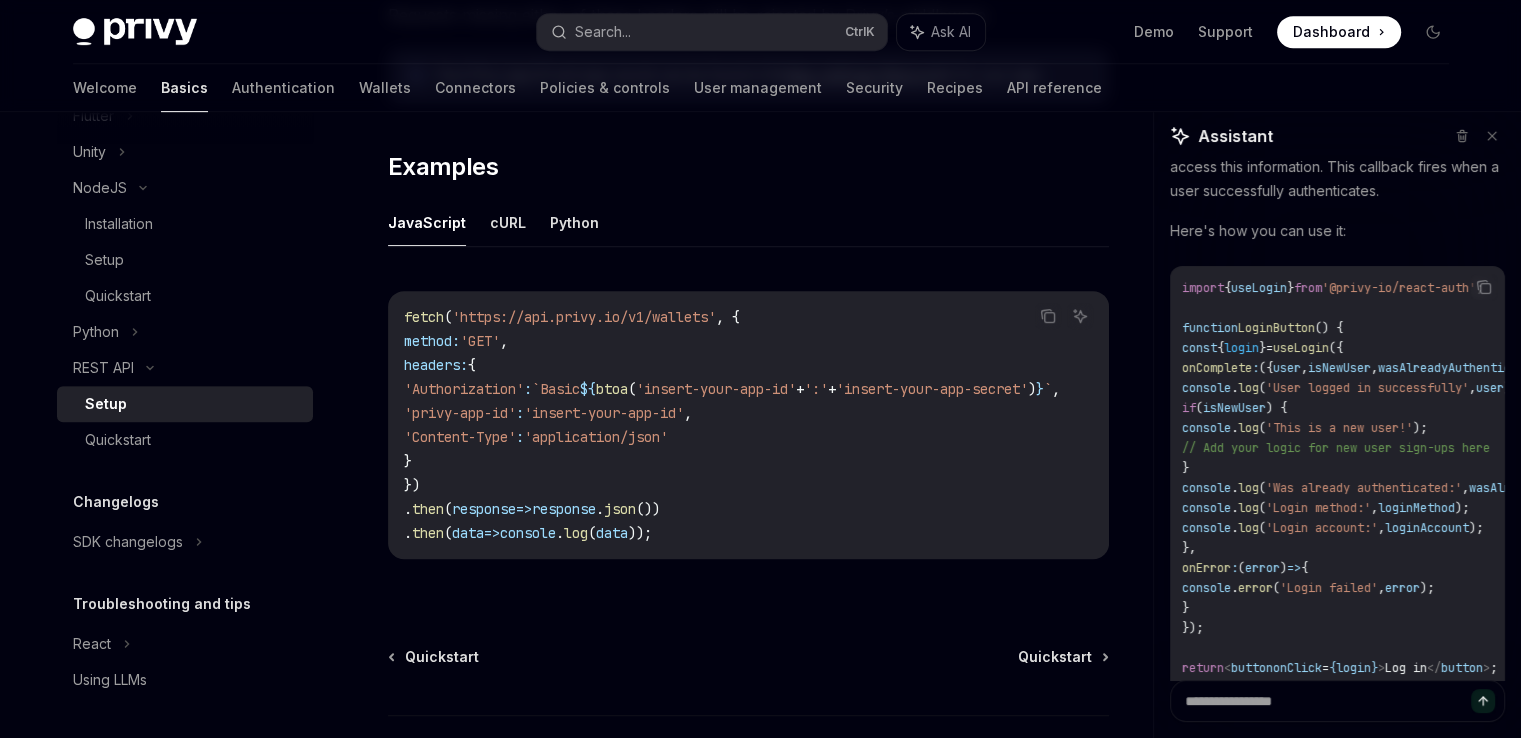 scroll, scrollTop: 960, scrollLeft: 0, axis: vertical 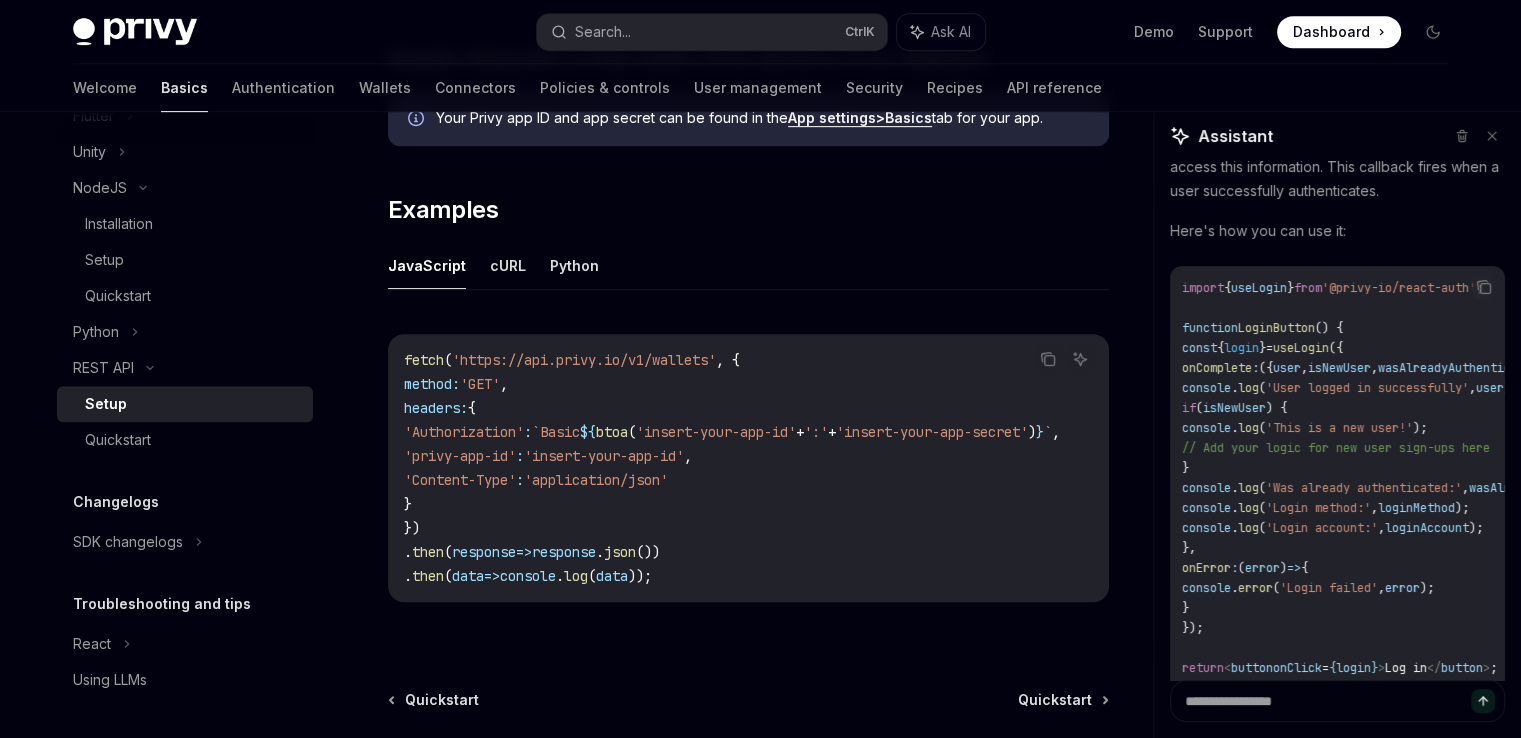 drag, startPoint x: 453, startPoint y: 497, endPoint x: 395, endPoint y: 405, distance: 108.75661 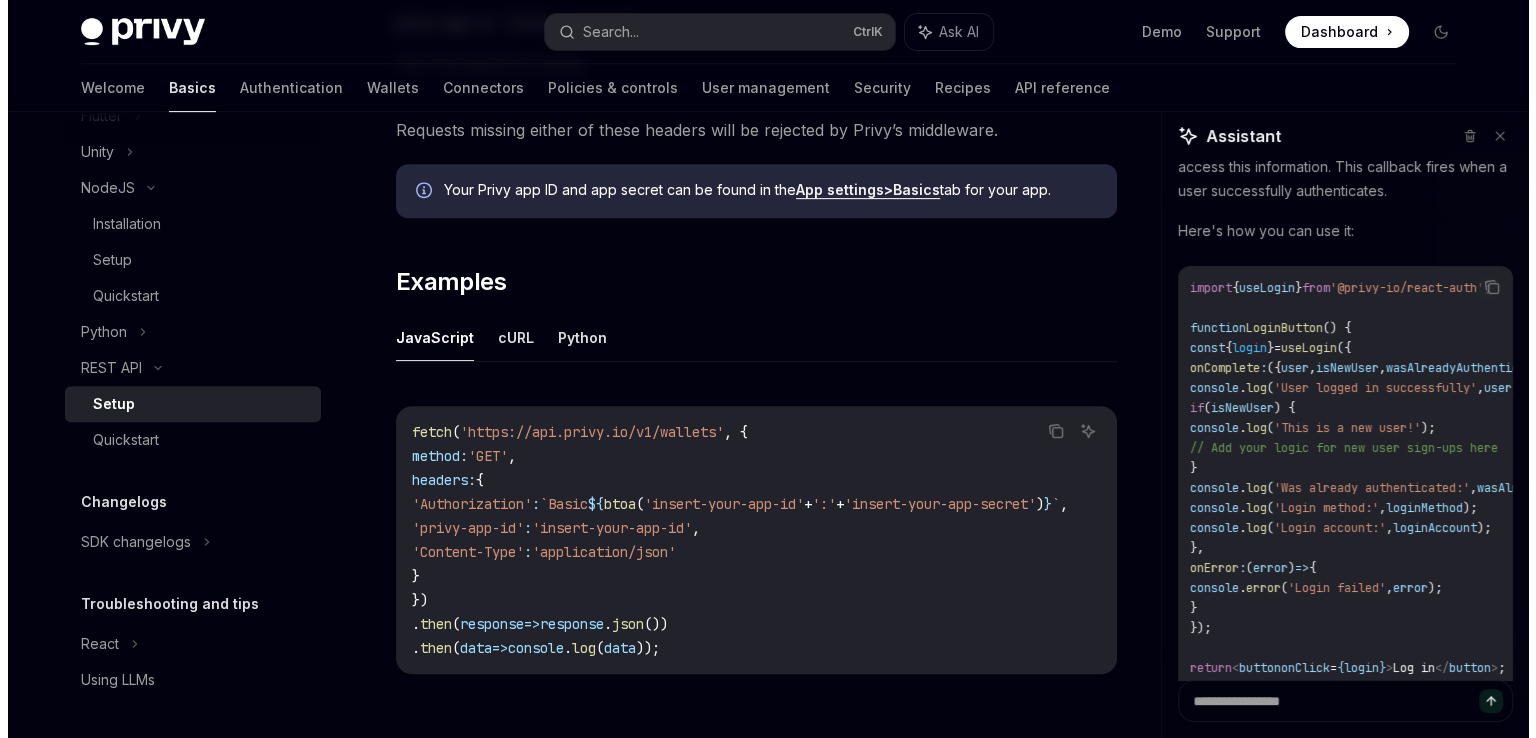 scroll, scrollTop: 760, scrollLeft: 0, axis: vertical 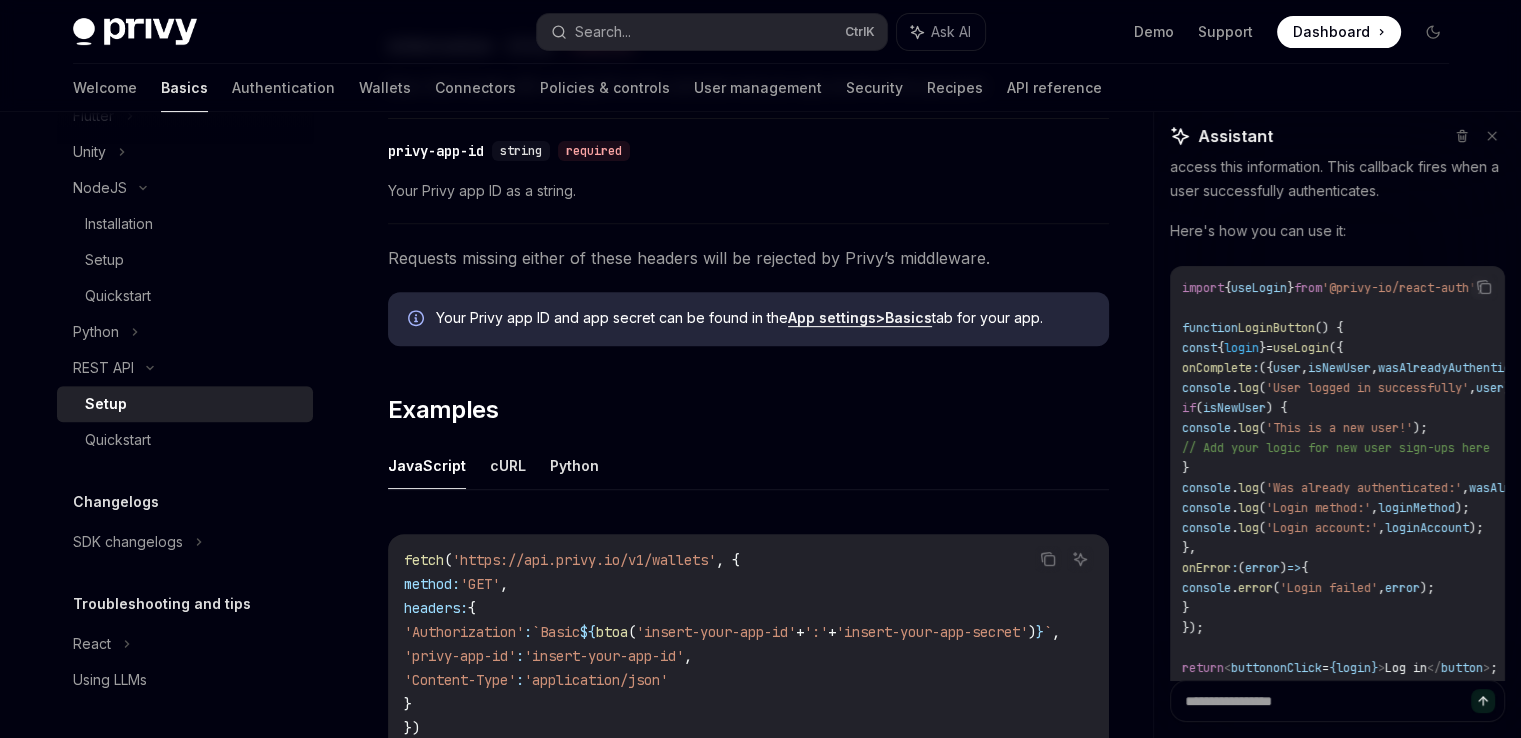 click on "​ Prerequisites
Before you begin, make sure you have  set up your Privy app and obtained your app ID  from the Privy Dashboard.
​ Base URL
All requests to the Privy API must be made to the following base URL:
Copy Ask AI https://api.privy.io
HTTPS is required for all requests. HTTP requests will be rejected.
​ Authentication
All API endpoints require authentication using Basic Auth and a Privy App ID header. Include the following headers with every request:
​ Authorization string required Basic Auth header with your app ID as the username and your app secret as the password.
​ privy-app-id string required Your Privy app ID as a string.
Requests missing either of these headers will be rejected by Privy’s middleware.
Your Privy app ID and app secret can be found in the  App settings  >
Basics  tab for your app.
​ Examples
JavaScript cURL Python Copy Ask AI fetch ( 'https://api.privy.io/v1/wallets' , {
method:  'GET' ,
headers:  {
'Authorization' : ${ btoa" at bounding box center (748, 163) 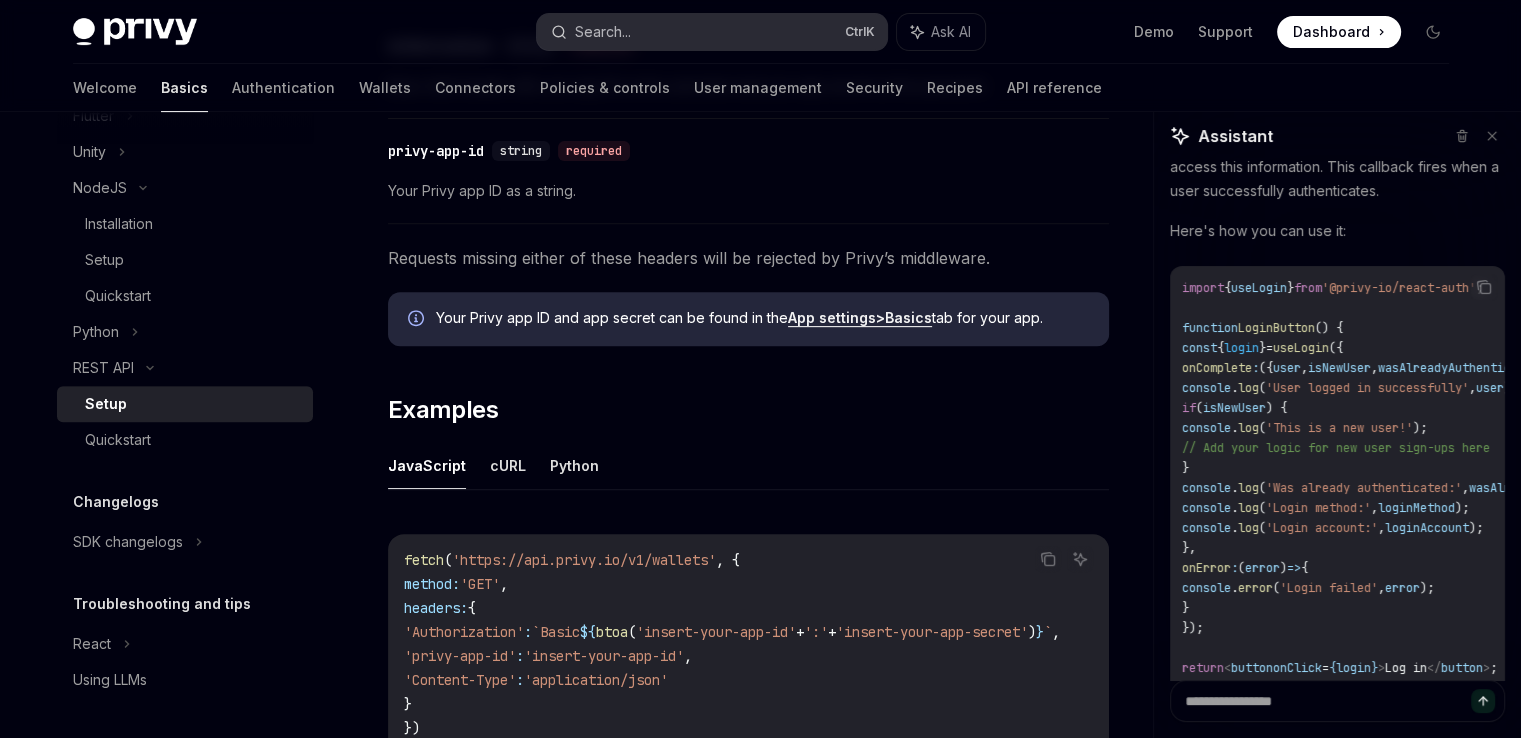 click on "Search... Ctrl  K" at bounding box center (712, 32) 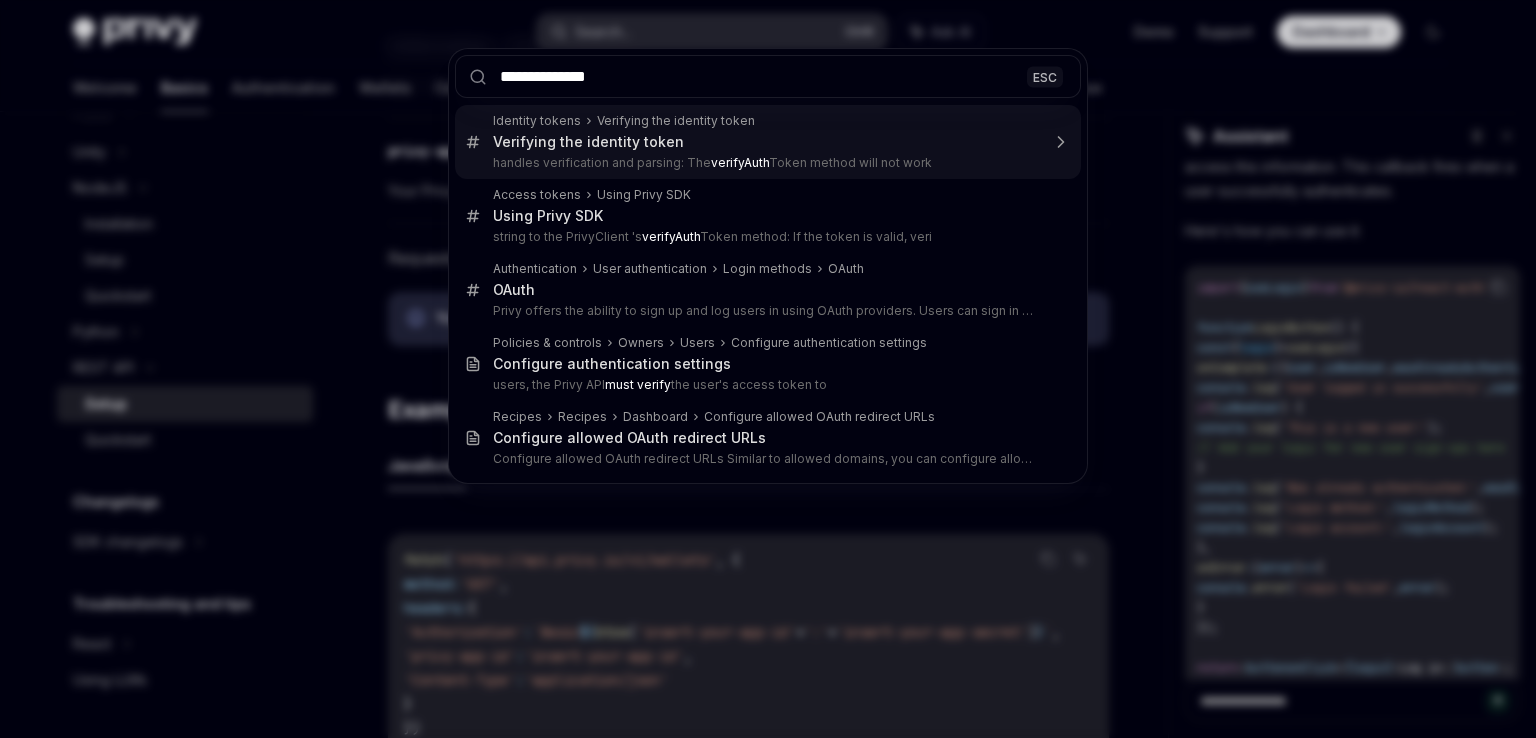 type on "**********" 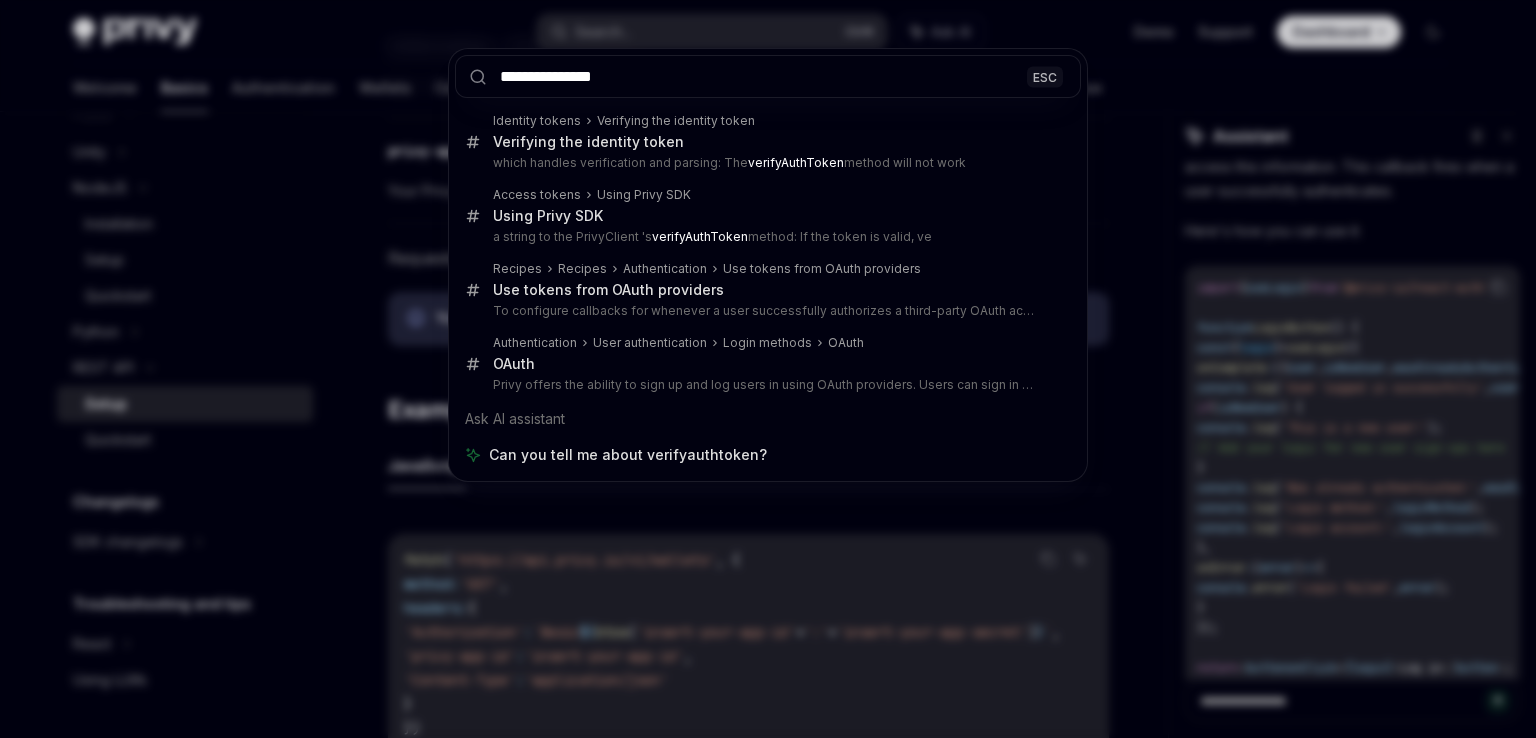 click on "Verifying the identity token" at bounding box center [766, 142] 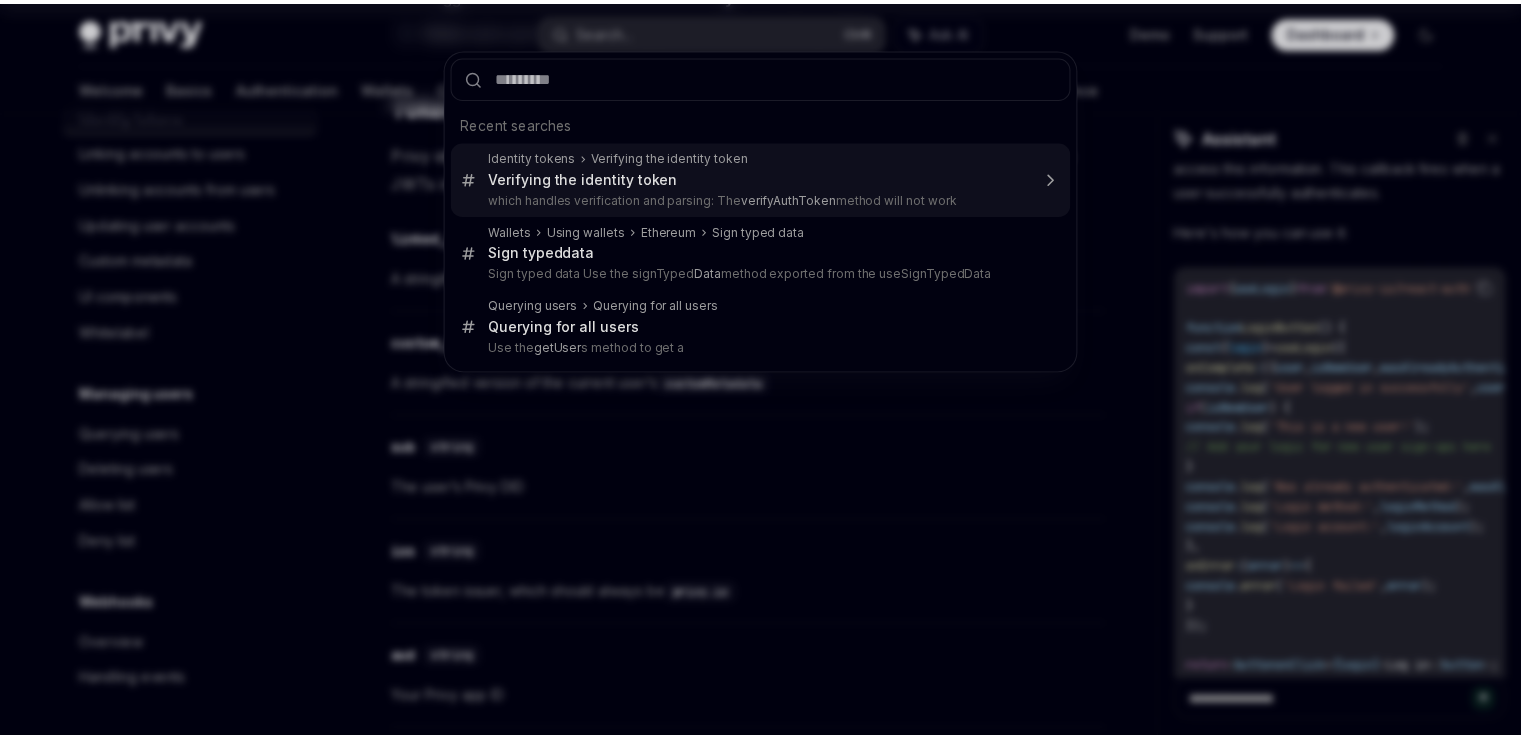 scroll, scrollTop: 64, scrollLeft: 0, axis: vertical 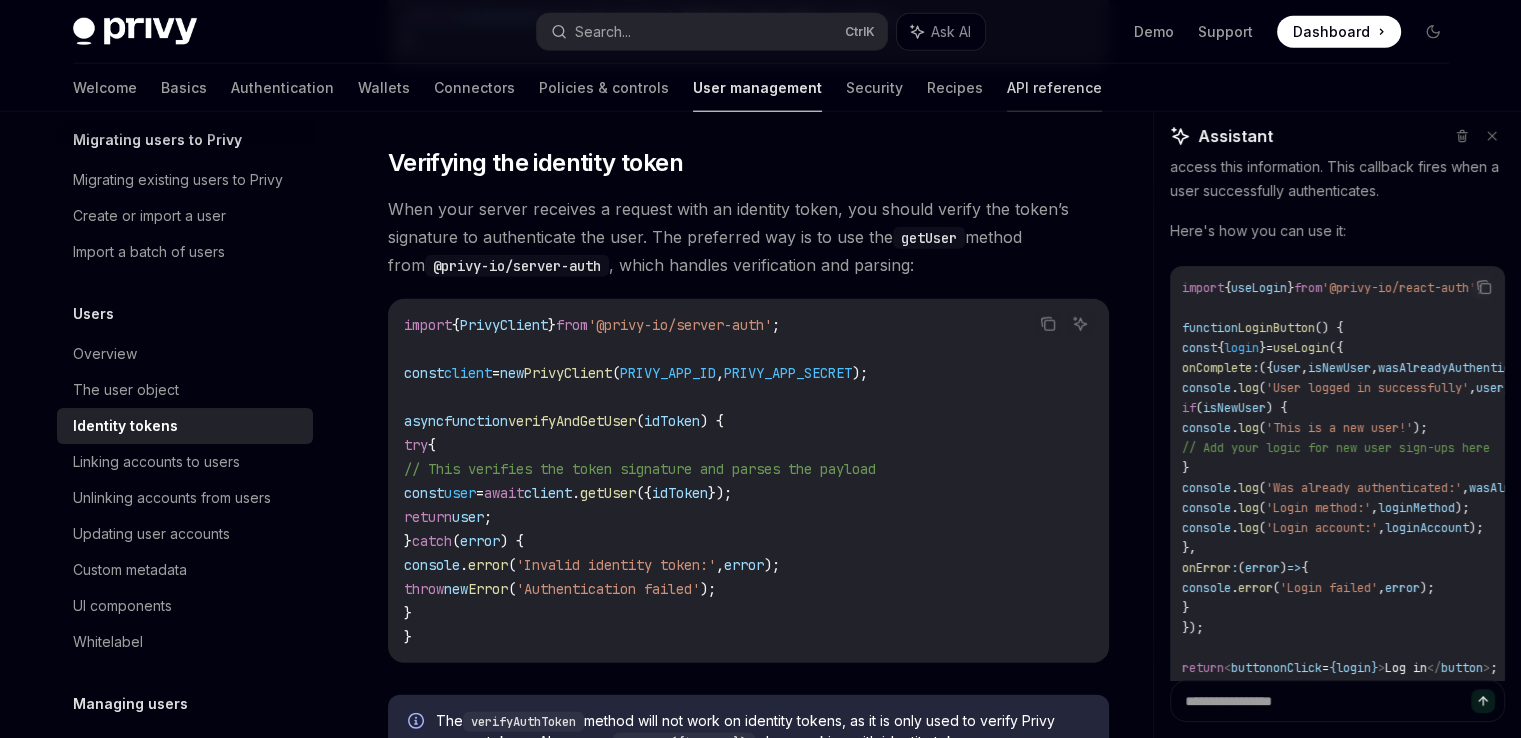click on "API reference" at bounding box center (1054, 88) 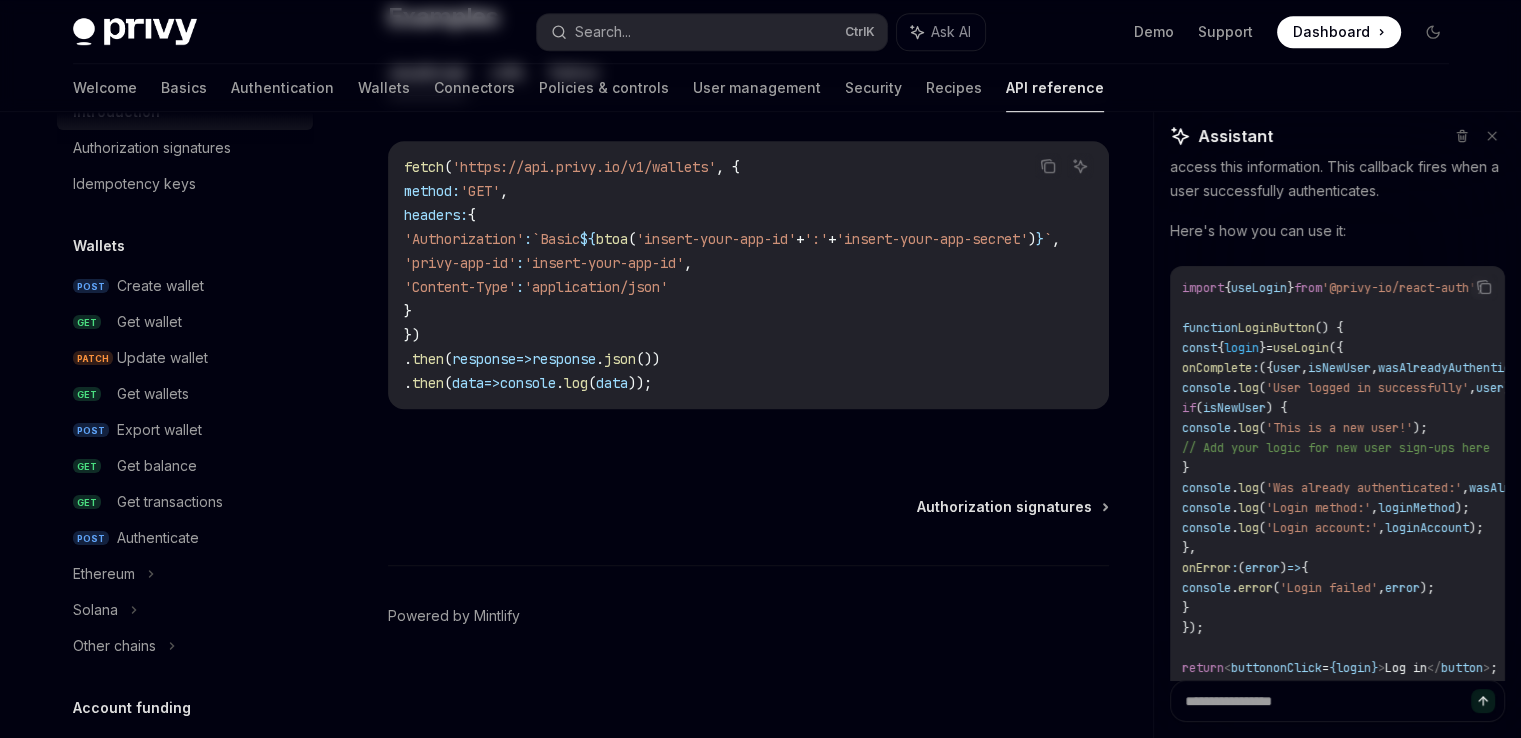 scroll, scrollTop: 0, scrollLeft: 0, axis: both 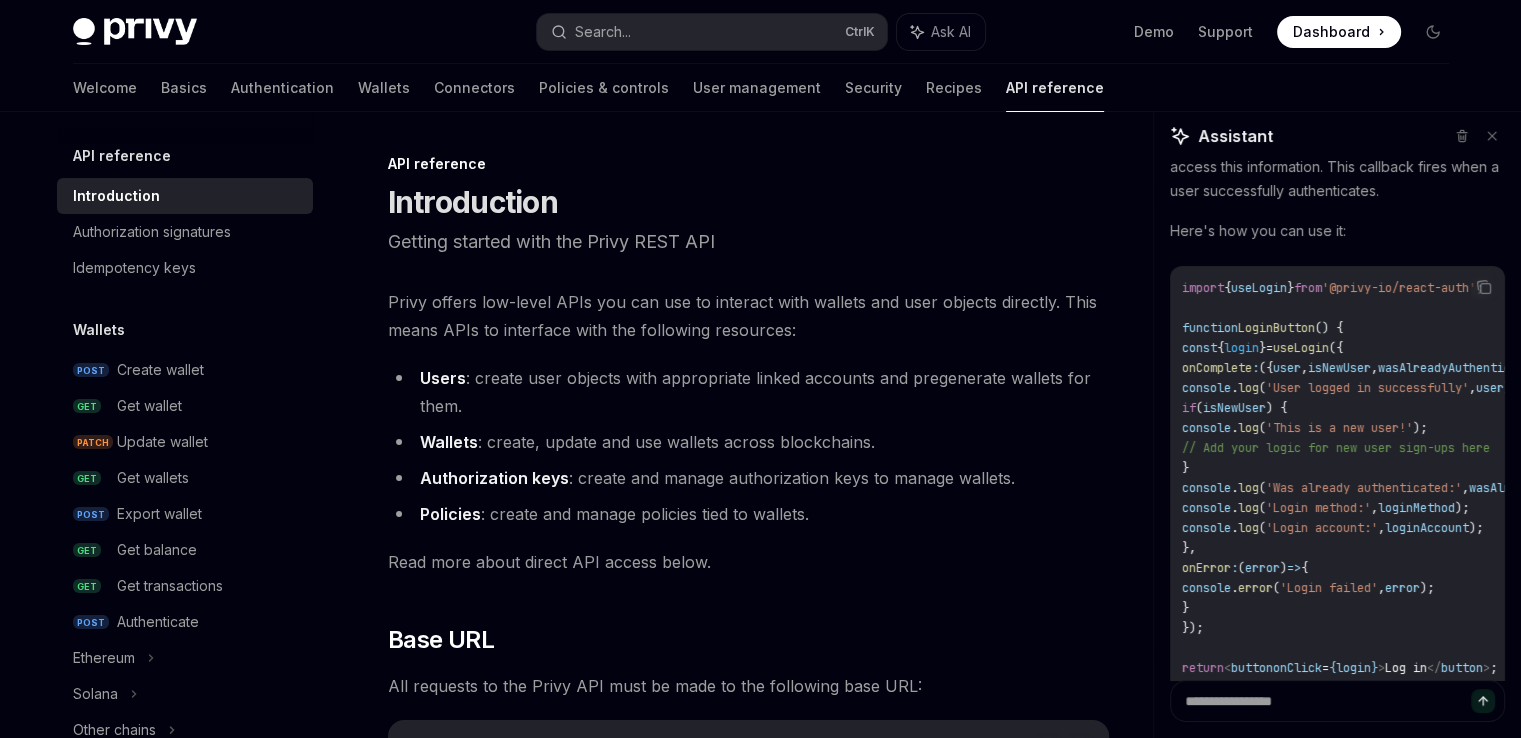 click on "API reference" at bounding box center (185, 156) 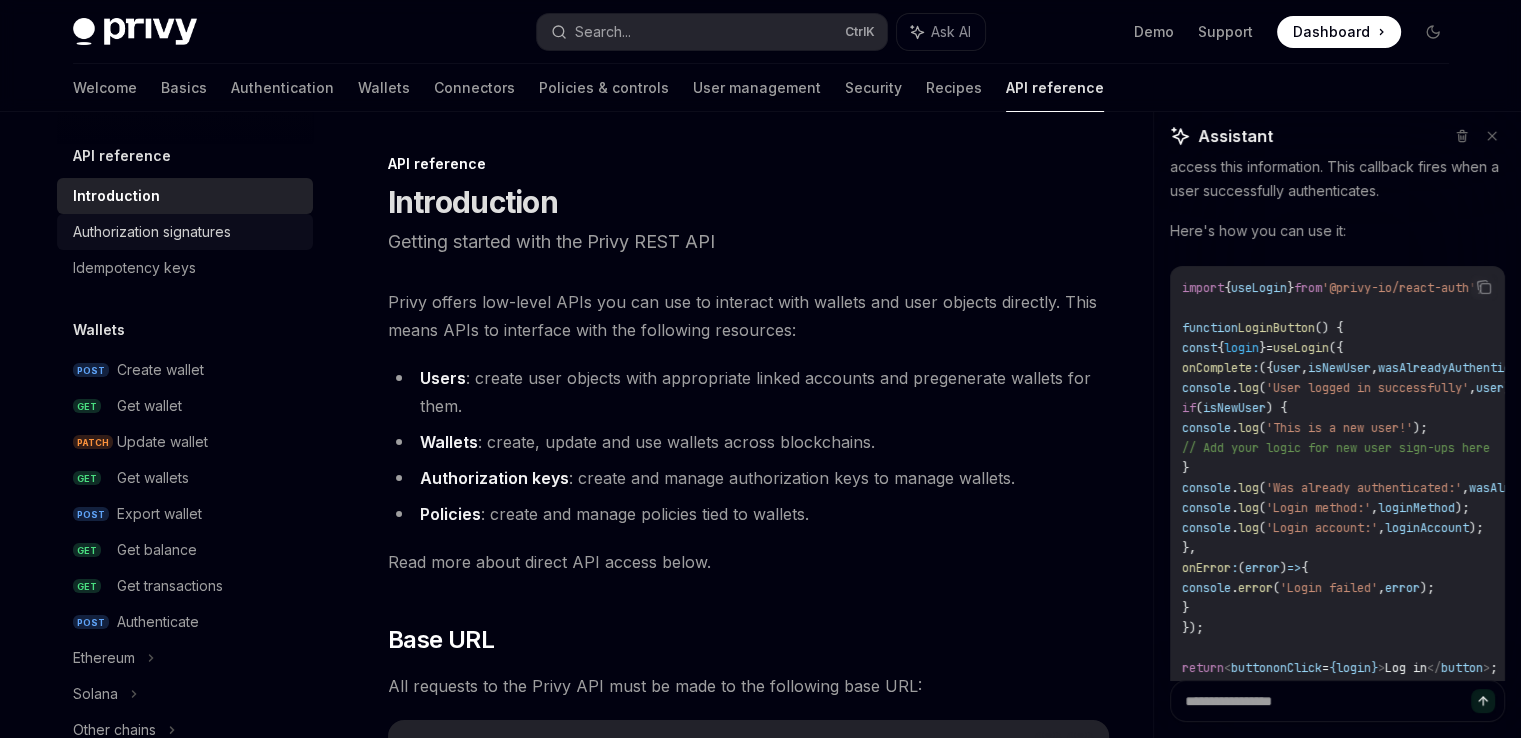 click on "Authorization signatures" at bounding box center [152, 232] 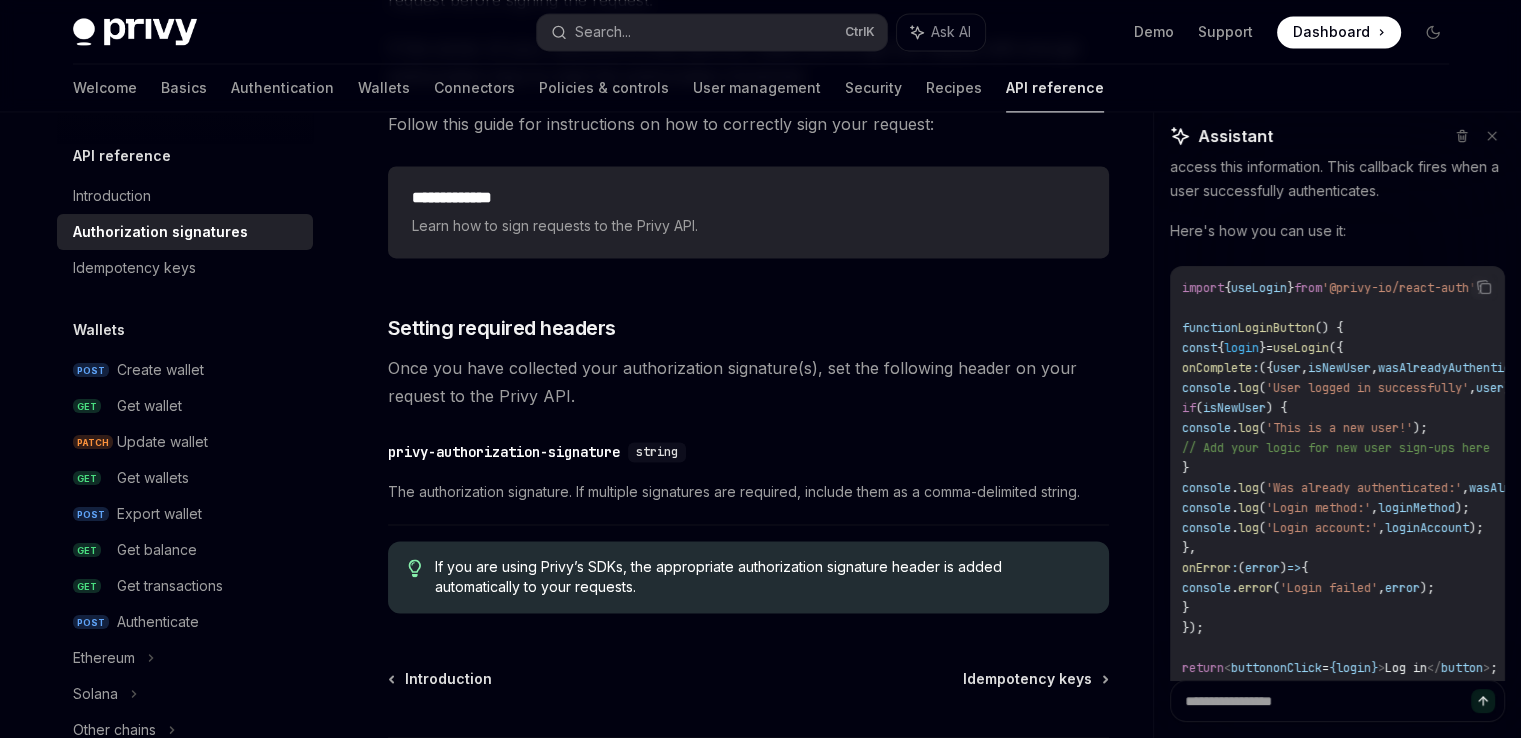 scroll, scrollTop: 3212, scrollLeft: 0, axis: vertical 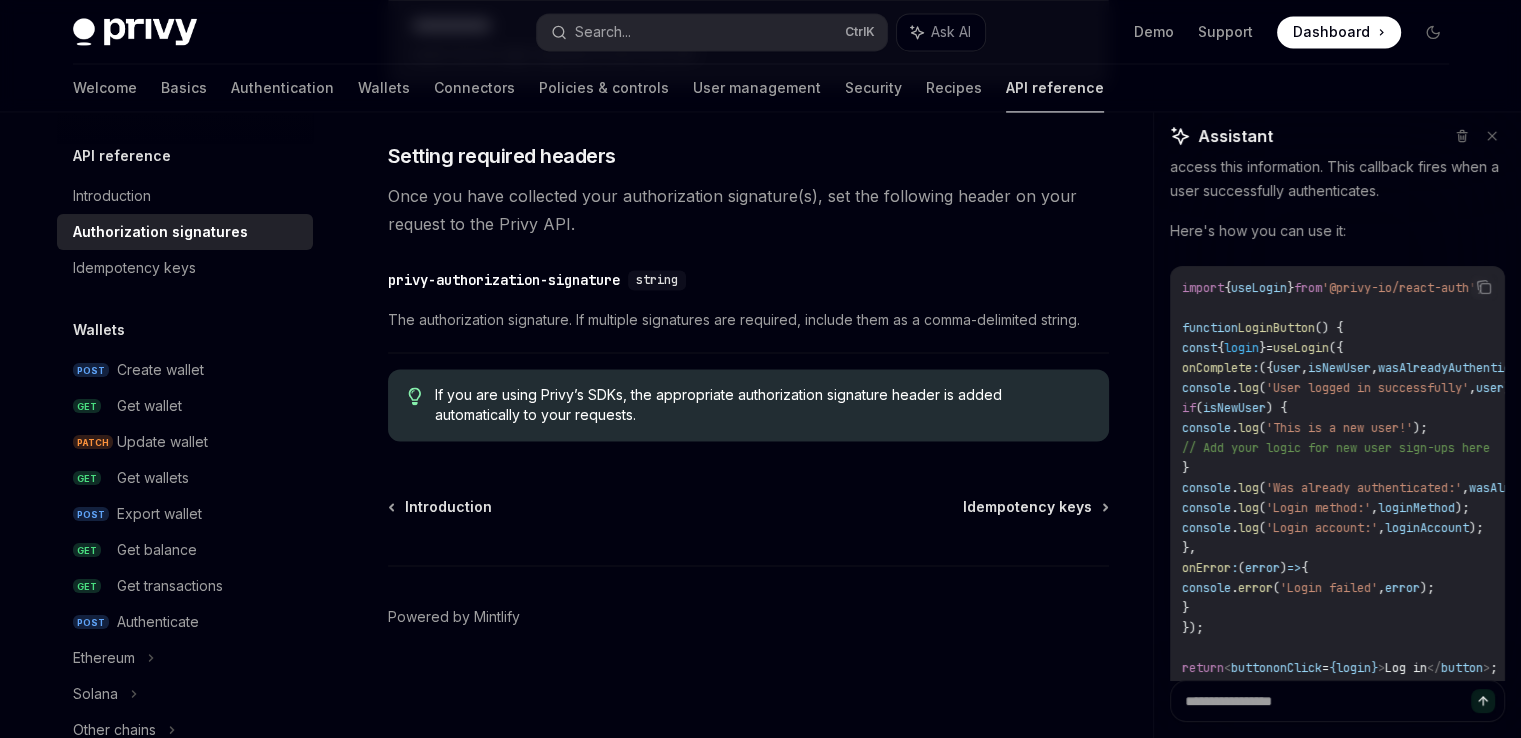 click on "API reference" at bounding box center (1055, 88) 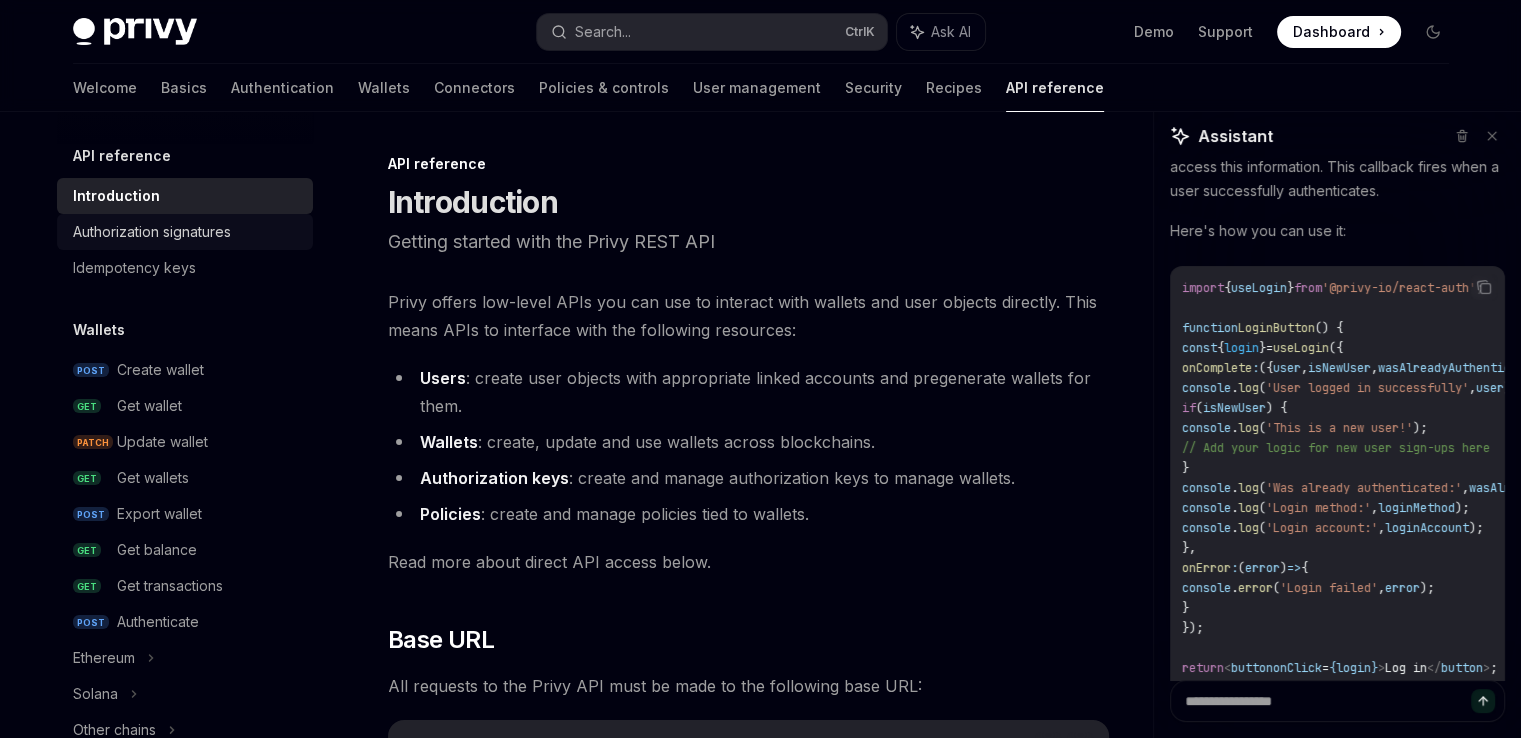 click on "Authorization signatures" at bounding box center [152, 232] 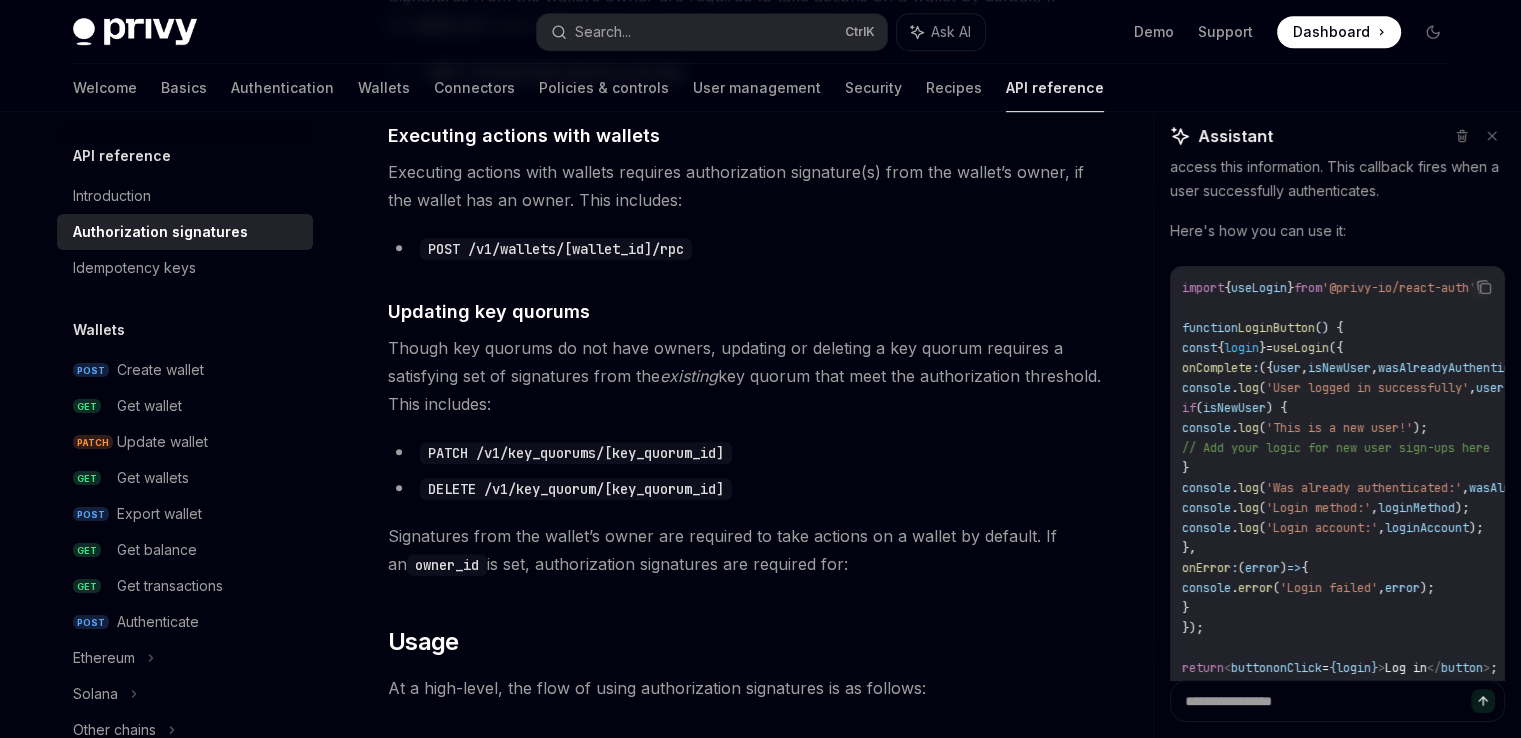 scroll, scrollTop: 1300, scrollLeft: 0, axis: vertical 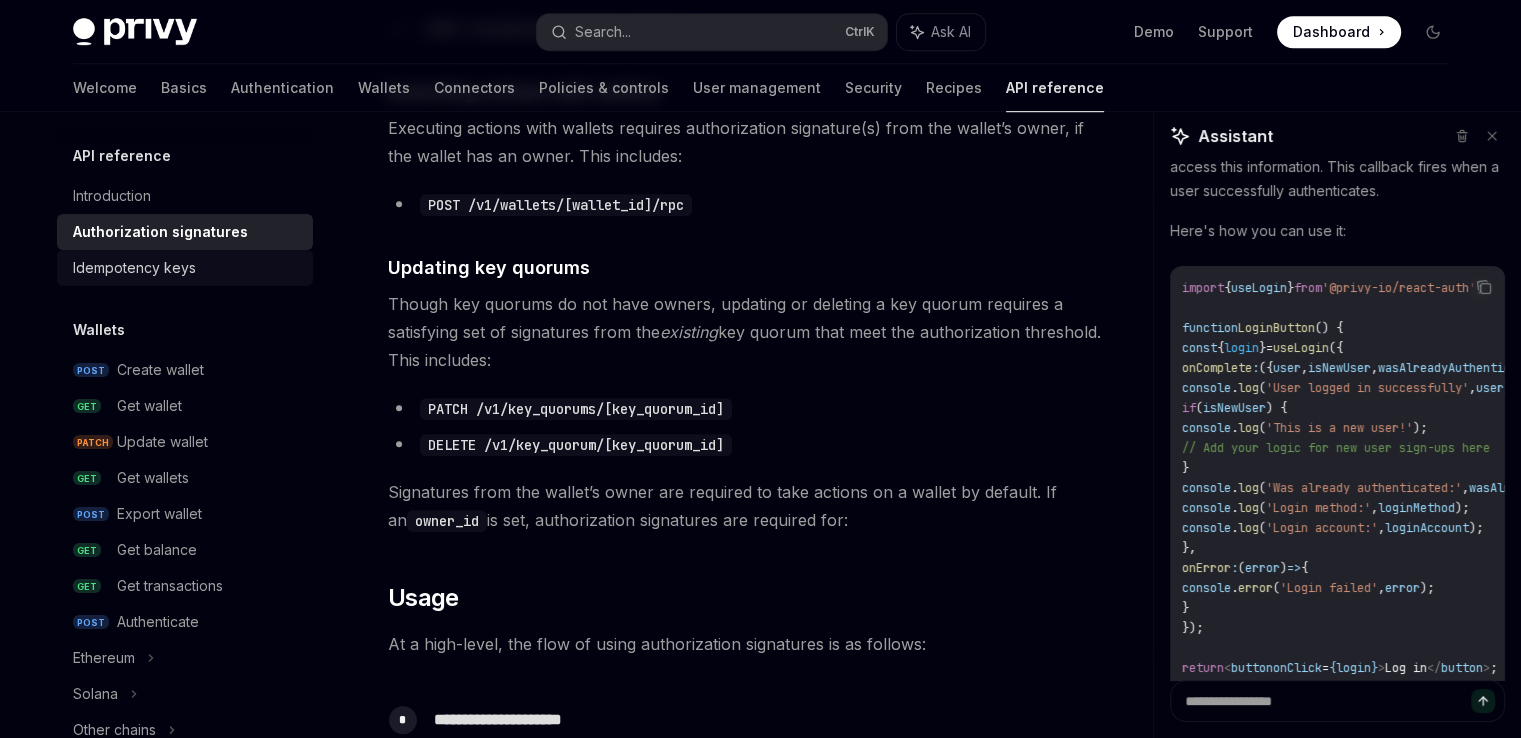 click on "Idempotency keys" at bounding box center [134, 268] 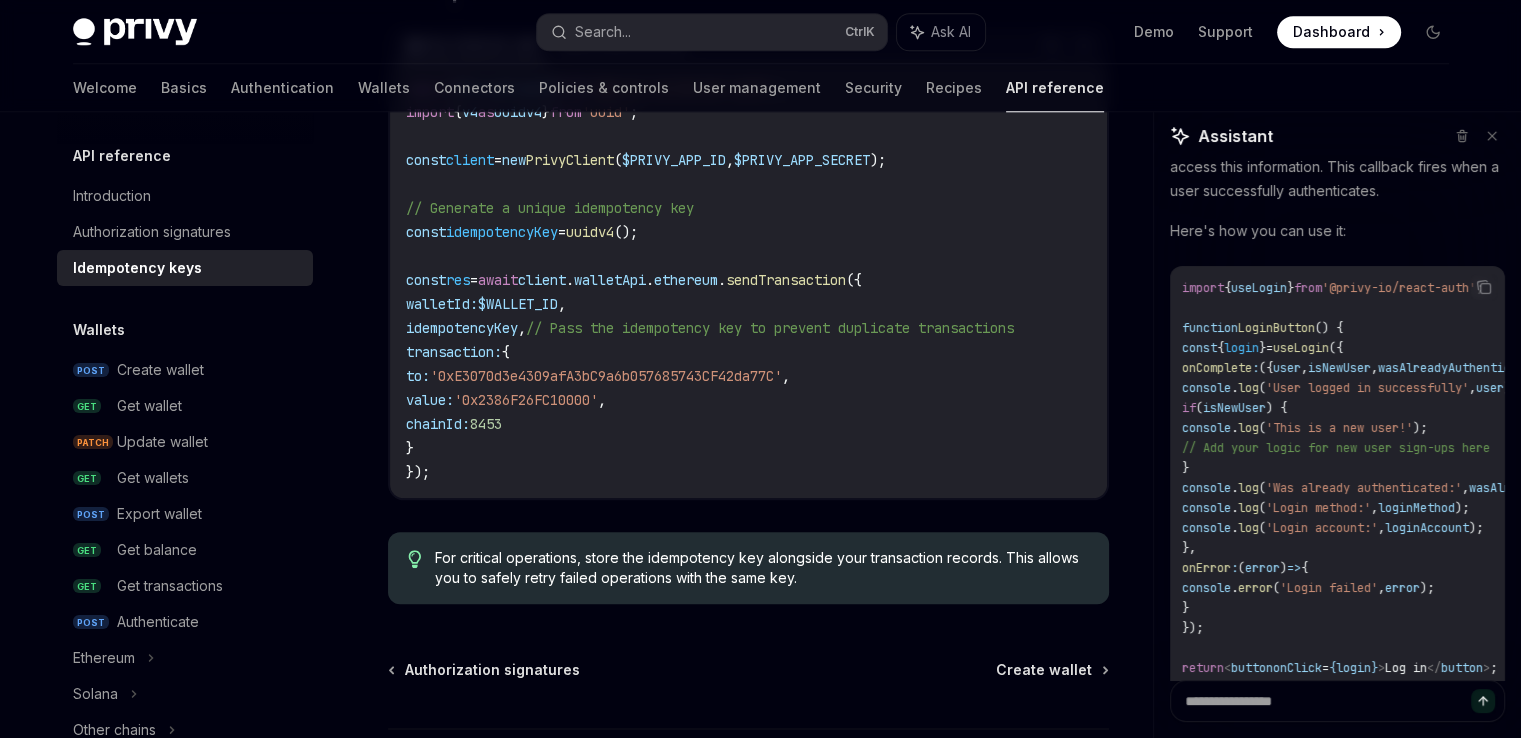scroll, scrollTop: 2293, scrollLeft: 0, axis: vertical 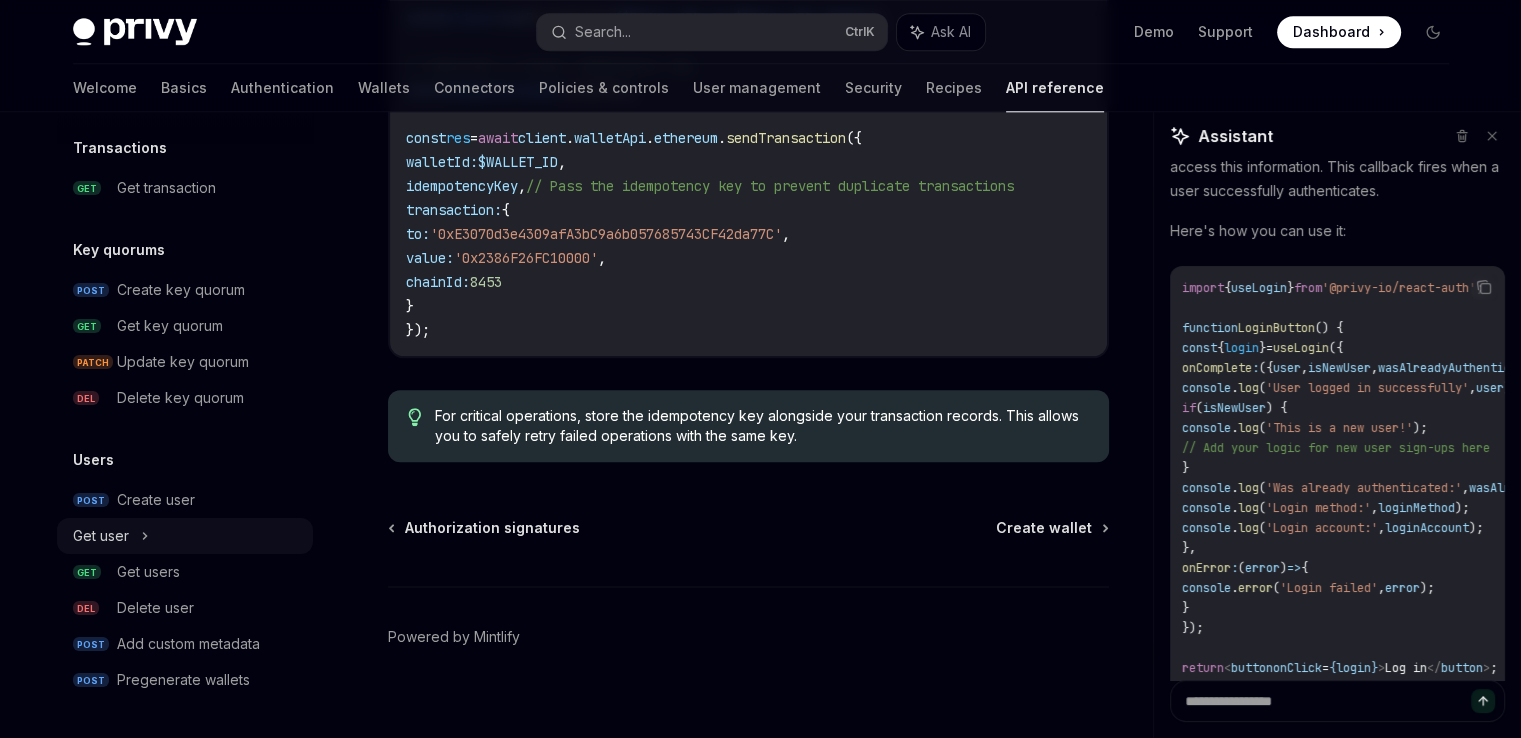 click on "Get user" at bounding box center (185, 536) 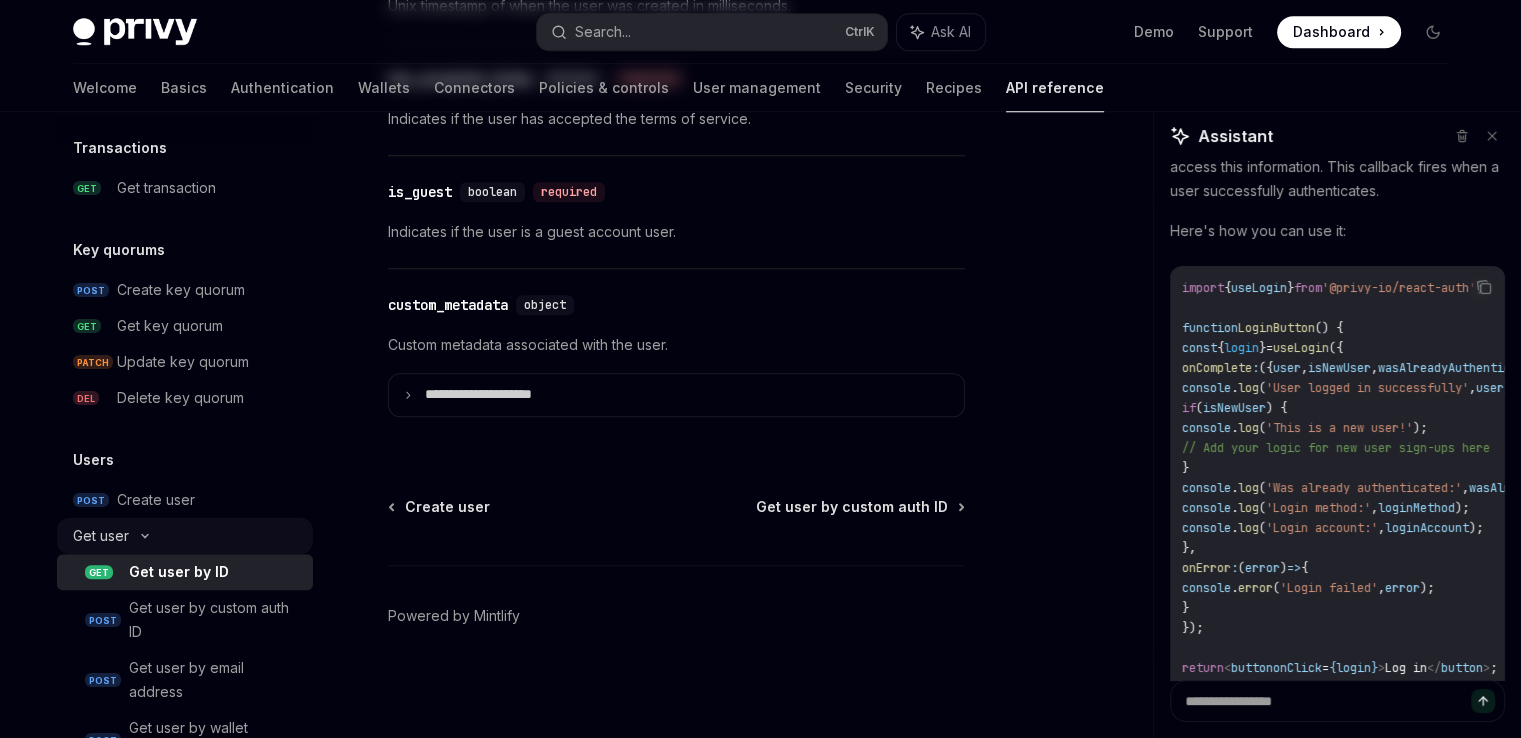 scroll, scrollTop: 1456, scrollLeft: 0, axis: vertical 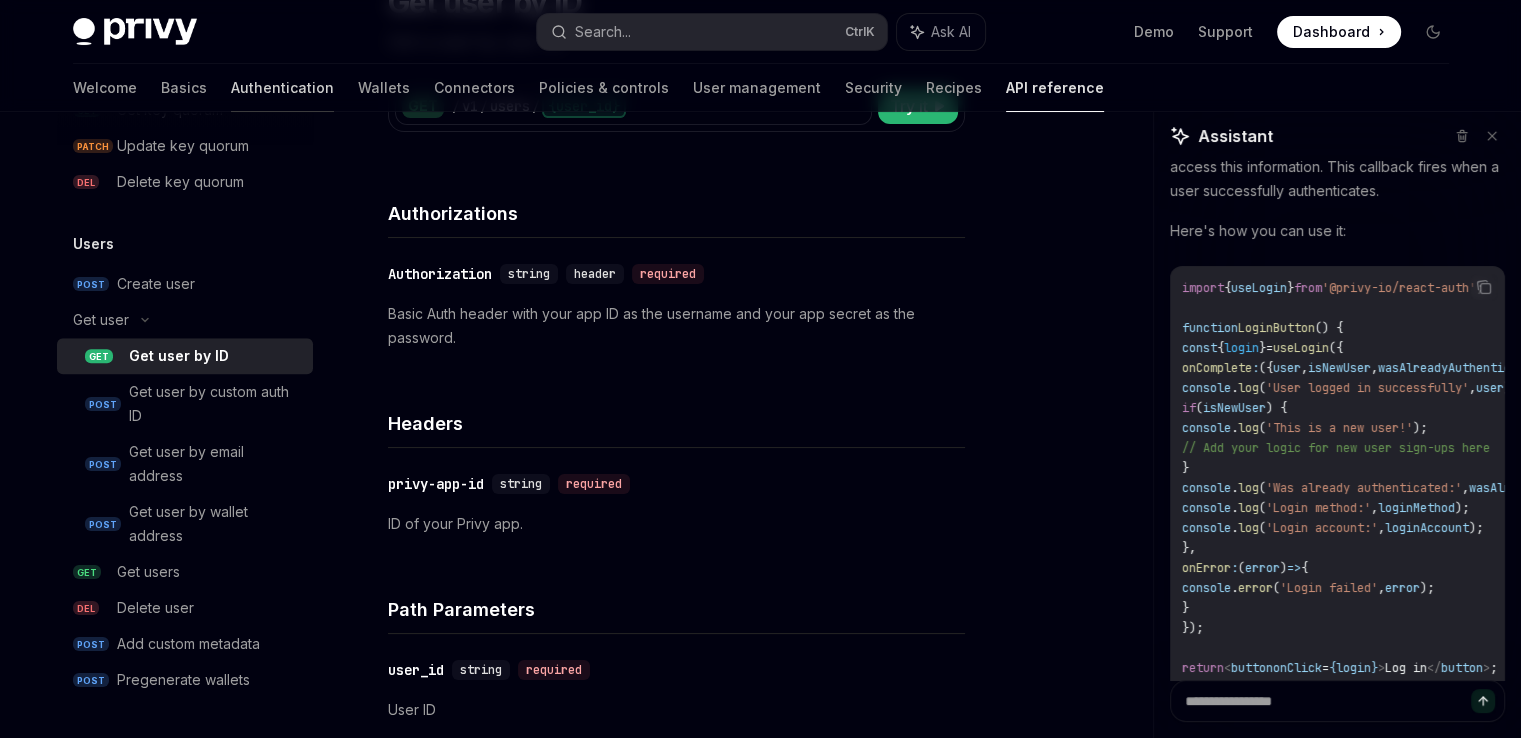 click on "Authentication" at bounding box center [282, 88] 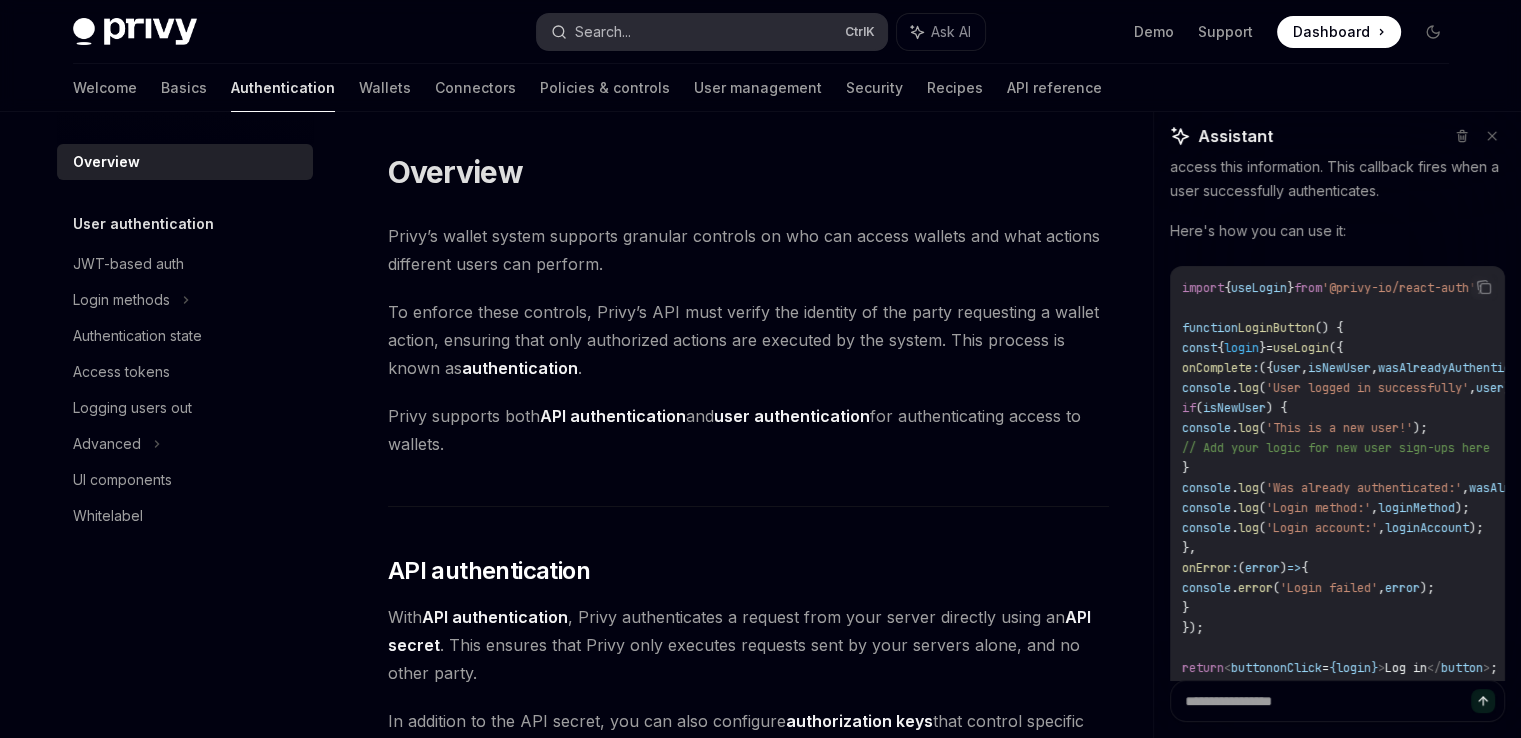 click on "Search... Ctrl  K" at bounding box center (712, 32) 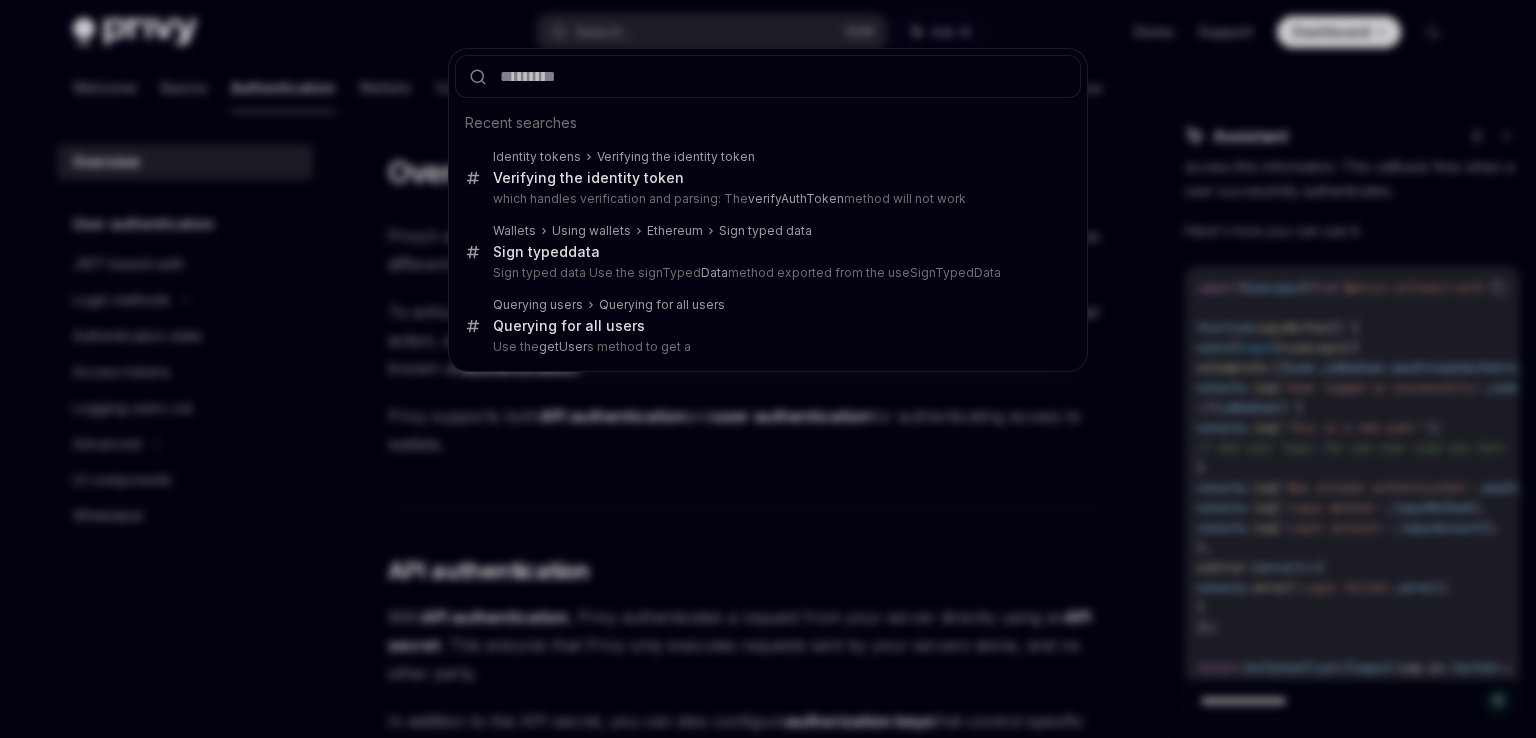 click on "Recent searches Identity tokens Verifying the identity token Verifying the identity token which handles verification and parsing: The  verifyAuthToken  method will not work Wallets Using wallets Ethereum Sign typed data Sign typed  data Sign typed data
Use the signTyped Data  method exported from the useSignTypedData  Querying users Querying for all users Querying for all users
Use the  getUser s method to get a" at bounding box center (768, 369) 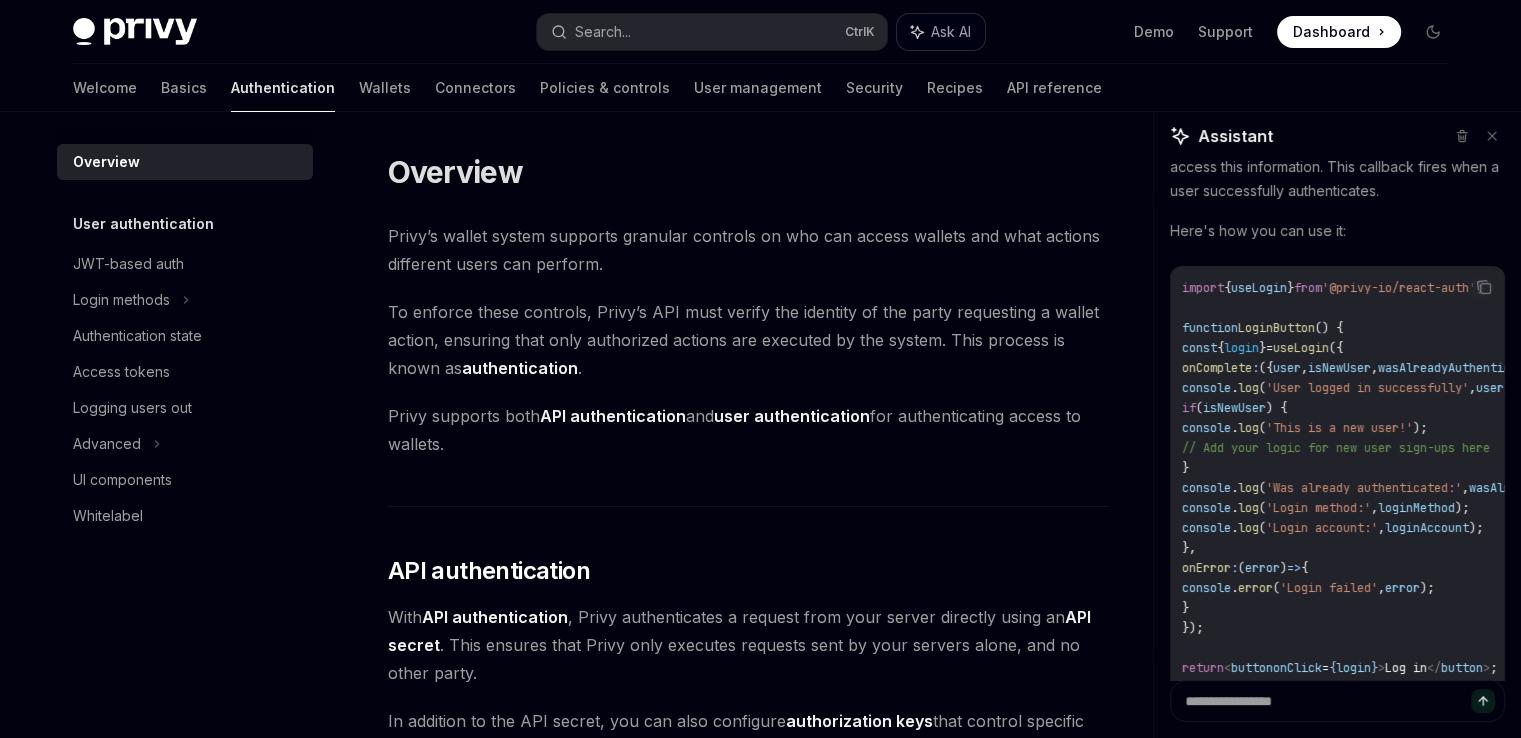 click on "Ask AI" at bounding box center (951, 32) 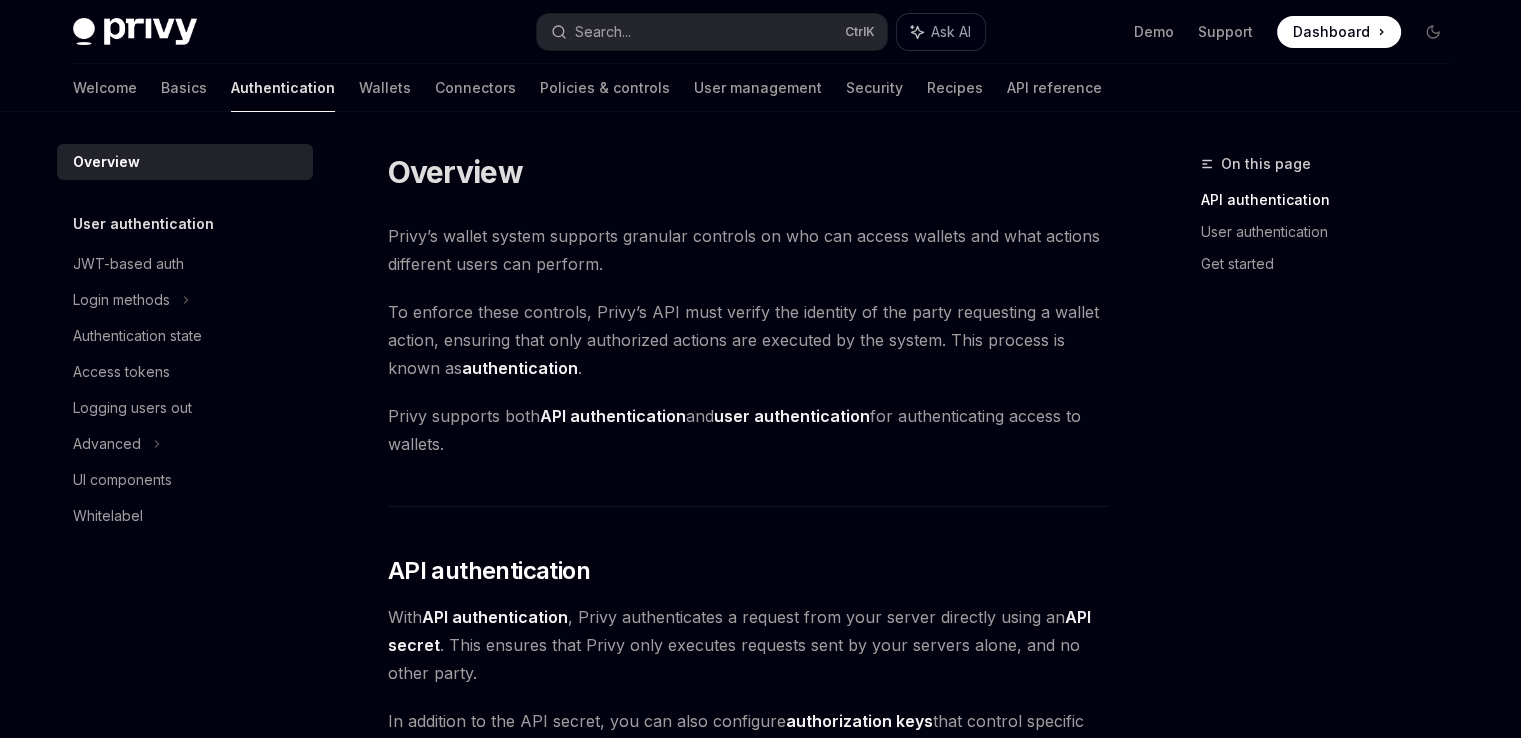 click on "Ask AI" at bounding box center [951, 32] 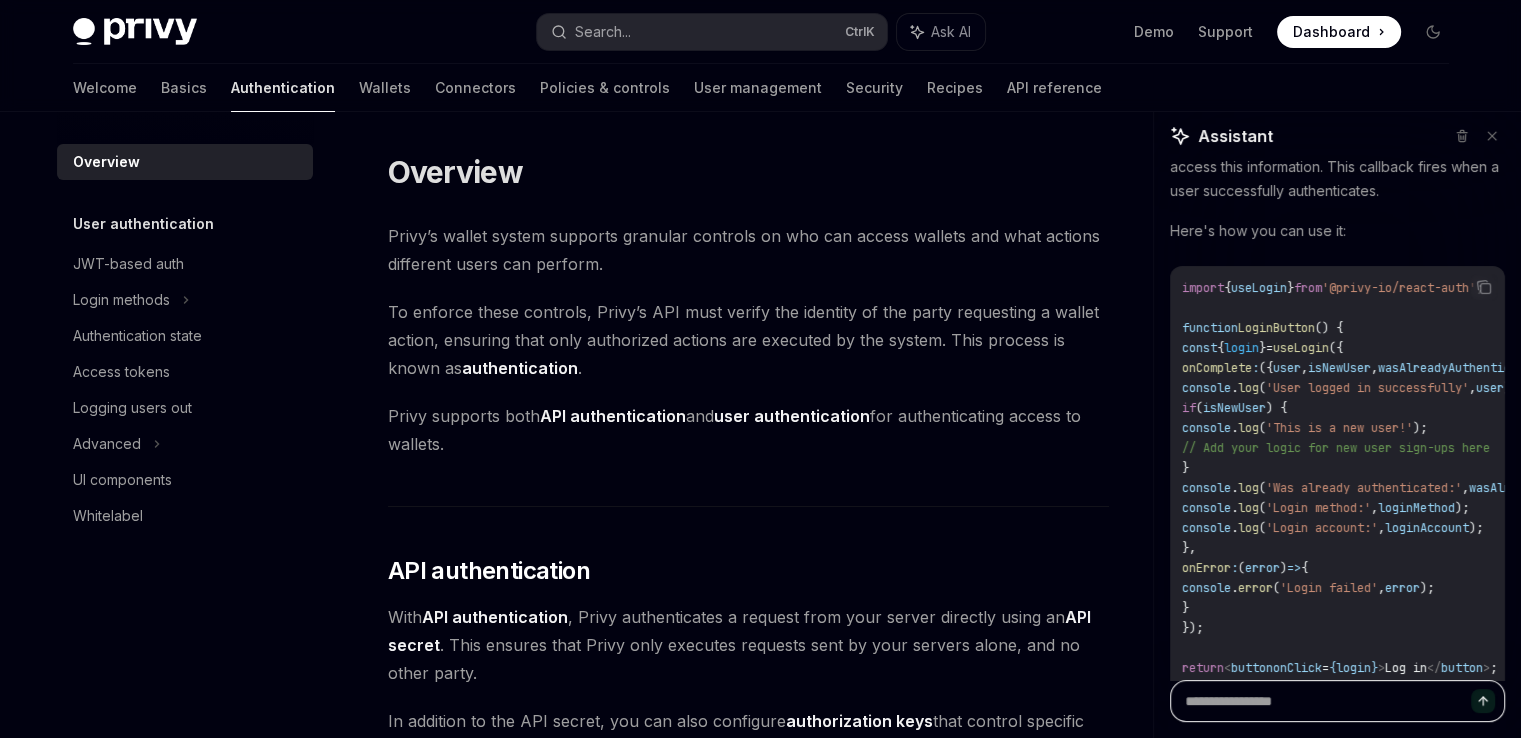 type on "*" 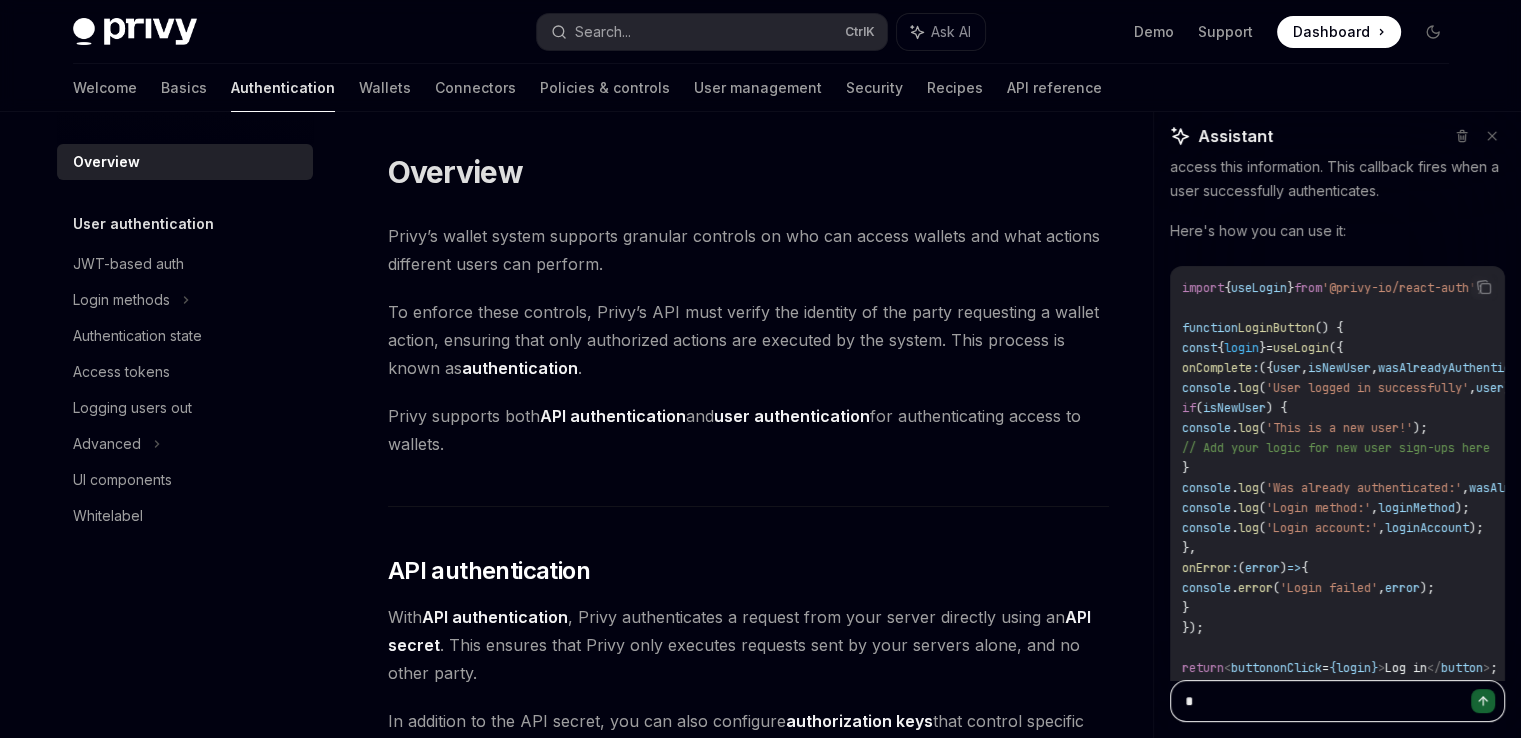type on "**" 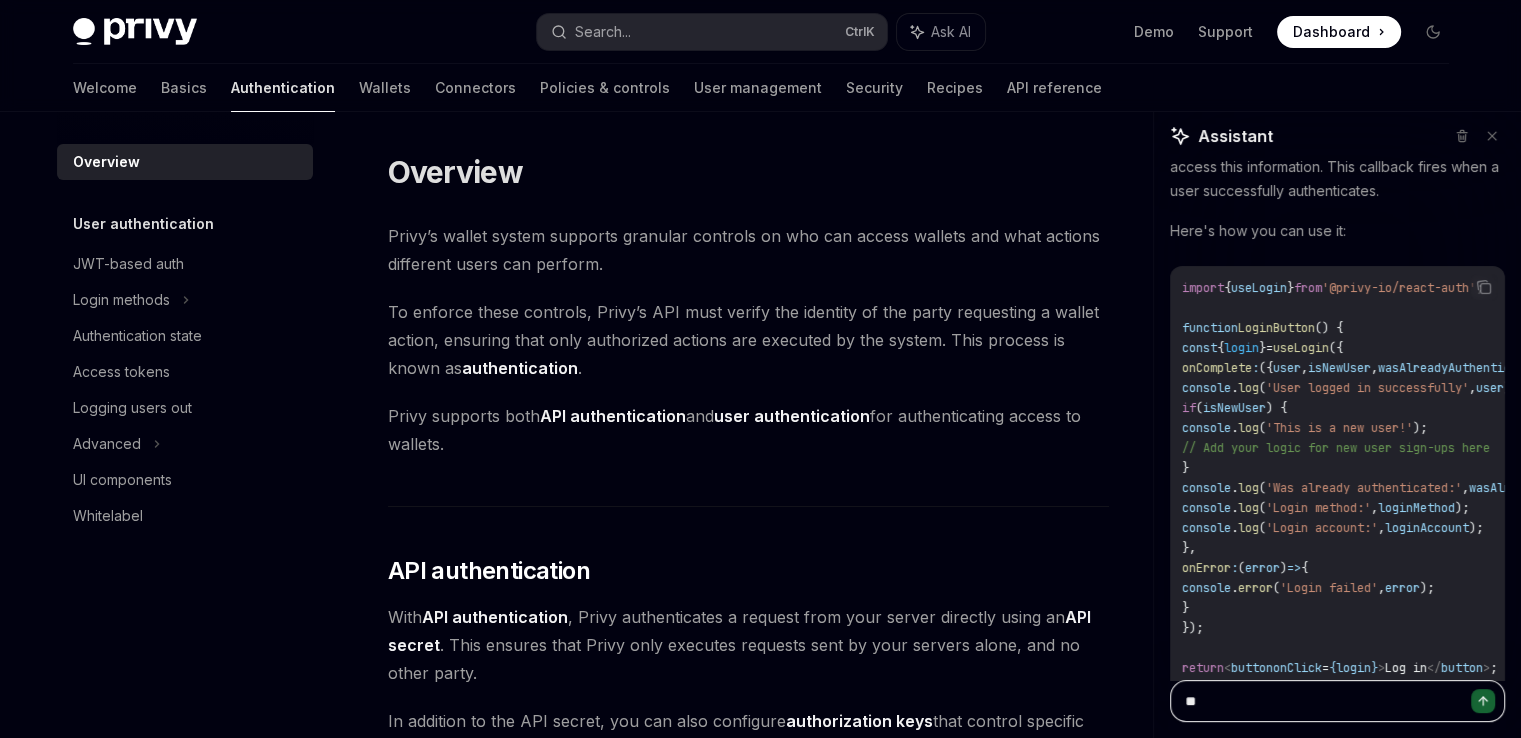 type on "***" 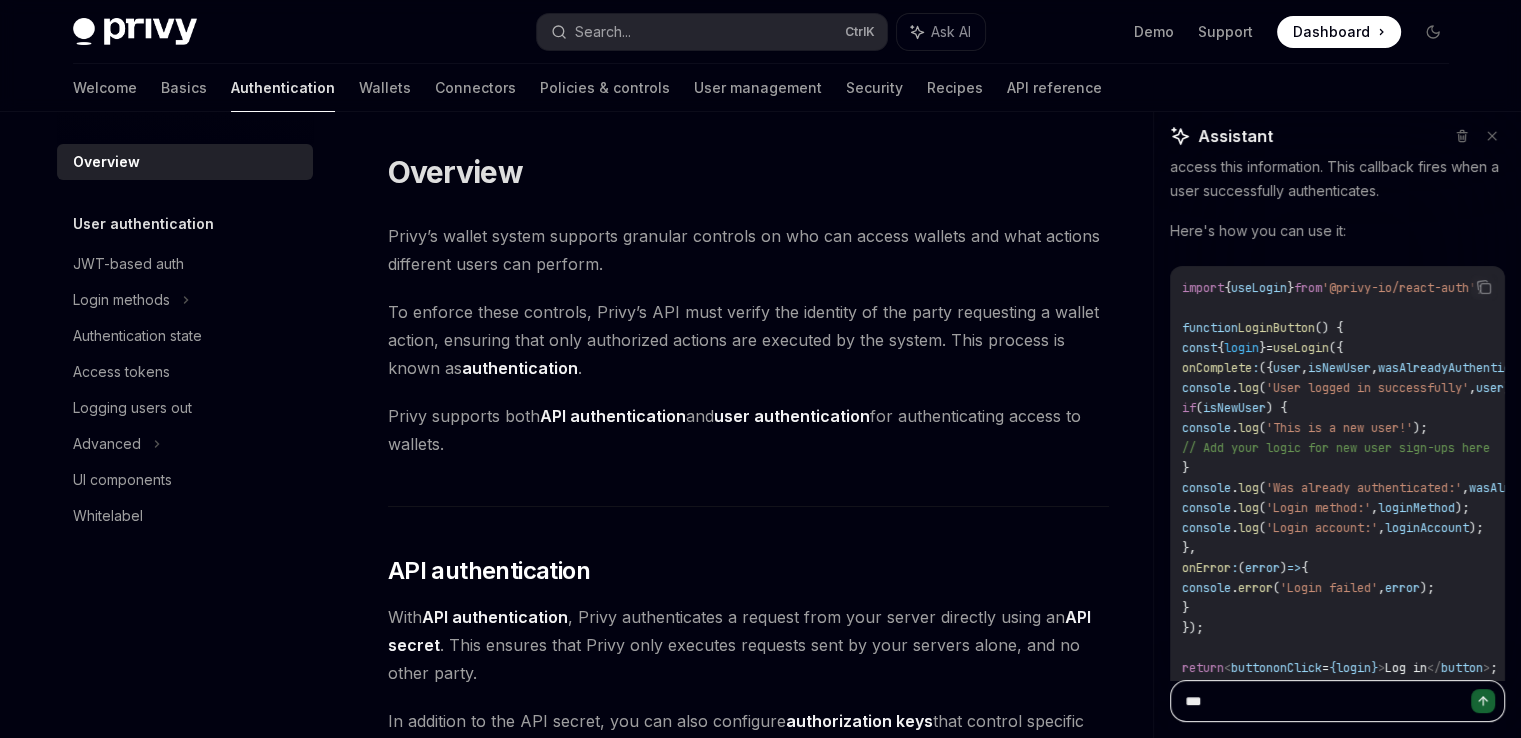 type on "****" 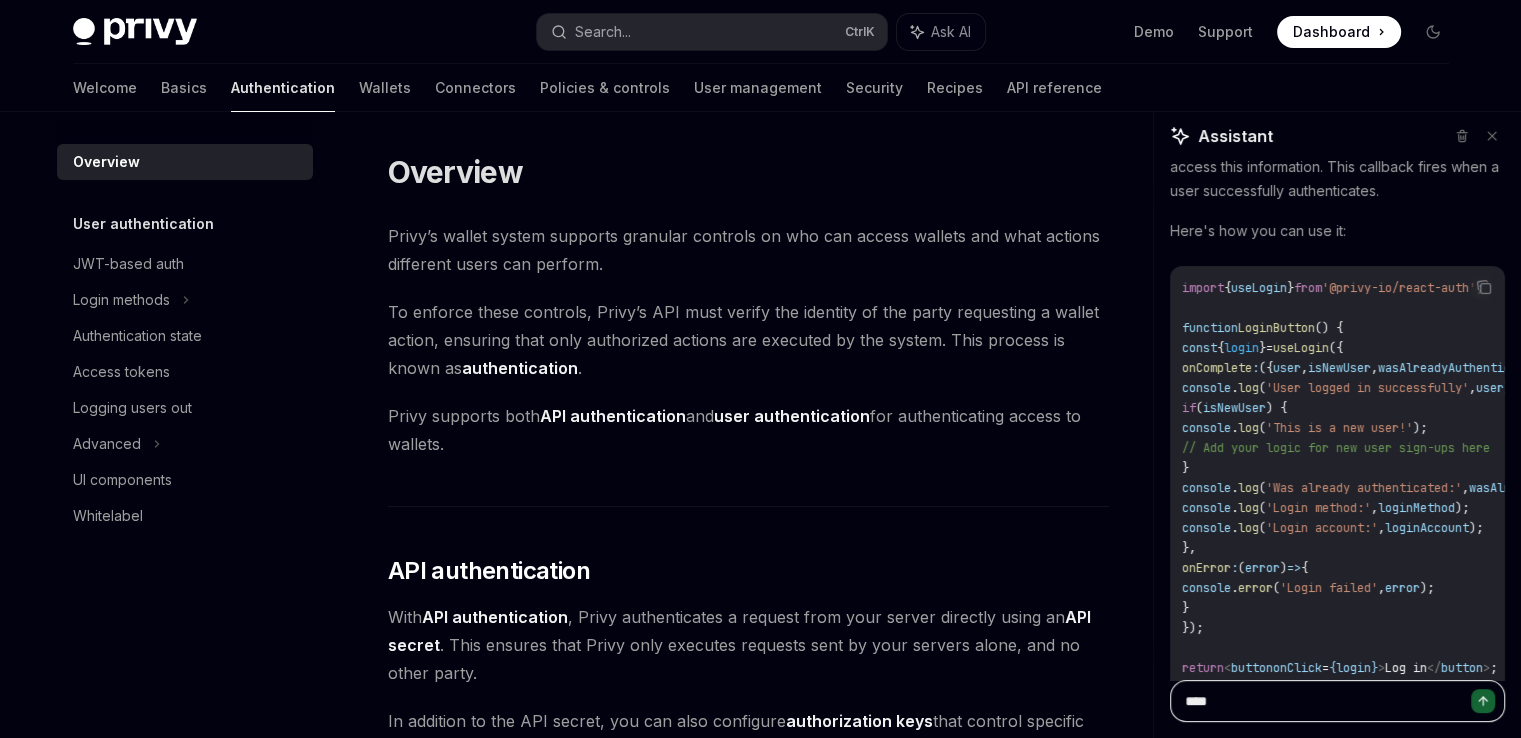 type on "****" 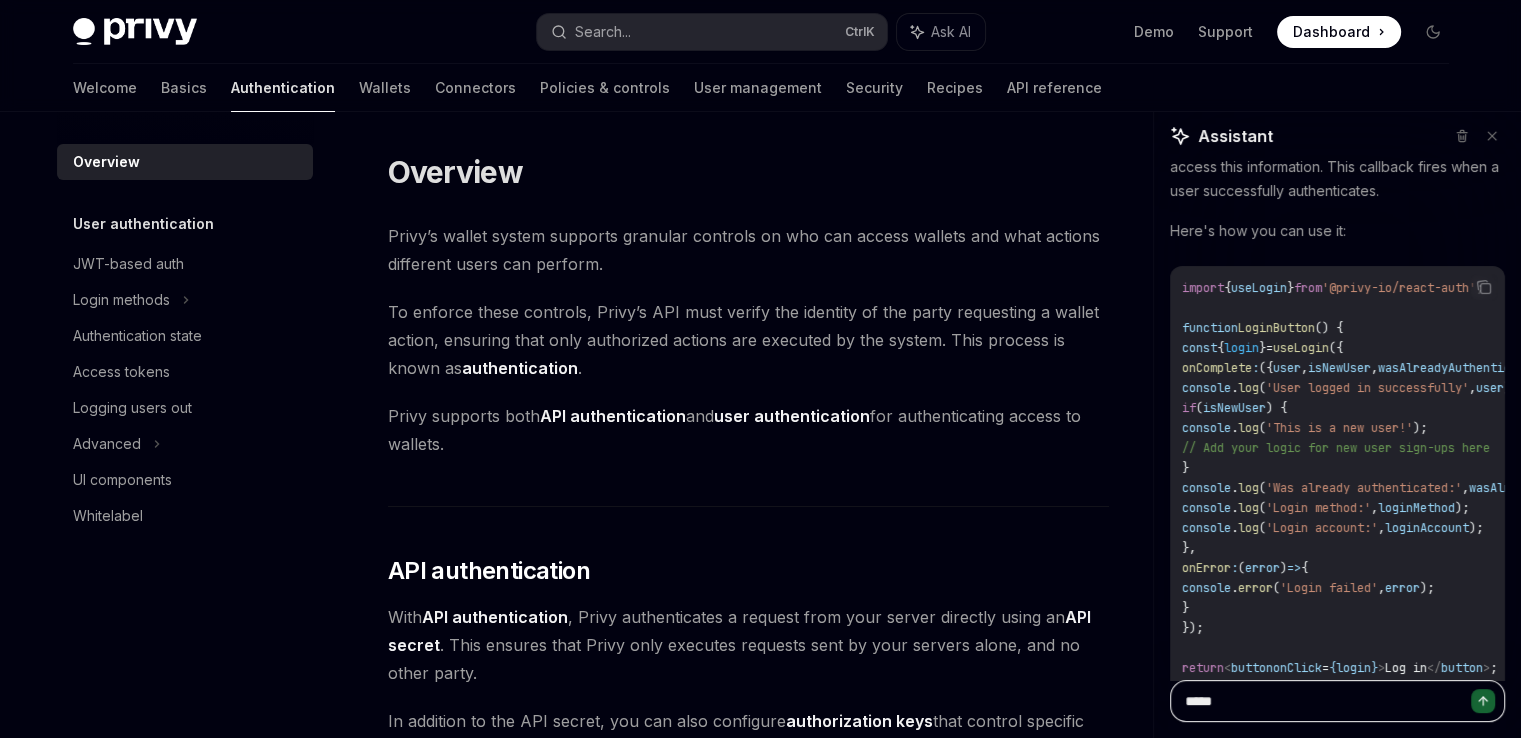 type on "******" 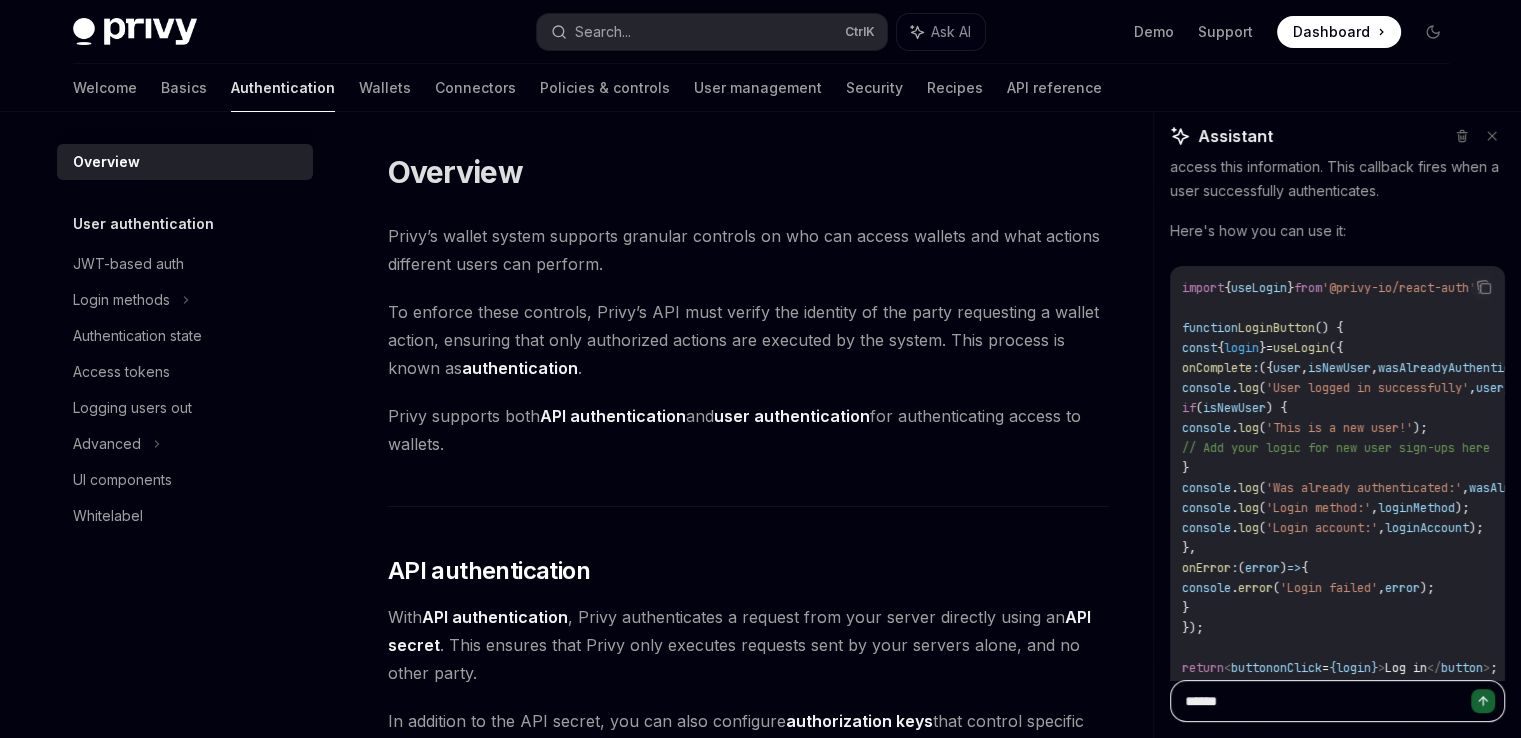type on "*******" 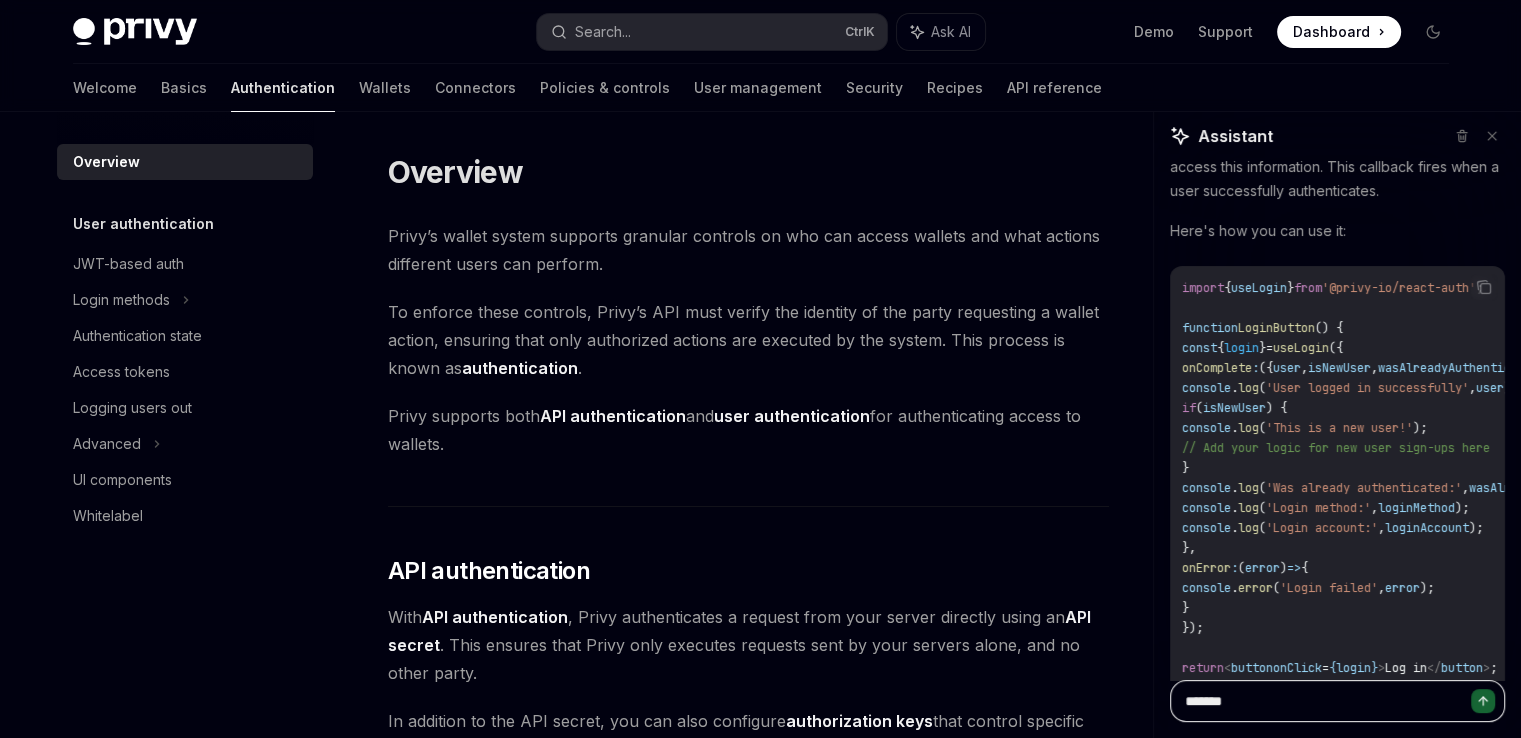 type on "*" 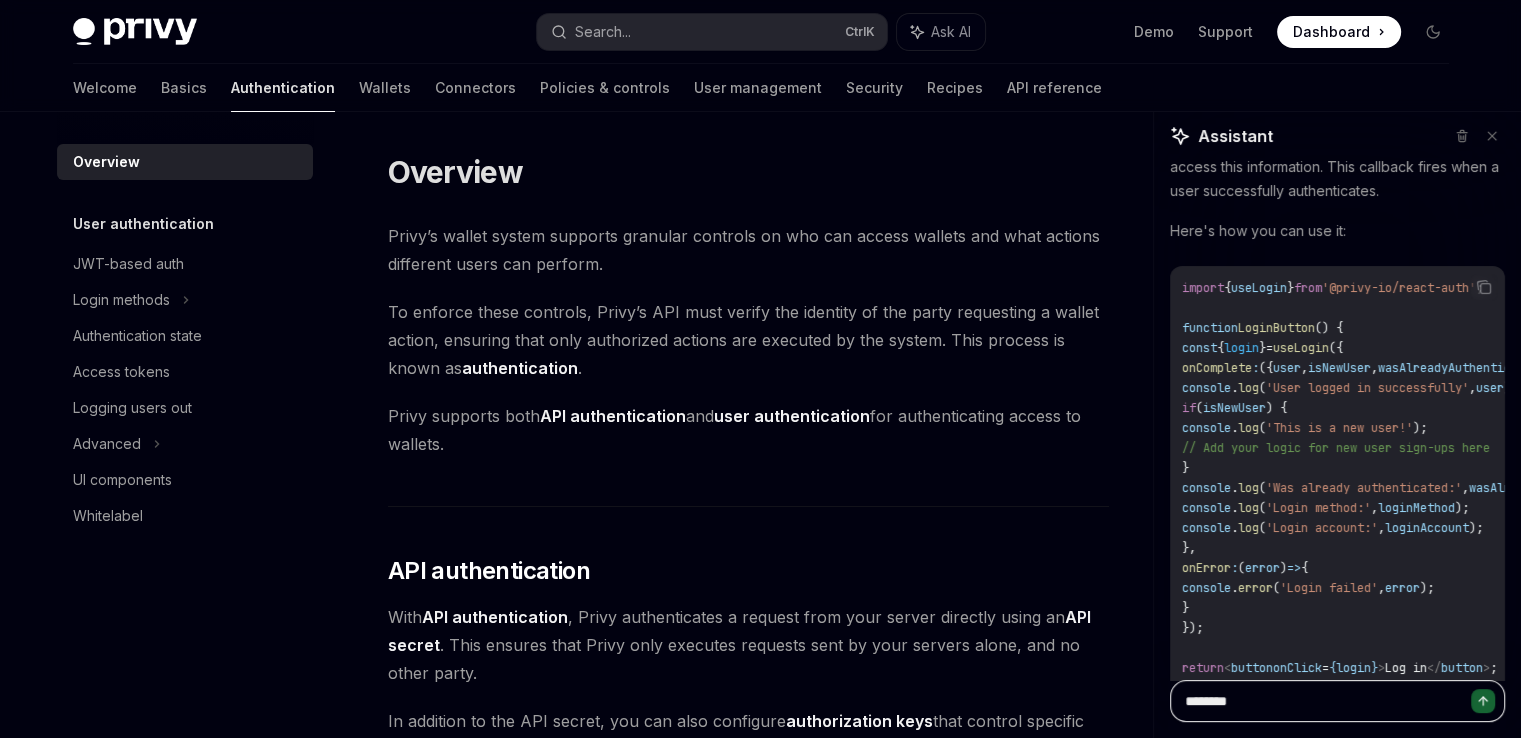 type on "********" 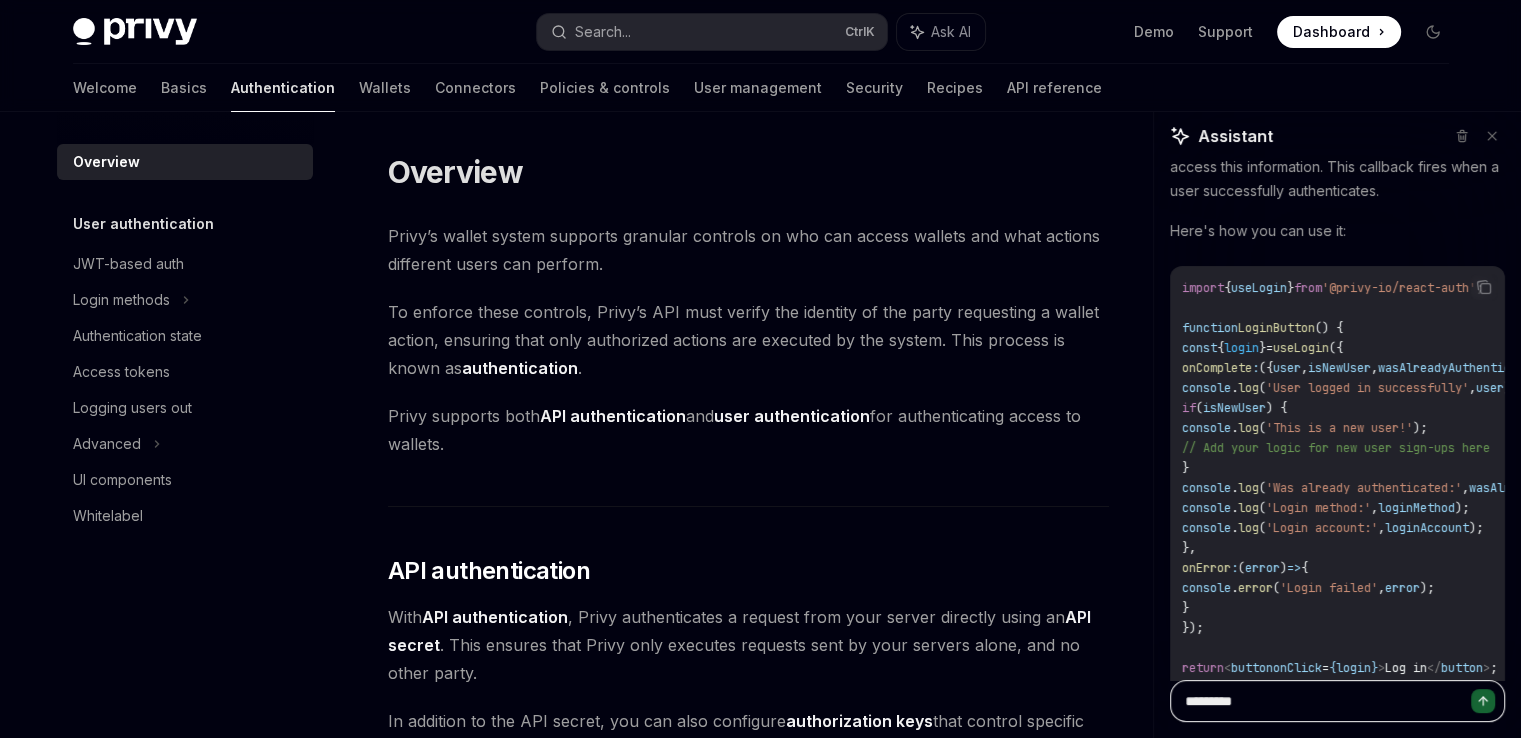 paste on "**********" 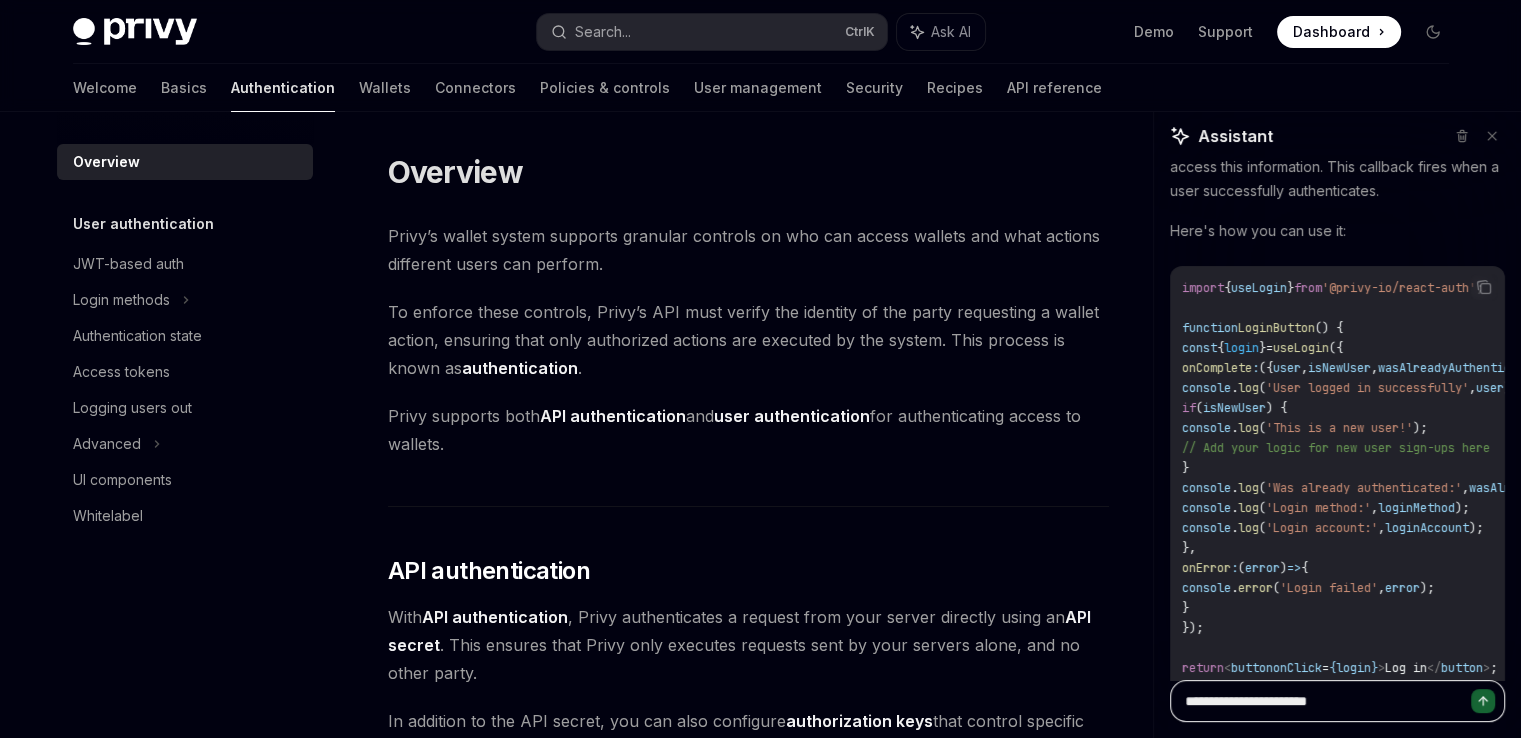type on "**********" 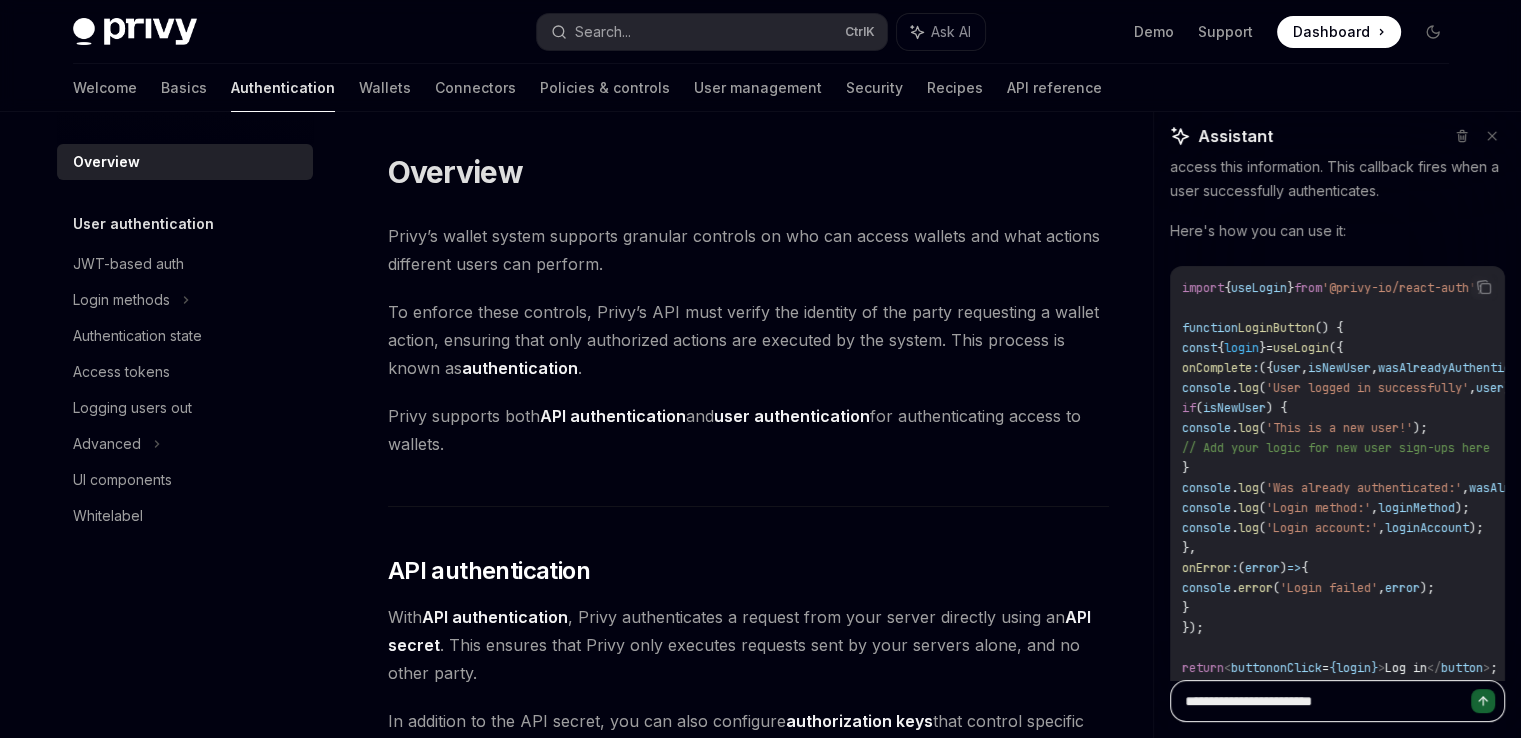 type on "**********" 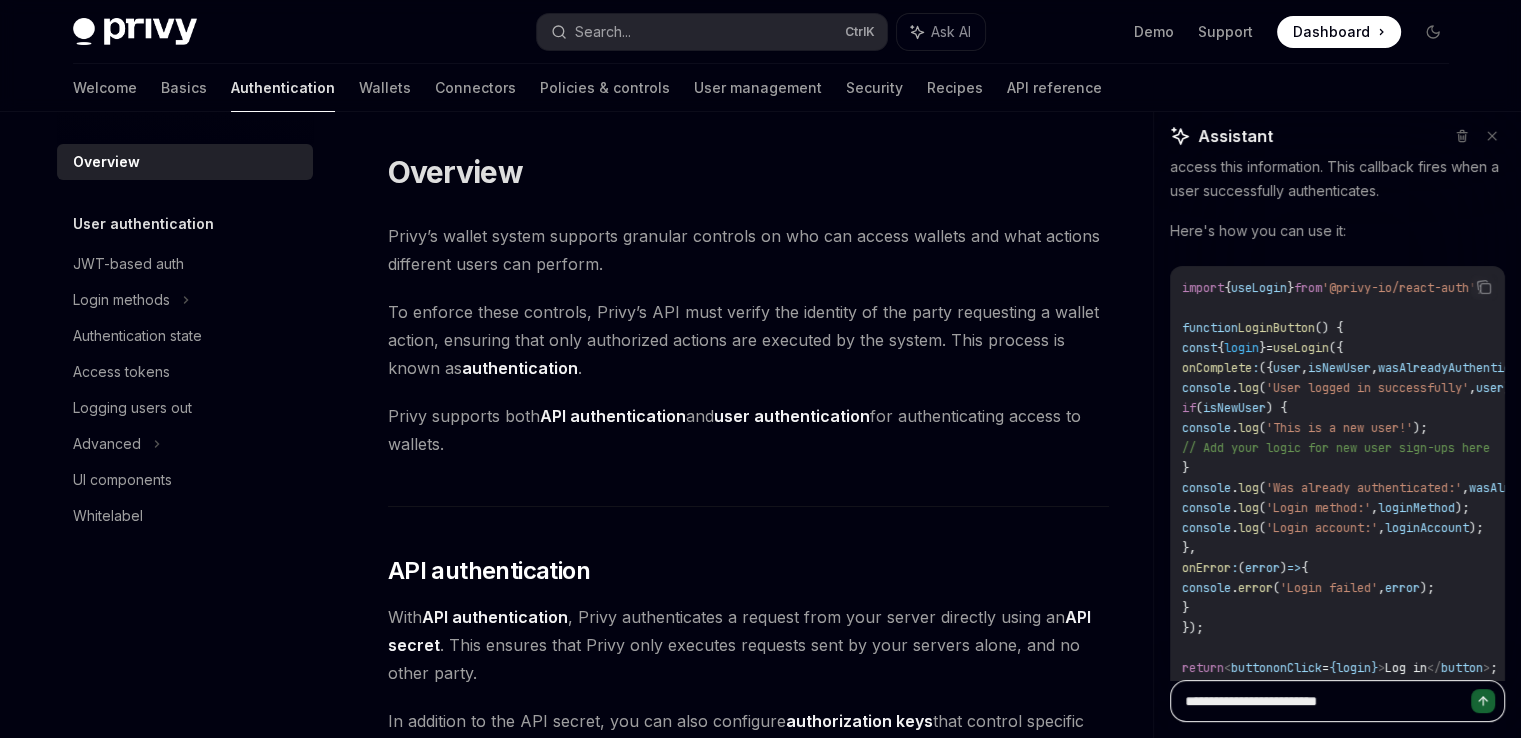 type on "*" 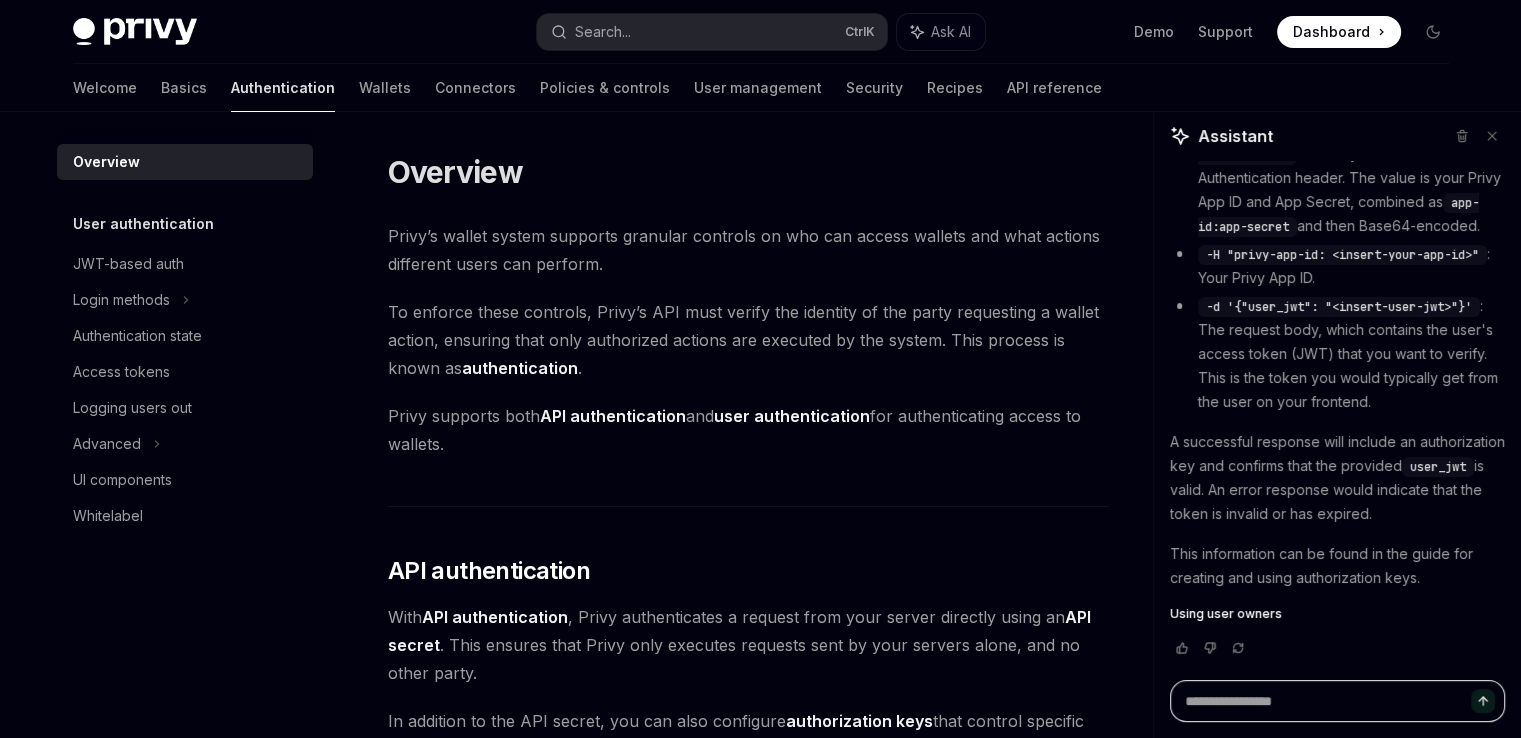 scroll, scrollTop: 2300, scrollLeft: 0, axis: vertical 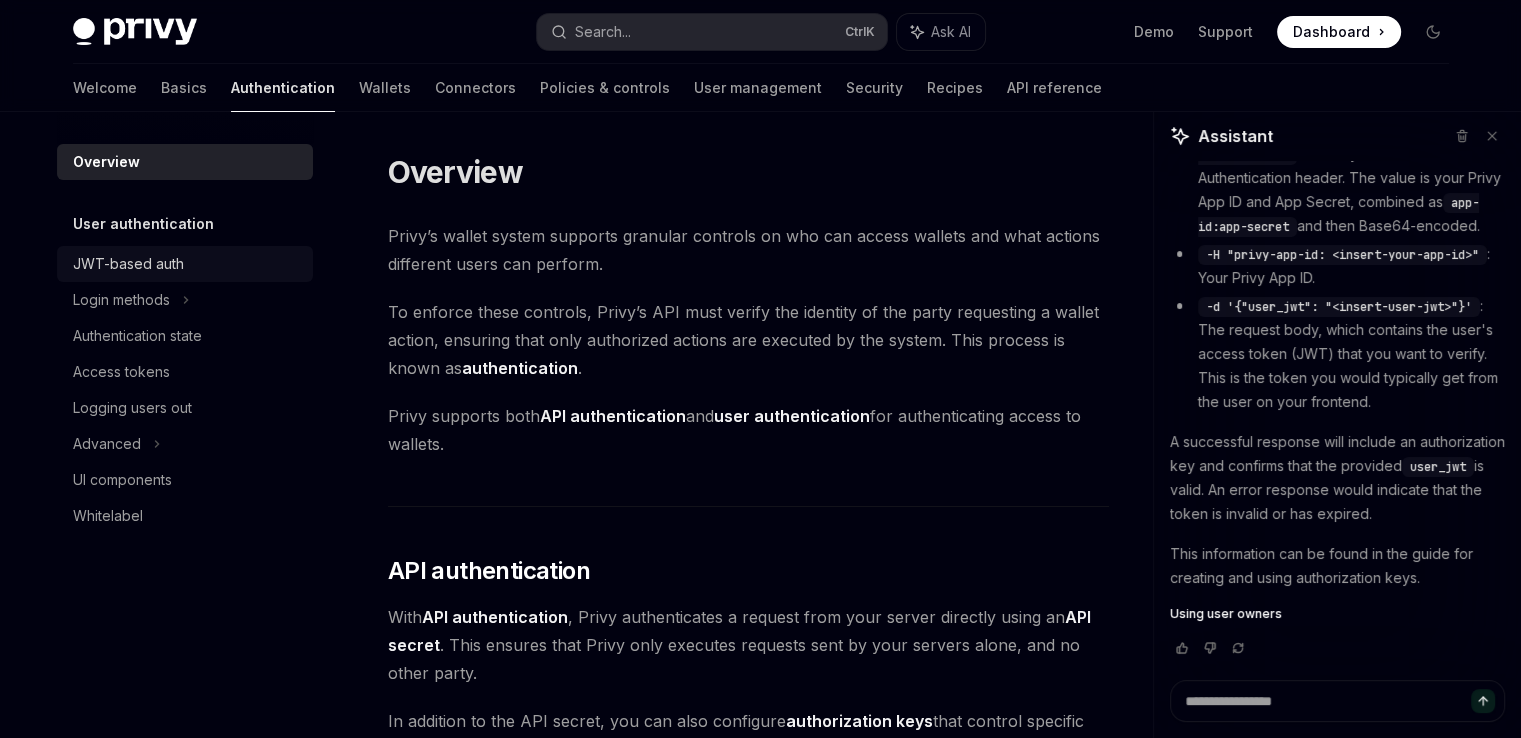 click on "JWT-based auth" at bounding box center [187, 264] 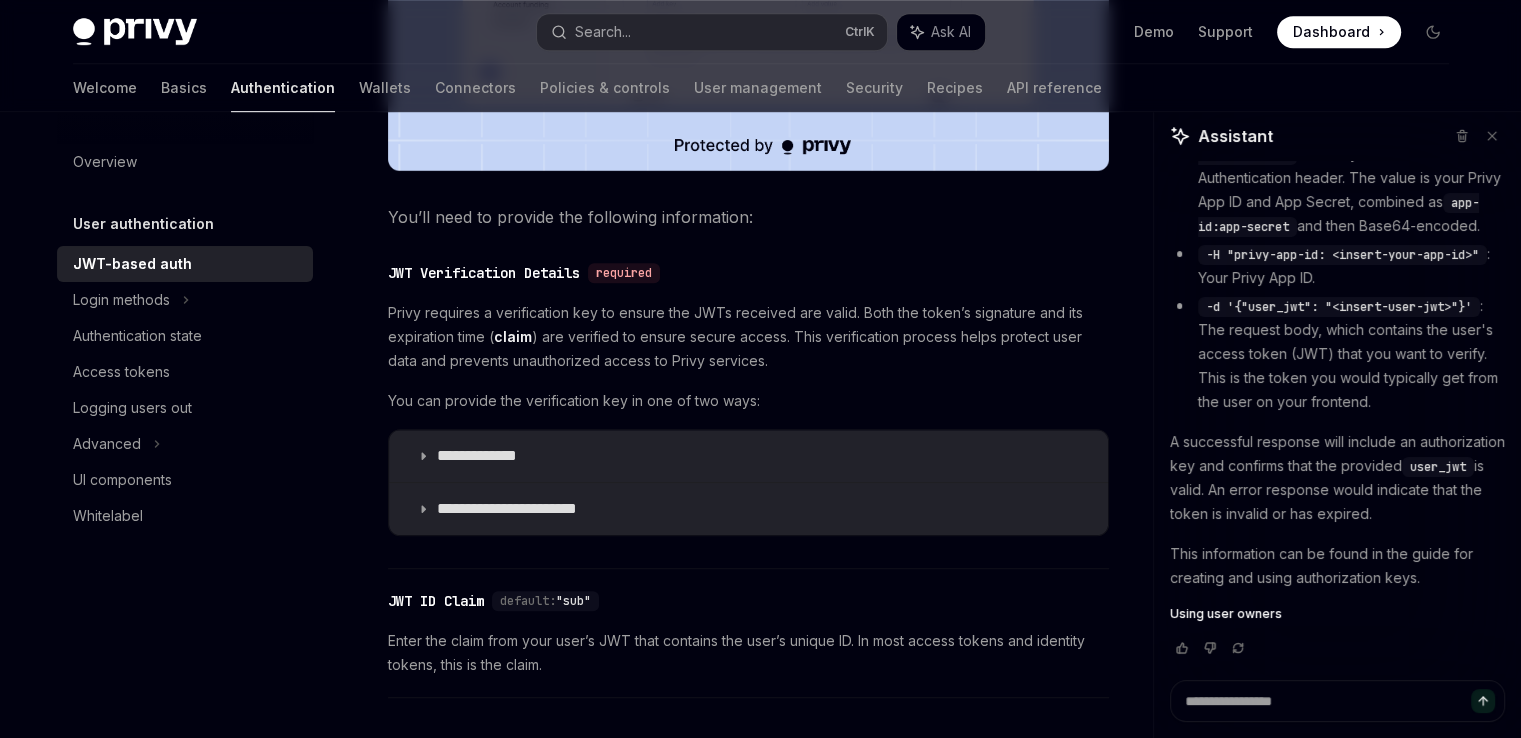 scroll, scrollTop: 1400, scrollLeft: 0, axis: vertical 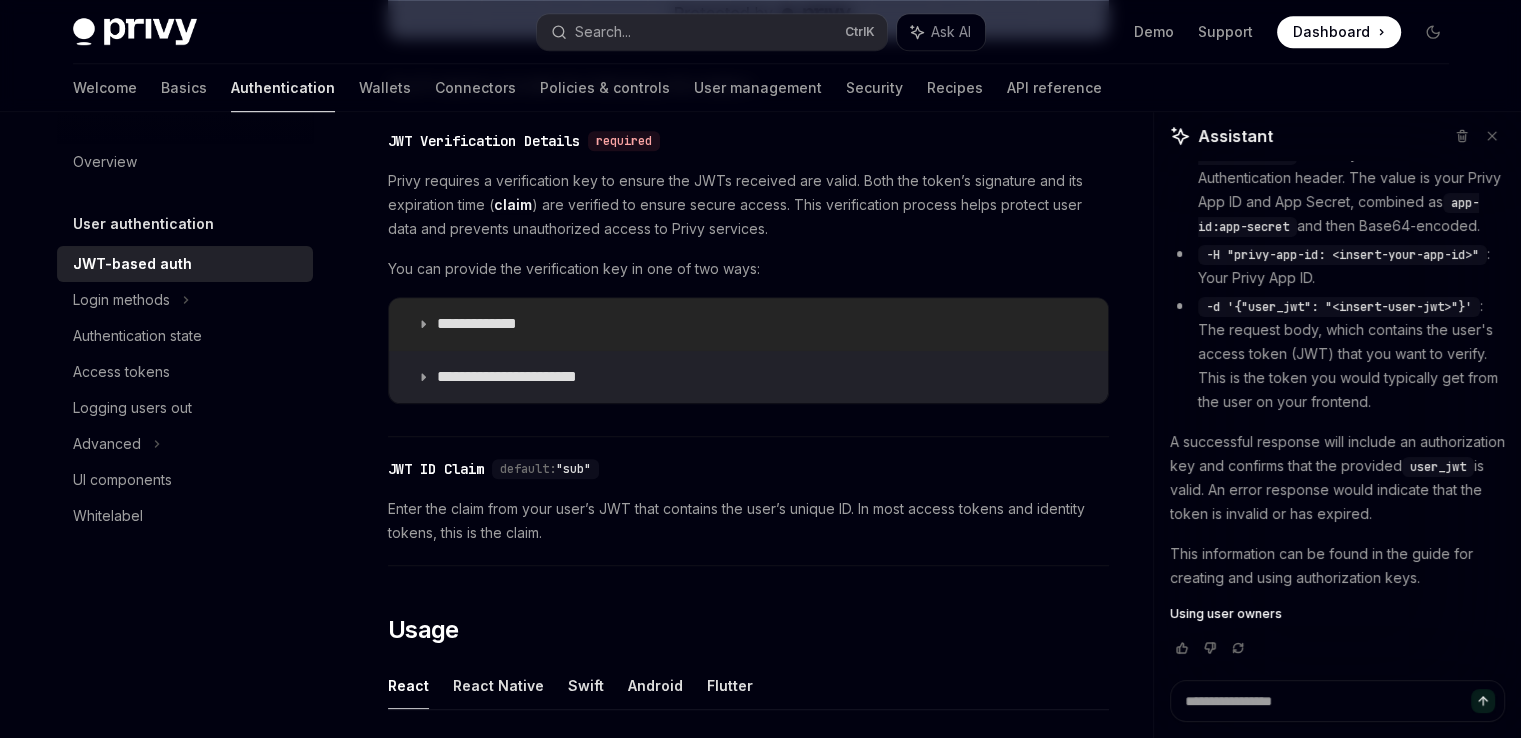 click on "**********" at bounding box center [748, 324] 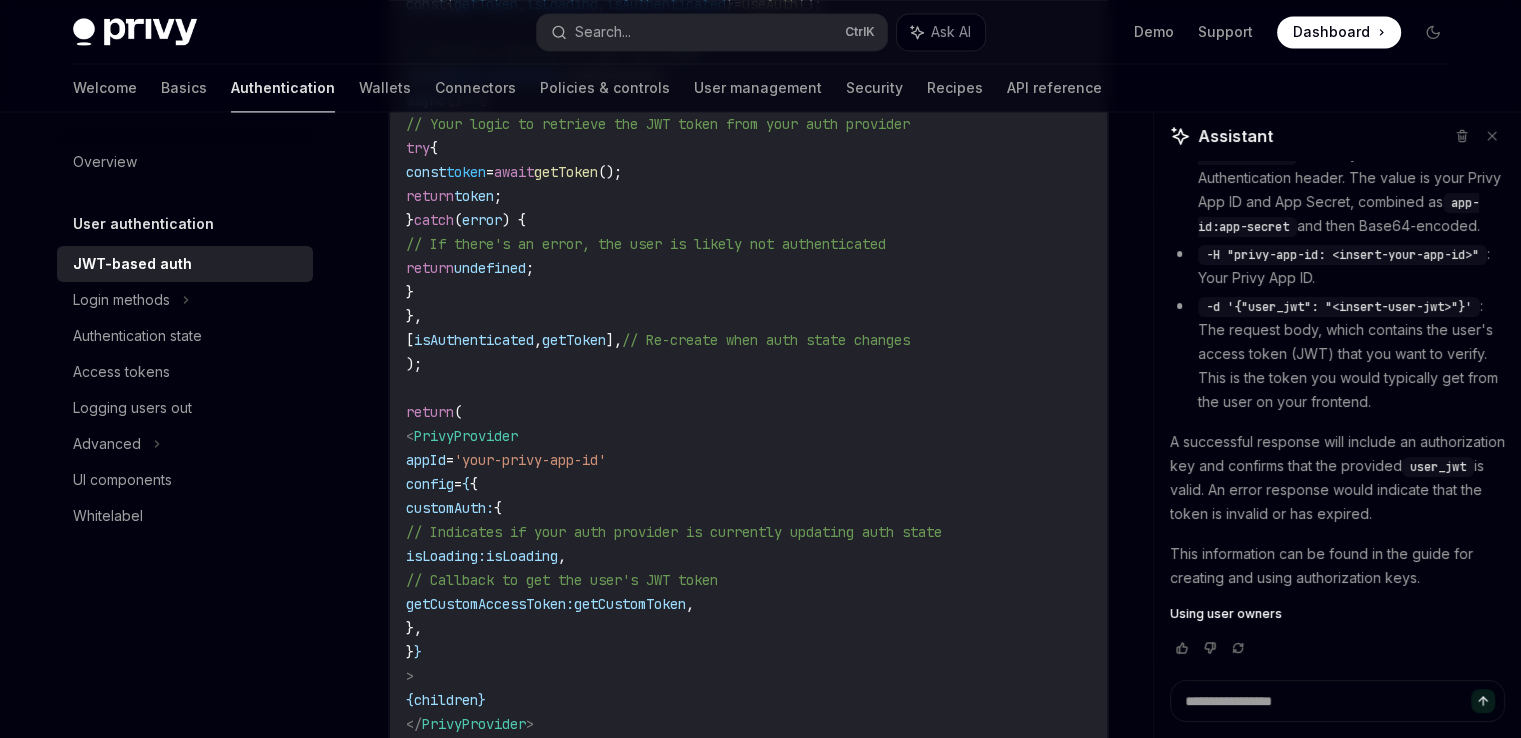 scroll, scrollTop: 3000, scrollLeft: 0, axis: vertical 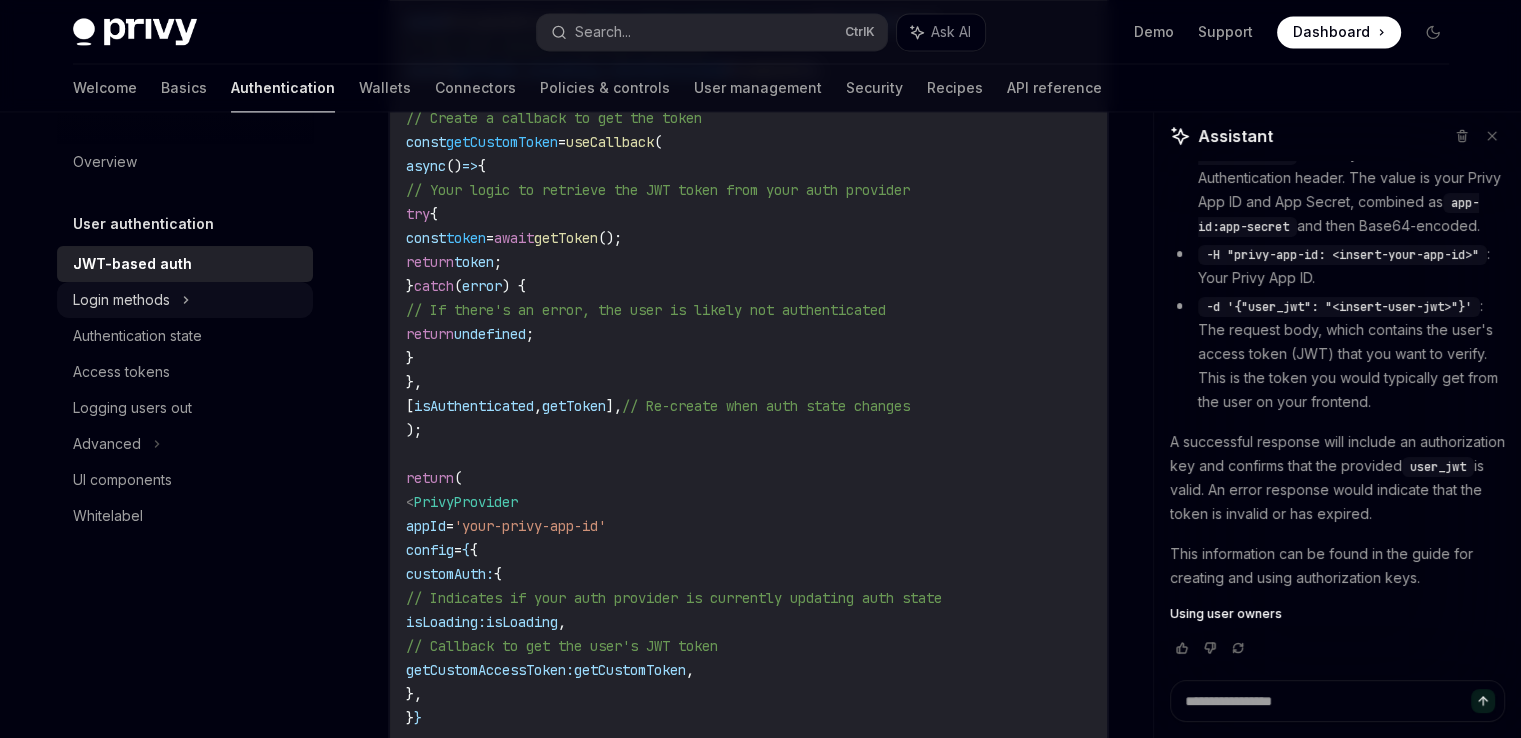 click on "Login methods" at bounding box center (185, 300) 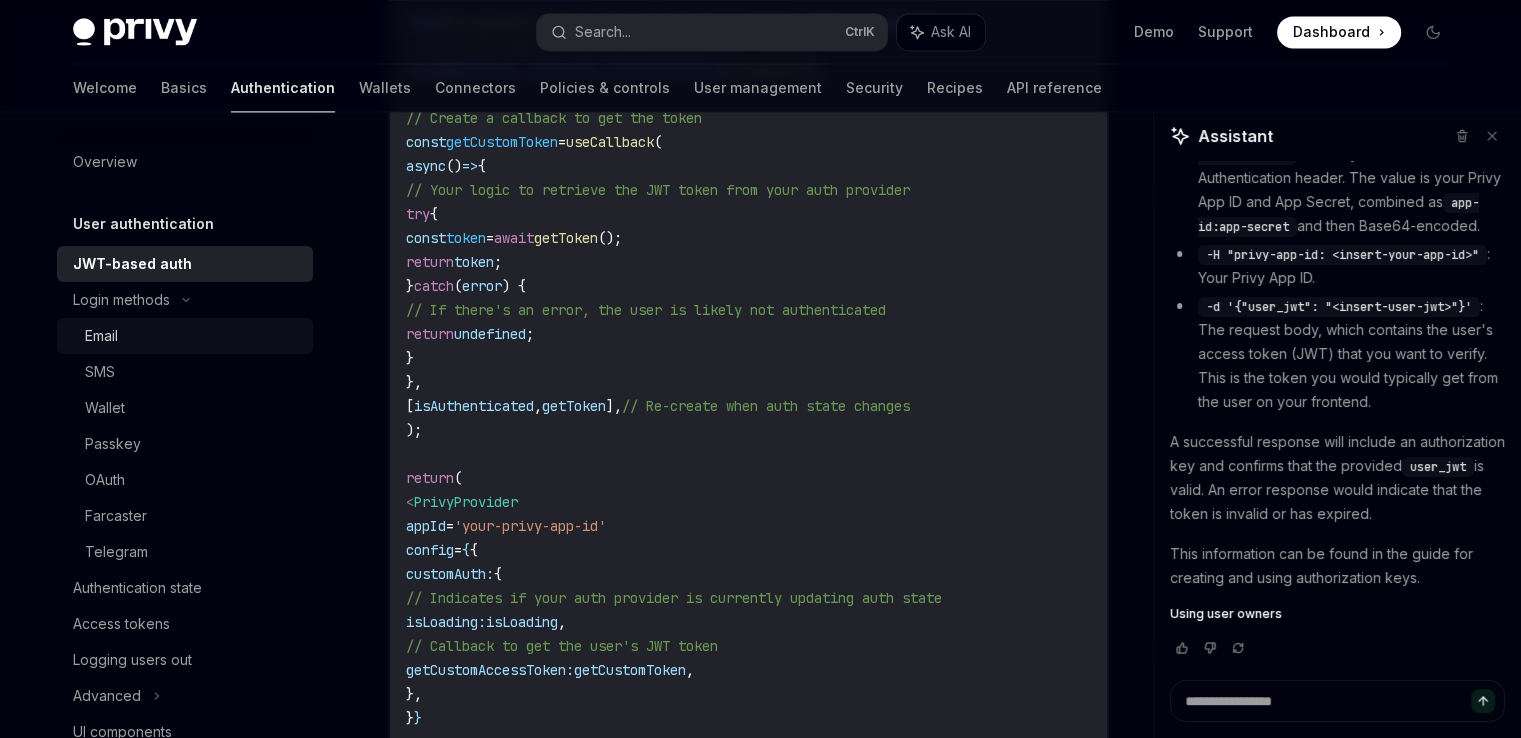 scroll, scrollTop: 0, scrollLeft: 0, axis: both 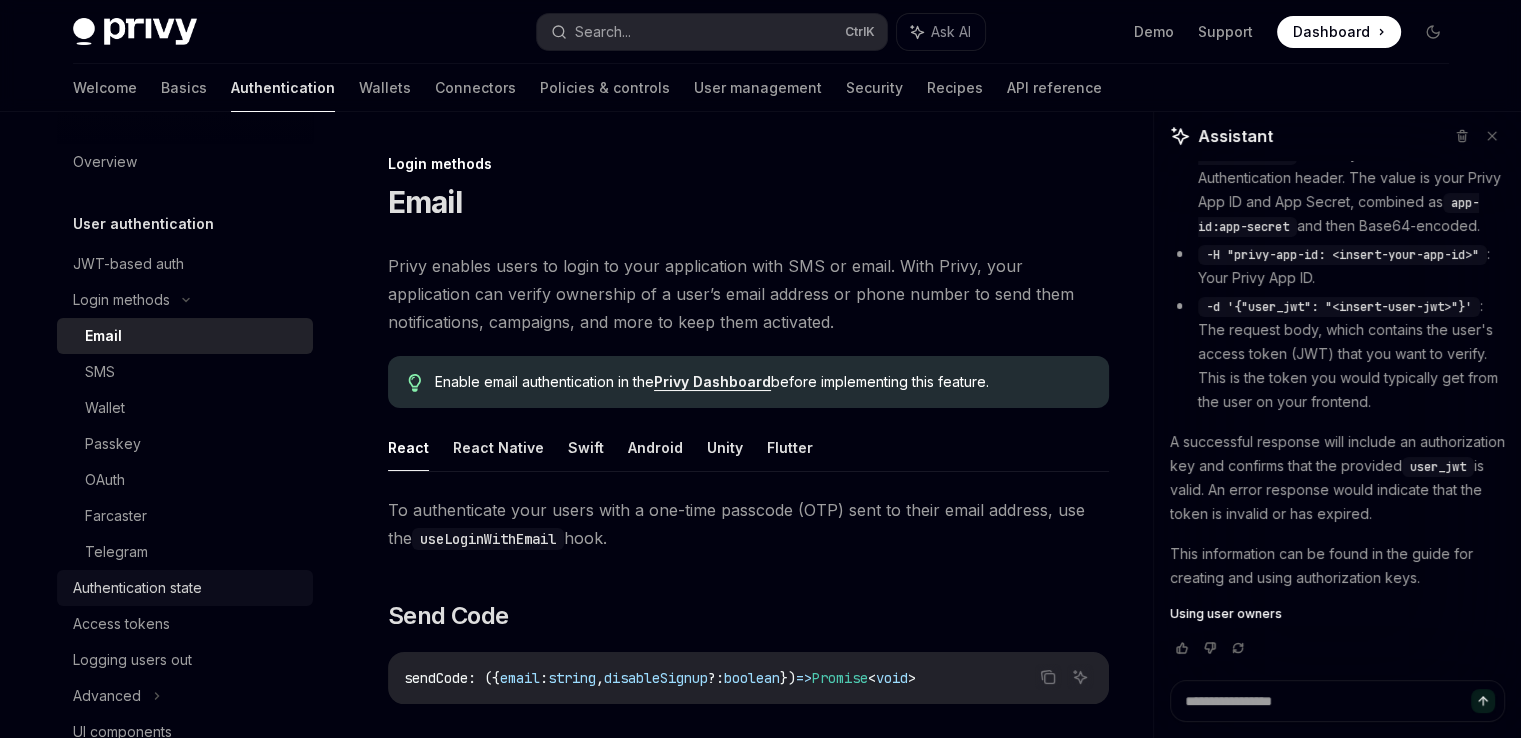 click on "Authentication state" at bounding box center (185, 588) 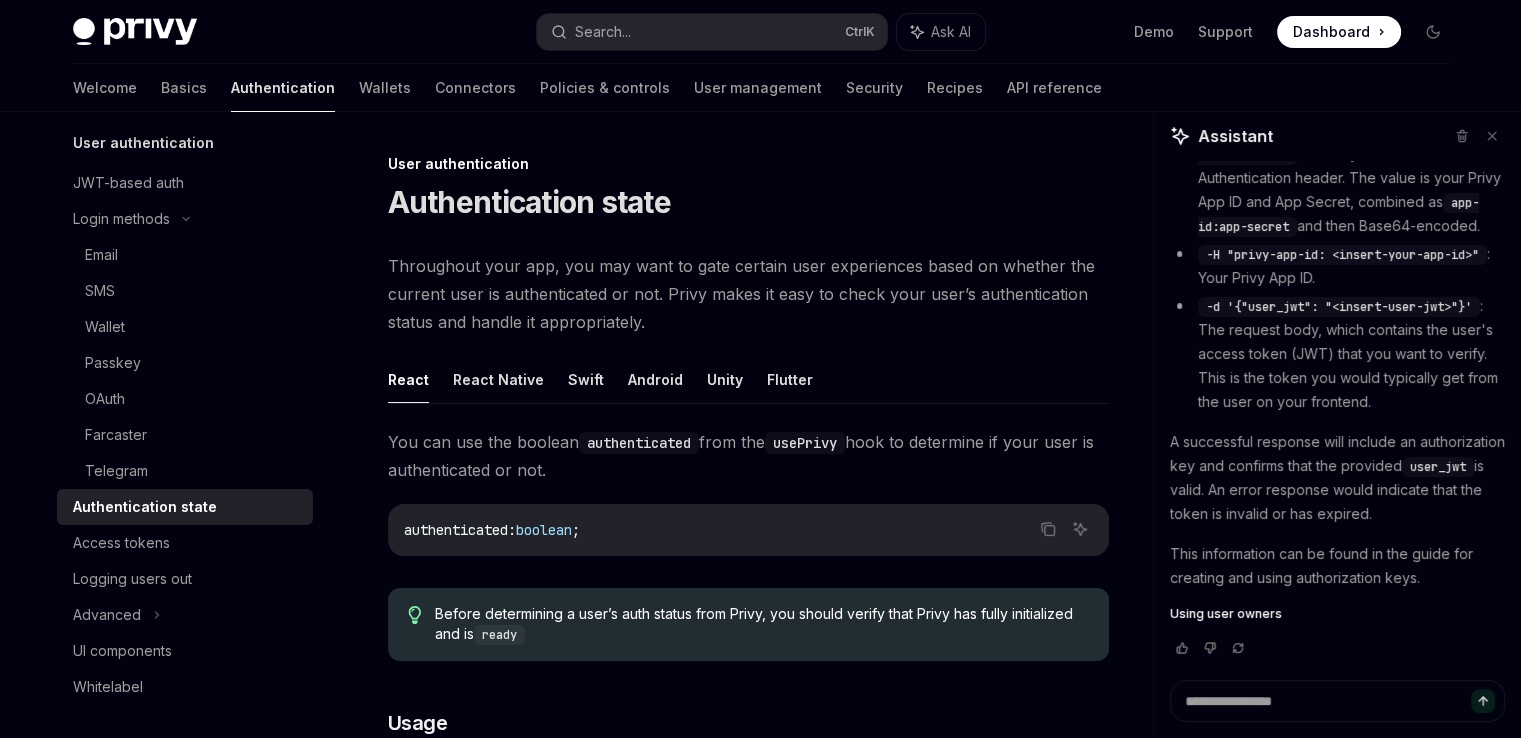 scroll, scrollTop: 88, scrollLeft: 0, axis: vertical 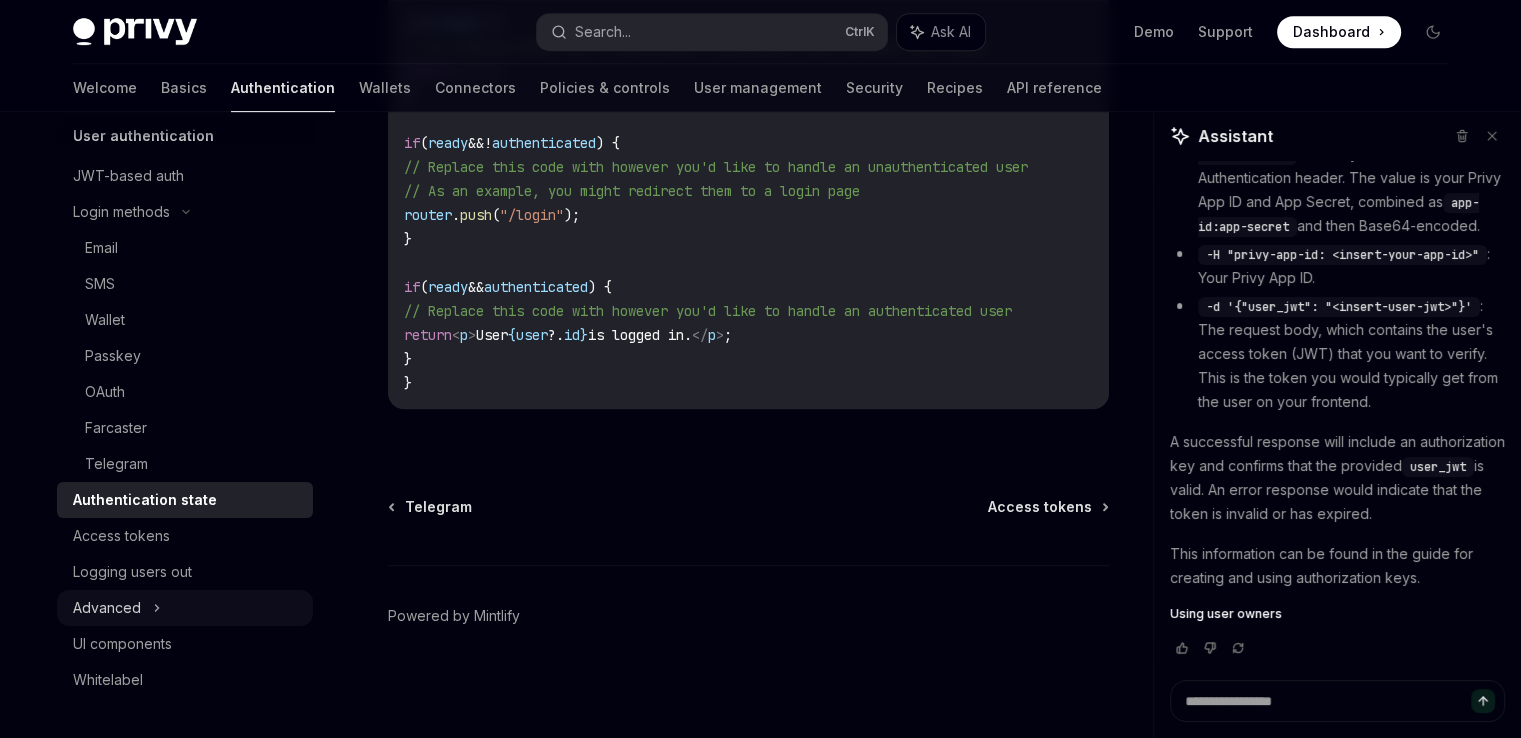 click on "Advanced" at bounding box center (185, 608) 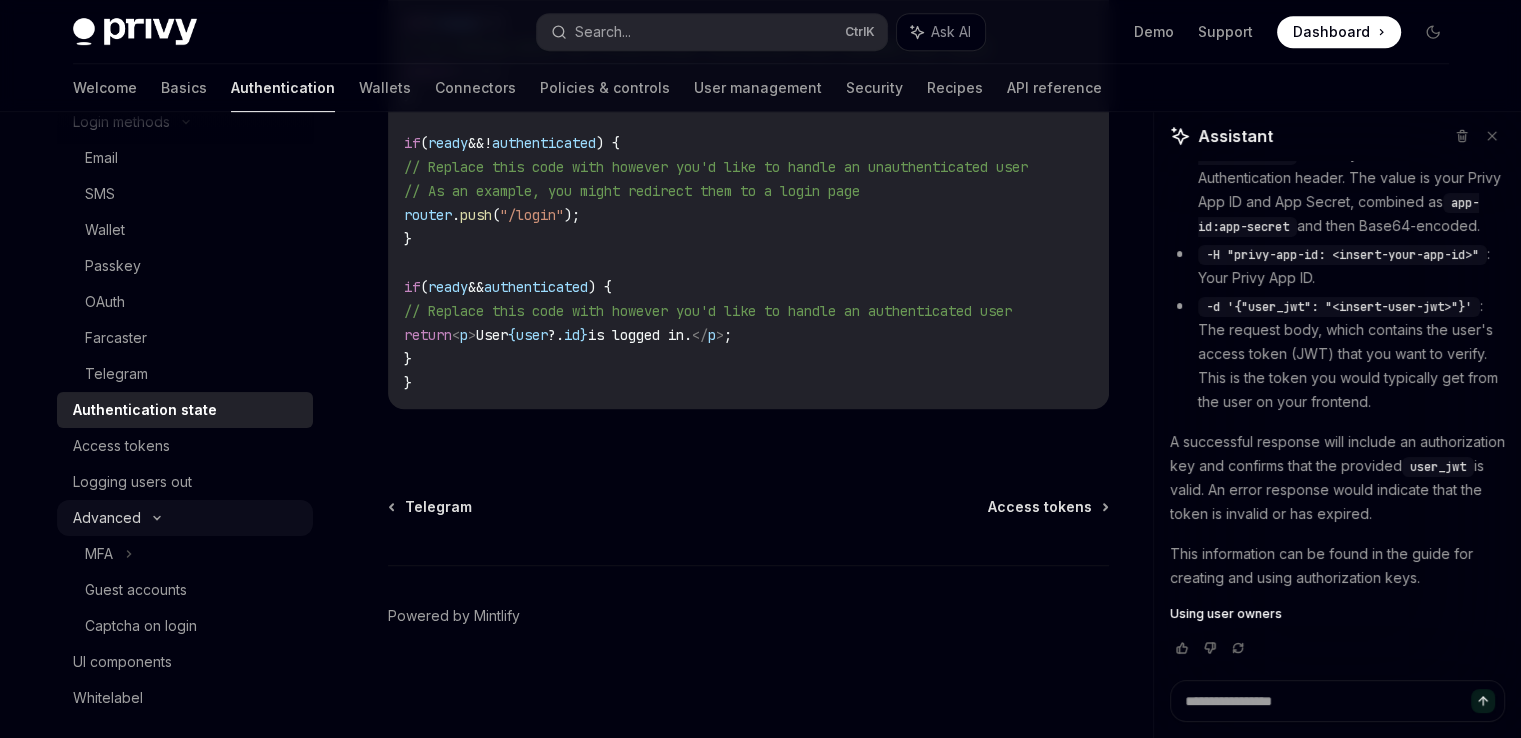 scroll, scrollTop: 196, scrollLeft: 0, axis: vertical 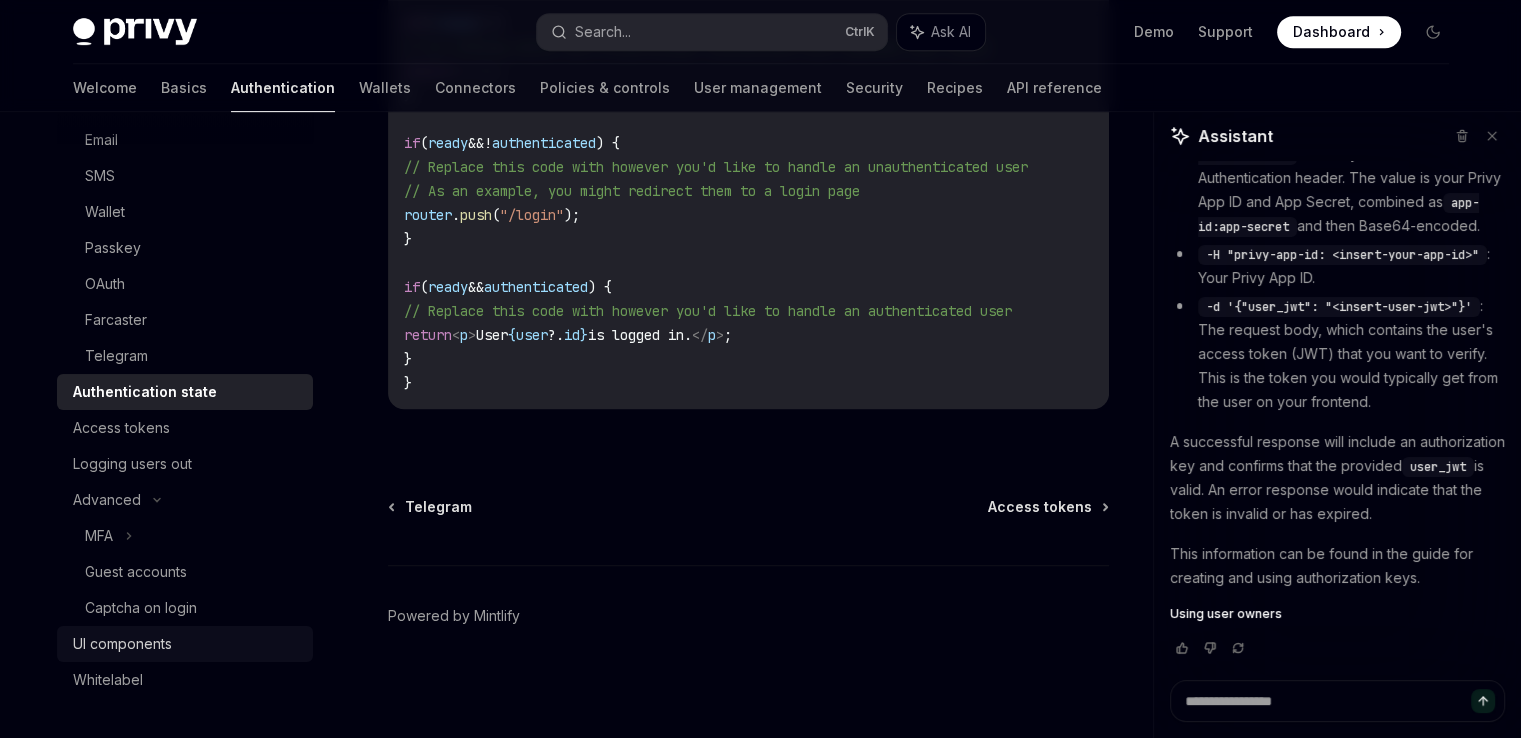 click on "UI components" at bounding box center (185, 644) 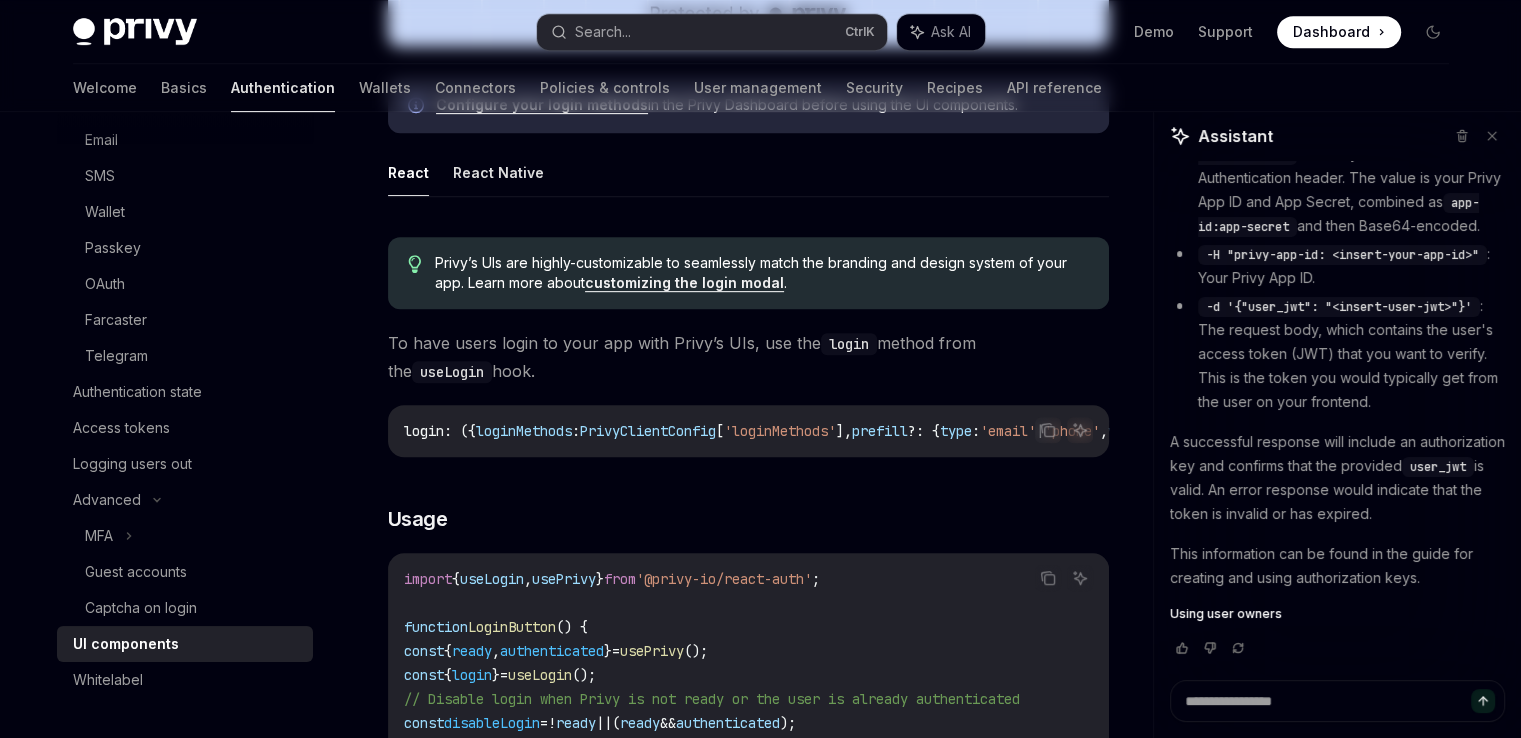 scroll, scrollTop: 0, scrollLeft: 0, axis: both 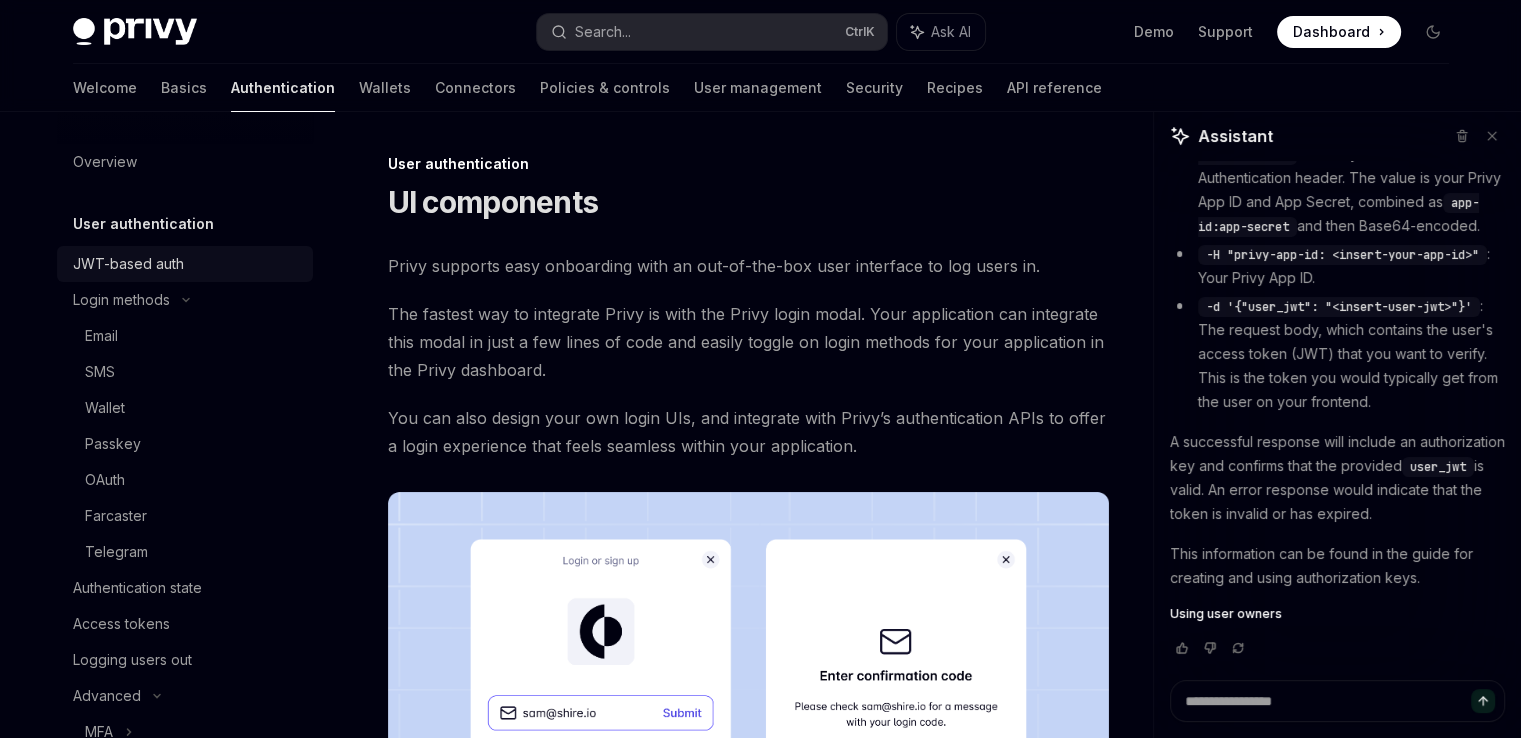 click on "JWT-based auth" at bounding box center [128, 264] 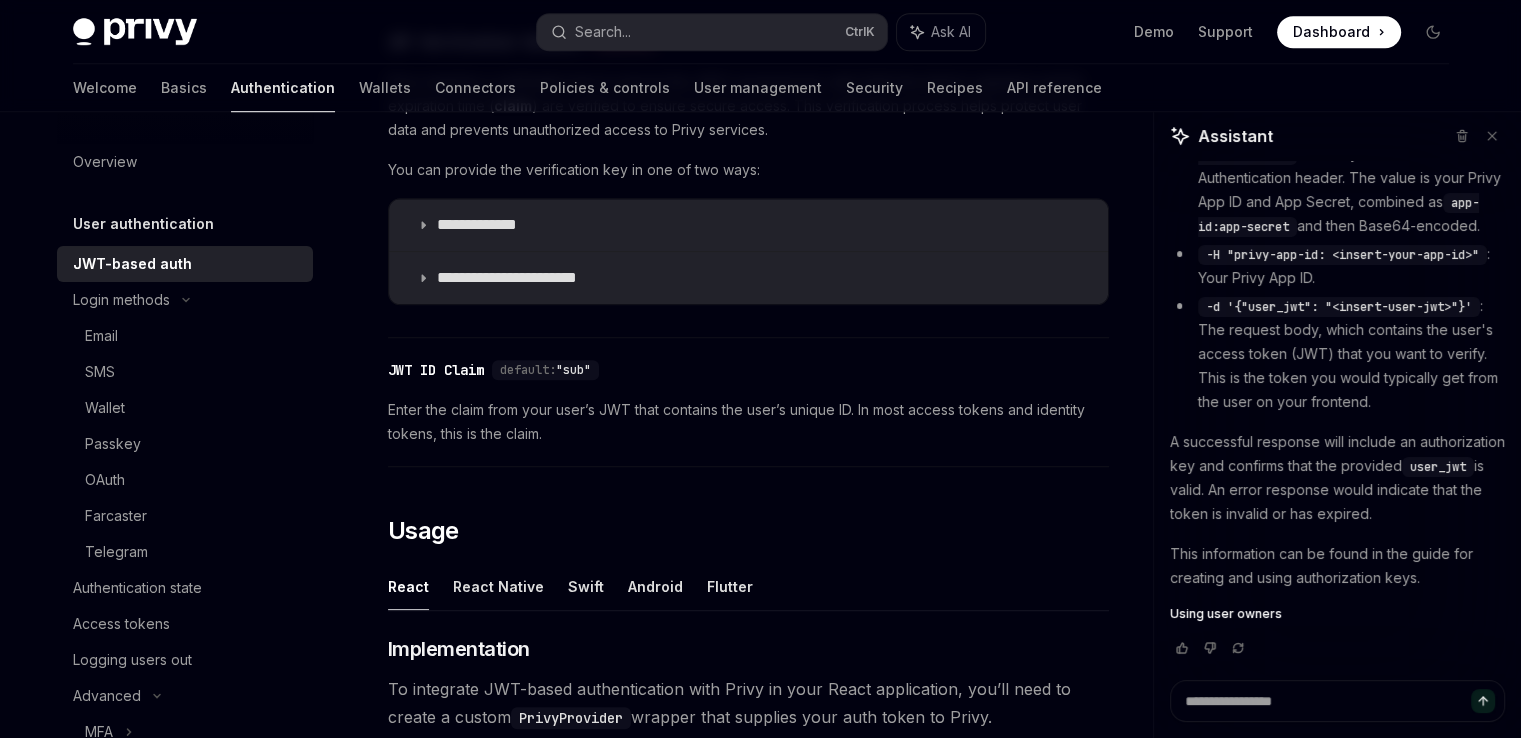 scroll, scrollTop: 1500, scrollLeft: 0, axis: vertical 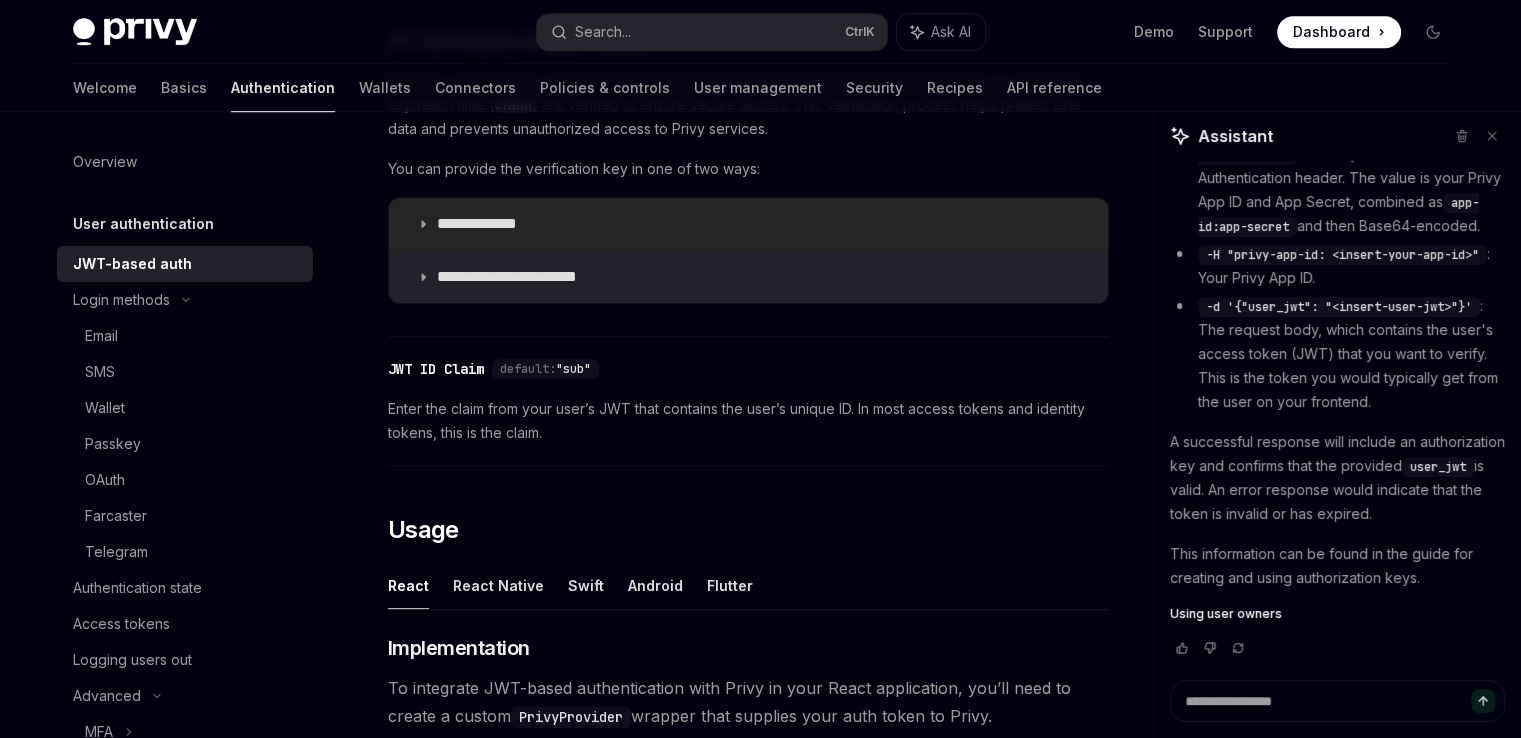 click on "**********" at bounding box center [496, 224] 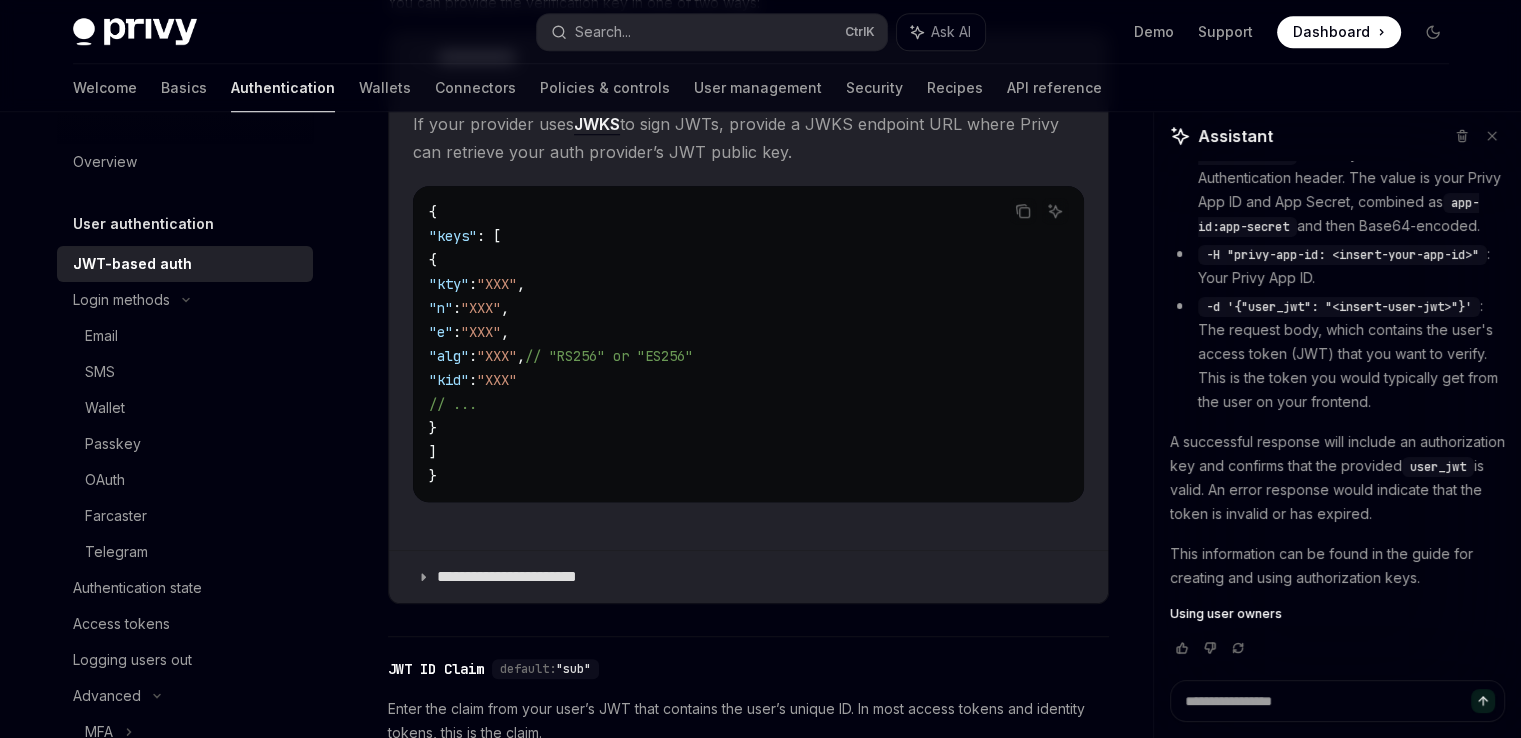 scroll, scrollTop: 1800, scrollLeft: 0, axis: vertical 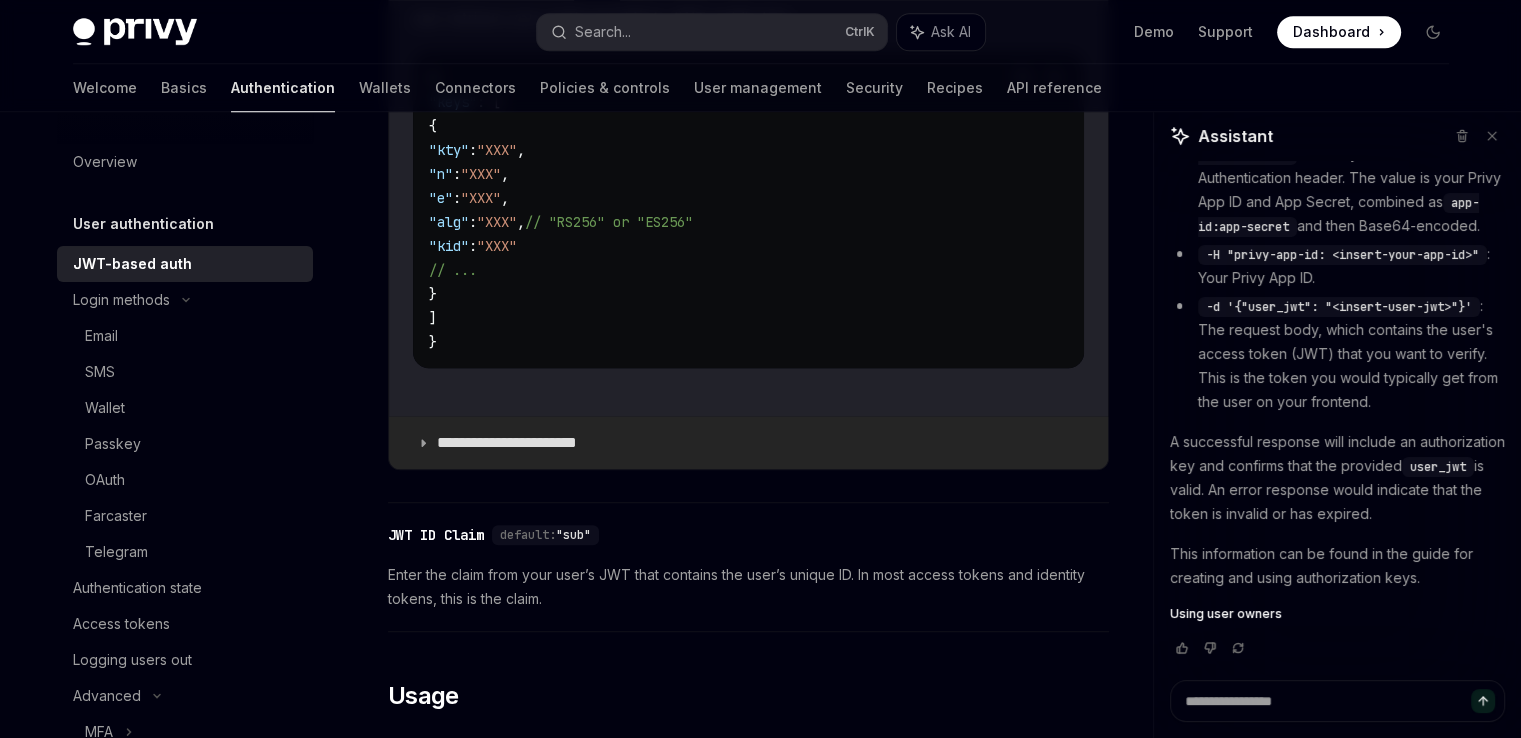 click on "**********" at bounding box center [523, 443] 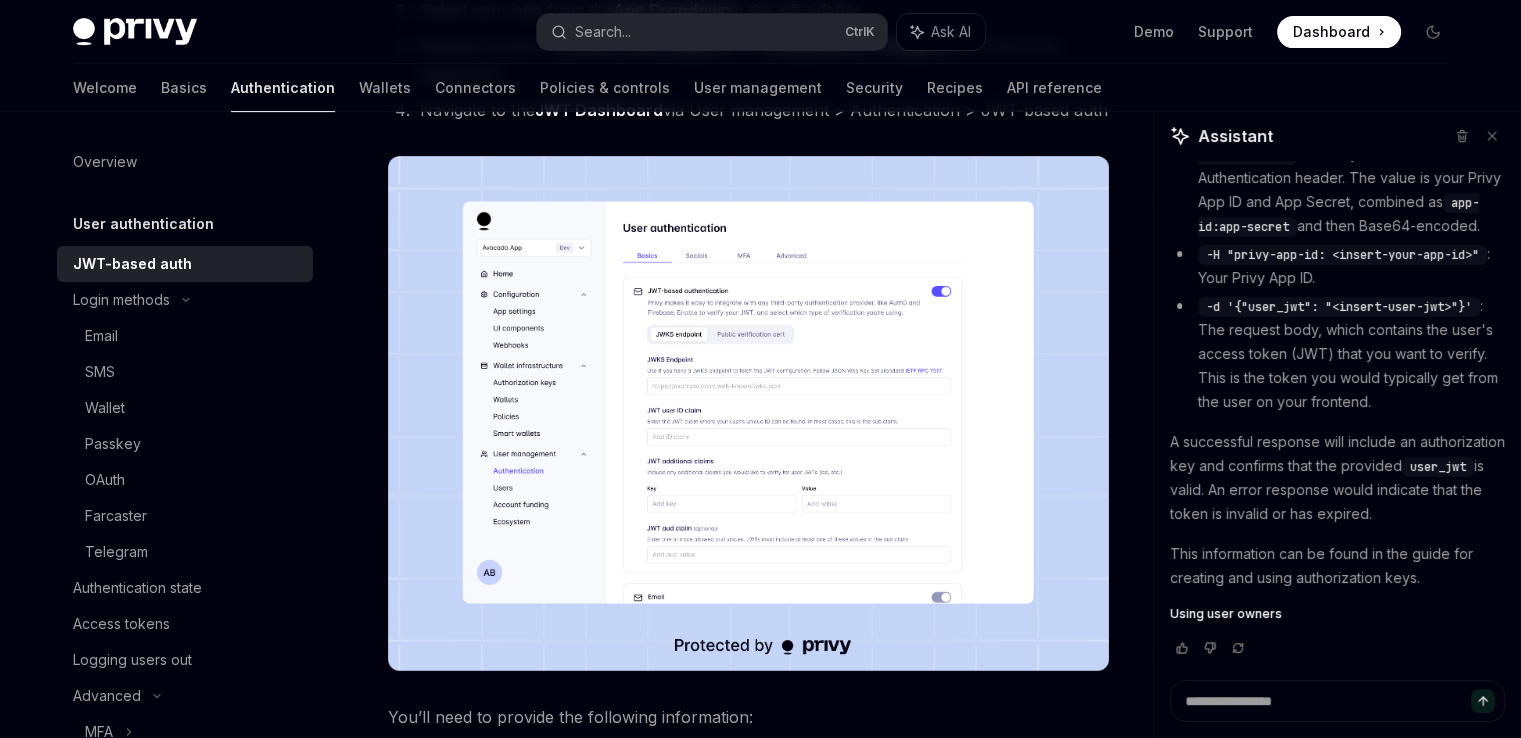 scroll, scrollTop: 700, scrollLeft: 0, axis: vertical 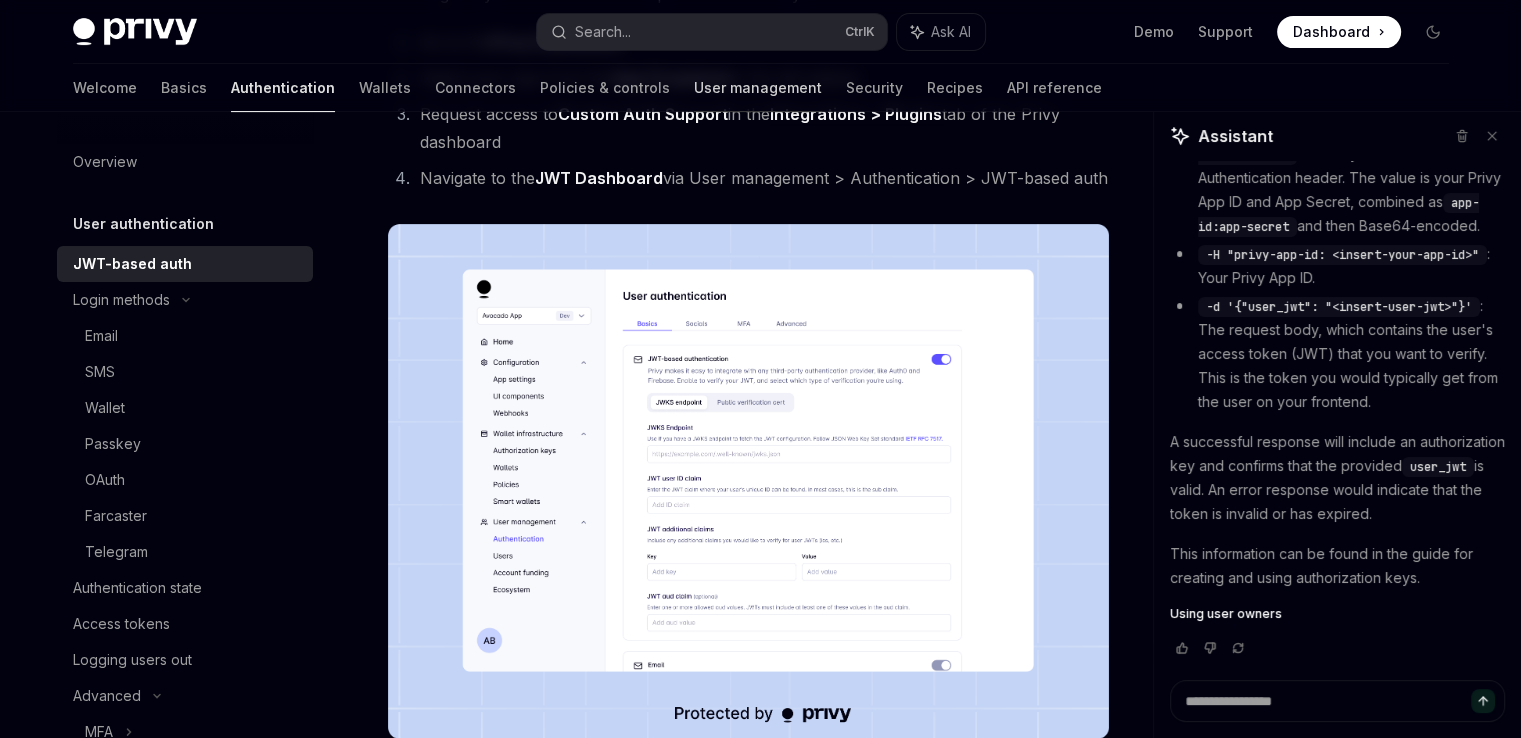 click on "User management" at bounding box center [758, 88] 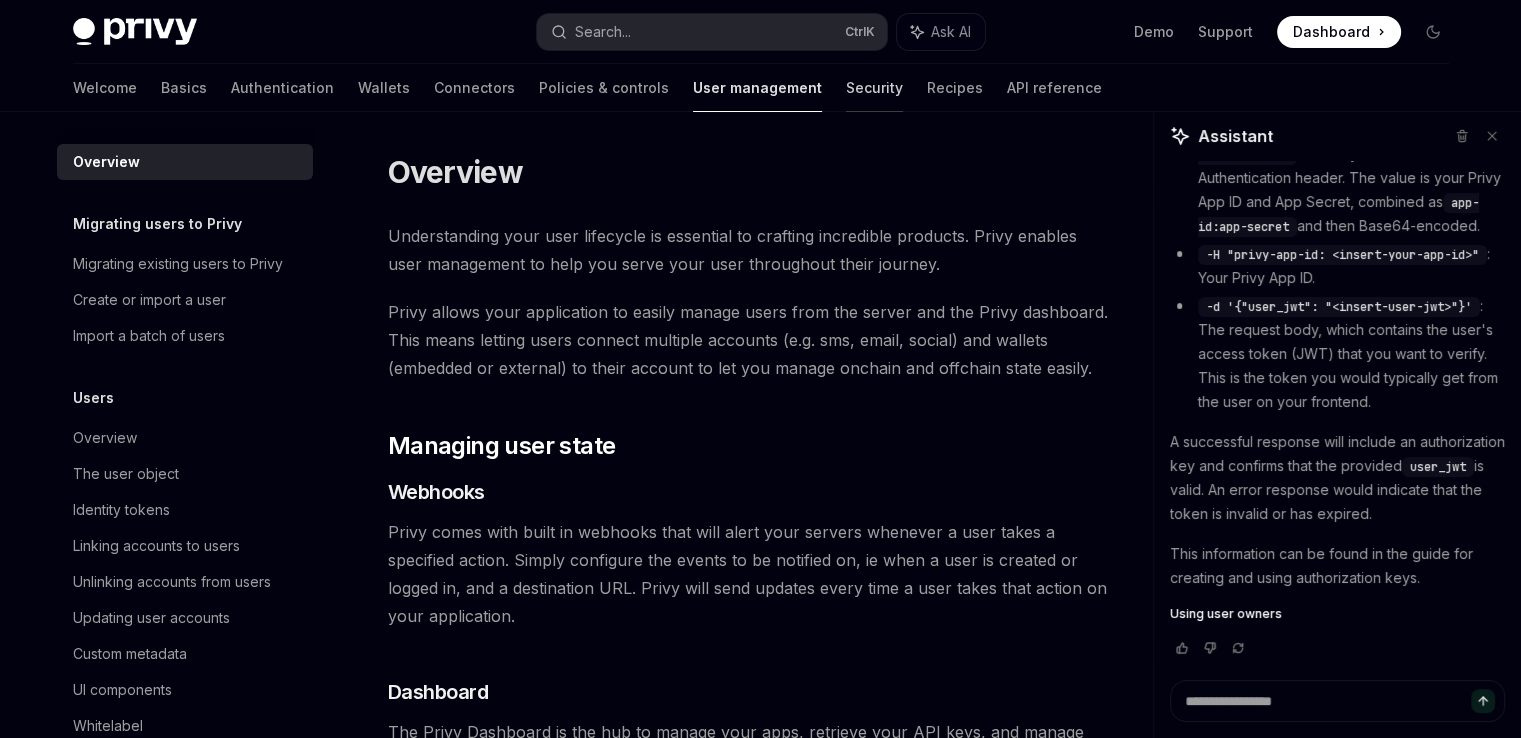 click on "Security" at bounding box center (874, 88) 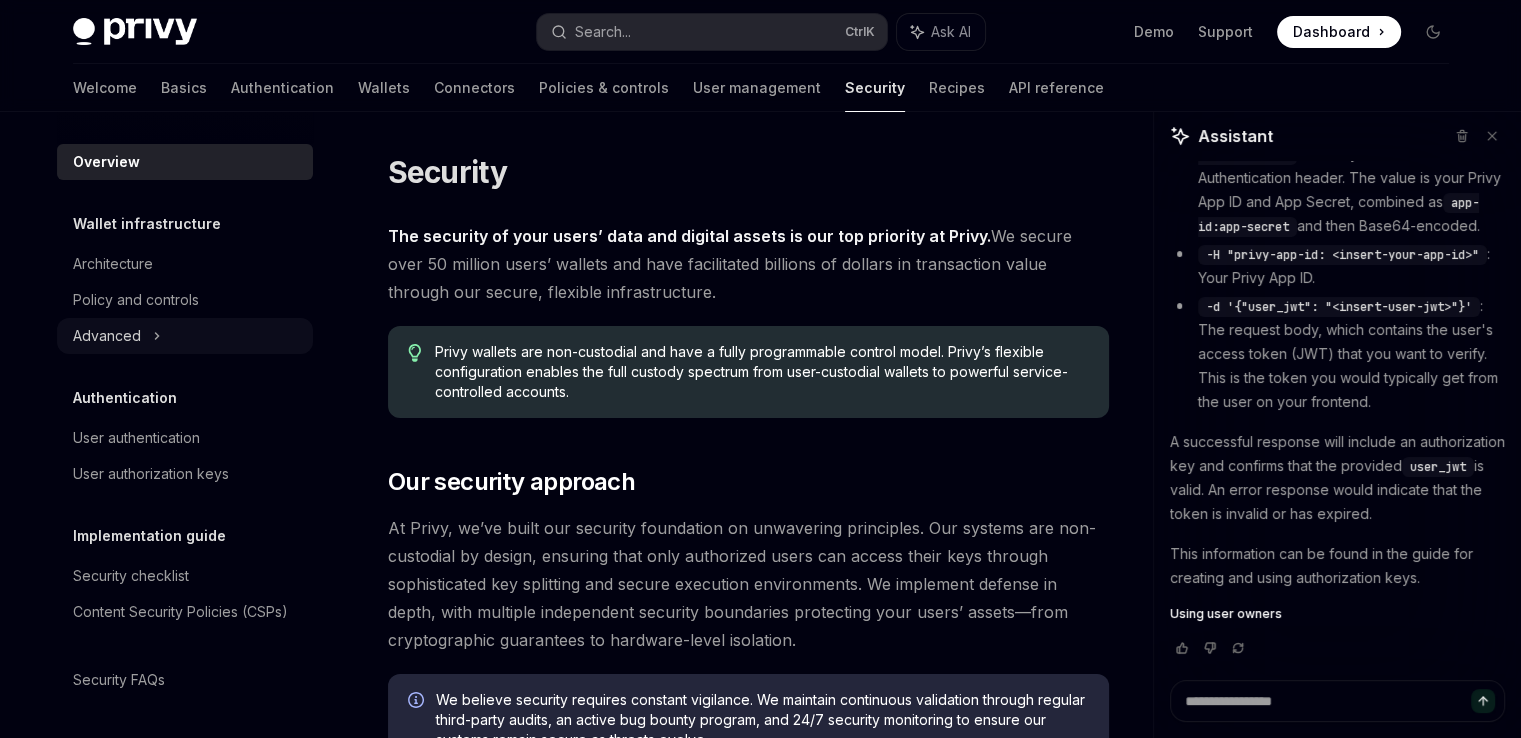 click on "Advanced" at bounding box center (185, 336) 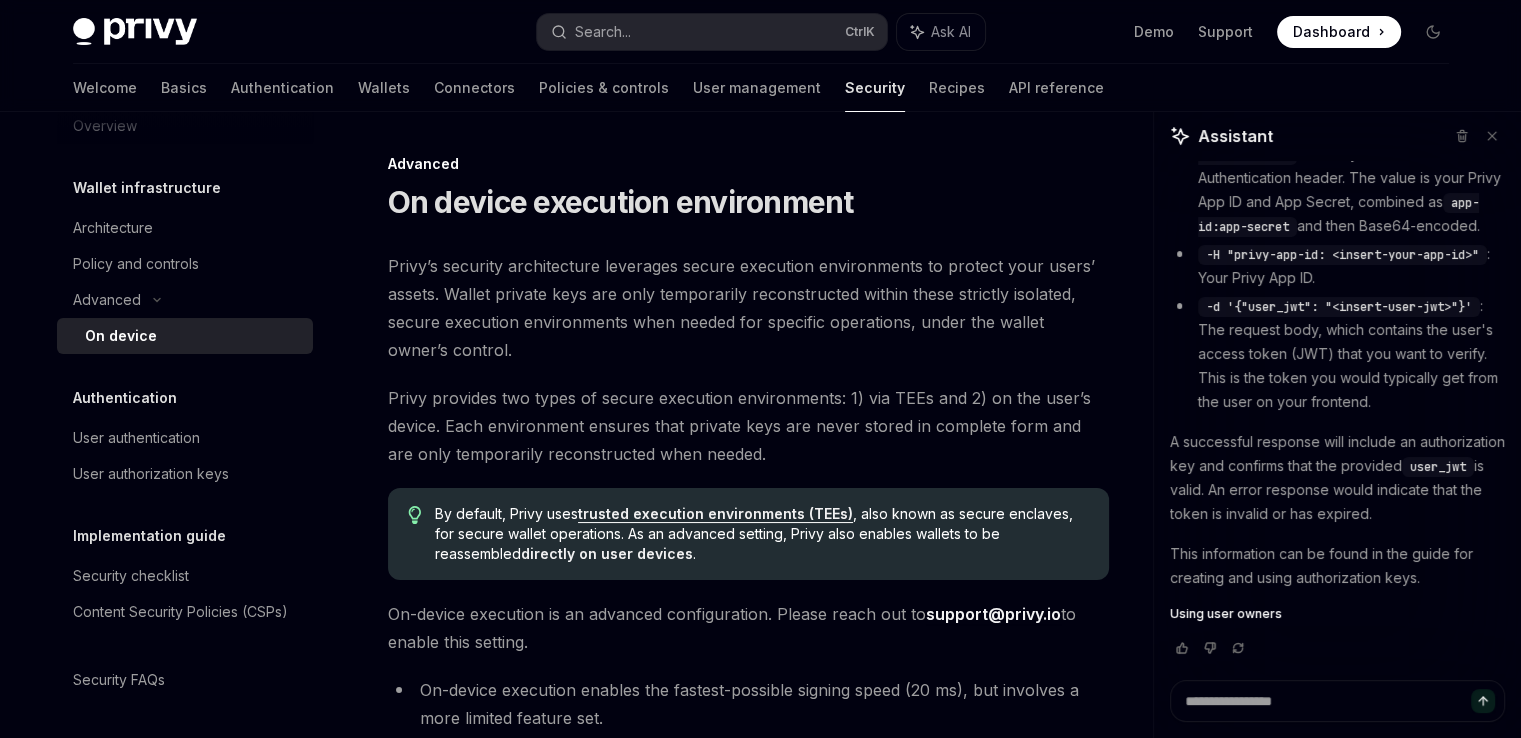 scroll, scrollTop: 60, scrollLeft: 0, axis: vertical 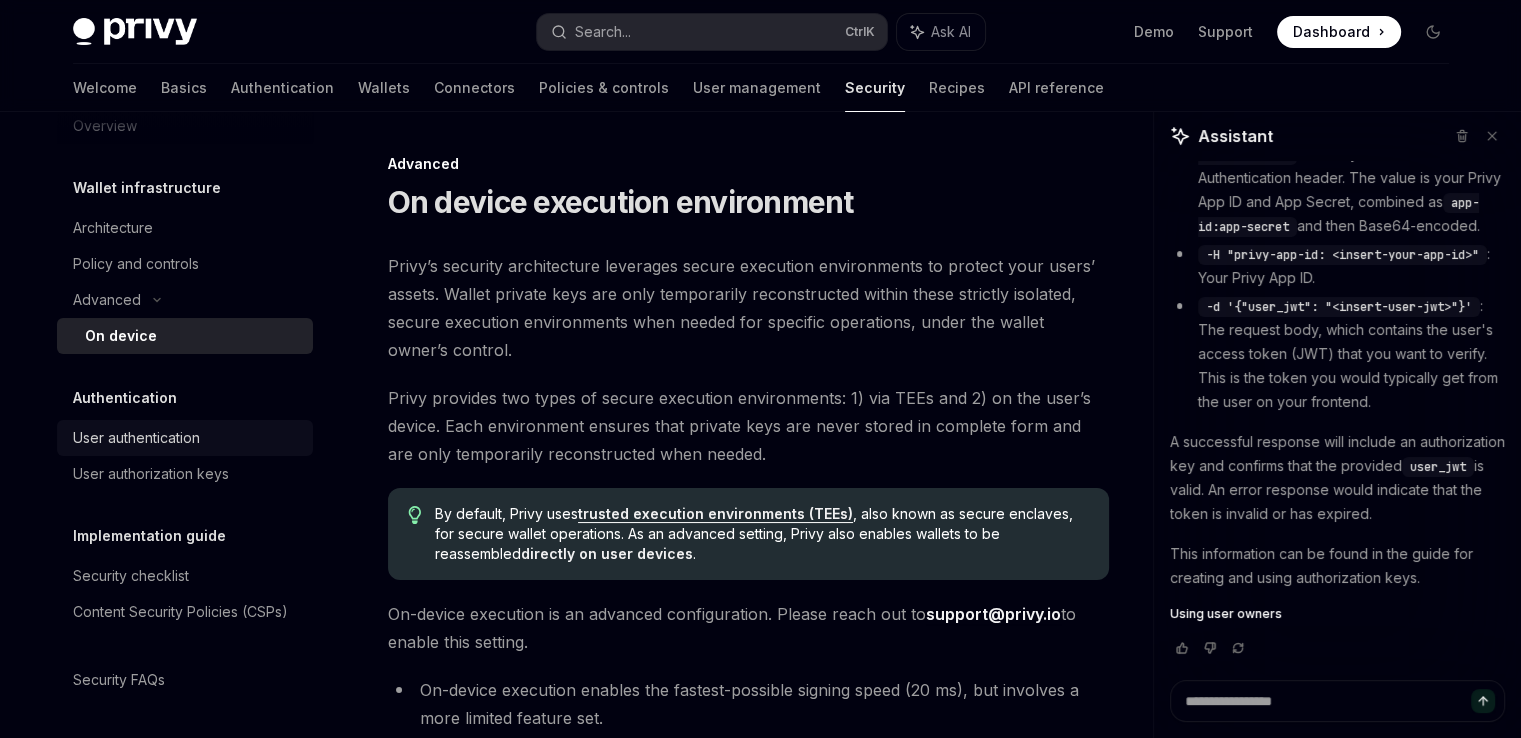 click on "User authentication" at bounding box center (187, 438) 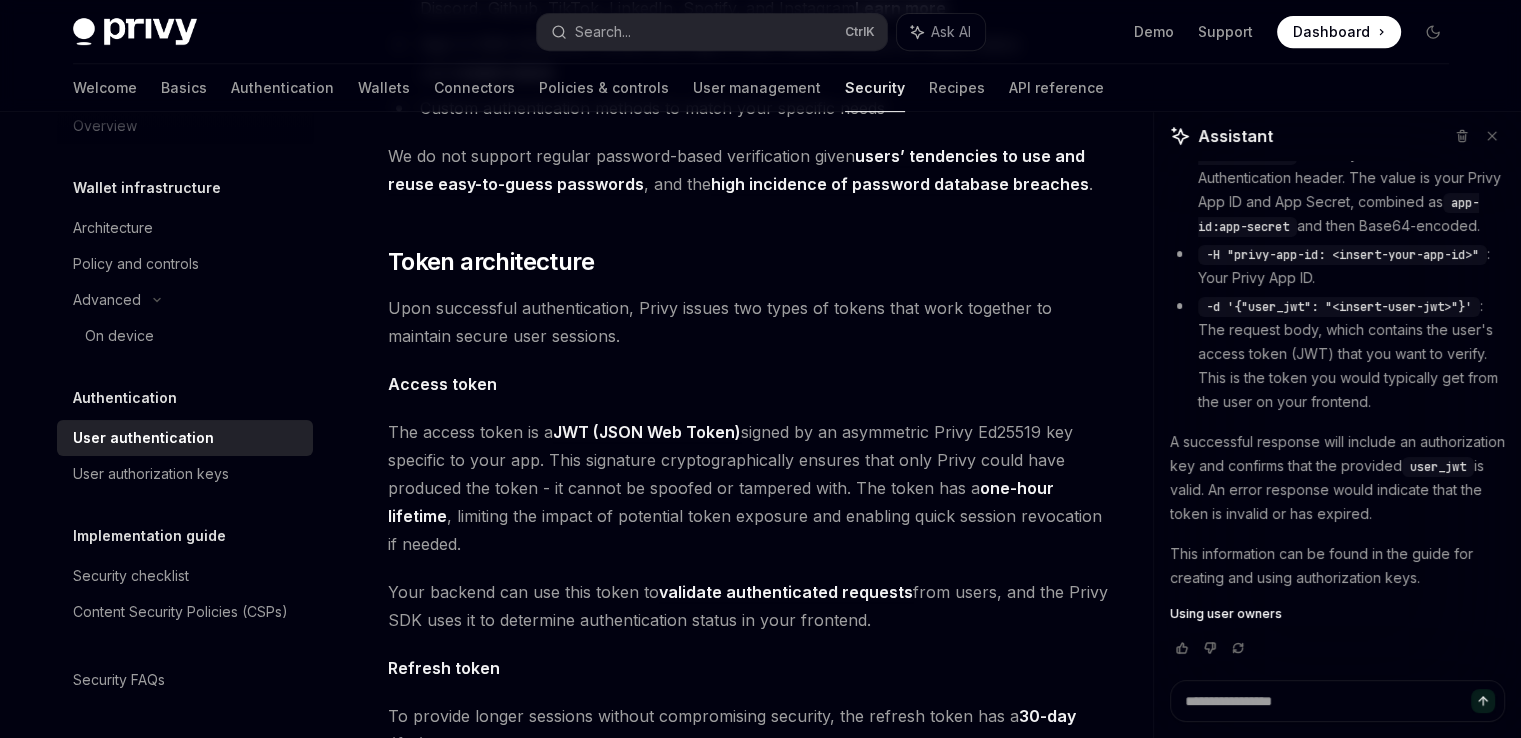 scroll, scrollTop: 1000, scrollLeft: 0, axis: vertical 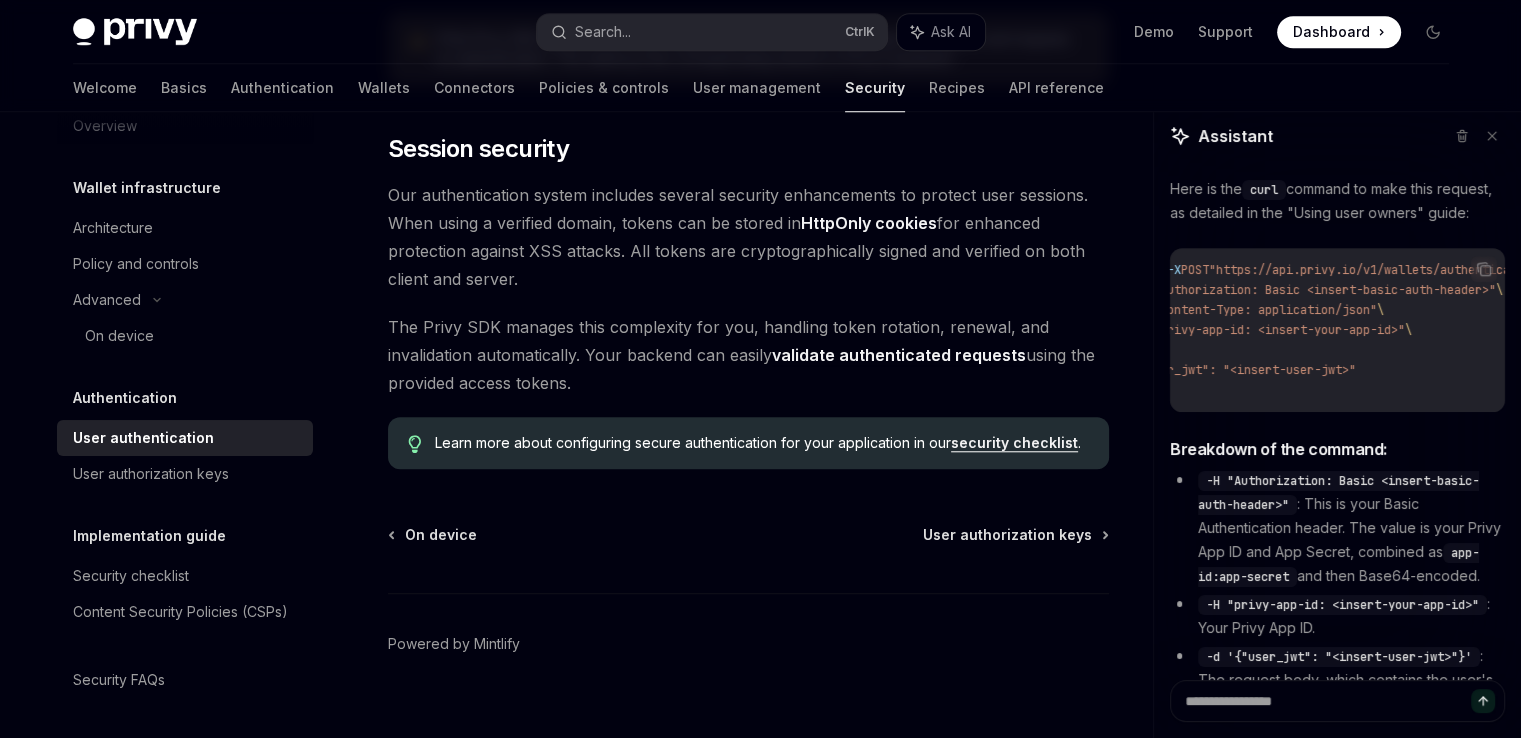 click on "validate authenticated requests" at bounding box center [899, 355] 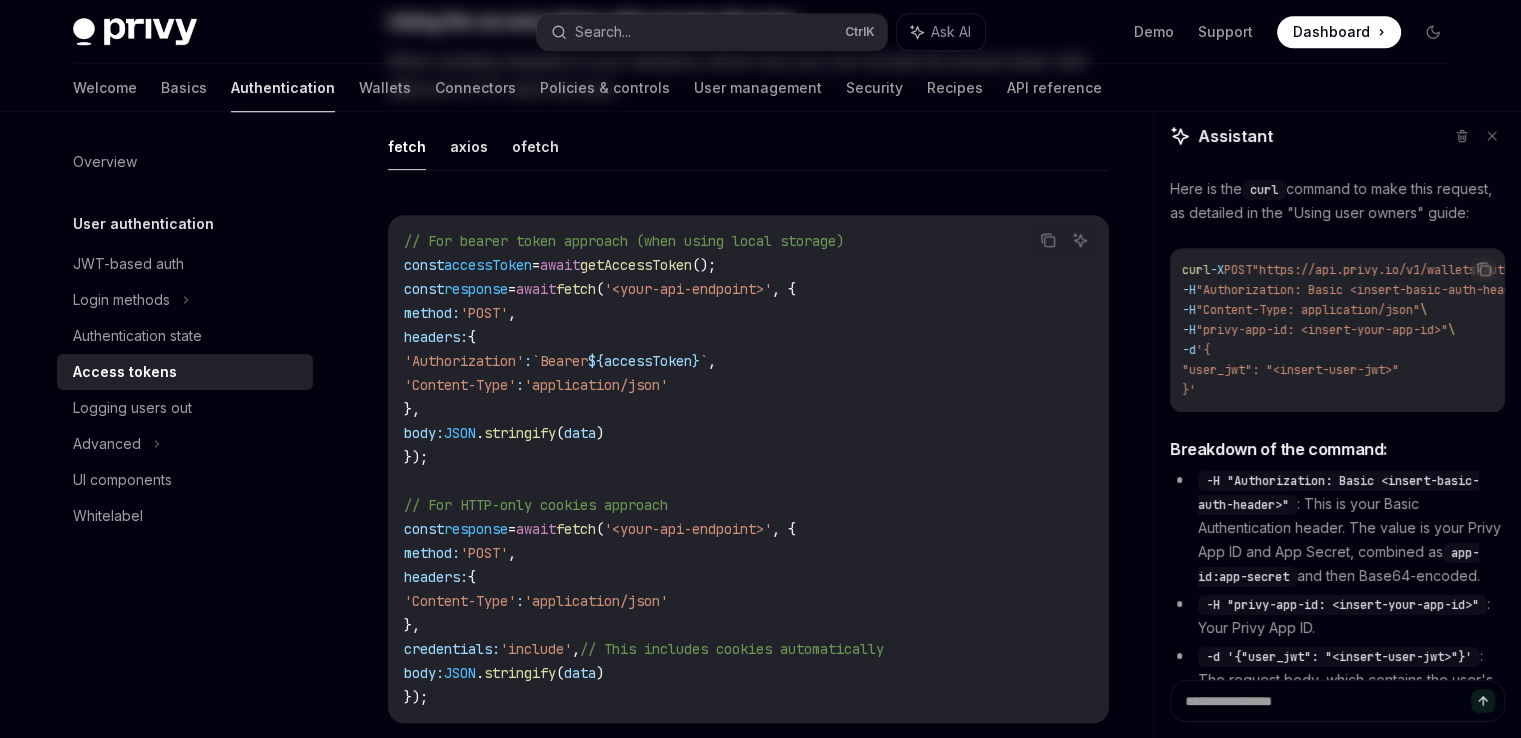scroll, scrollTop: 0, scrollLeft: 0, axis: both 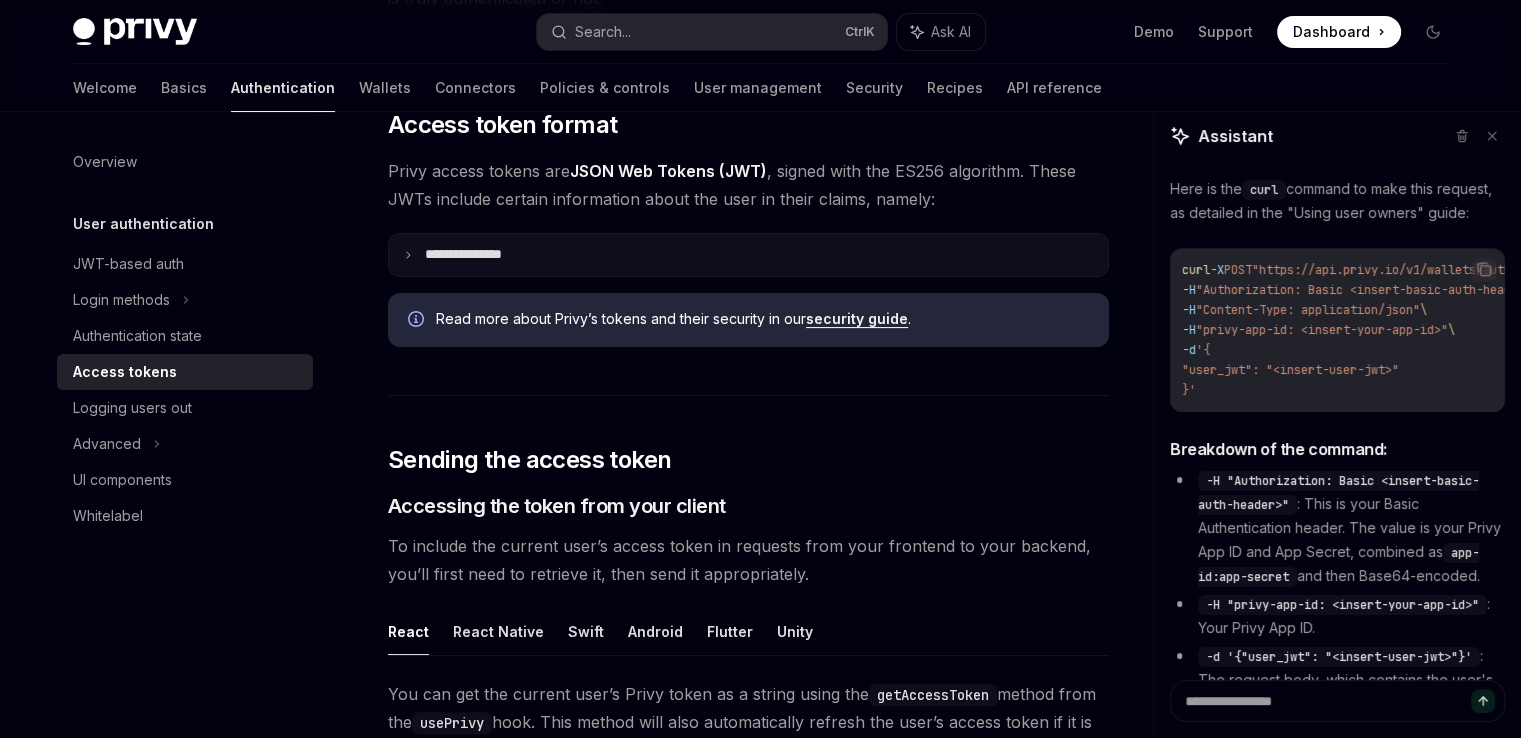 click 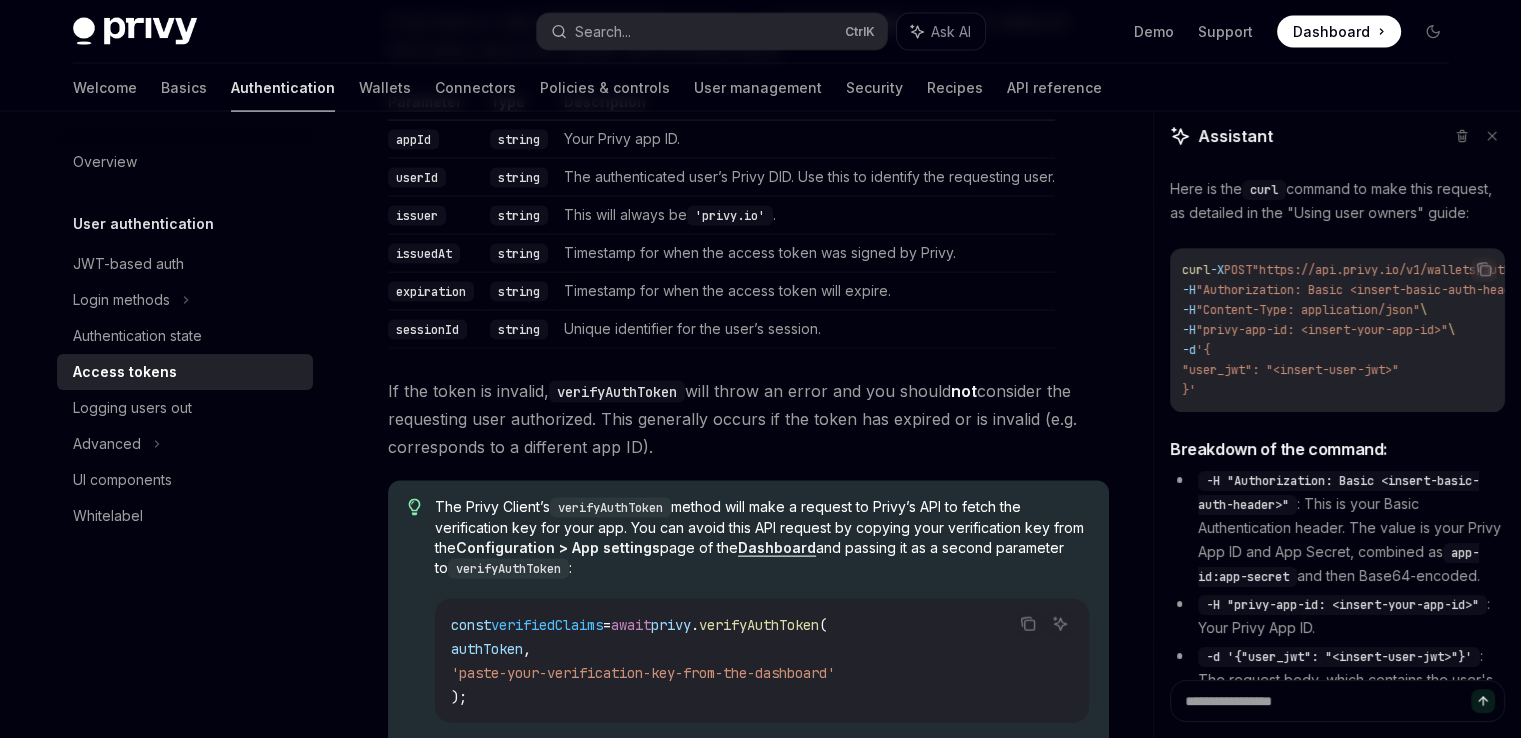 scroll, scrollTop: 4200, scrollLeft: 0, axis: vertical 